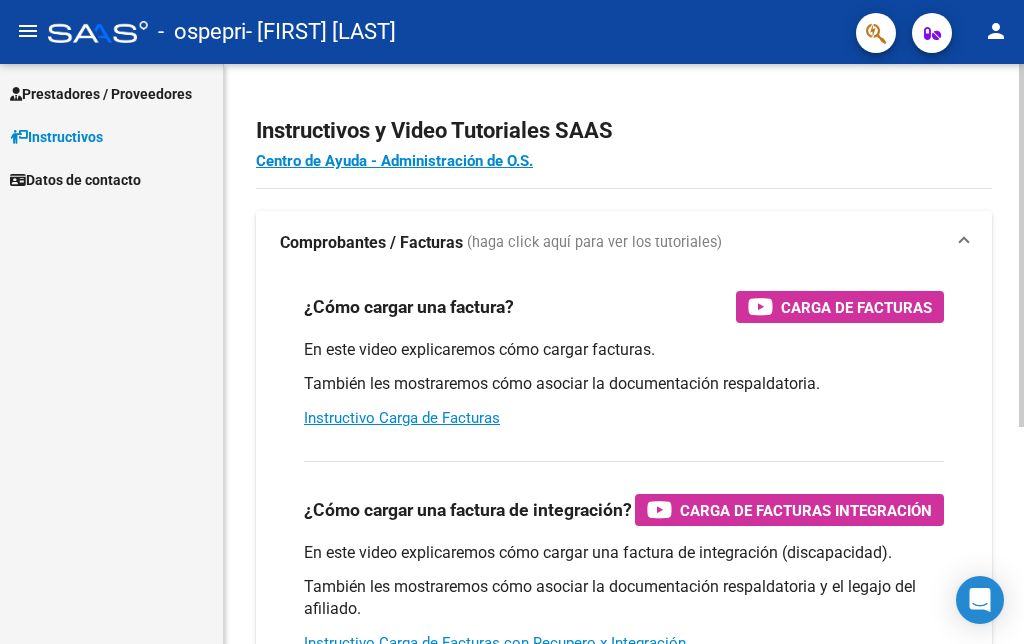 scroll, scrollTop: 0, scrollLeft: 0, axis: both 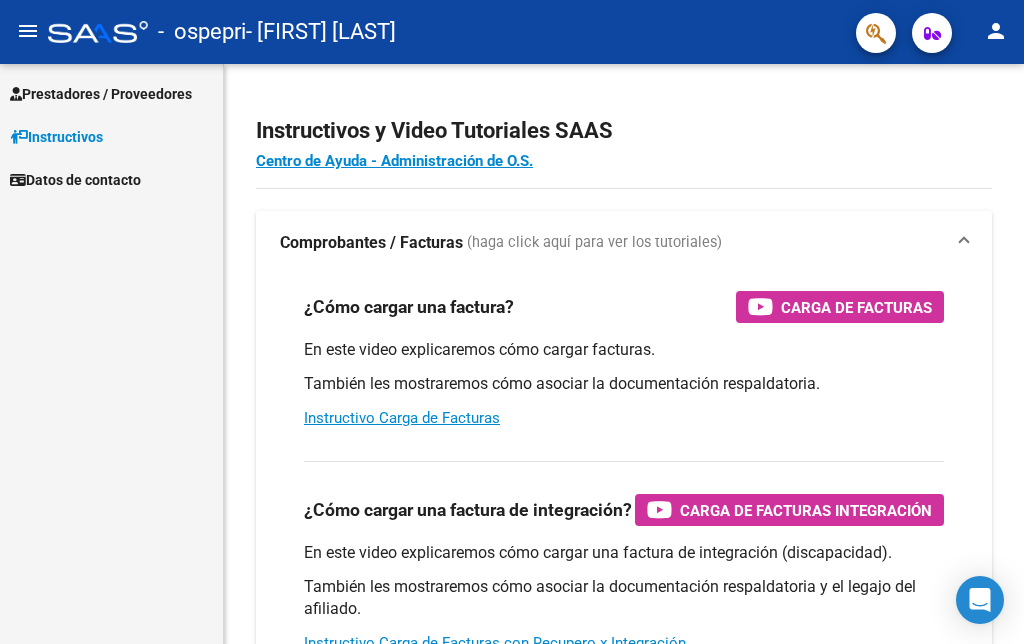 click on "Prestadores / Proveedores Facturas - Listado/Carga Facturas - Documentación Pagos x Transferencia Auditorías - Listado Auditorías - Comentarios Auditorías - Cambios Área Prestadores - Listado    Instructivos    Datos de contacto" at bounding box center (111, 354) 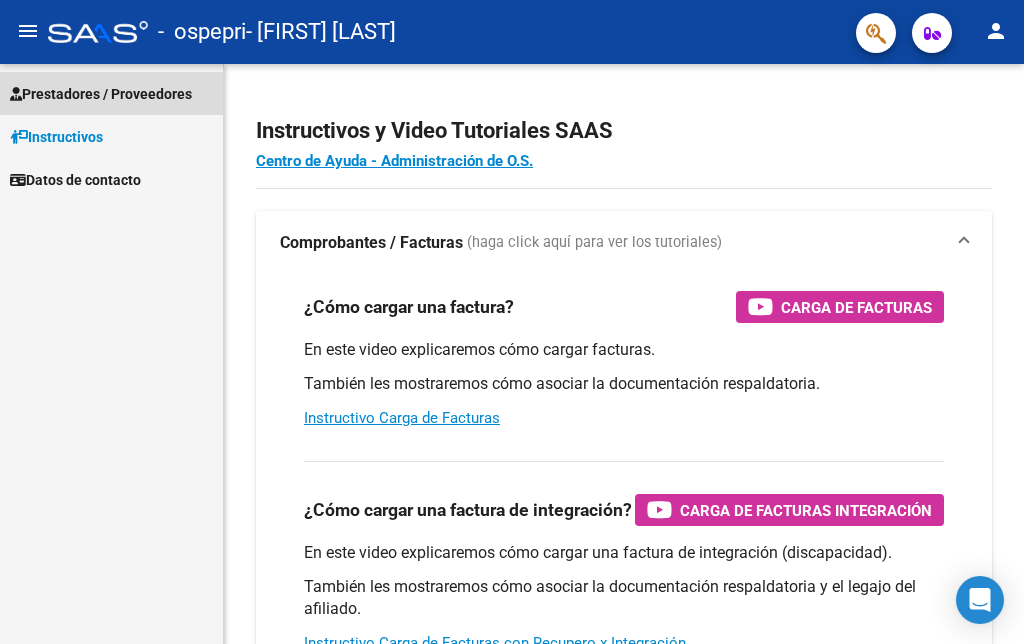 click on "Prestadores / Proveedores" at bounding box center [101, 94] 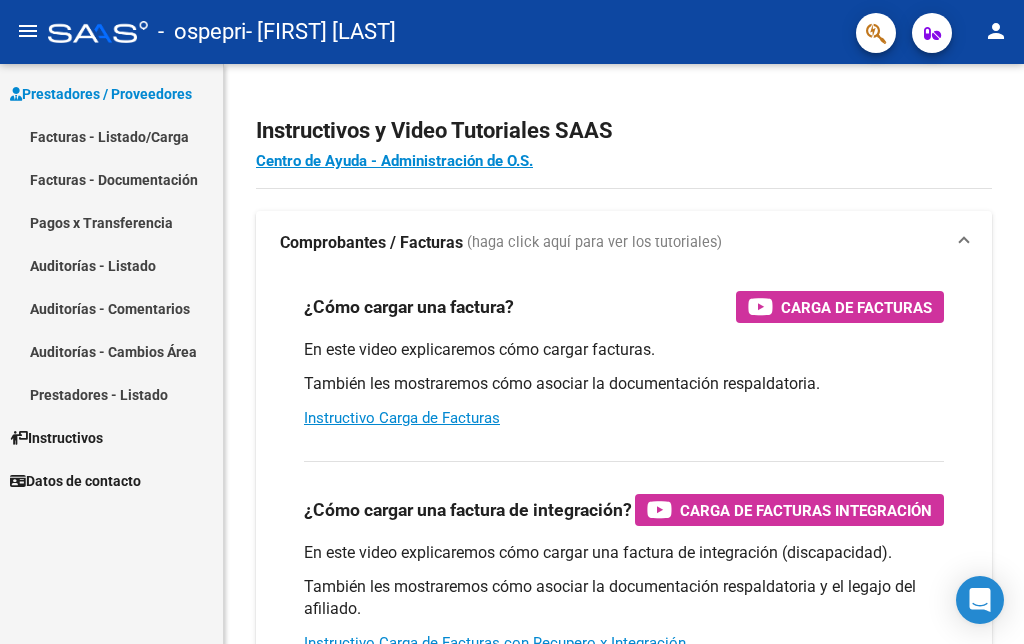 click on "Facturas - Listado/Carga" at bounding box center [111, 136] 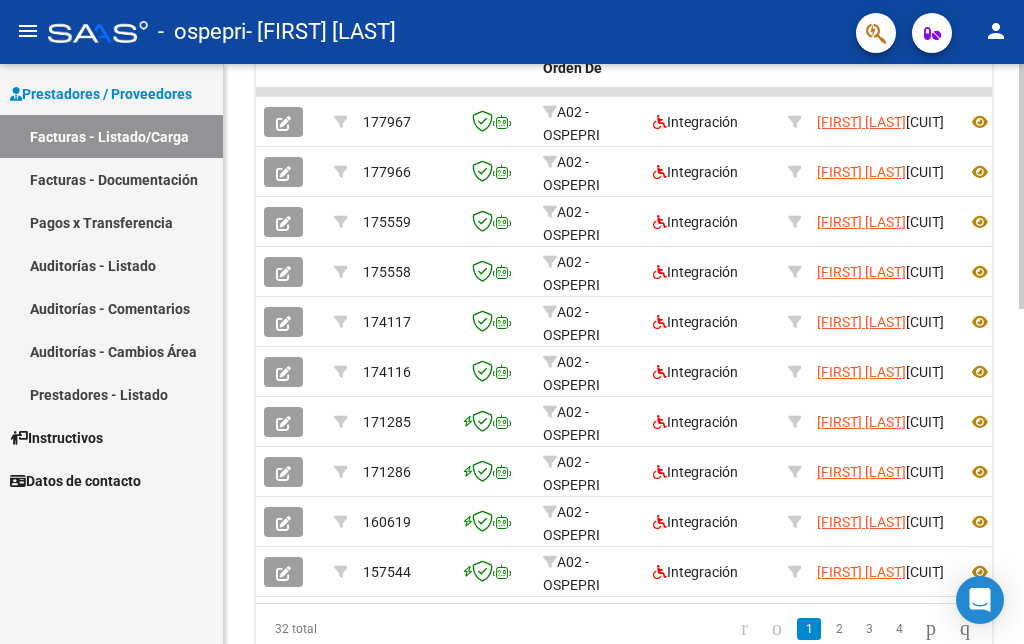 scroll, scrollTop: 696, scrollLeft: 0, axis: vertical 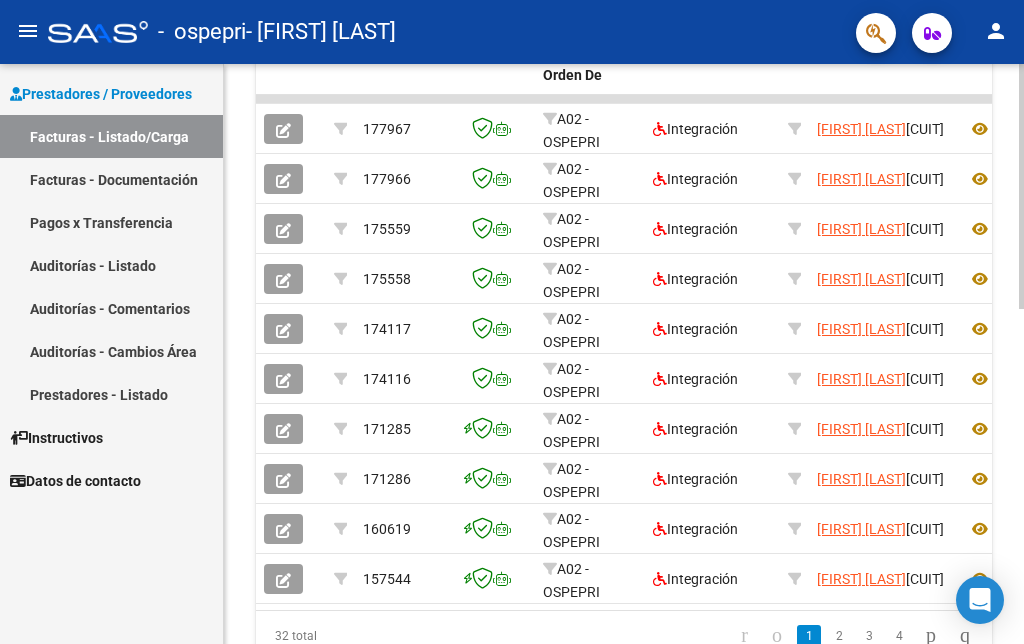 click on "menu -   ospepri   - PERALTA NANCY ESTELA person    Prestadores / Proveedores Facturas - Listado/Carga Facturas - Documentación Pagos x Transferencia Auditorías - Listado Auditorías - Comentarios Auditorías - Cambios Área Prestadores - Listado    Instructivos    Datos de contacto  Video tutorial   PRESTADORES -> Listado de CPBTs Emitidos por Prestadores / Proveedores (alt+q)   Cargar Comprobante
cloud_download  CSV  cloud_download  EXCEL  cloud_download  Estandar   Descarga Masiva
Filtros Id Area Area Todos Confirmado   Mostrar totalizadores   FILTROS DEL COMPROBANTE  Comprobante Tipo Comprobante Tipo Start date – End date Fec. Comprobante Desde / Hasta Días Emisión Desde(cant. días) Días Emisión Hasta(cant. días) CUIT / Razón Social Pto. Venta Nro. Comprobante Código SSS CAE Válido CAE Válido Todos Cargado Módulo Hosp. Todos Tiene facturacion Apócrifa Hospital Refes  FILTROS DE INTEGRACION  Período De Prestación Campos del Archivo de Rendición Devuelto x SSS (dr_envio)" at bounding box center [512, 322] 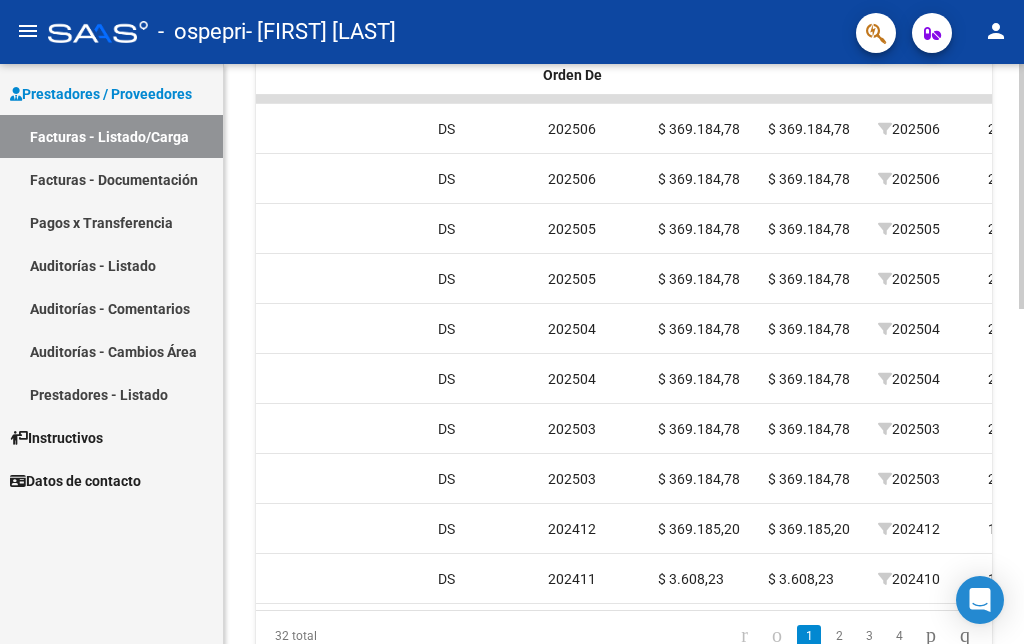 scroll, scrollTop: 0, scrollLeft: 0, axis: both 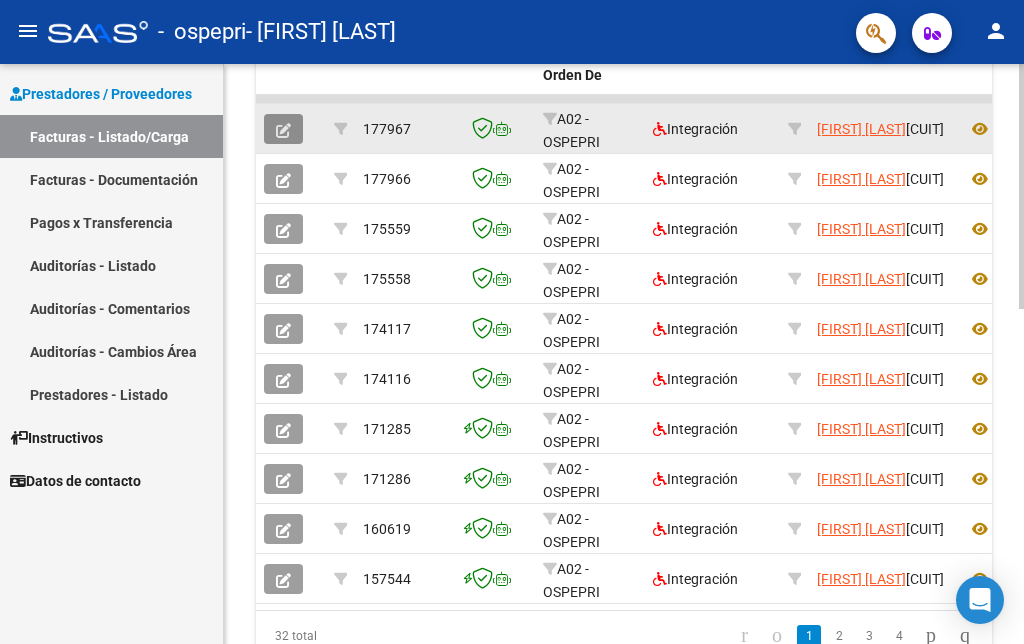 click 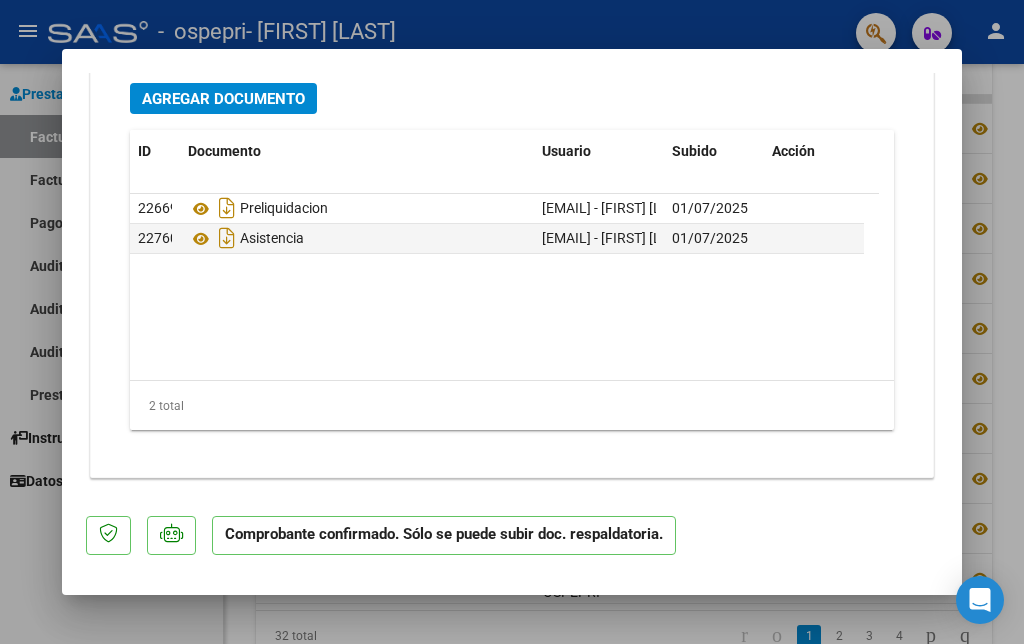 scroll, scrollTop: 2852, scrollLeft: 0, axis: vertical 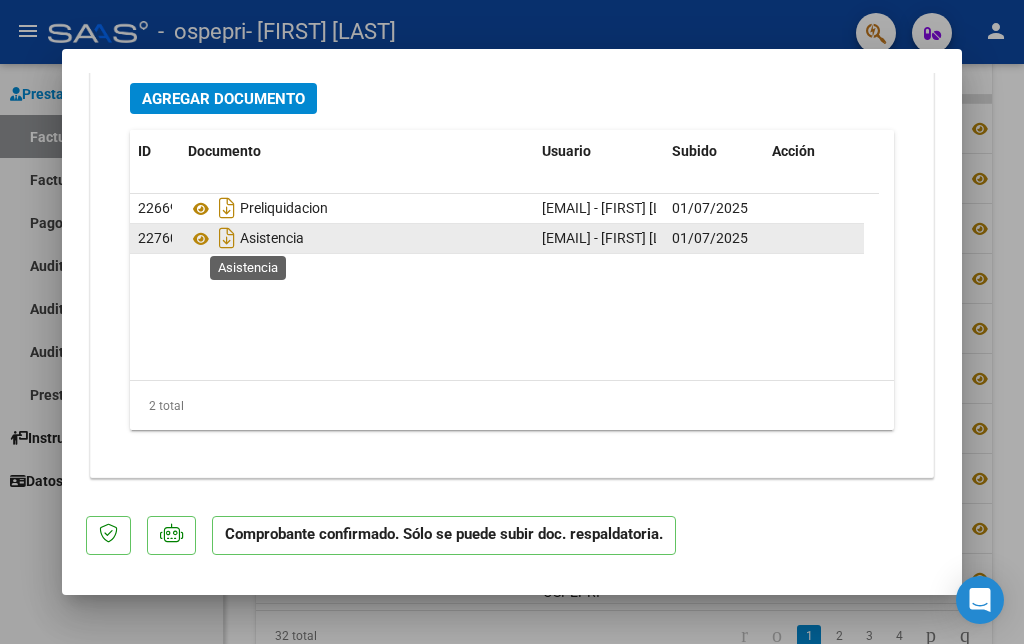 click on "Asistencia" 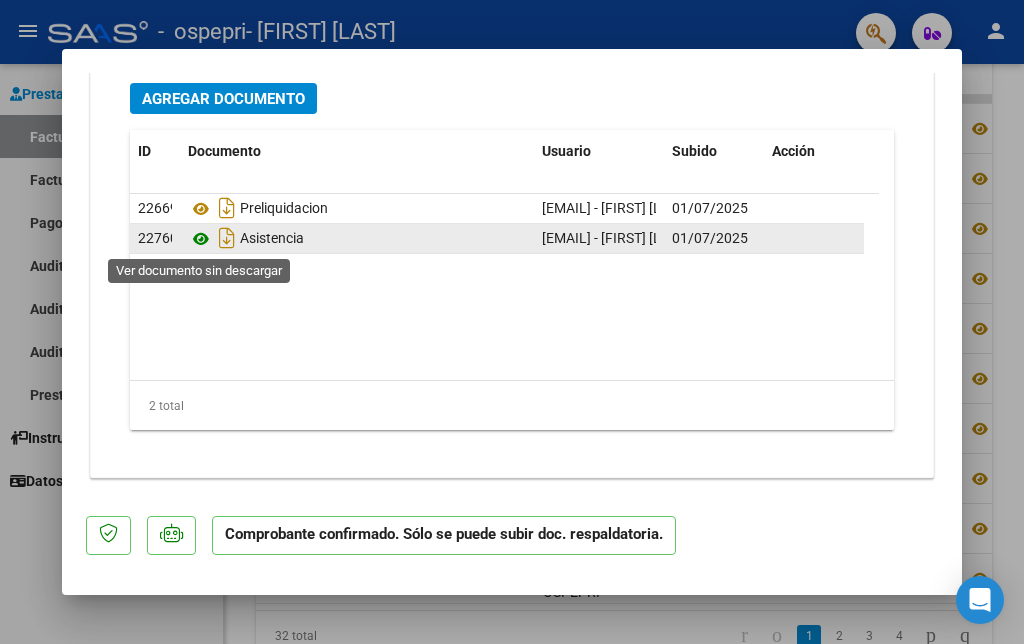 click 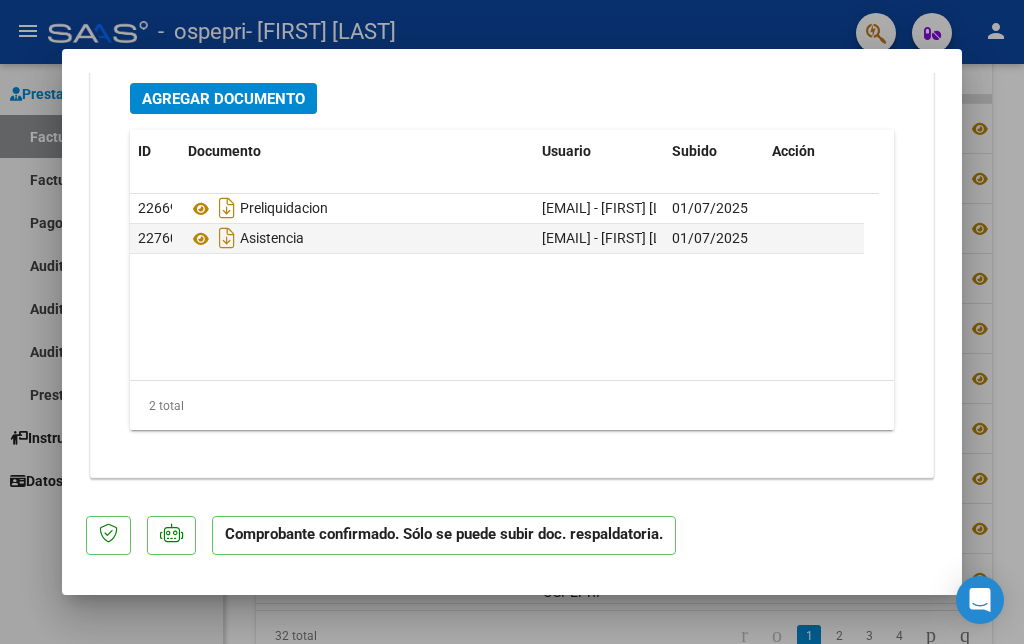 click at bounding box center (512, 322) 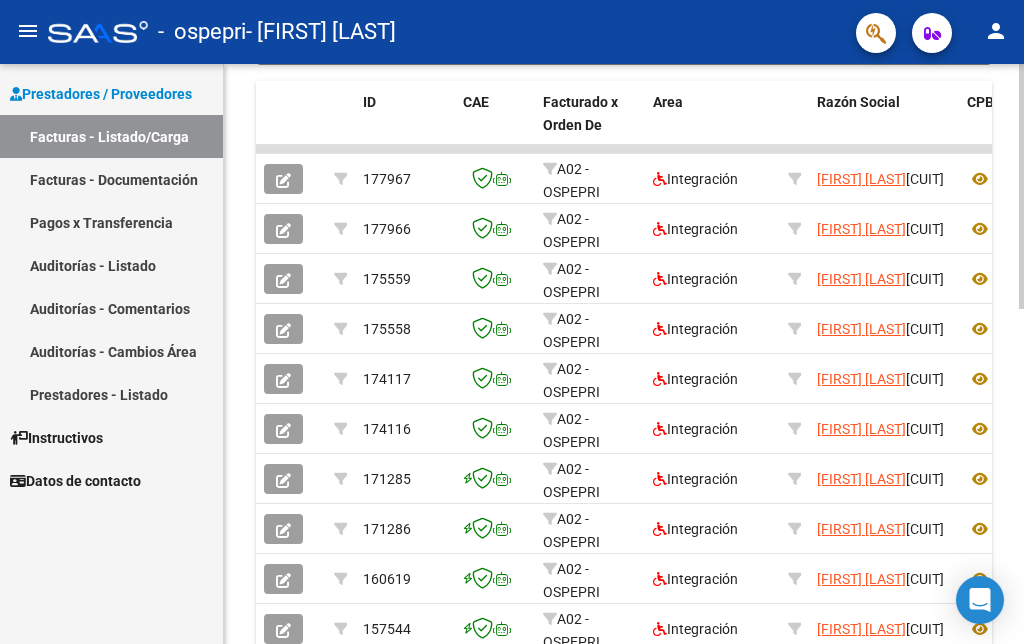 scroll, scrollTop: 658, scrollLeft: 0, axis: vertical 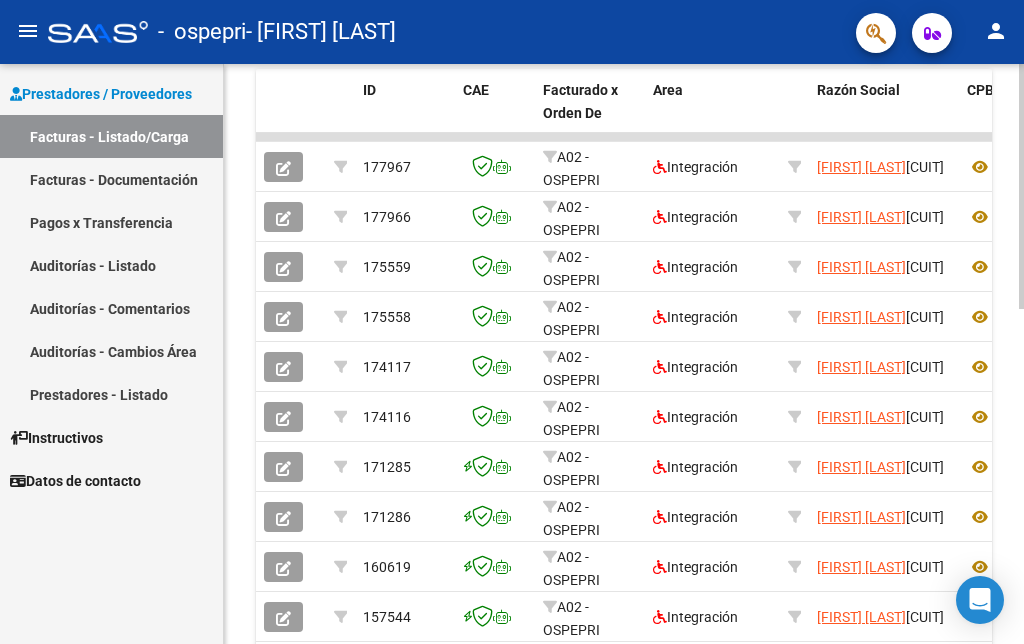 click on "menu -   ospepri   - PERALTA NANCY ESTELA person    Prestadores / Proveedores Facturas - Listado/Carga Facturas - Documentación Pagos x Transferencia Auditorías - Listado Auditorías - Comentarios Auditorías - Cambios Área Prestadores - Listado    Instructivos    Datos de contacto  Video tutorial   PRESTADORES -> Listado de CPBTs Emitidos por Prestadores / Proveedores (alt+q)   Cargar Comprobante
cloud_download  CSV  cloud_download  EXCEL  cloud_download  Estandar   Descarga Masiva
Filtros Id Area Area Todos Confirmado   Mostrar totalizadores   FILTROS DEL COMPROBANTE  Comprobante Tipo Comprobante Tipo Start date – End date Fec. Comprobante Desde / Hasta Días Emisión Desde(cant. días) Días Emisión Hasta(cant. días) CUIT / Razón Social Pto. Venta Nro. Comprobante Código SSS CAE Válido CAE Válido Todos Cargado Módulo Hosp. Todos Tiene facturacion Apócrifa Hospital Refes  FILTROS DE INTEGRACION  Período De Prestación Campos del Archivo de Rendición Devuelto x SSS (dr_envio)" at bounding box center [512, 322] 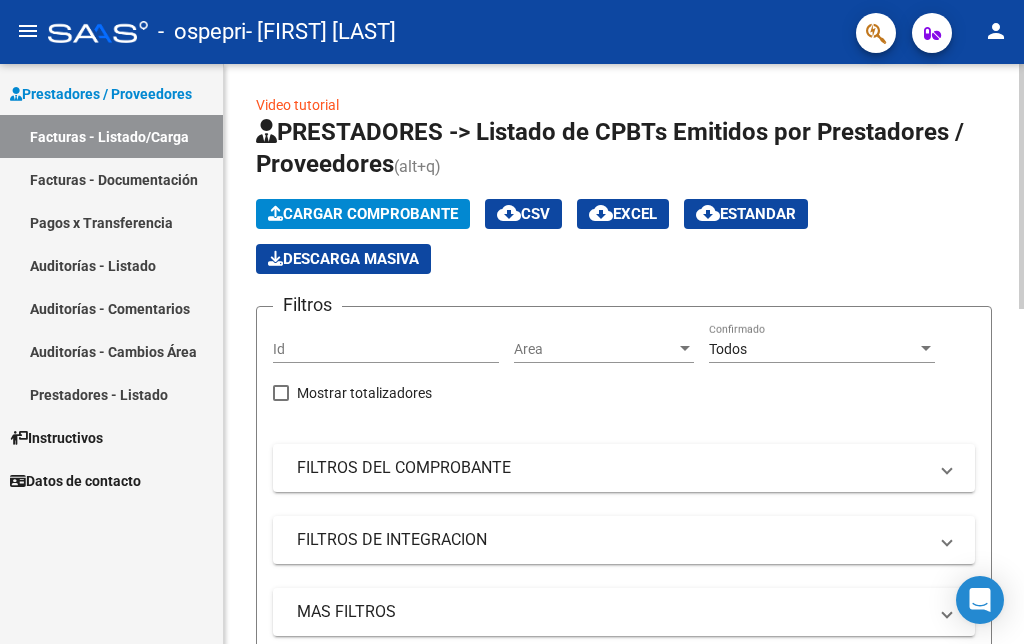 scroll, scrollTop: 0, scrollLeft: 0, axis: both 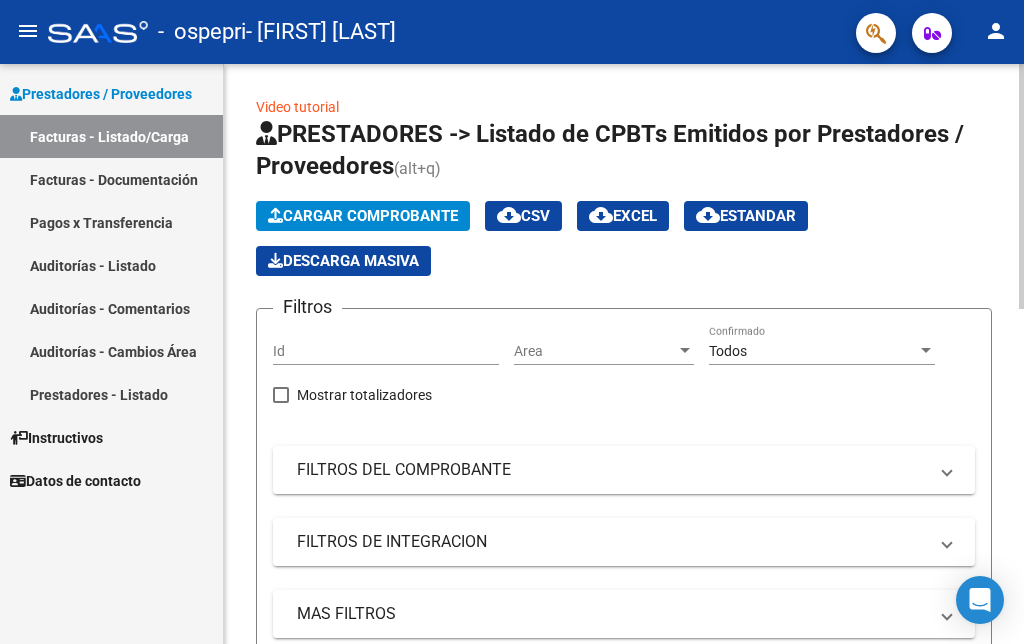 click on "menu -   ospepri   - PERALTA NANCY ESTELA person    Prestadores / Proveedores Facturas - Listado/Carga Facturas - Documentación Pagos x Transferencia Auditorías - Listado Auditorías - Comentarios Auditorías - Cambios Área Prestadores - Listado    Instructivos    Datos de contacto  Video tutorial   PRESTADORES -> Listado de CPBTs Emitidos por Prestadores / Proveedores (alt+q)   Cargar Comprobante
cloud_download  CSV  cloud_download  EXCEL  cloud_download  Estandar   Descarga Masiva
Filtros Id Area Area Todos Confirmado   Mostrar totalizadores   FILTROS DEL COMPROBANTE  Comprobante Tipo Comprobante Tipo Start date – End date Fec. Comprobante Desde / Hasta Días Emisión Desde(cant. días) Días Emisión Hasta(cant. días) CUIT / Razón Social Pto. Venta Nro. Comprobante Código SSS CAE Válido CAE Válido Todos Cargado Módulo Hosp. Todos Tiene facturacion Apócrifa Hospital Refes  FILTROS DE INTEGRACION  Período De Prestación Campos del Archivo de Rendición Devuelto x SSS (dr_envio)" at bounding box center [512, 322] 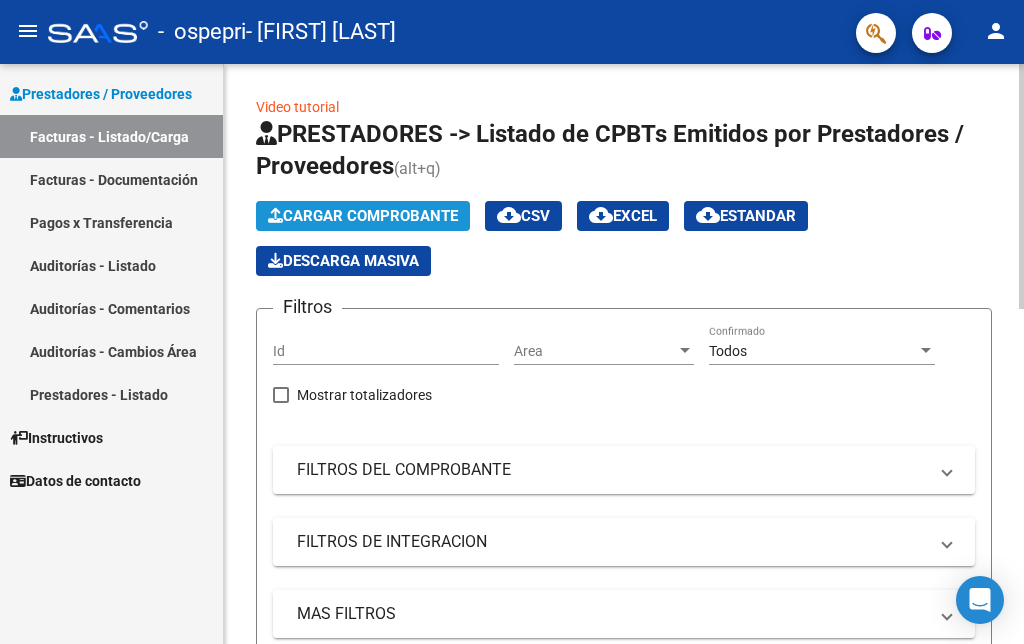click on "Cargar Comprobante" 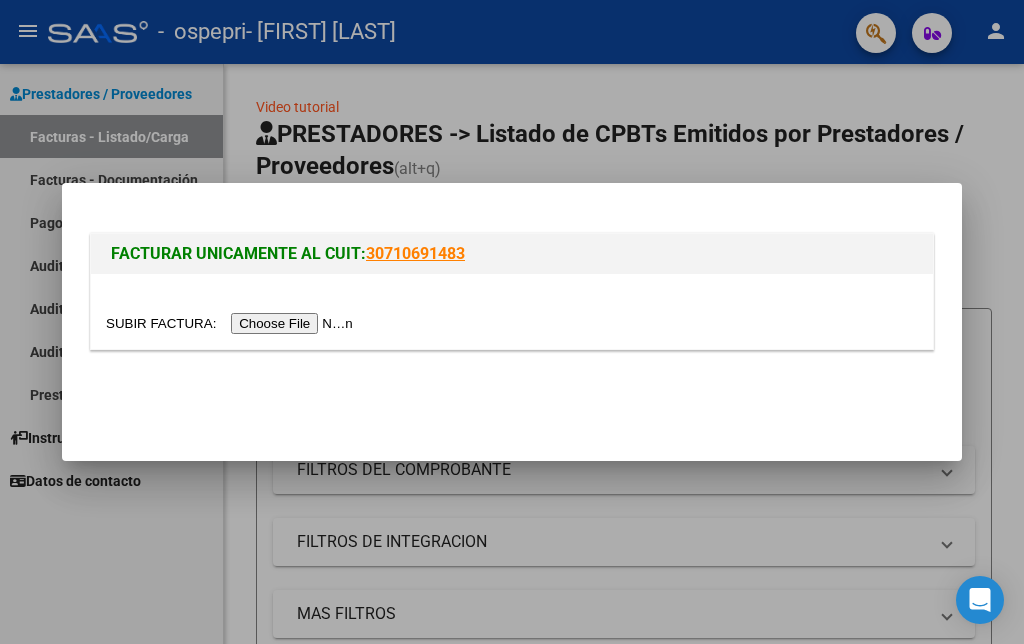 click at bounding box center (232, 323) 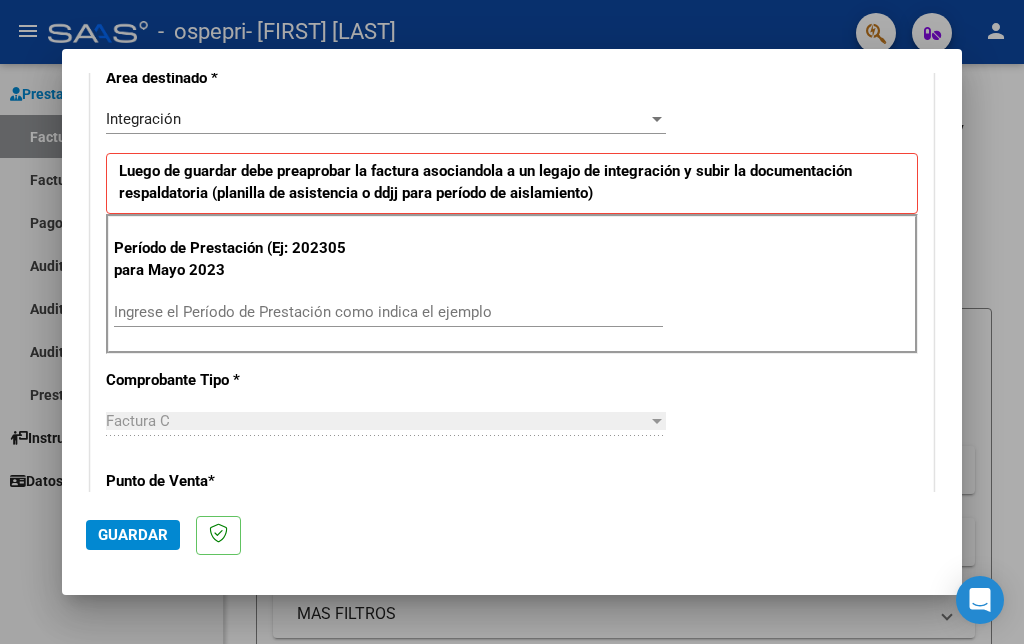 scroll, scrollTop: 465, scrollLeft: 0, axis: vertical 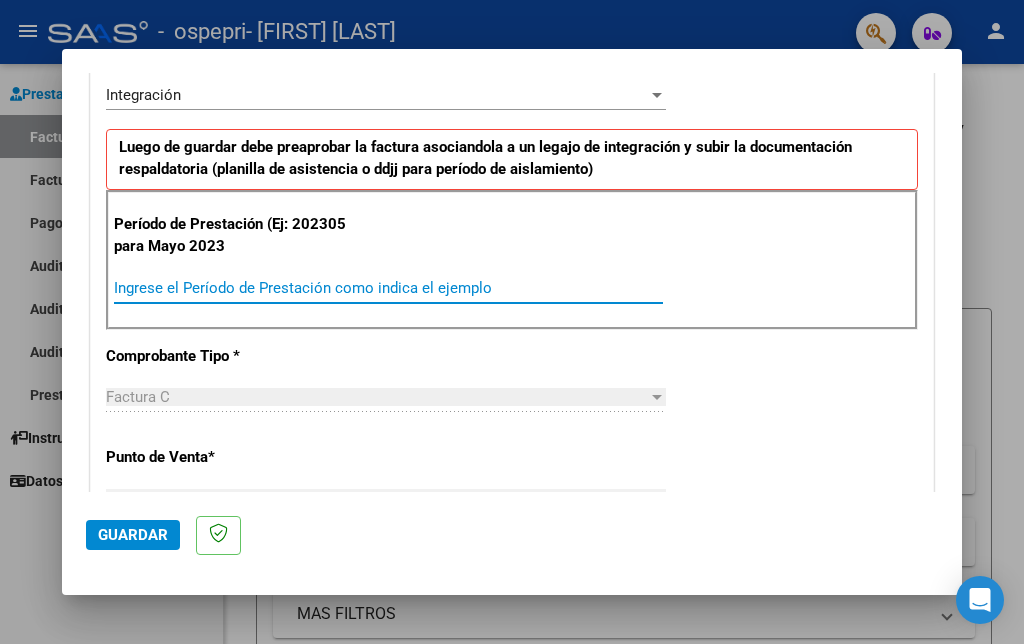 click on "Ingrese el Período de Prestación como indica el ejemplo" at bounding box center (388, 288) 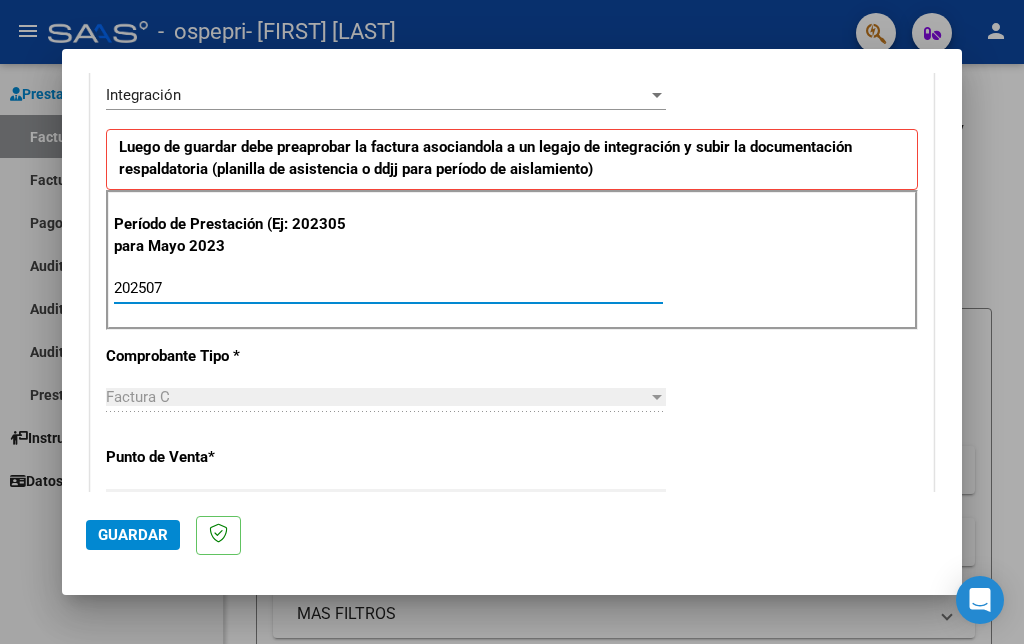 type on "202507" 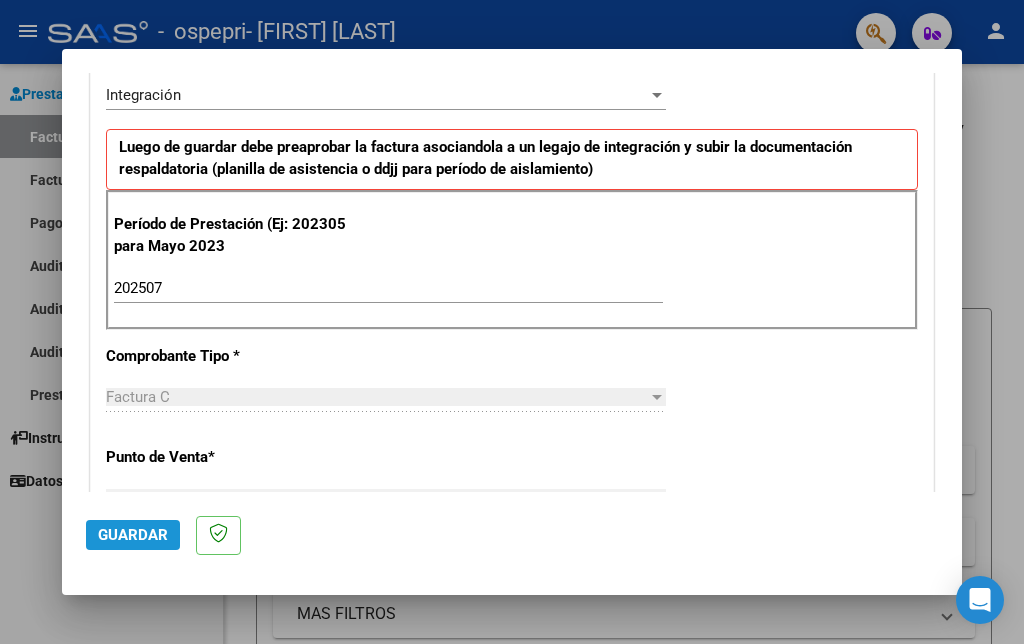 click on "Guardar" 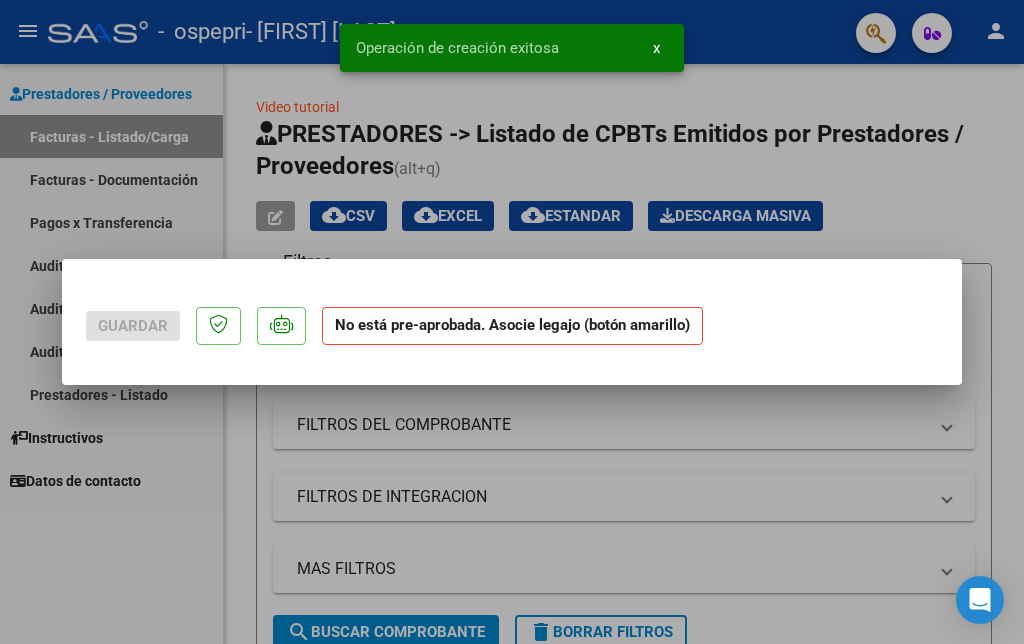 scroll, scrollTop: 0, scrollLeft: 0, axis: both 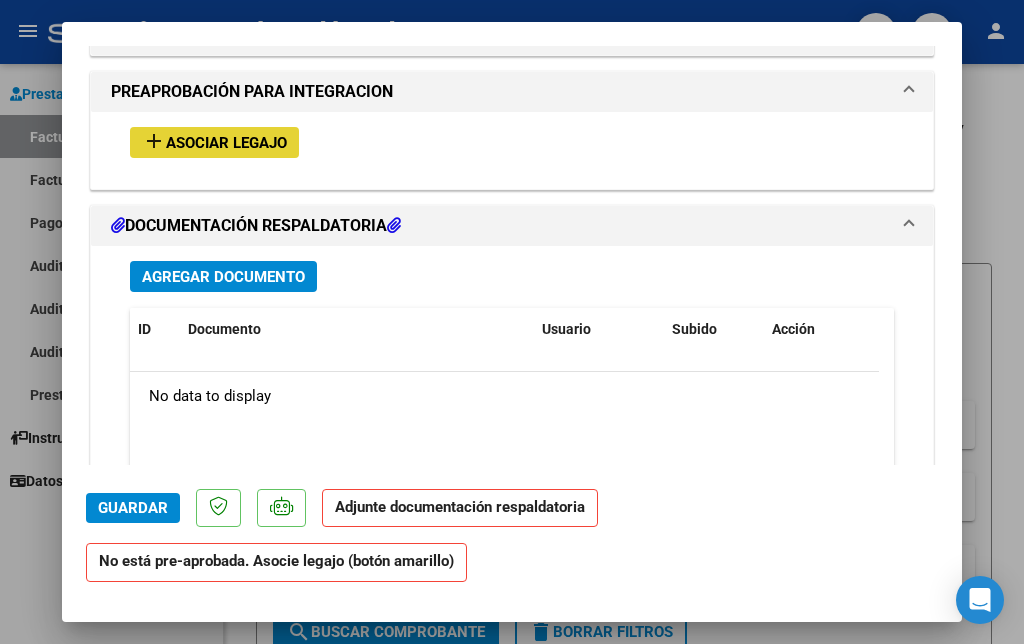 click on "Asociar Legajo" at bounding box center (226, 143) 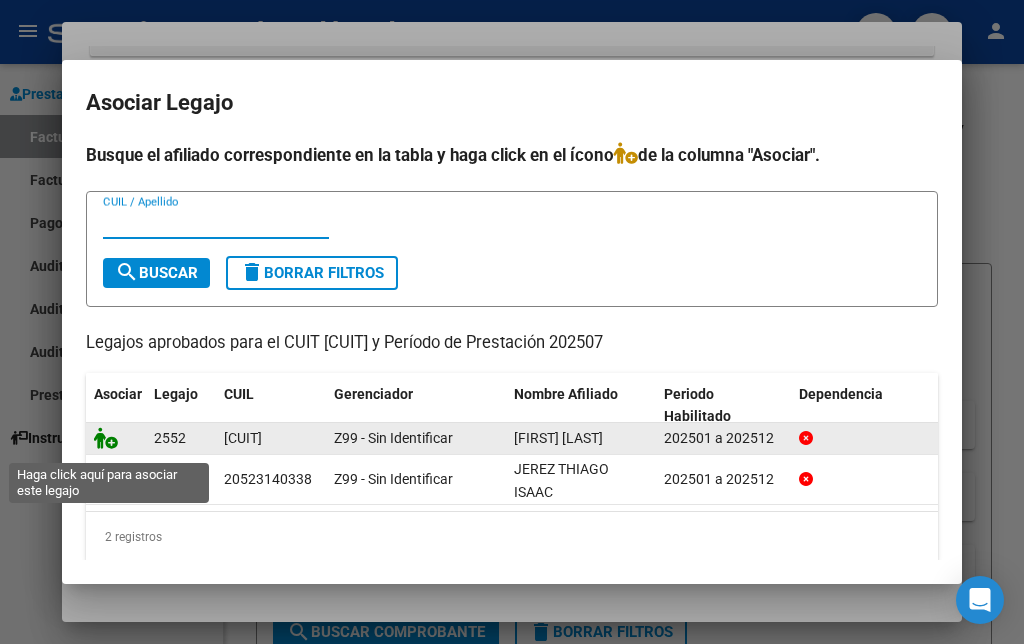 click 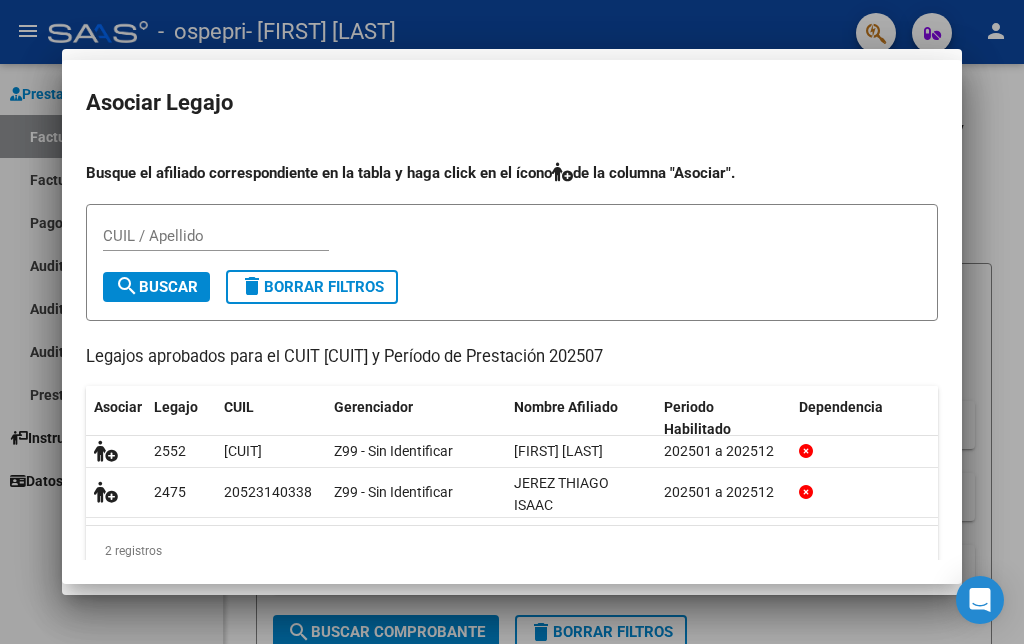 scroll, scrollTop: 1826, scrollLeft: 0, axis: vertical 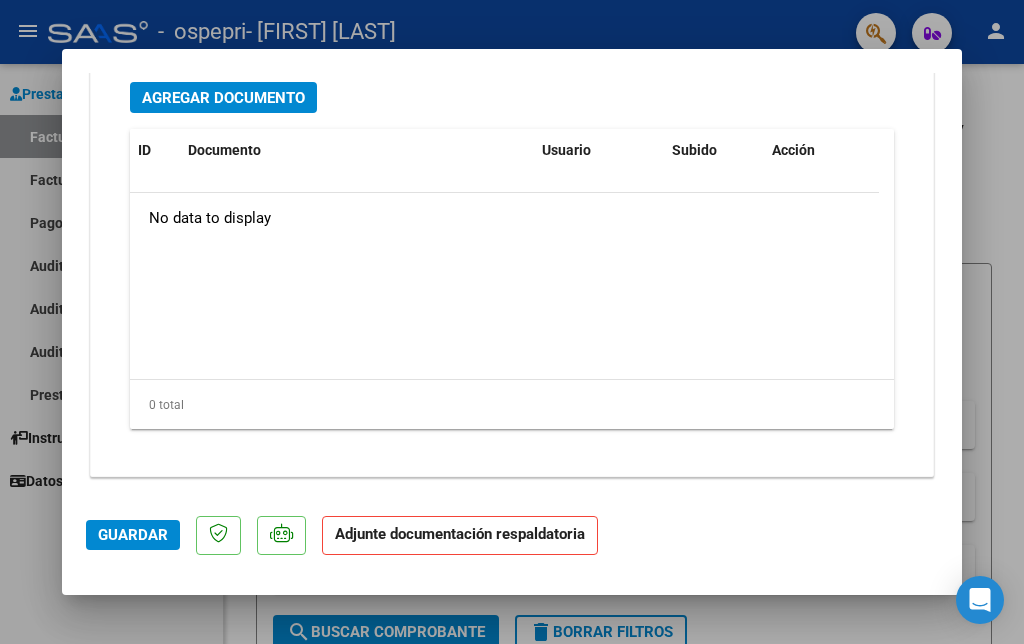 click on "Agregar Documento" at bounding box center (223, 98) 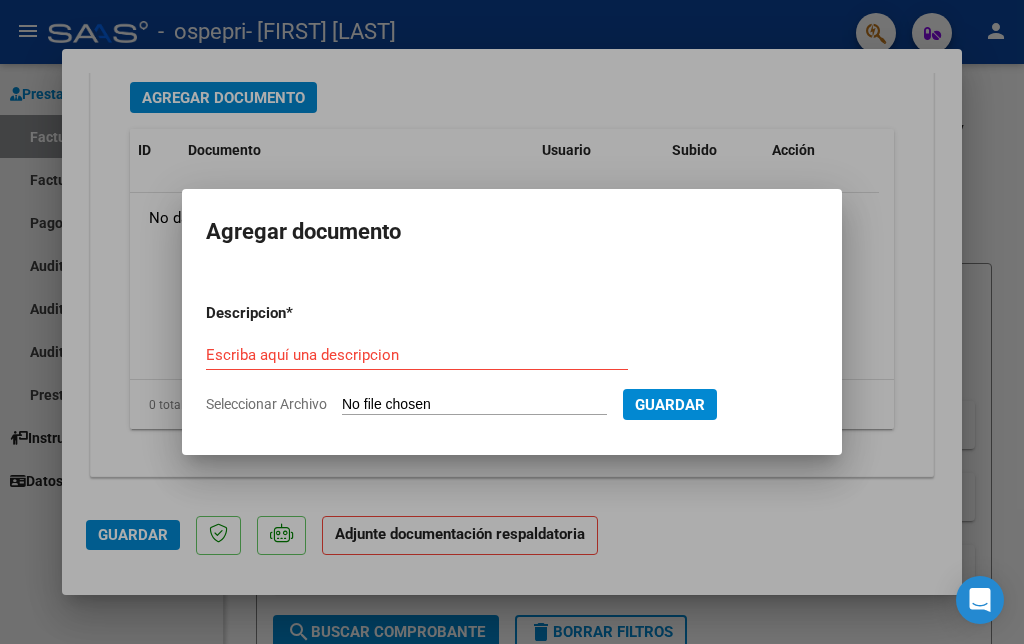 click on "Seleccionar Archivo" at bounding box center (474, 405) 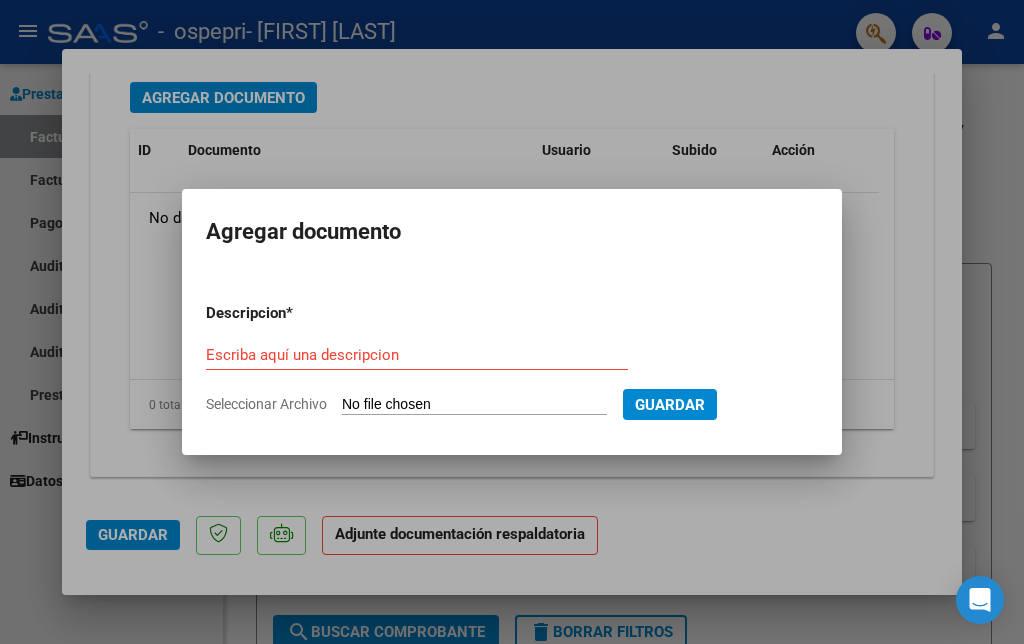 click on "Descripcion  *   Escriba aquí una descripcion  Seleccionar Archivo Guardar" at bounding box center (512, 358) 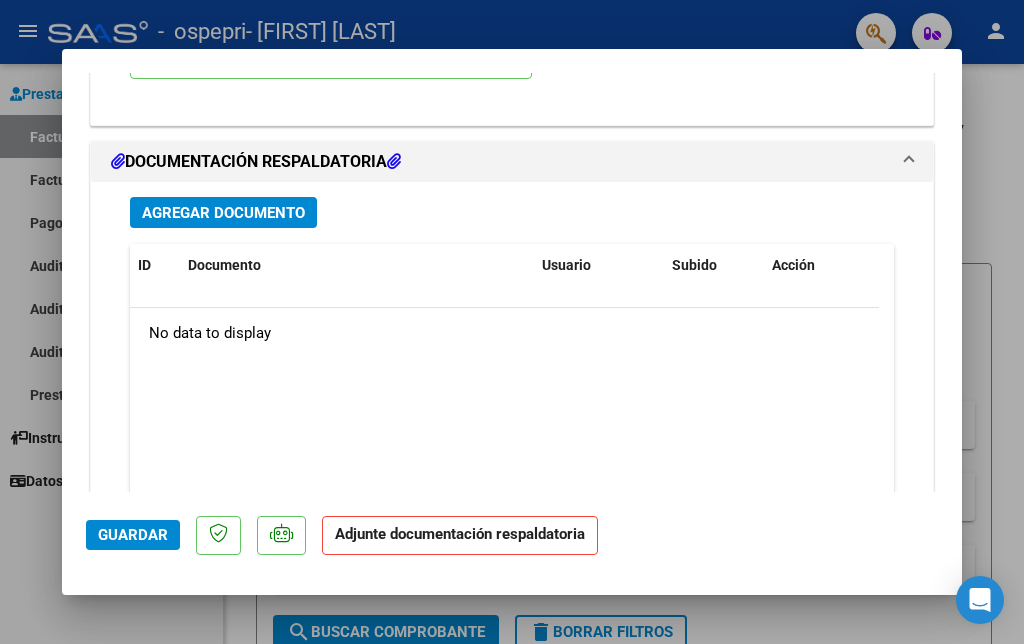 scroll, scrollTop: 2269, scrollLeft: 0, axis: vertical 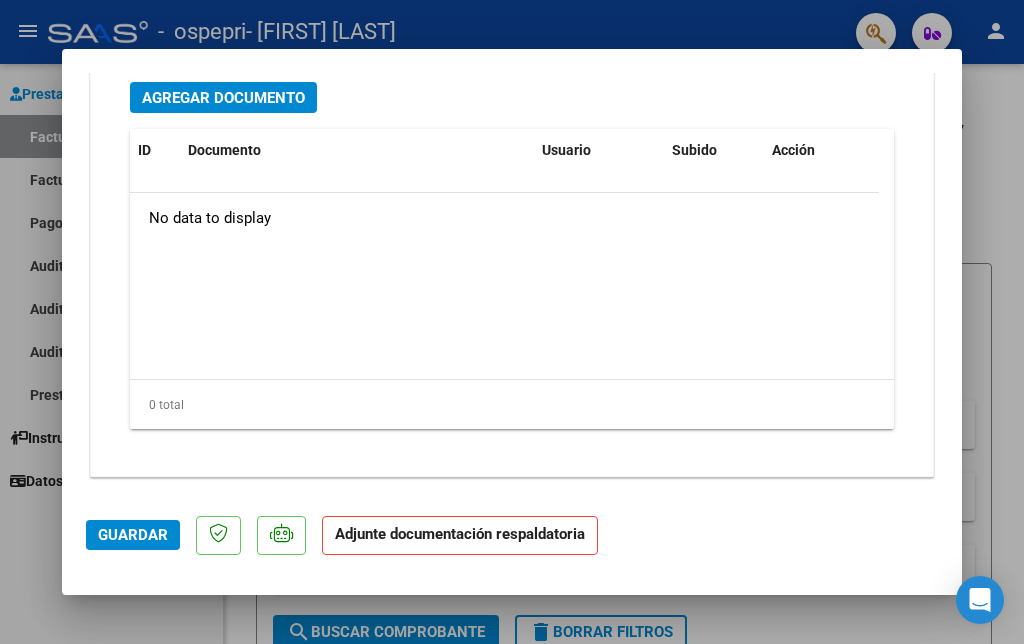 click on "Agregar Documento" at bounding box center [223, 98] 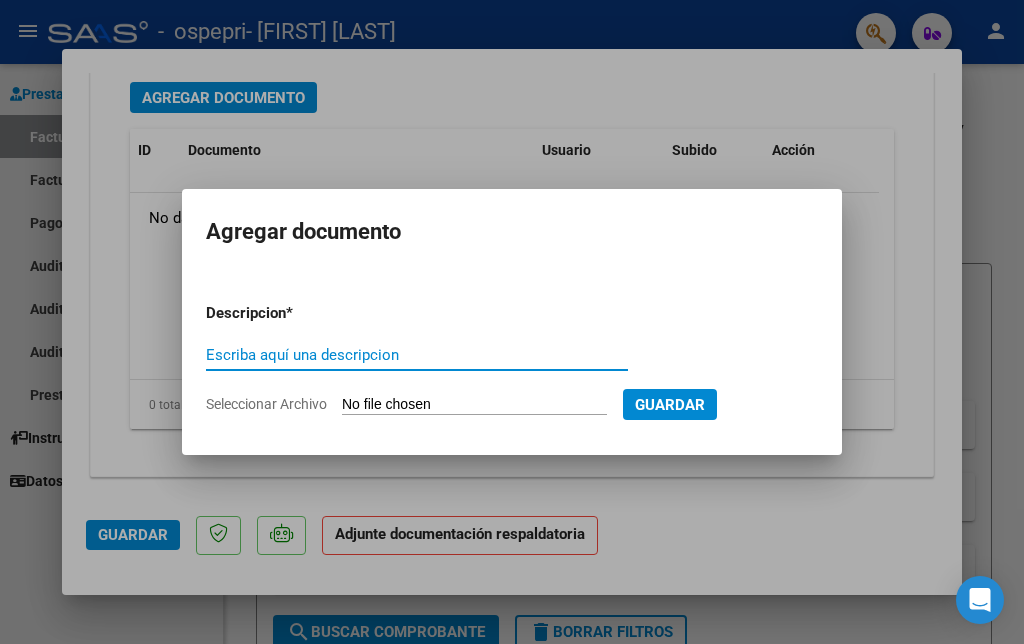 click on "Escriba aquí una descripcion" at bounding box center (417, 355) 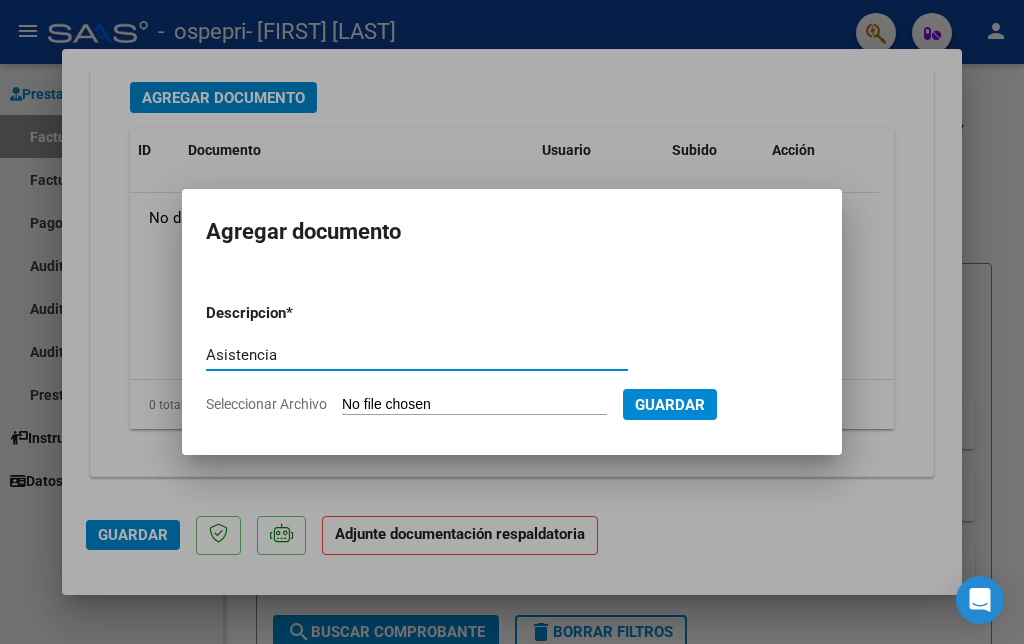 type on "Asistencia" 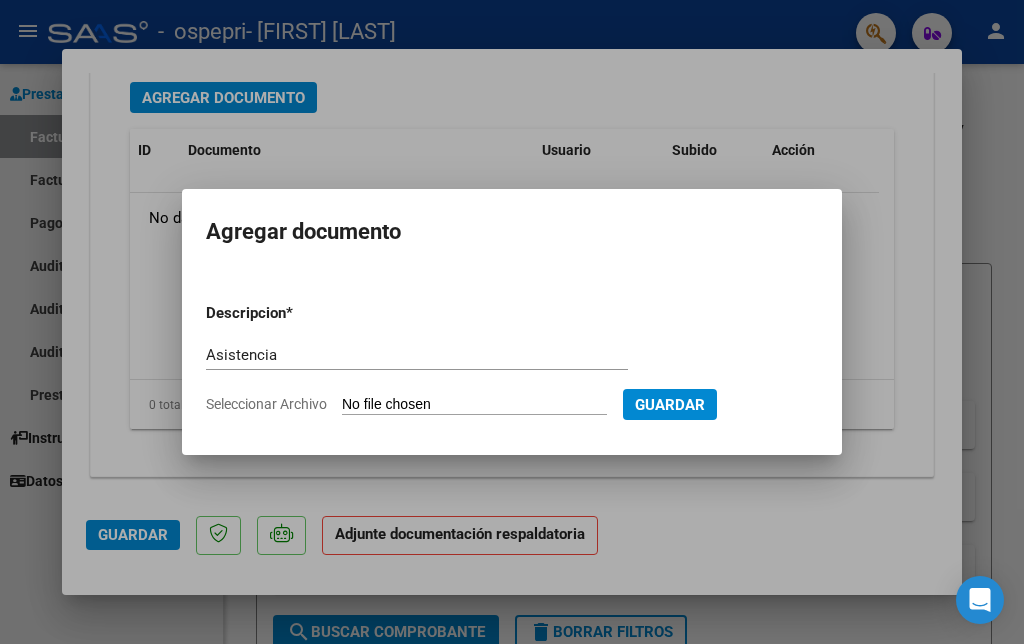 type on "C:\fakepath\Asistencia_Ceballos.pdf" 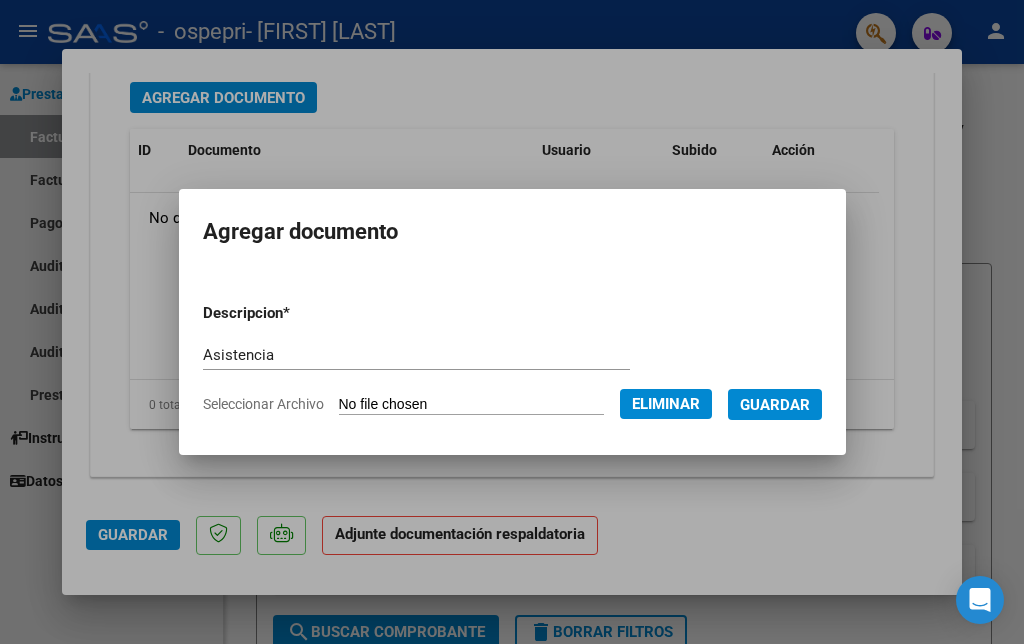 click on "Descripcion  *   Asistencia Escriba aquí una descripcion  Seleccionar Archivo Eliminar Guardar" at bounding box center [512, 358] 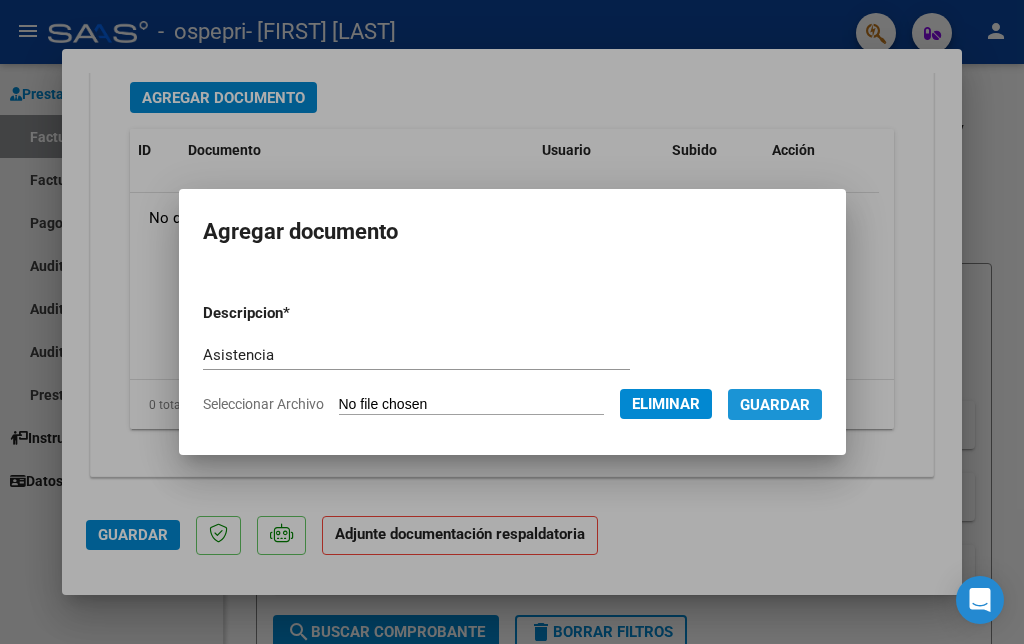 click on "Guardar" at bounding box center [775, 405] 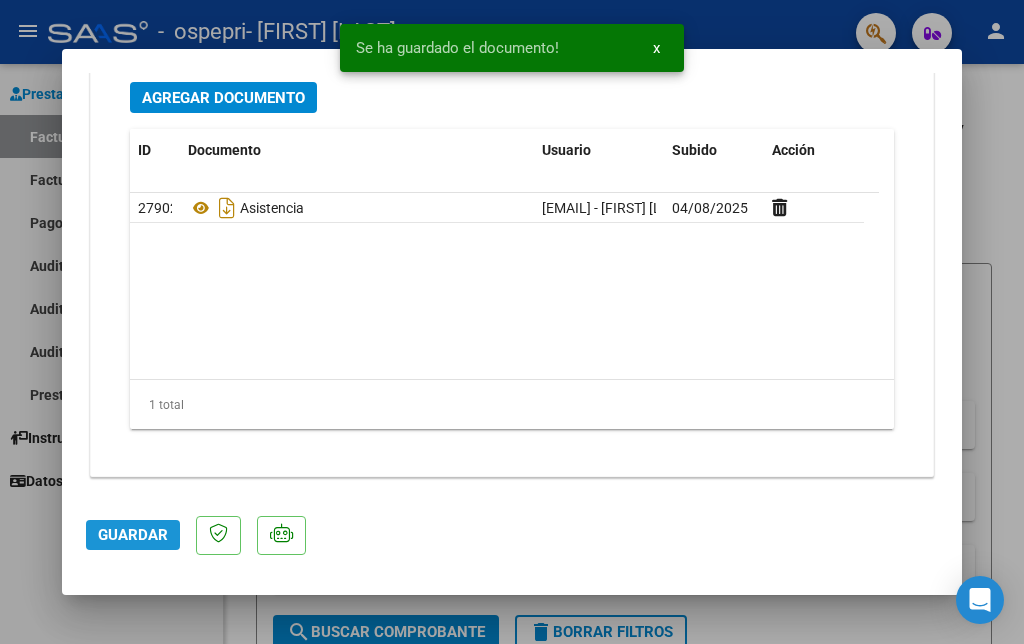 click on "Guardar" 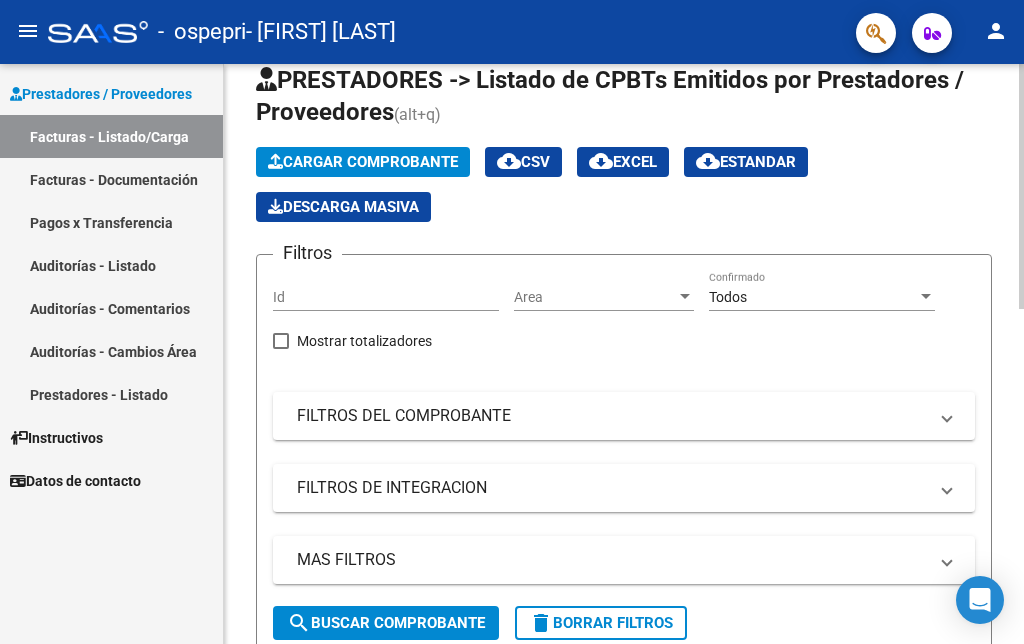 scroll, scrollTop: 0, scrollLeft: 0, axis: both 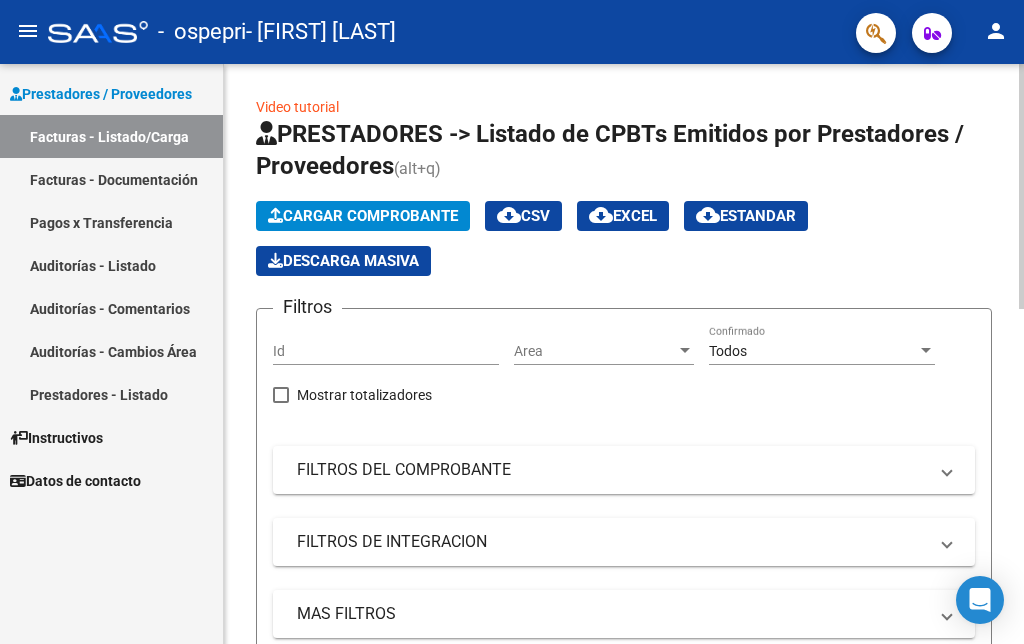 click on "Video tutorial   PRESTADORES -> Listado de CPBTs Emitidos por Prestadores / Proveedores (alt+q)   Cargar Comprobante
cloud_download  CSV  cloud_download  EXCEL  cloud_download  Estandar   Descarga Masiva
Filtros Id Area Area Todos Confirmado   Mostrar totalizadores   FILTROS DEL COMPROBANTE  Comprobante Tipo Comprobante Tipo Start date – End date Fec. Comprobante Desde / Hasta Días Emisión Desde(cant. días) Días Emisión Hasta(cant. días) CUIT / Razón Social Pto. Venta Nro. Comprobante Código SSS CAE Válido CAE Válido Todos Cargado Módulo Hosp. Todos Tiene facturacion Apócrifa Hospital Refes  FILTROS DE INTEGRACION  Período De Prestación Campos del Archivo de Rendición Devuelto x SSS (dr_envio) Todos Rendido x SSS (dr_envio) Tipo de Registro Tipo de Registro Período Presentación Período Presentación Campos del Legajo Asociado (preaprobación) Afiliado Legajo (cuil/nombre) Todos Solo facturas preaprobadas  MAS FILTROS  Todos Con Doc. Respaldatoria Todos Con Trazabilidad Todos – – 3" 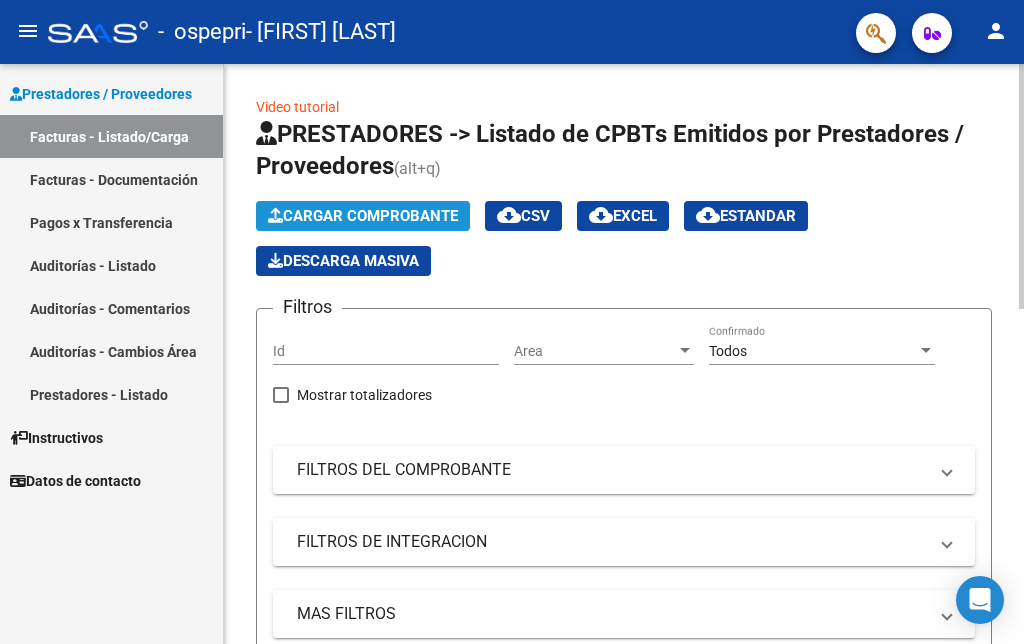 click on "Cargar Comprobante" 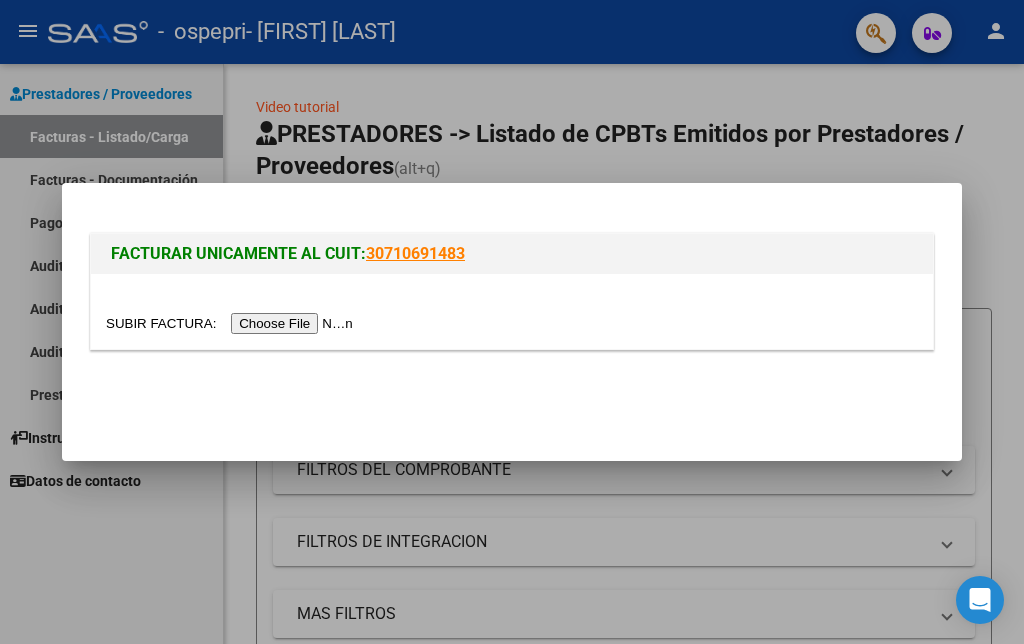 click at bounding box center (232, 323) 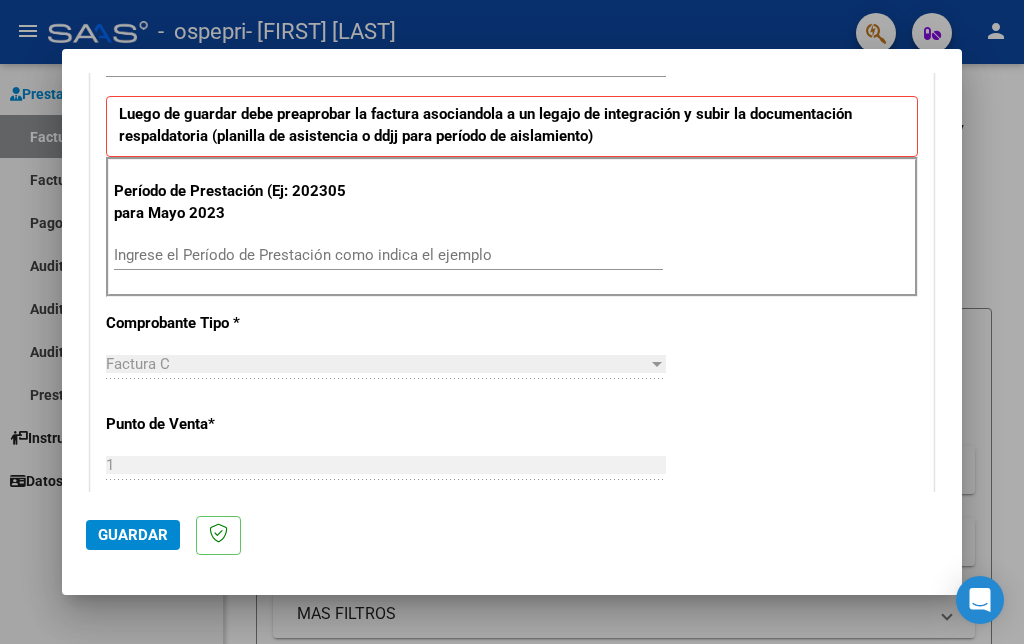 scroll, scrollTop: 546, scrollLeft: 0, axis: vertical 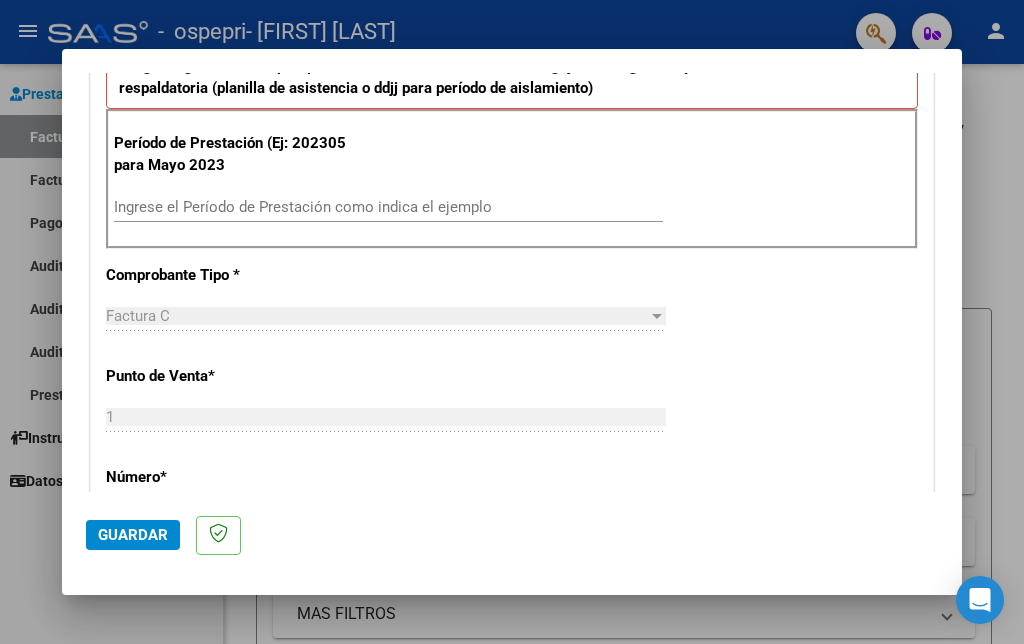 click on "Ingrese el Período de Prestación como indica el ejemplo" at bounding box center (388, 207) 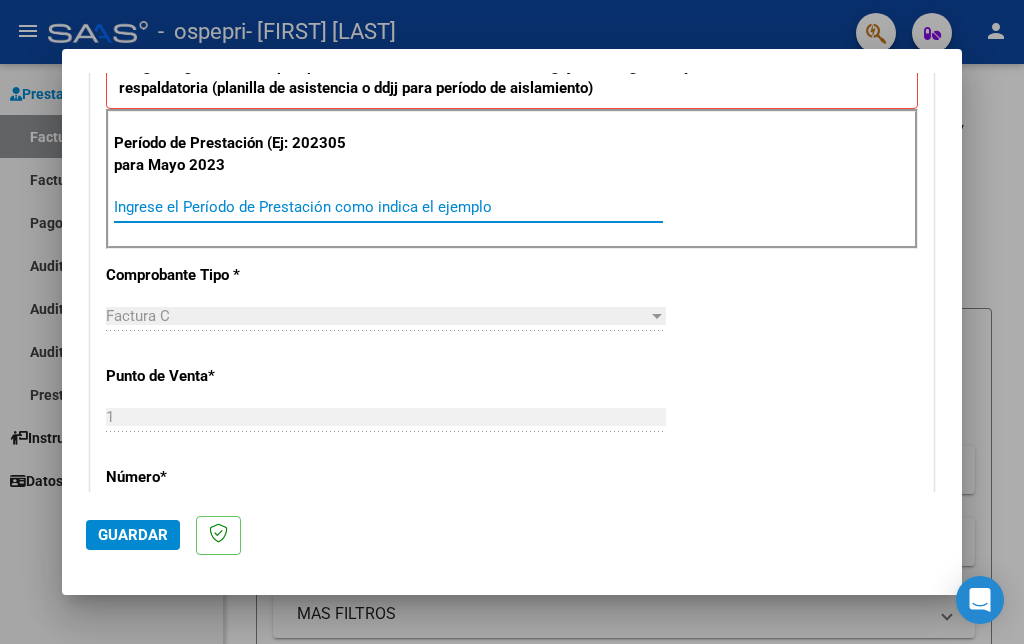 click on "Ingrese el Período de Prestación como indica el ejemplo" at bounding box center (388, 207) 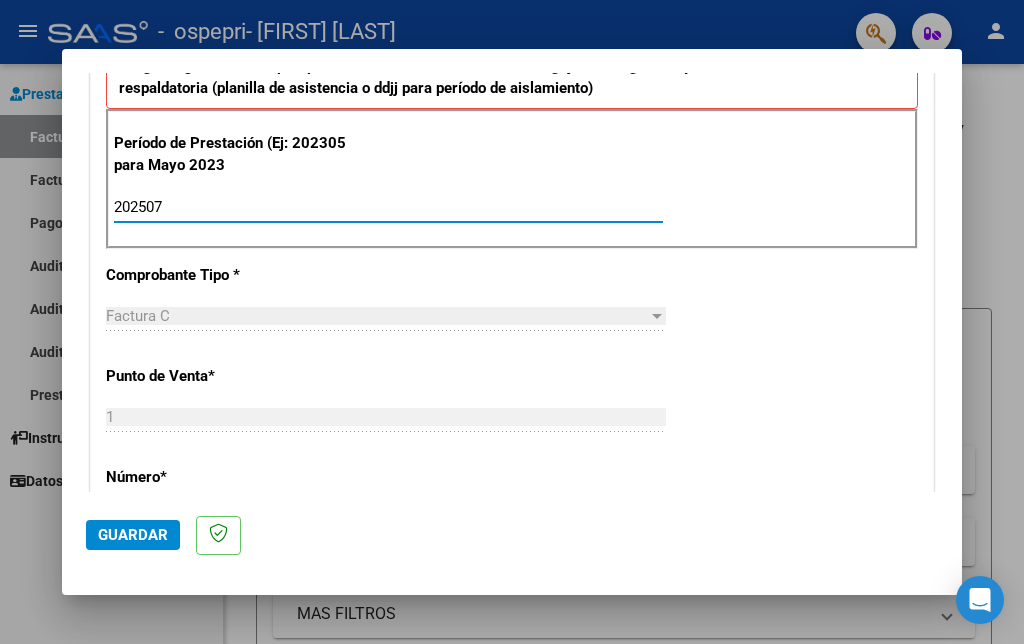 type on "202507" 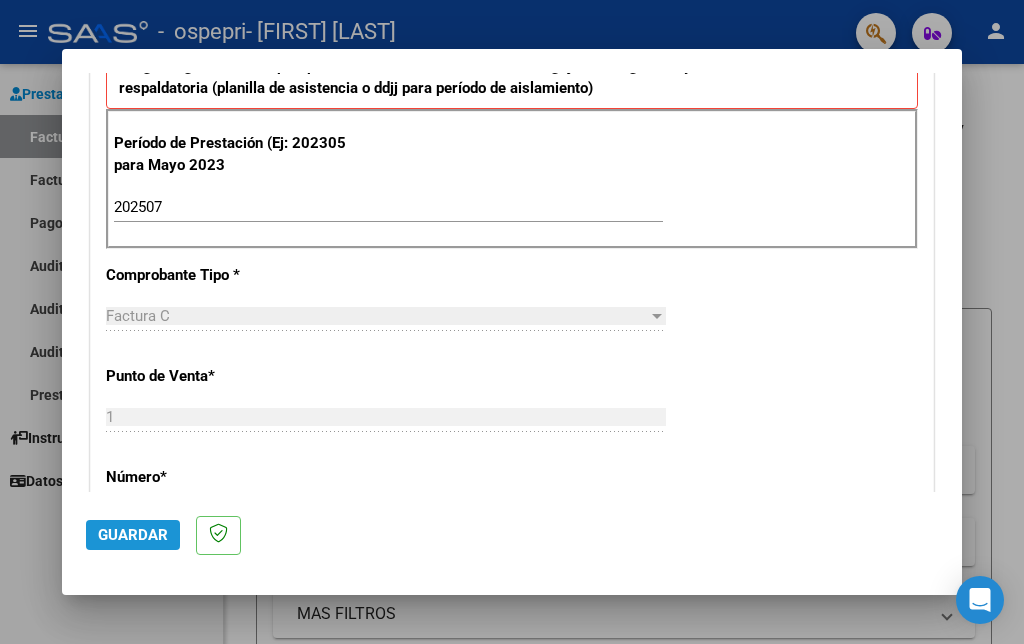click on "Guardar" 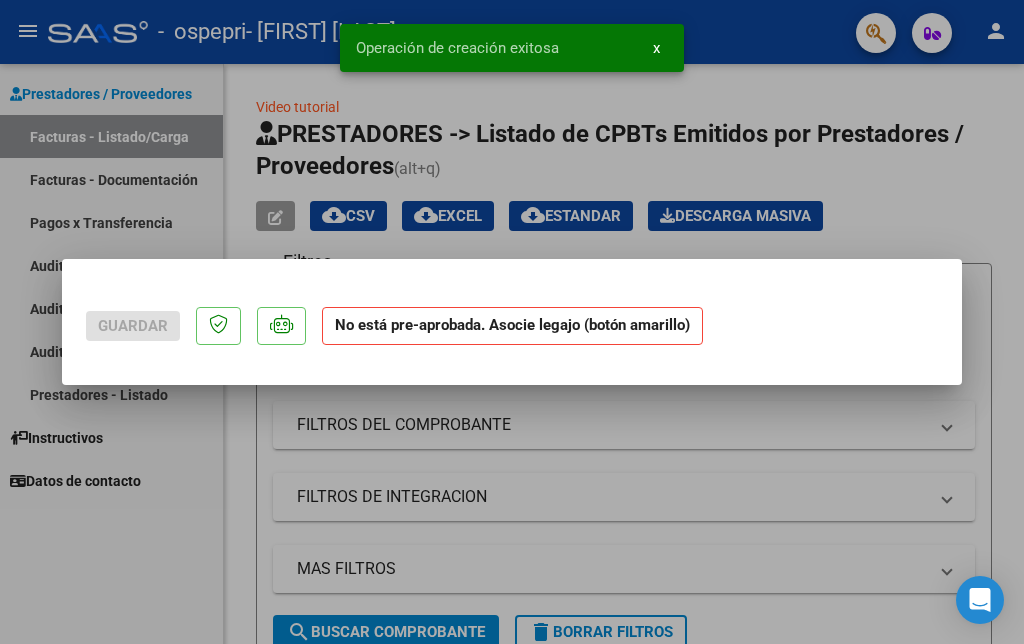 scroll, scrollTop: 0, scrollLeft: 0, axis: both 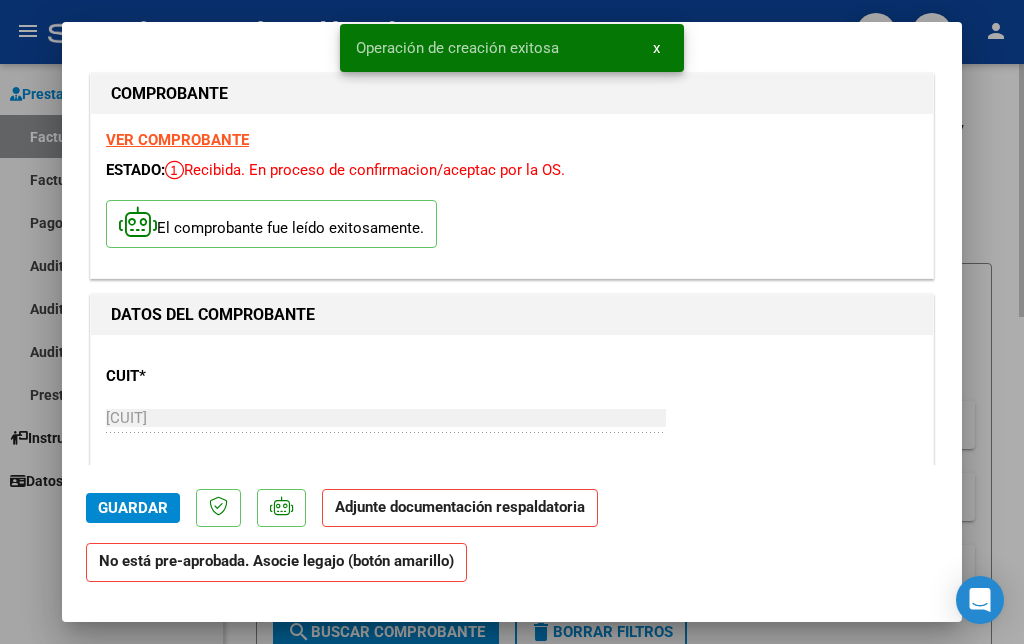 drag, startPoint x: 963, startPoint y: 110, endPoint x: 983, endPoint y: 170, distance: 63.245552 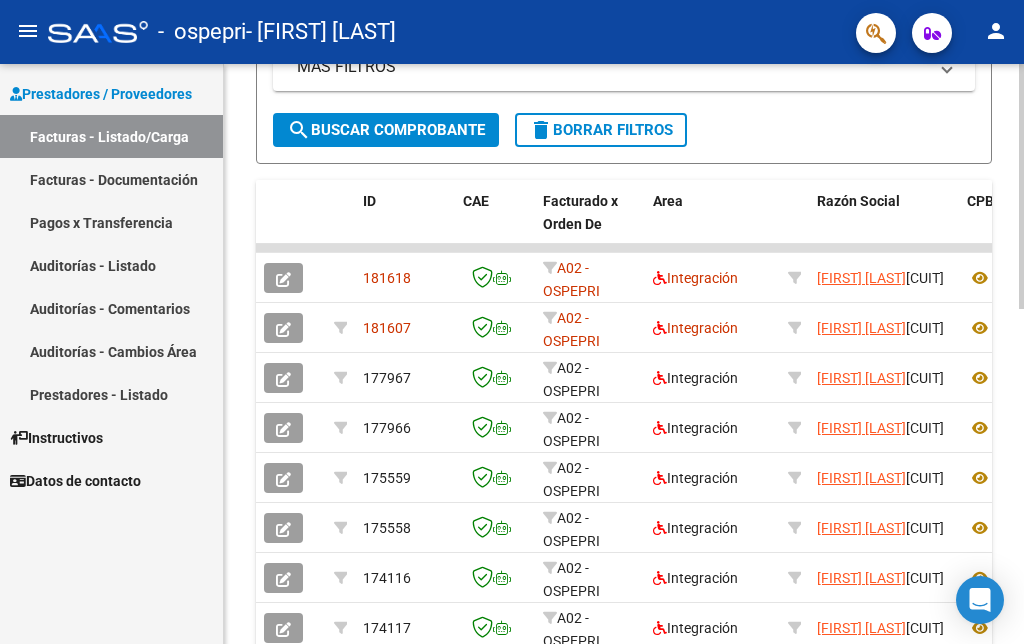 scroll, scrollTop: 552, scrollLeft: 0, axis: vertical 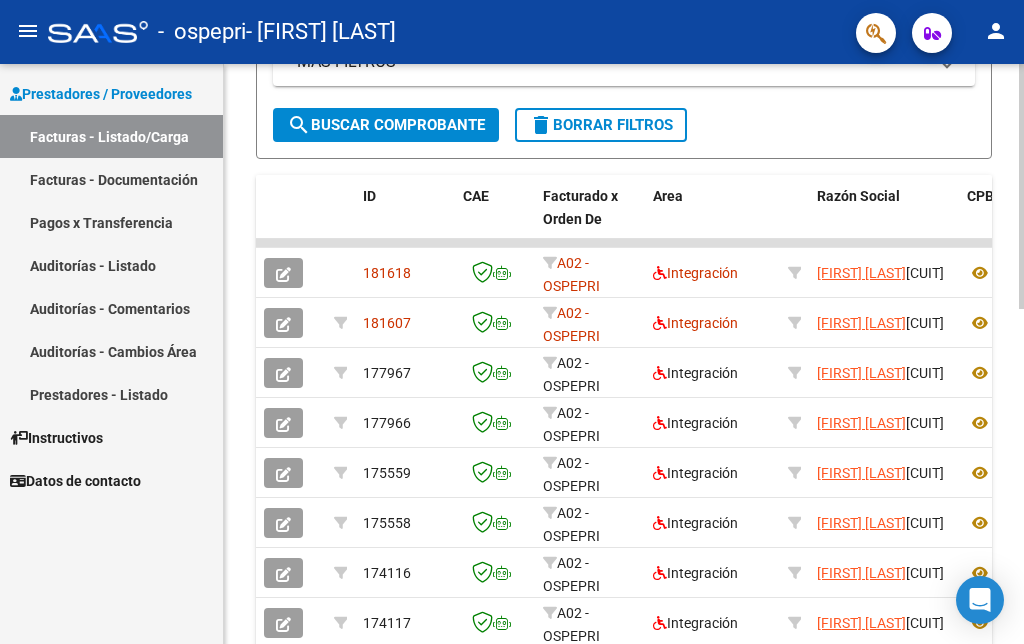 click on "menu -   ospepri   - PERALTA NANCY ESTELA person    Prestadores / Proveedores Facturas - Listado/Carga Facturas - Documentación Pagos x Transferencia Auditorías - Listado Auditorías - Comentarios Auditorías - Cambios Área Prestadores - Listado    Instructivos    Datos de contacto  Video tutorial   PRESTADORES -> Listado de CPBTs Emitidos por Prestadores / Proveedores (alt+q)   Cargar Comprobante
cloud_download  CSV  cloud_download  EXCEL  cloud_download  Estandar   Descarga Masiva
Filtros Id Area Area Todos Confirmado   Mostrar totalizadores   FILTROS DEL COMPROBANTE  Comprobante Tipo Comprobante Tipo Start date – End date Fec. Comprobante Desde / Hasta Días Emisión Desde(cant. días) Días Emisión Hasta(cant. días) CUIT / Razón Social Pto. Venta Nro. Comprobante Código SSS CAE Válido CAE Válido Todos Cargado Módulo Hosp. Todos Tiene facturacion Apócrifa Hospital Refes  FILTROS DE INTEGRACION  Período De Prestación Campos del Archivo de Rendición Devuelto x SSS (dr_envio)" at bounding box center [512, 322] 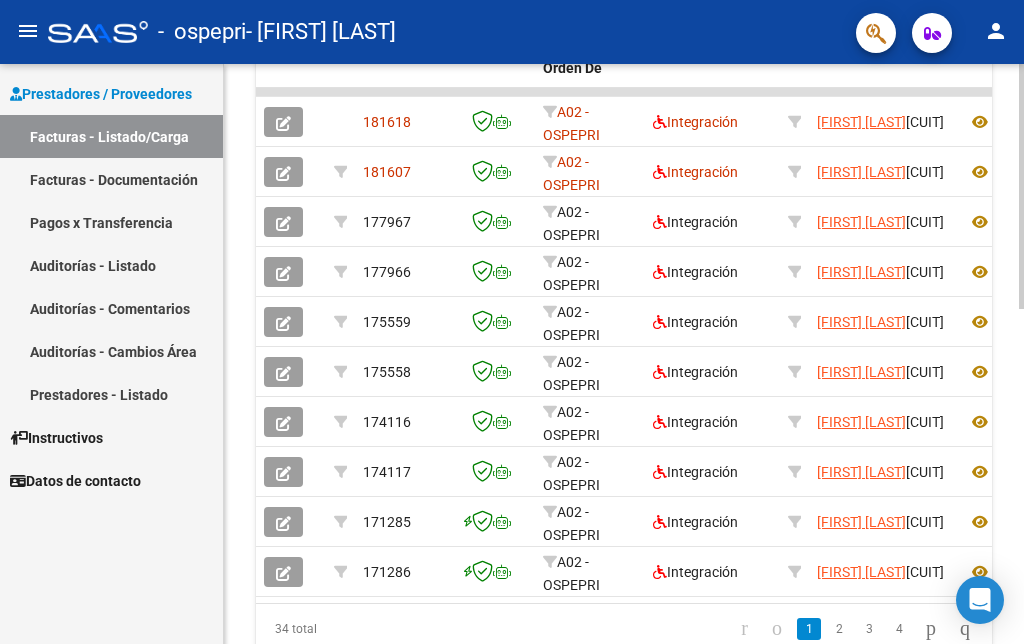 scroll, scrollTop: 708, scrollLeft: 0, axis: vertical 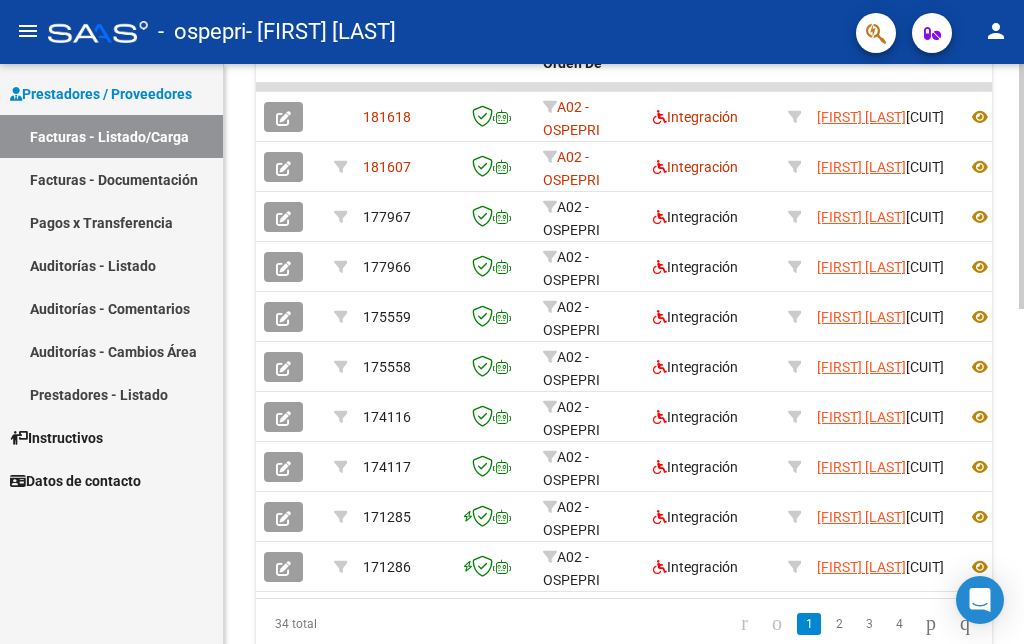 click on "menu -   ospepri   - PERALTA NANCY ESTELA person    Prestadores / Proveedores Facturas - Listado/Carga Facturas - Documentación Pagos x Transferencia Auditorías - Listado Auditorías - Comentarios Auditorías - Cambios Área Prestadores - Listado    Instructivos    Datos de contacto  Video tutorial   PRESTADORES -> Listado de CPBTs Emitidos por Prestadores / Proveedores (alt+q)   Cargar Comprobante
cloud_download  CSV  cloud_download  EXCEL  cloud_download  Estandar   Descarga Masiva
Filtros Id Area Area Todos Confirmado   Mostrar totalizadores   FILTROS DEL COMPROBANTE  Comprobante Tipo Comprobante Tipo Start date – End date Fec. Comprobante Desde / Hasta Días Emisión Desde(cant. días) Días Emisión Hasta(cant. días) CUIT / Razón Social Pto. Venta Nro. Comprobante Código SSS CAE Válido CAE Válido Todos Cargado Módulo Hosp. Todos Tiene facturacion Apócrifa Hospital Refes  FILTROS DE INTEGRACION  Período De Prestación Campos del Archivo de Rendición Devuelto x SSS (dr_envio)" at bounding box center [512, 322] 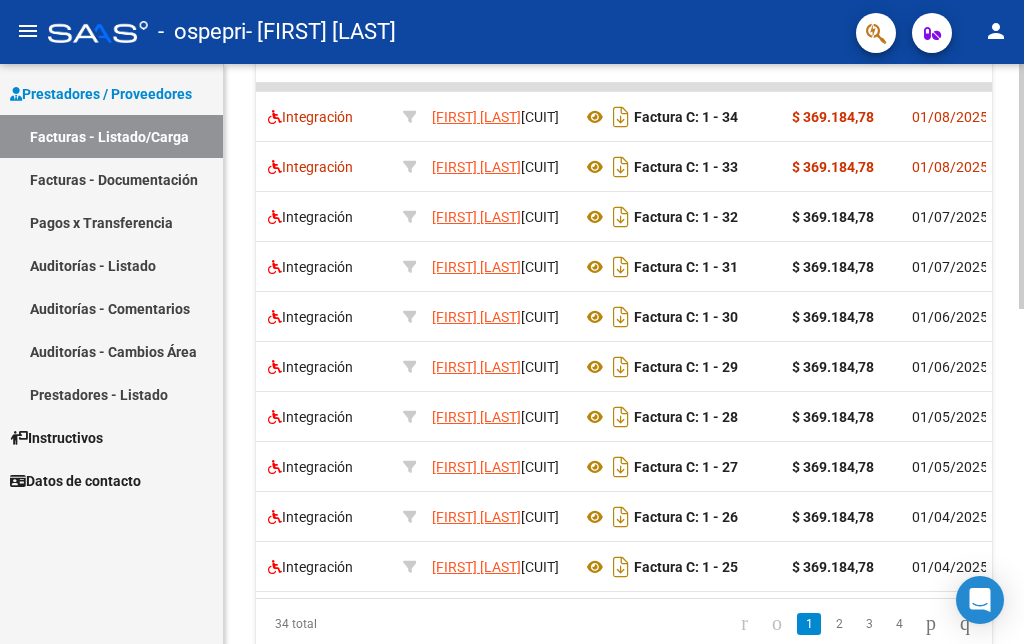 scroll, scrollTop: 0, scrollLeft: 0, axis: both 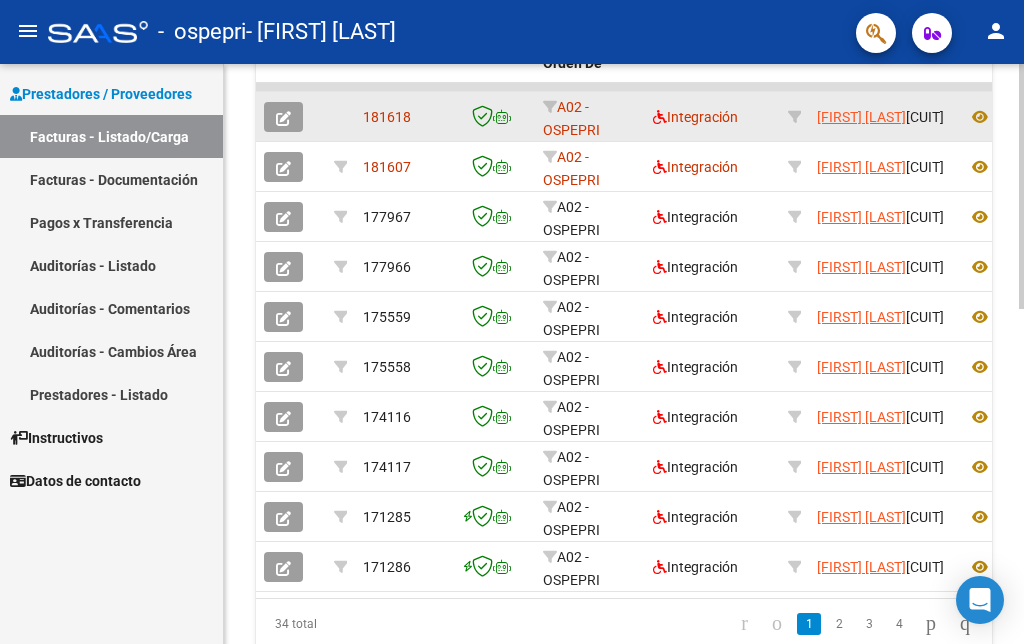 click 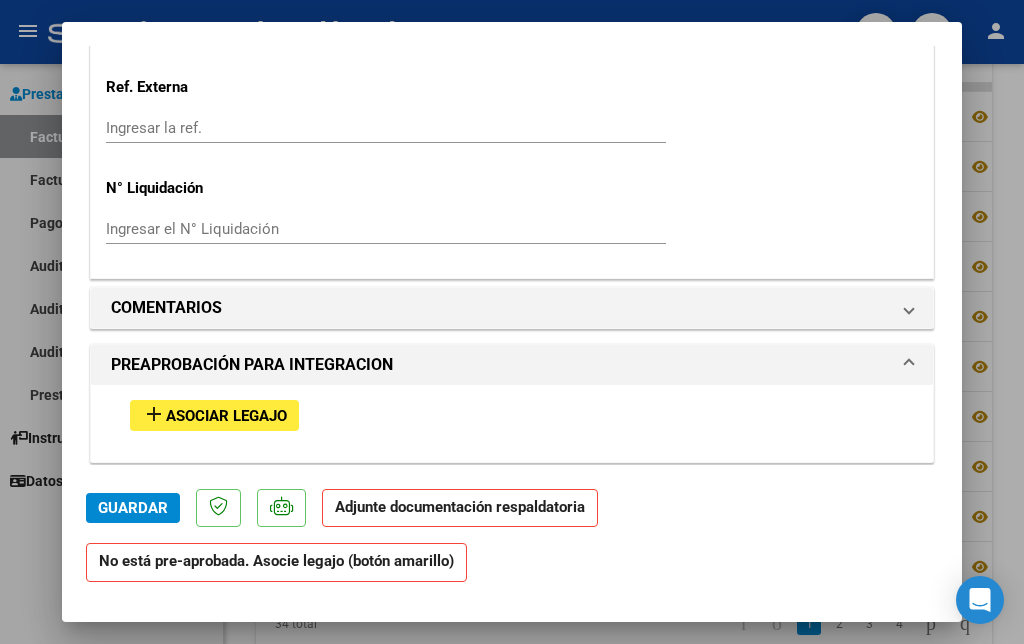 scroll, scrollTop: 1665, scrollLeft: 0, axis: vertical 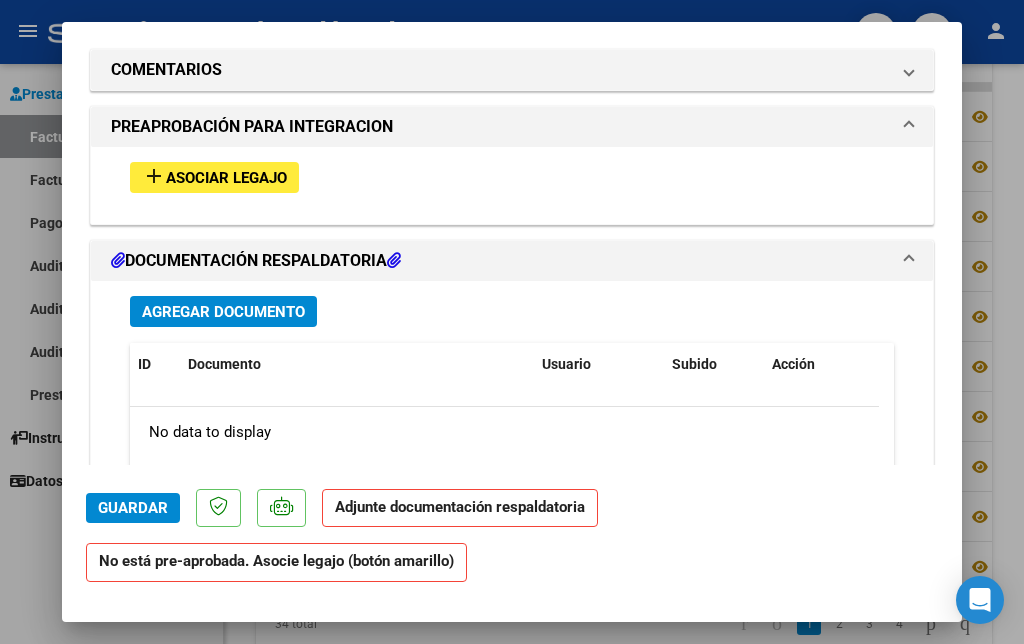 click on "Asociar Legajo" at bounding box center (226, 178) 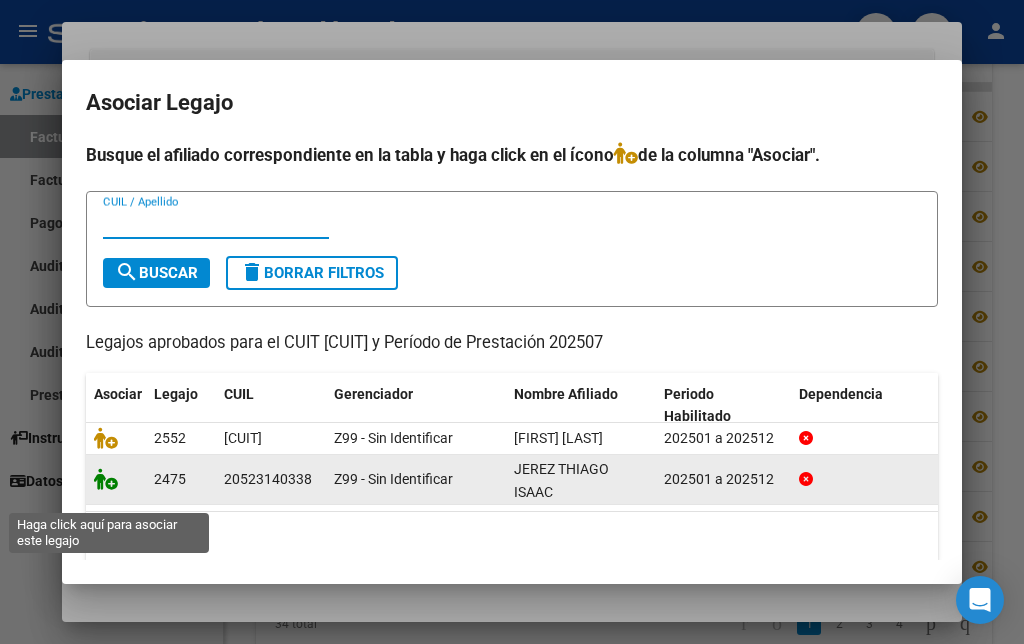 click 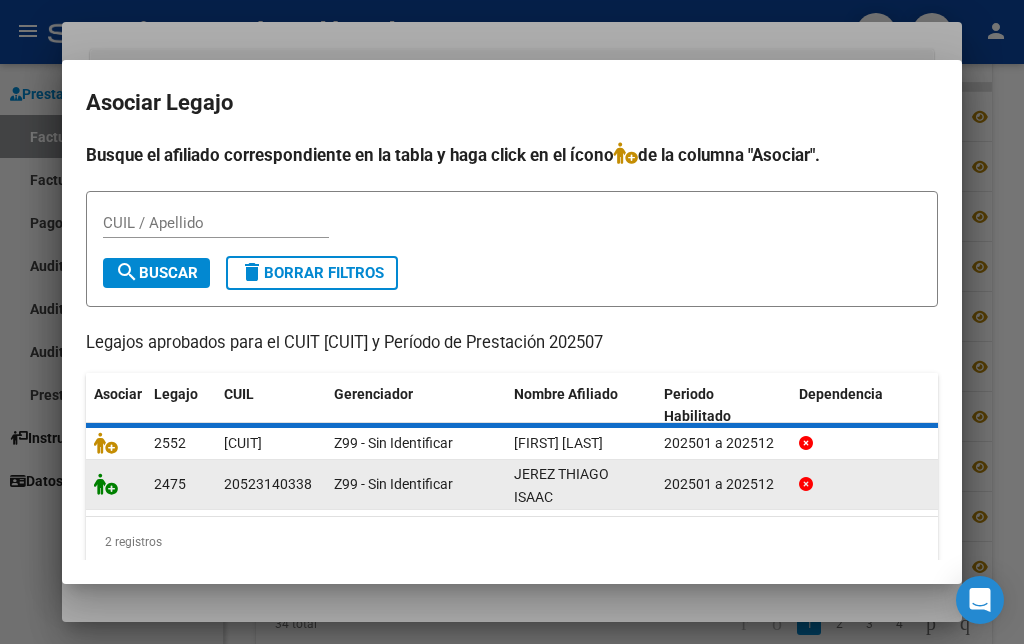 scroll, scrollTop: 1718, scrollLeft: 0, axis: vertical 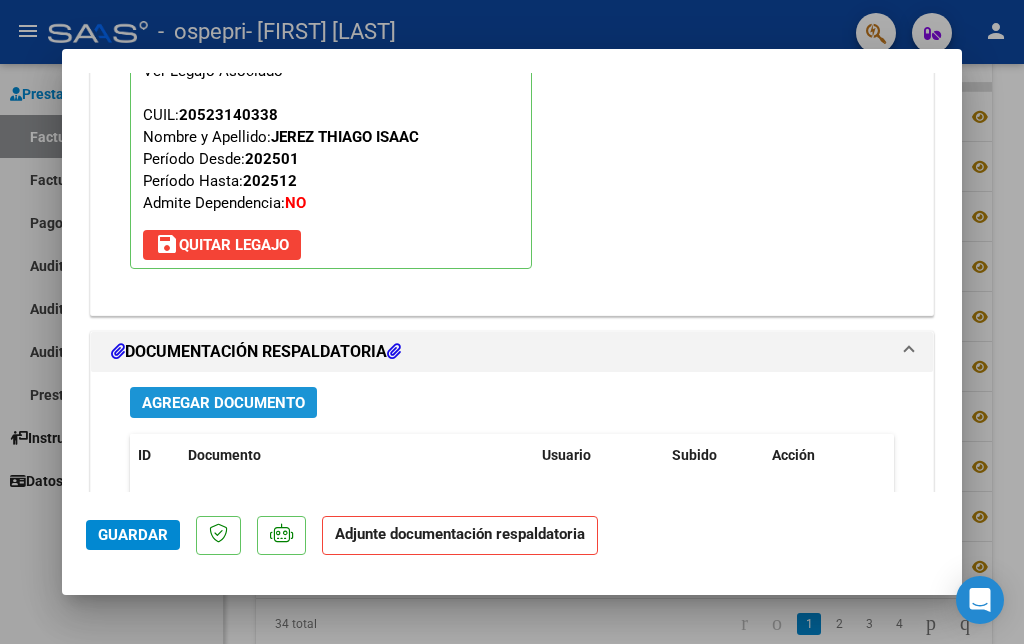 click on "Agregar Documento" at bounding box center (223, 403) 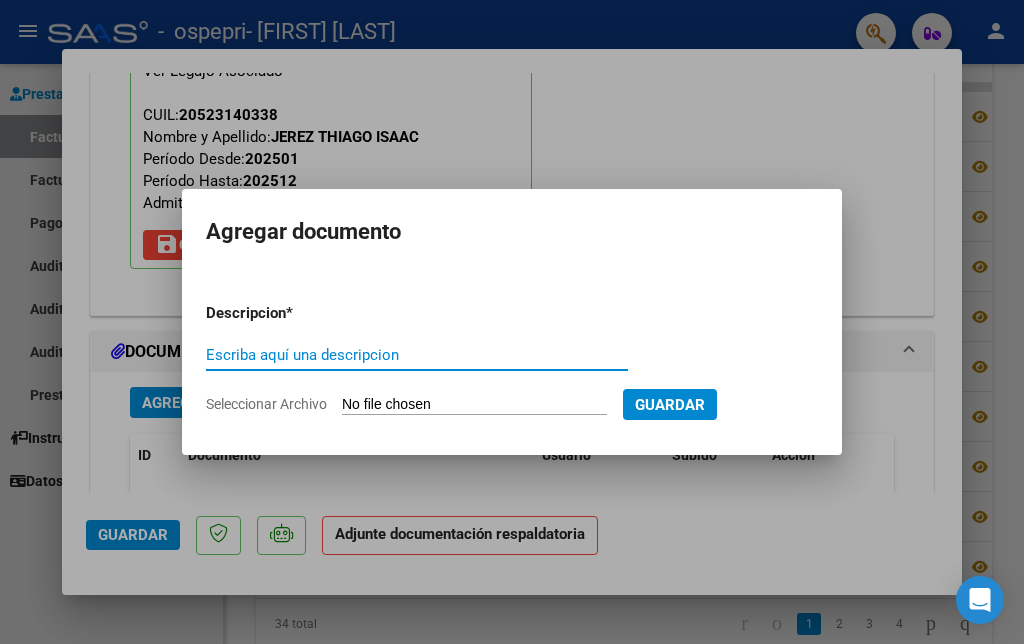 click on "Escriba aquí una descripcion" at bounding box center [417, 355] 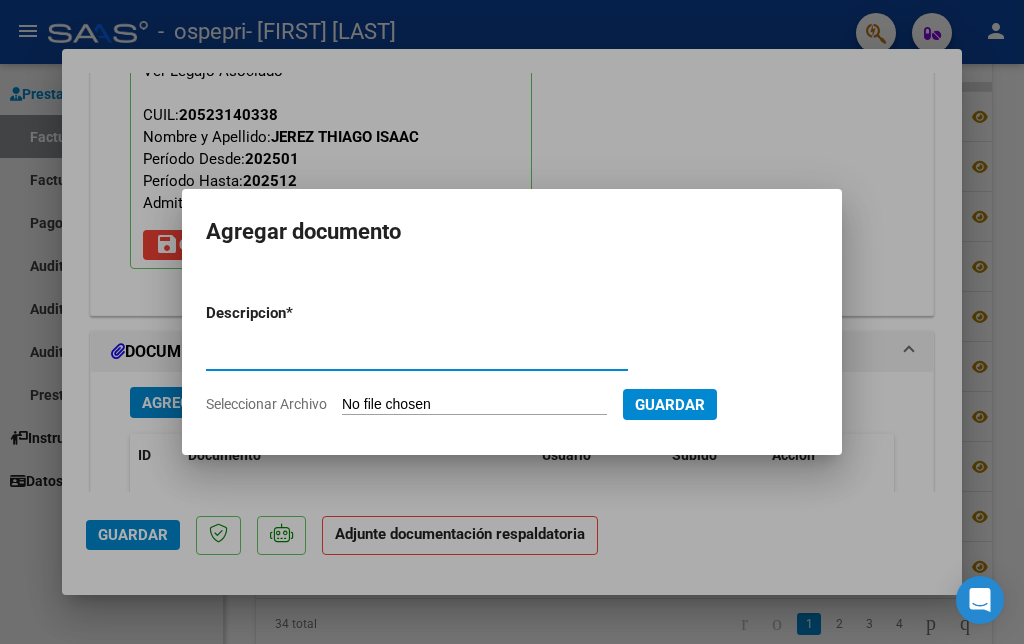 type on "ASISTENCIA" 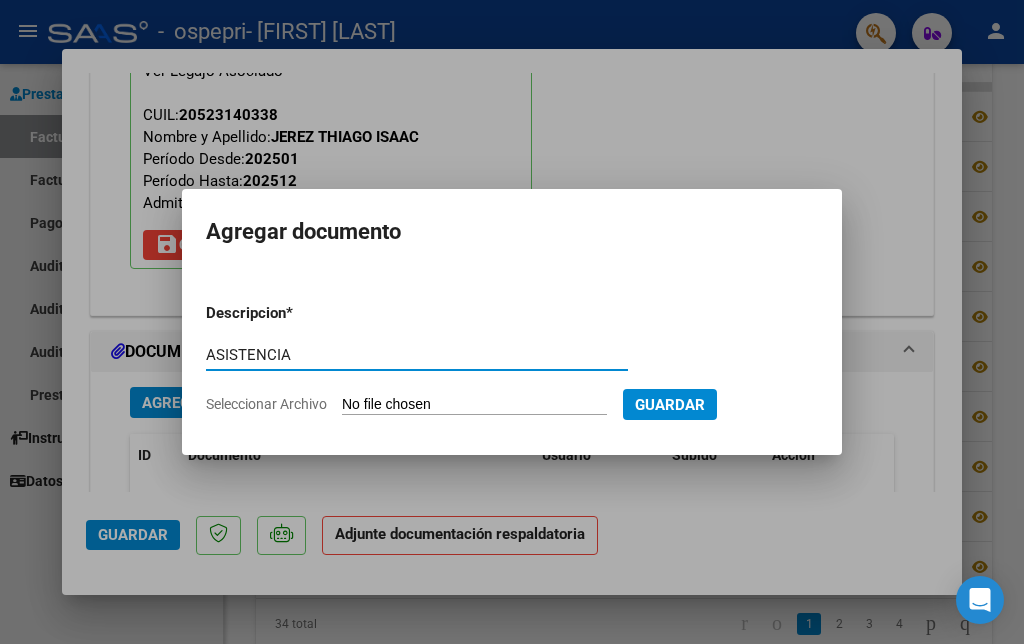 click on "Seleccionar Archivo" at bounding box center [474, 405] 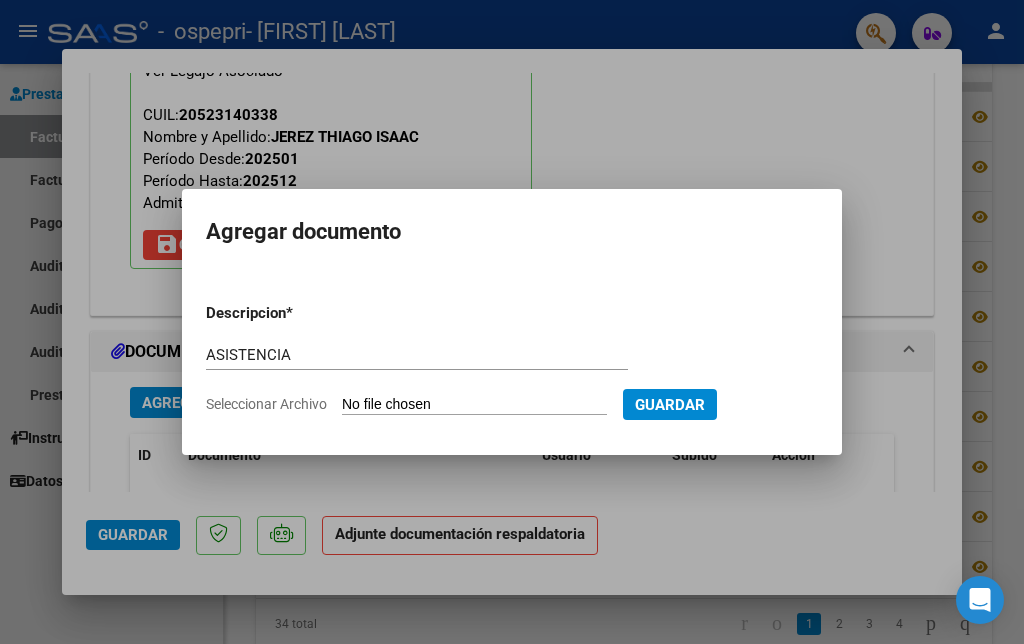 click at bounding box center (512, 322) 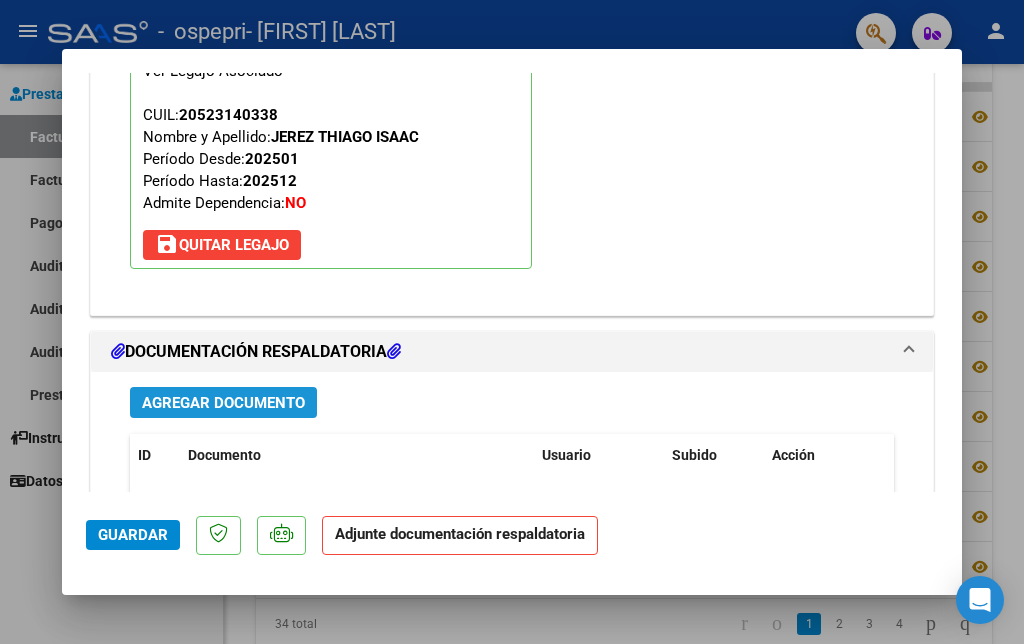 click on "Agregar Documento" at bounding box center (223, 403) 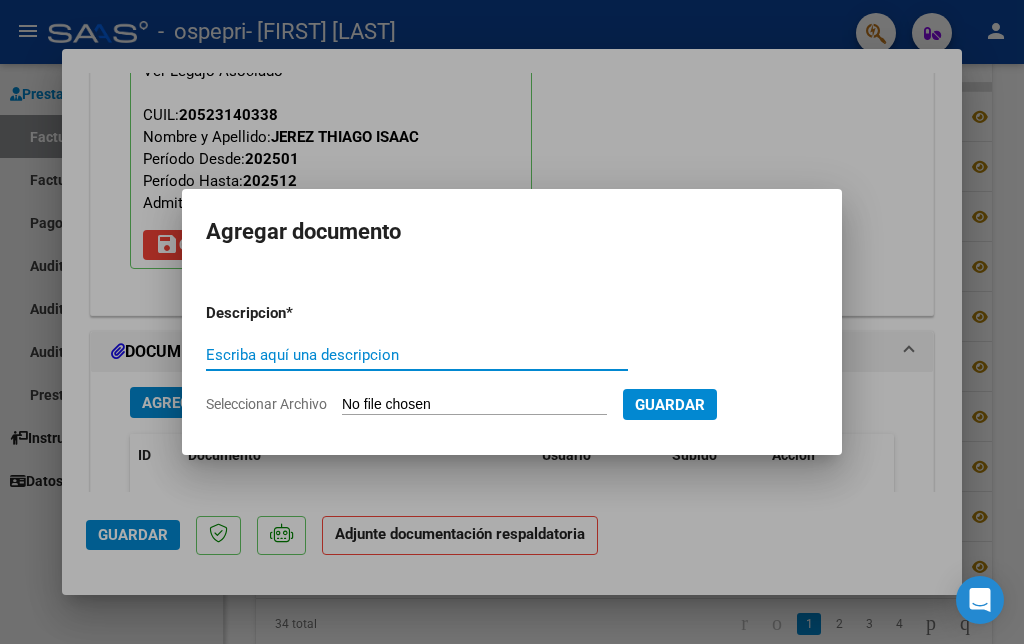click on "Escriba aquí una descripcion" at bounding box center [417, 355] 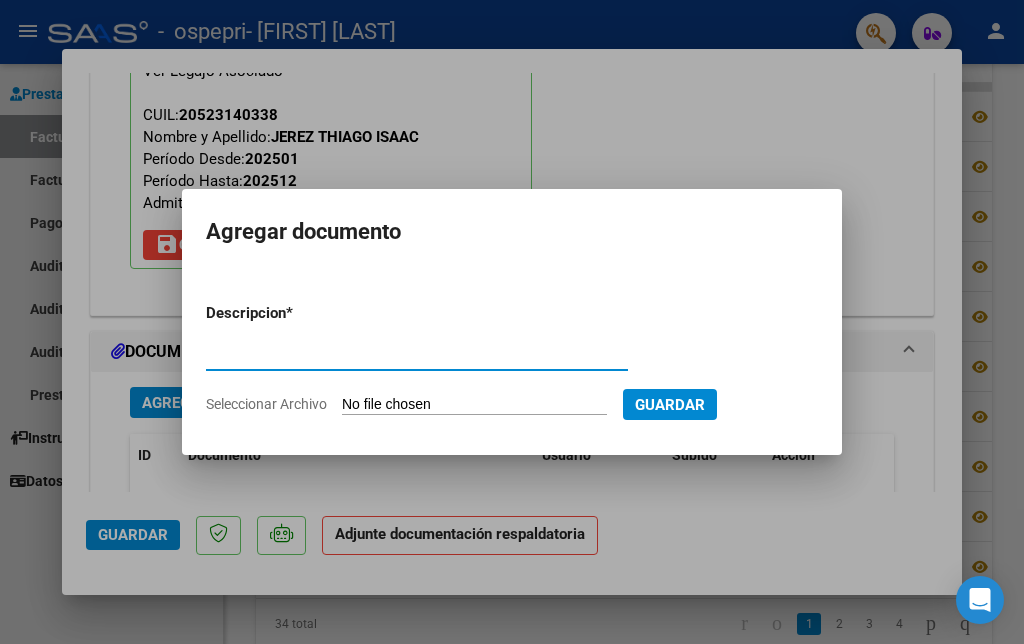 type on "ASISTENCIA" 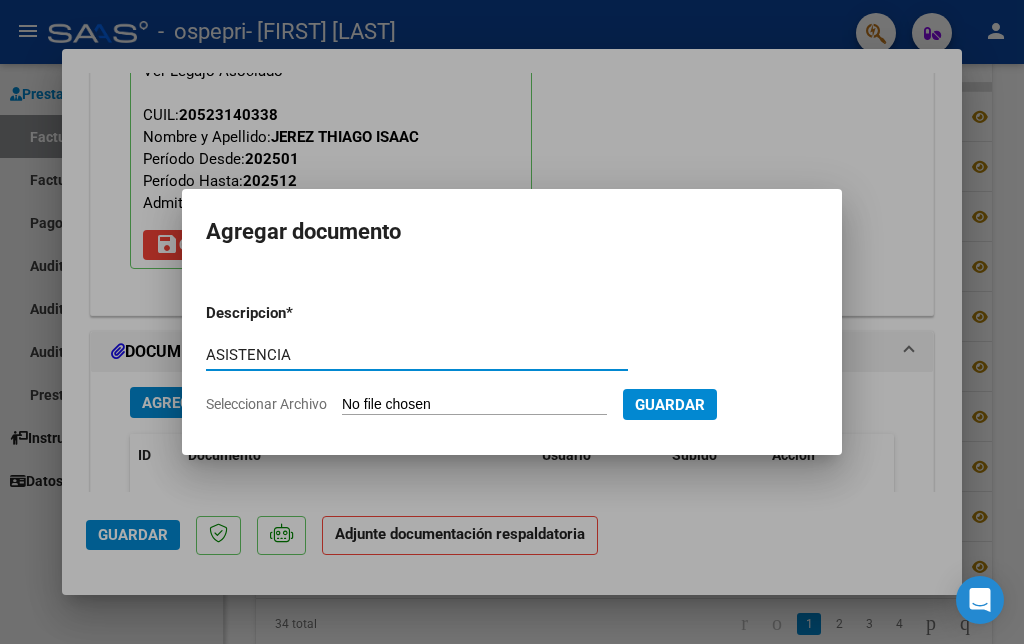 click on "Seleccionar Archivo" at bounding box center (474, 405) 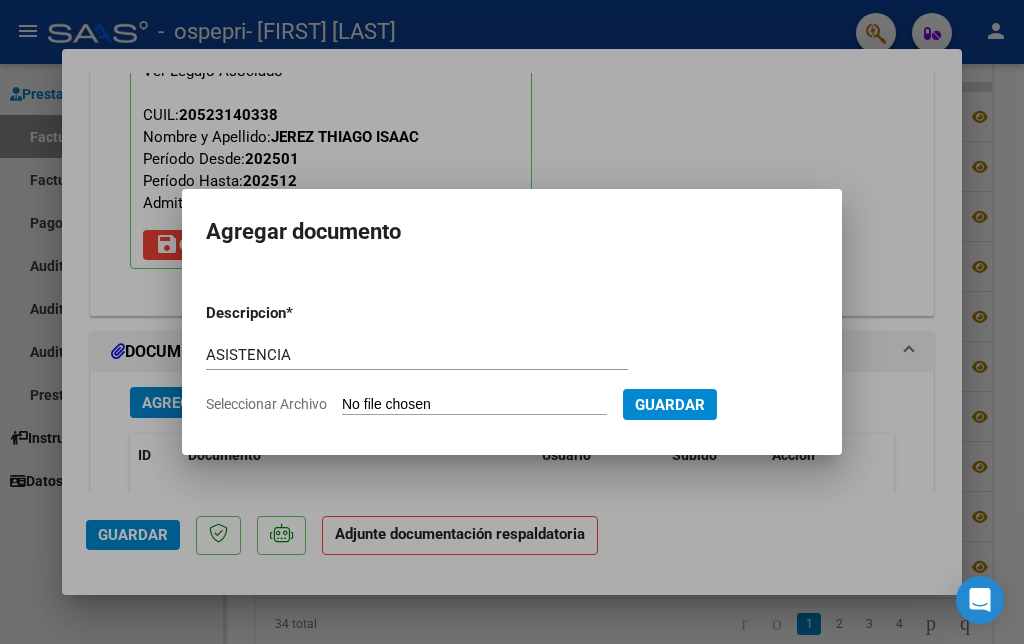 type on "C:\fakepath\Asistencia_JEREZ.pdf" 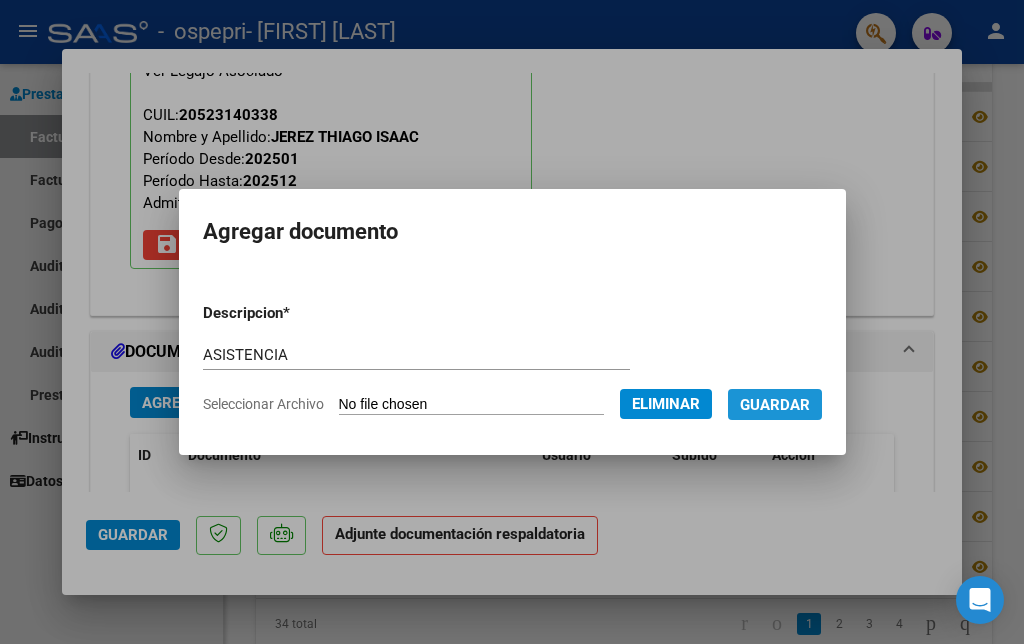 click on "Guardar" at bounding box center (775, 405) 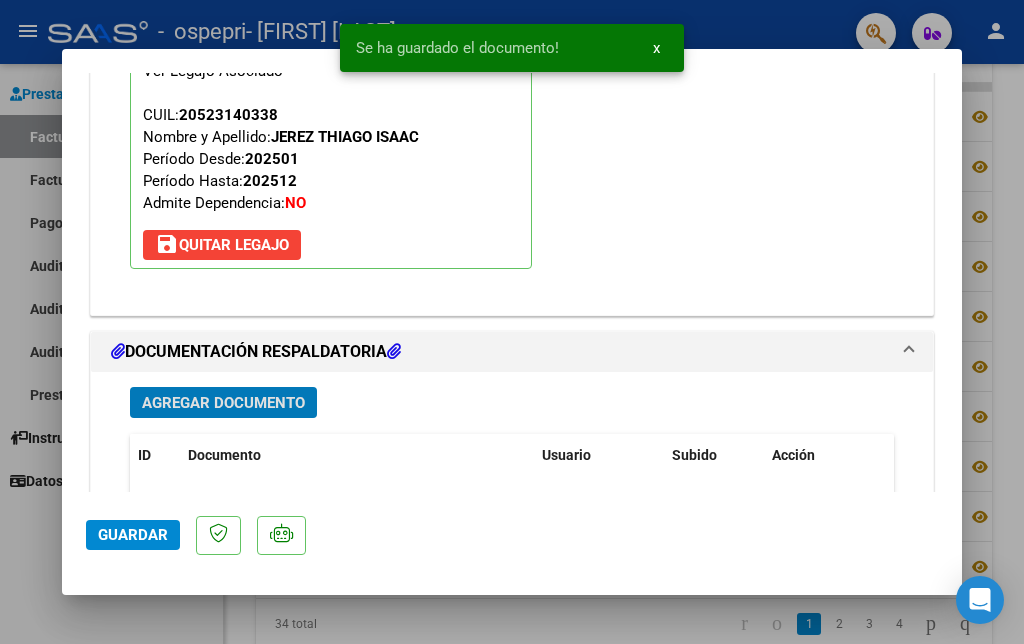 click on "Guardar" 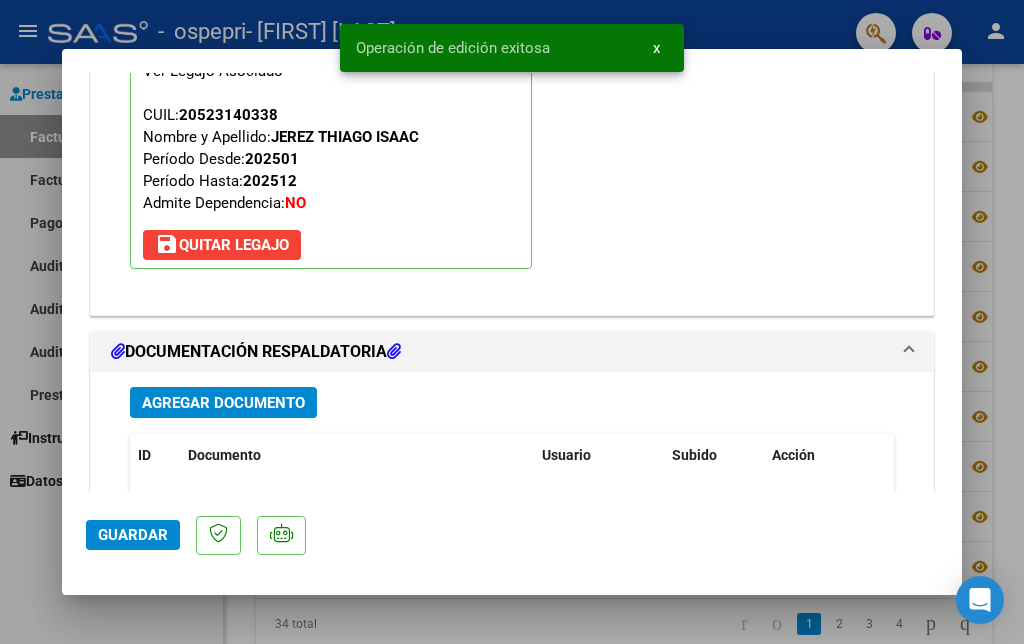 click at bounding box center [512, 322] 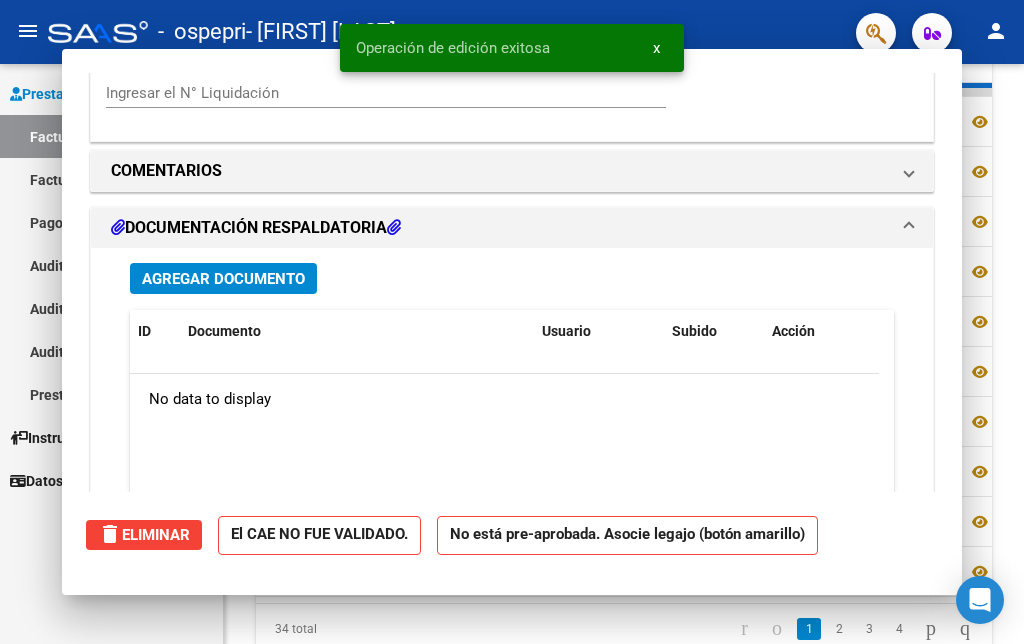 scroll, scrollTop: 1767, scrollLeft: 0, axis: vertical 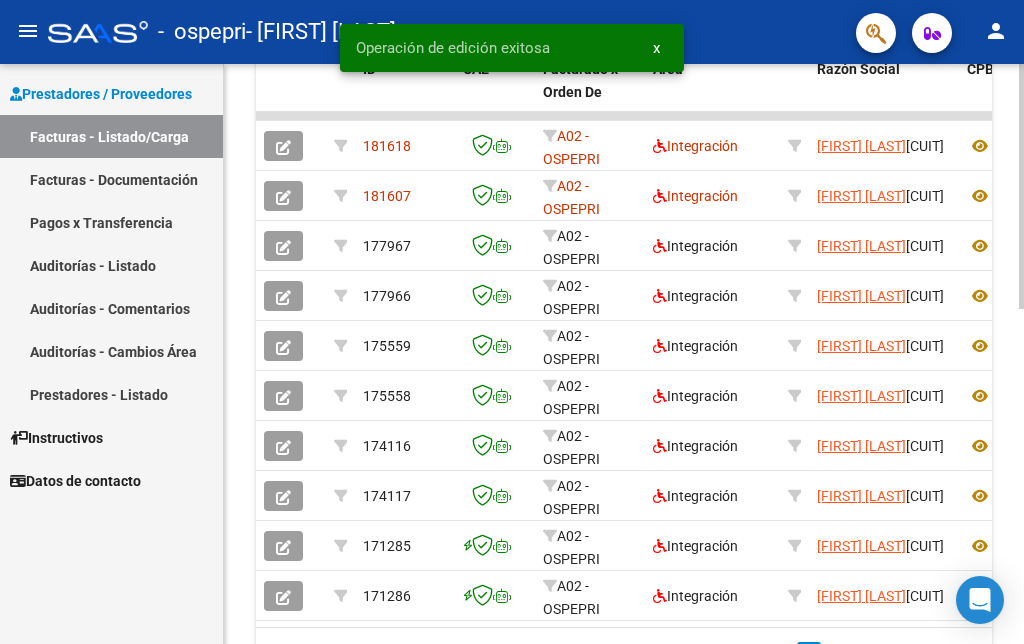 click 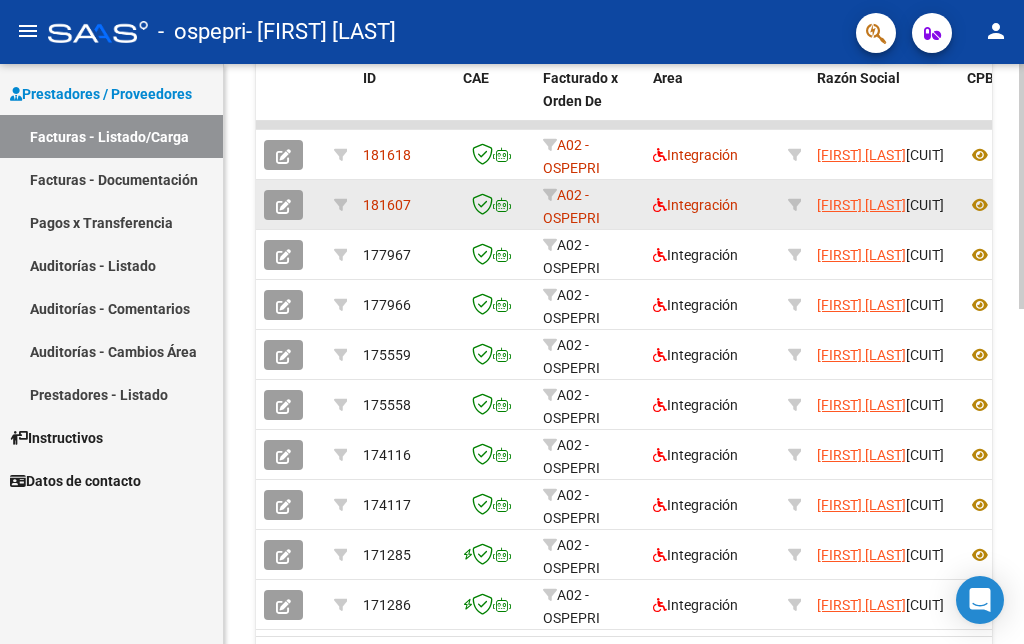 click 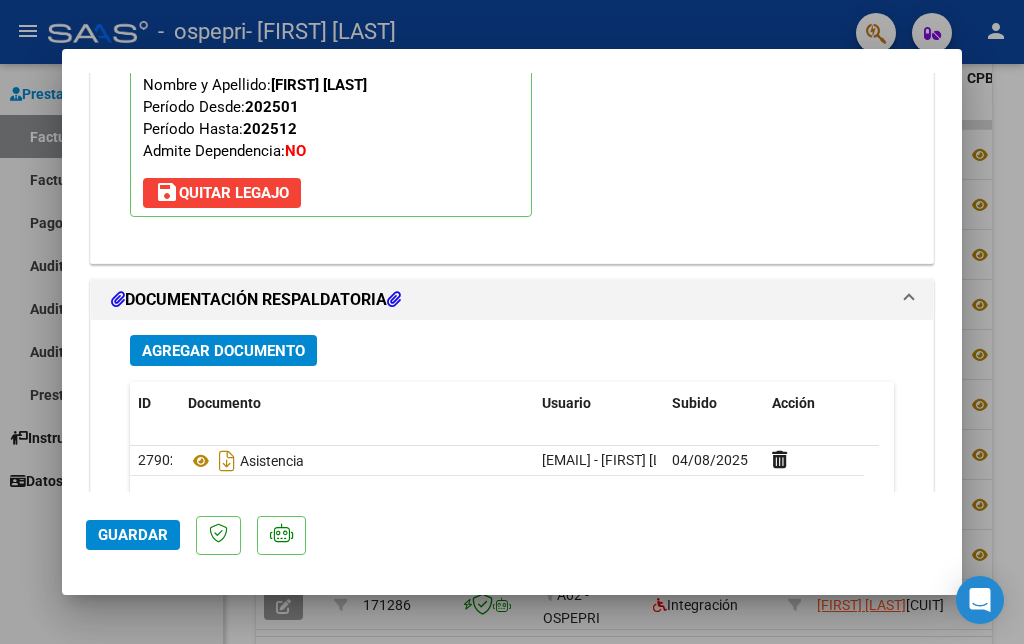 scroll, scrollTop: 2013, scrollLeft: 0, axis: vertical 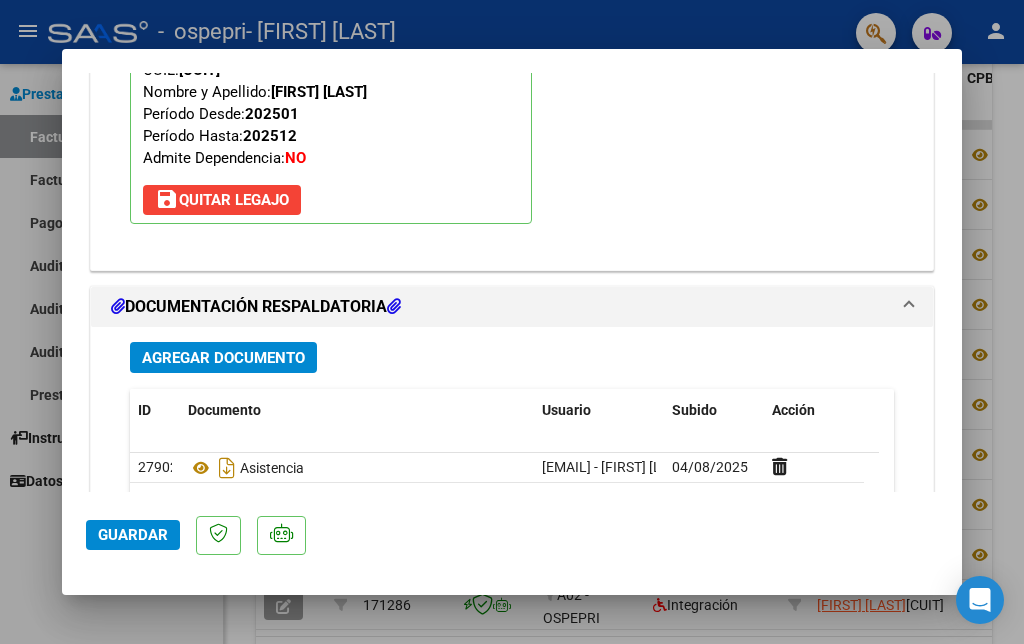 type 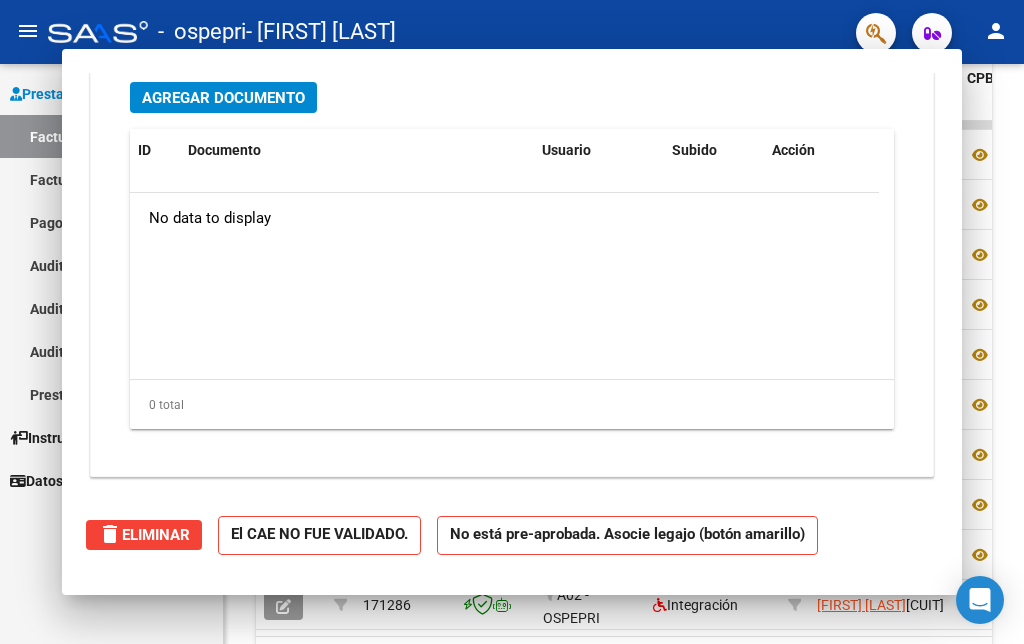 scroll, scrollTop: 1497, scrollLeft: 0, axis: vertical 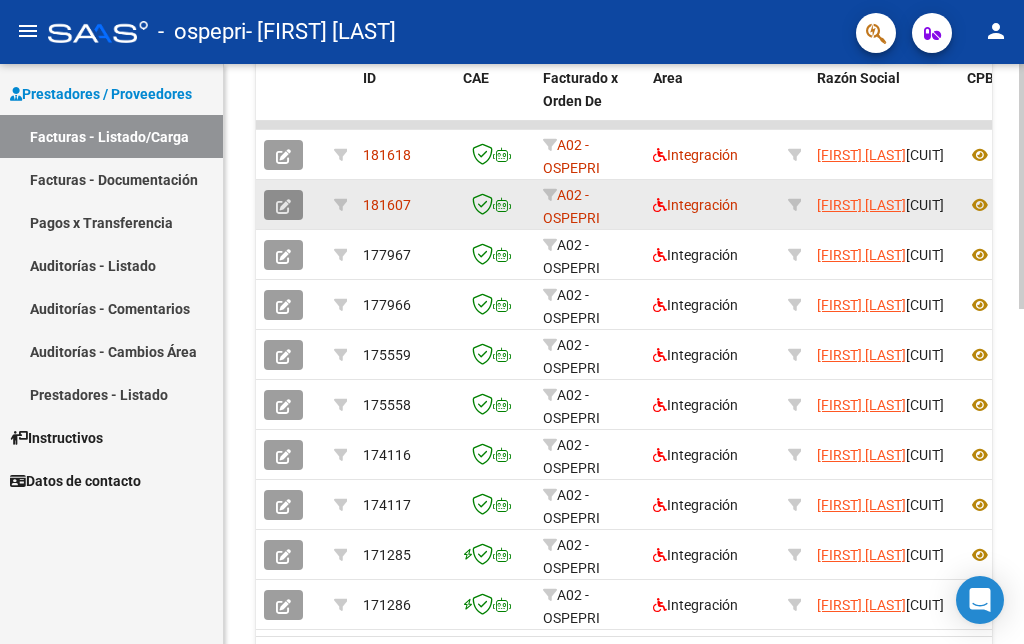 click 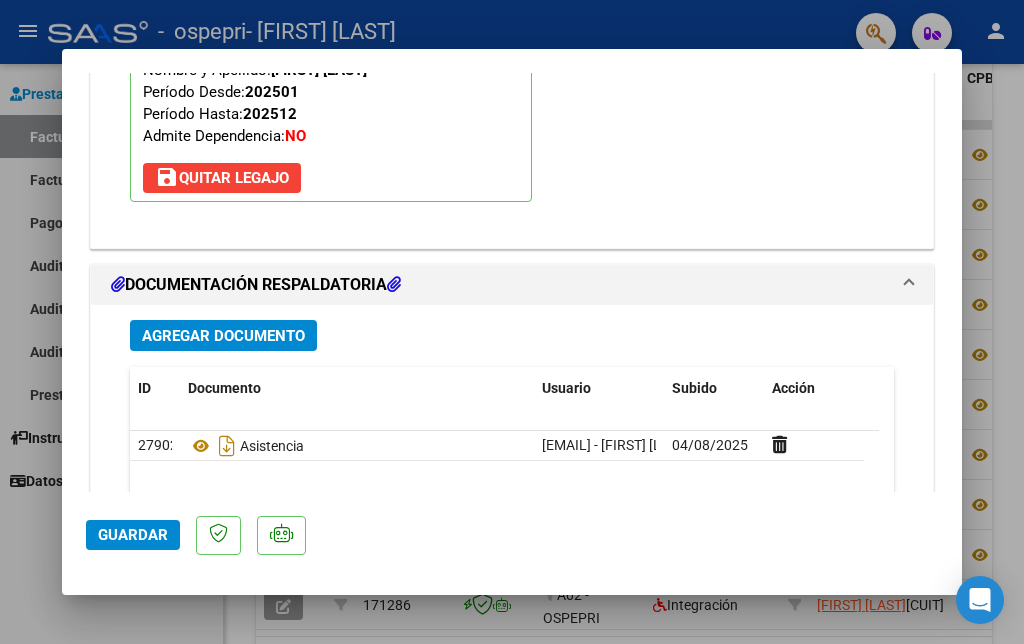 scroll, scrollTop: 2042, scrollLeft: 0, axis: vertical 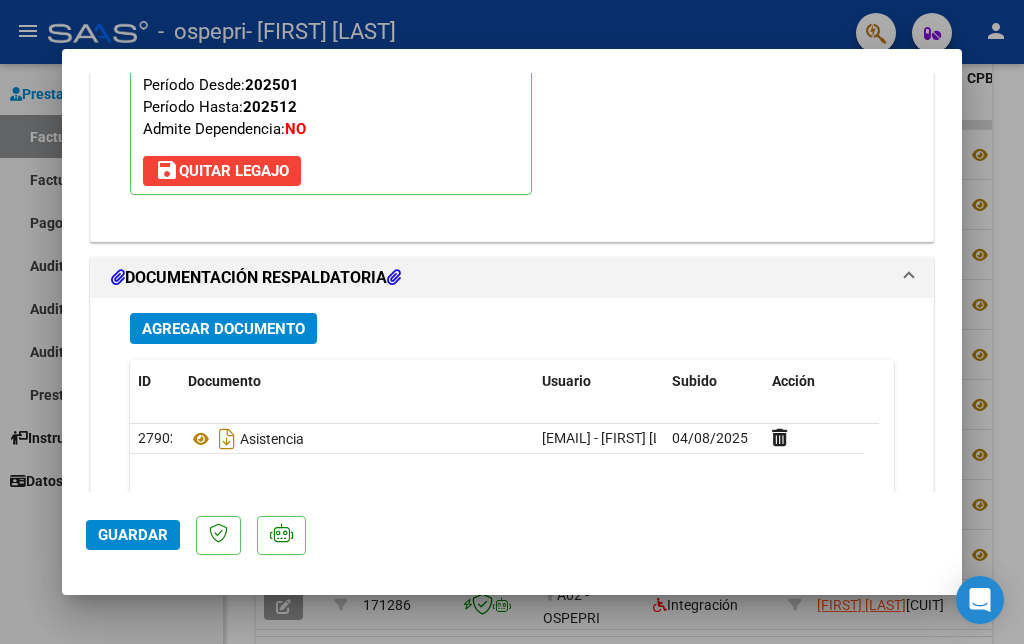 type 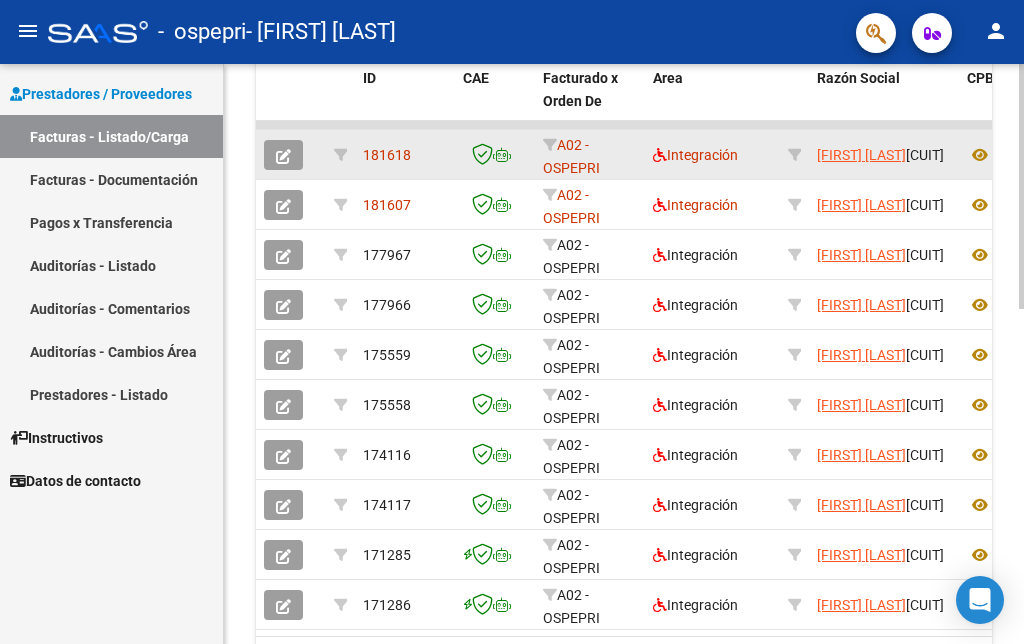 click 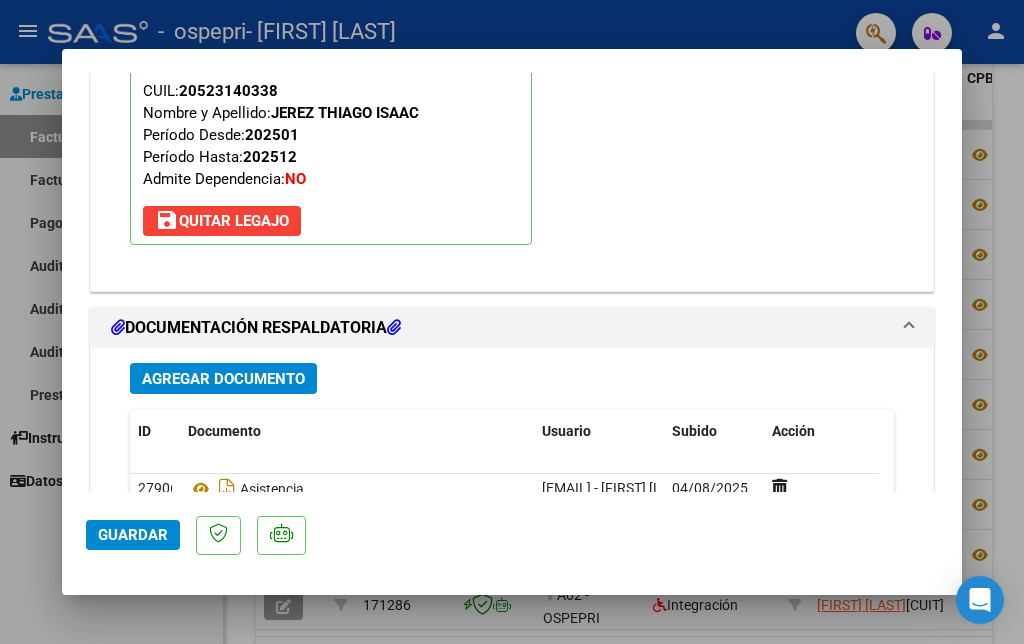 scroll, scrollTop: 2006, scrollLeft: 0, axis: vertical 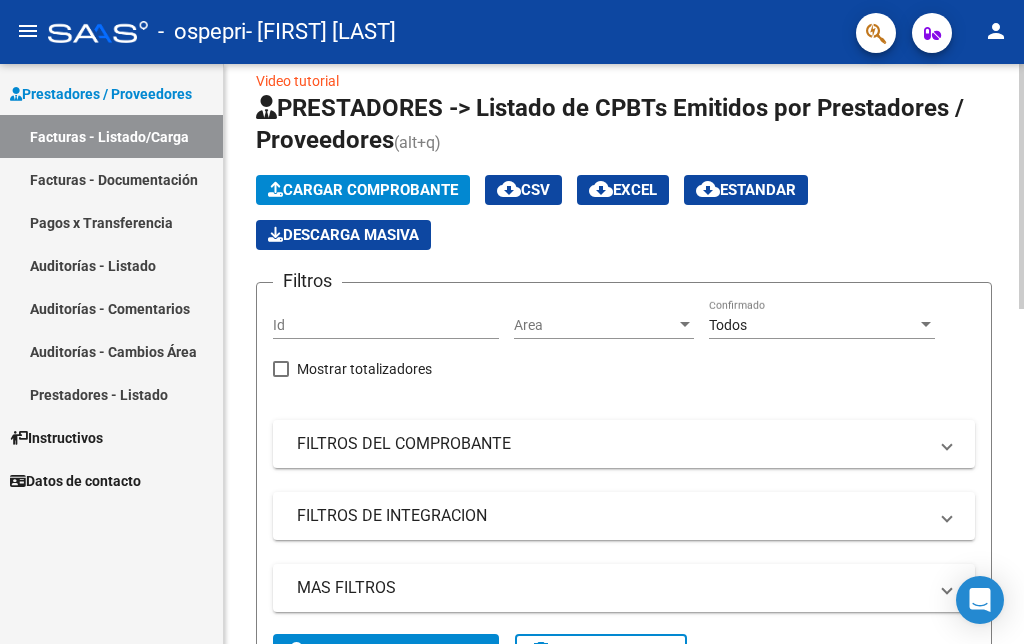 click on "Video tutorial   PRESTADORES -> Listado de CPBTs Emitidos por Prestadores / Proveedores (alt+q)   Cargar Comprobante
cloud_download  CSV  cloud_download  EXCEL  cloud_download  Estandar   Descarga Masiva
Filtros Id Area Area Todos Confirmado   Mostrar totalizadores   FILTROS DEL COMPROBANTE  Comprobante Tipo Comprobante Tipo Start date – End date Fec. Comprobante Desde / Hasta Días Emisión Desde(cant. días) Días Emisión Hasta(cant. días) CUIT / Razón Social Pto. Venta Nro. Comprobante Código SSS CAE Válido CAE Válido Todos Cargado Módulo Hosp. Todos Tiene facturacion Apócrifa Hospital Refes  FILTROS DE INTEGRACION  Período De Prestación Campos del Archivo de Rendición Devuelto x SSS (dr_envio) Todos Rendido x SSS (dr_envio) Tipo de Registro Tipo de Registro Período Presentación Período Presentación Campos del Legajo Asociado (preaprobación) Afiliado Legajo (cuil/nombre) Todos Solo facturas preaprobadas  MAS FILTROS  Todos Con Doc. Respaldatoria Todos Con Trazabilidad Todos – – 3" 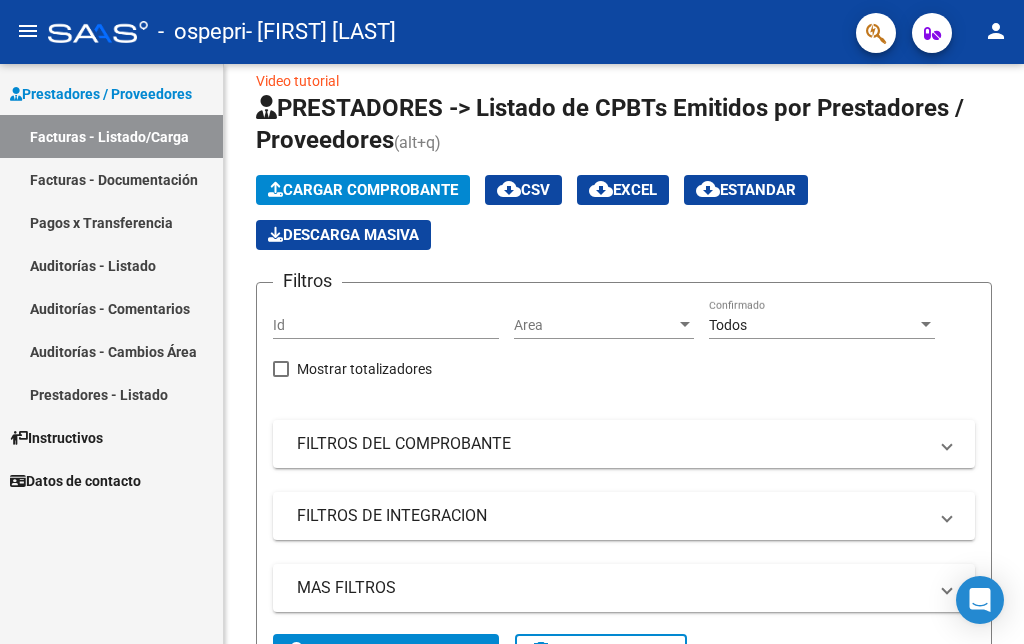 click on "person" 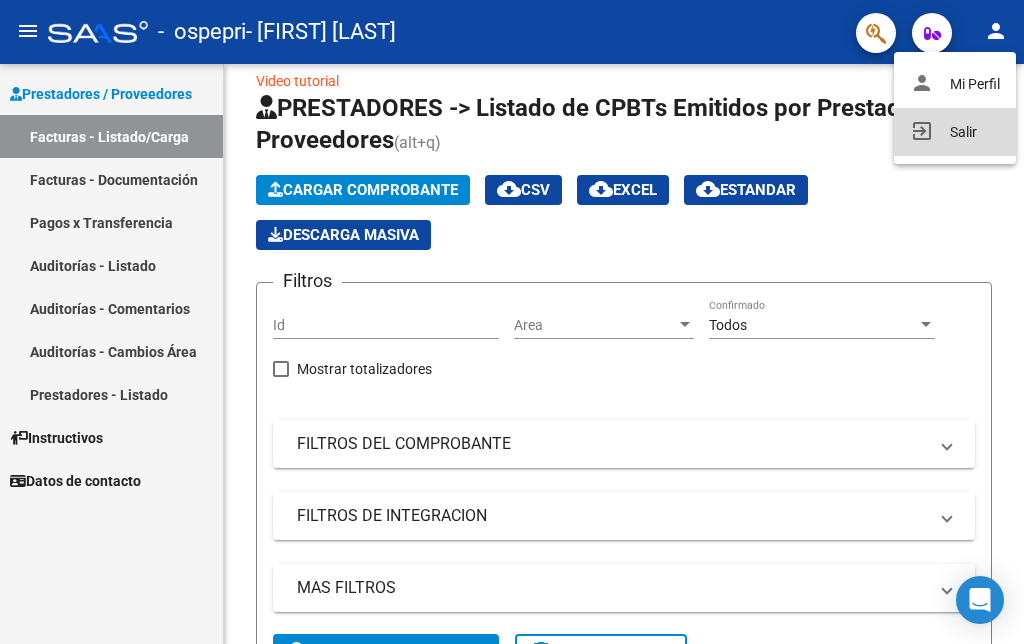 click on "exit_to_app  Salir" at bounding box center [955, 132] 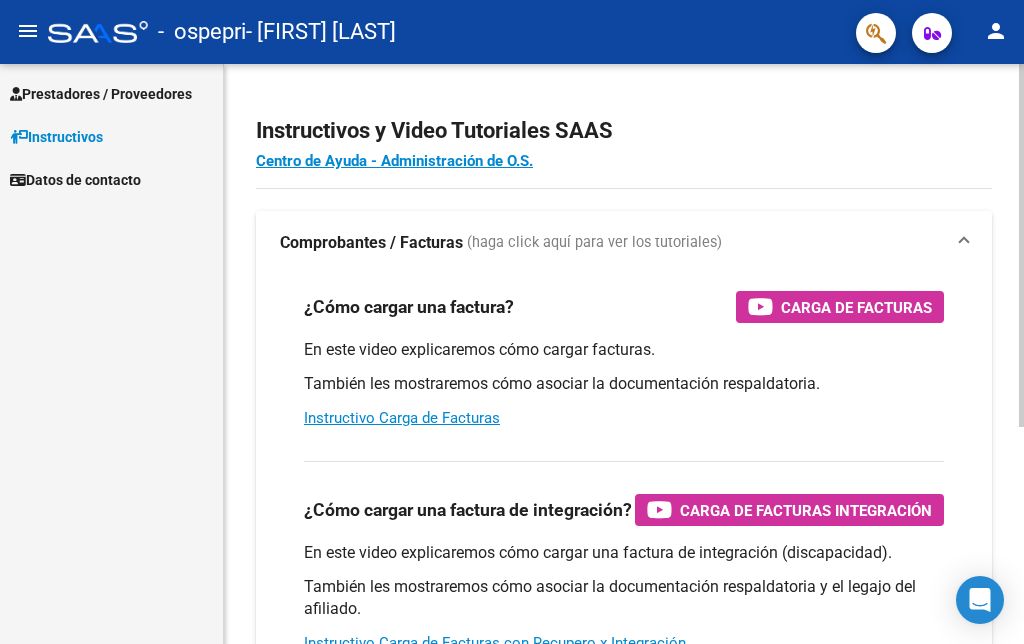 scroll, scrollTop: 0, scrollLeft: 0, axis: both 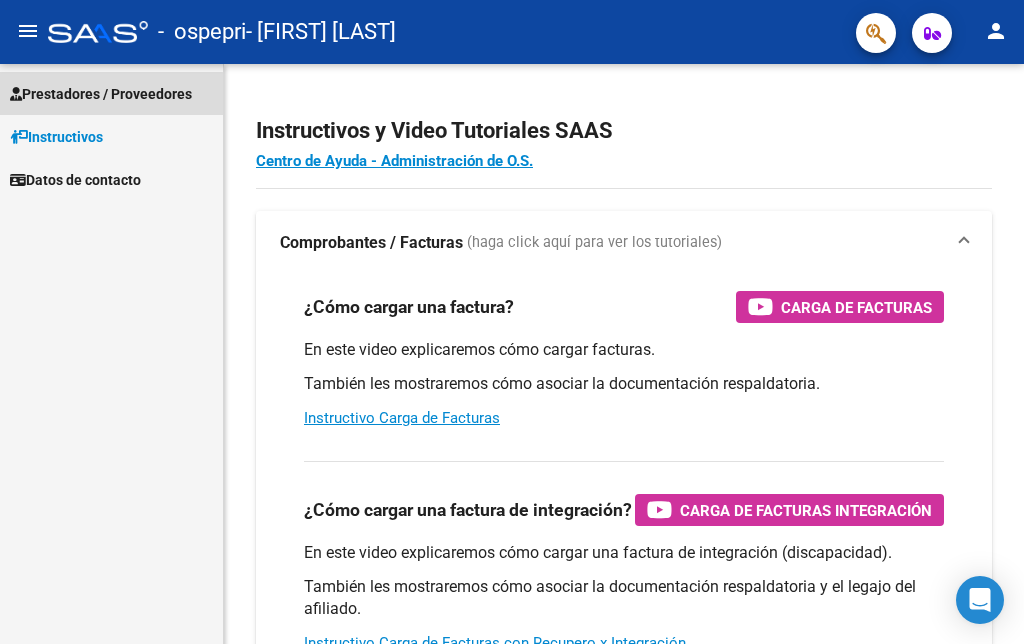 click on "Prestadores / Proveedores" at bounding box center [101, 94] 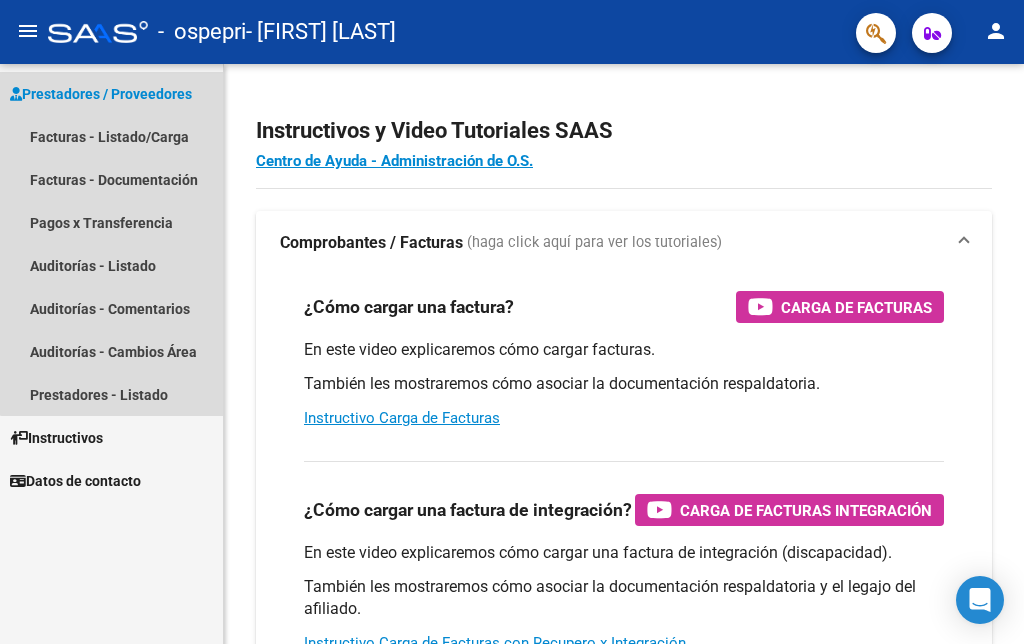 click on "Prestadores / Proveedores" at bounding box center (101, 94) 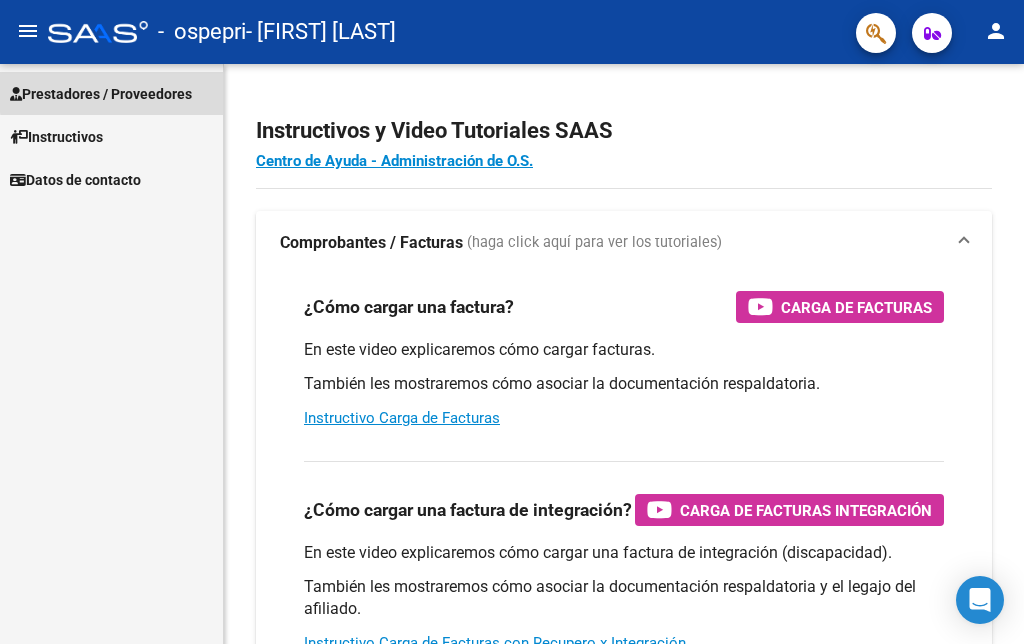 click on "Prestadores / Proveedores" at bounding box center [101, 94] 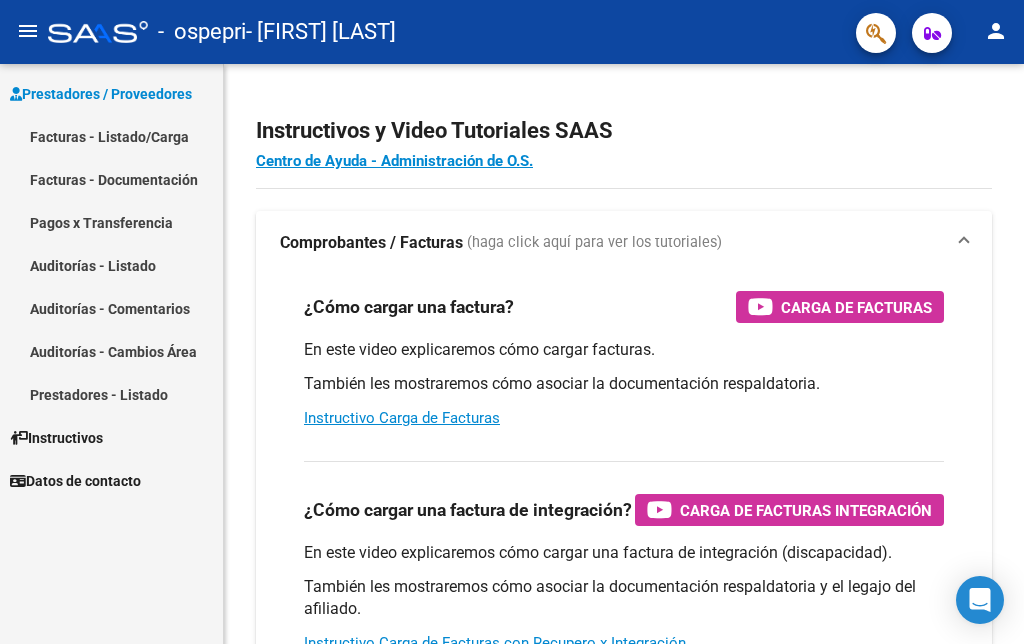 click on "Facturas - Listado/Carga" at bounding box center [111, 136] 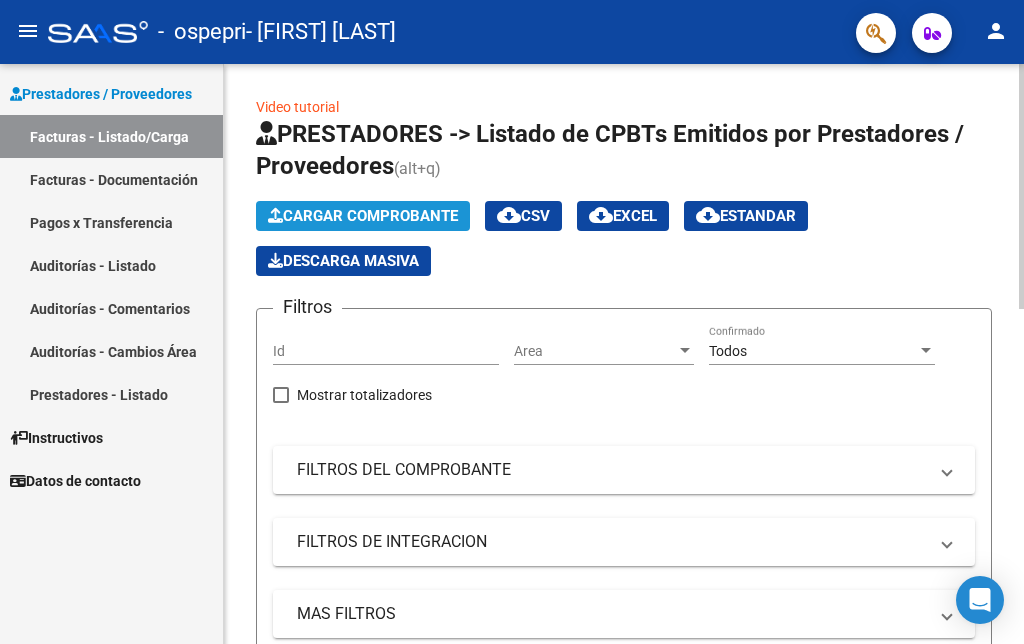 click on "Cargar Comprobante" 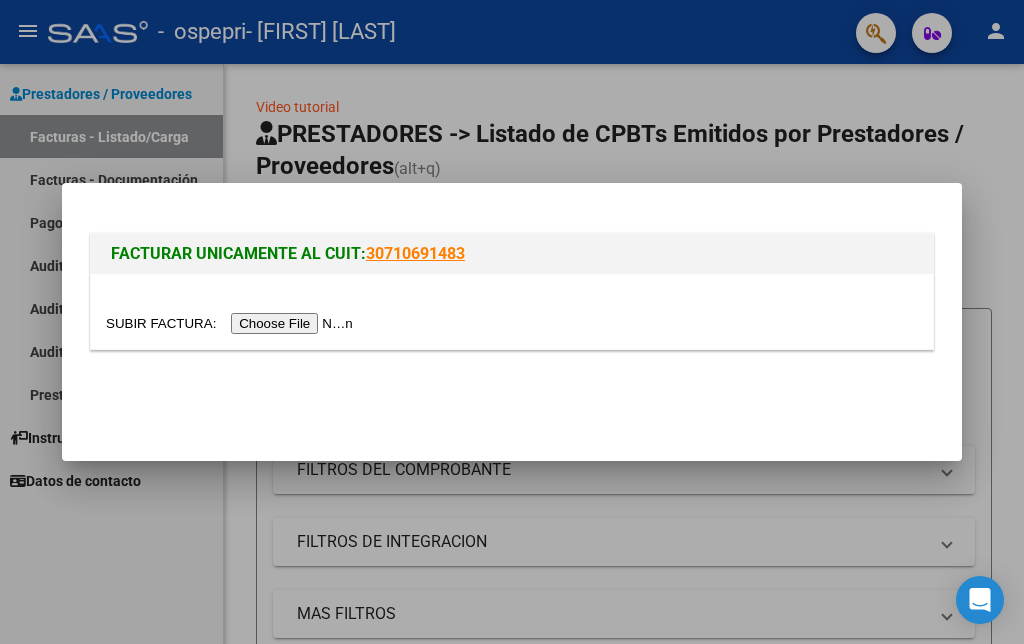 click at bounding box center (232, 323) 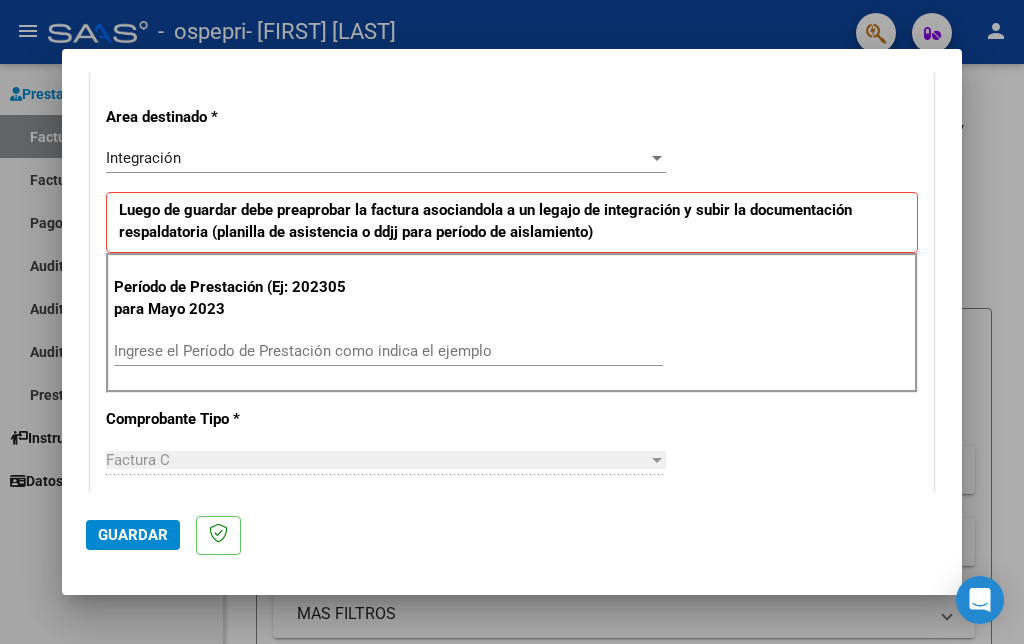 scroll, scrollTop: 469, scrollLeft: 0, axis: vertical 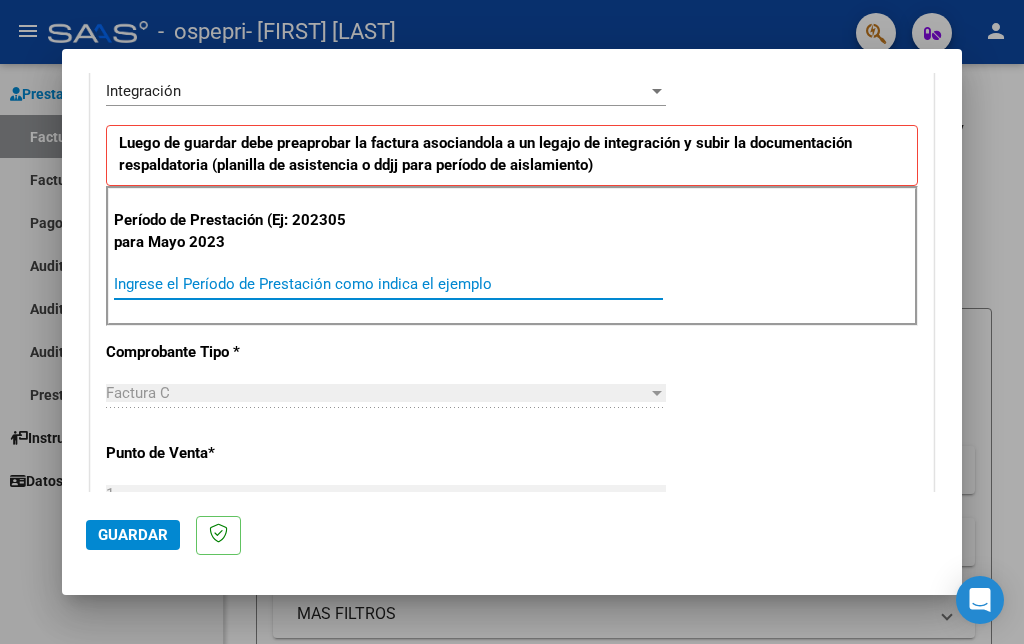 click on "Ingrese el Período de Prestación como indica el ejemplo" at bounding box center [388, 284] 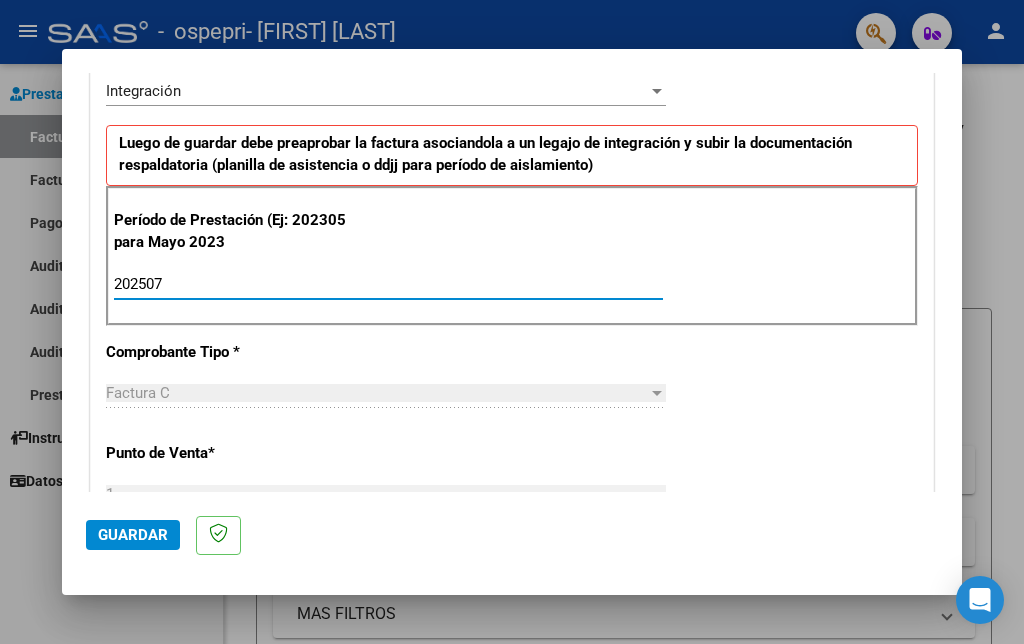 type on "202507" 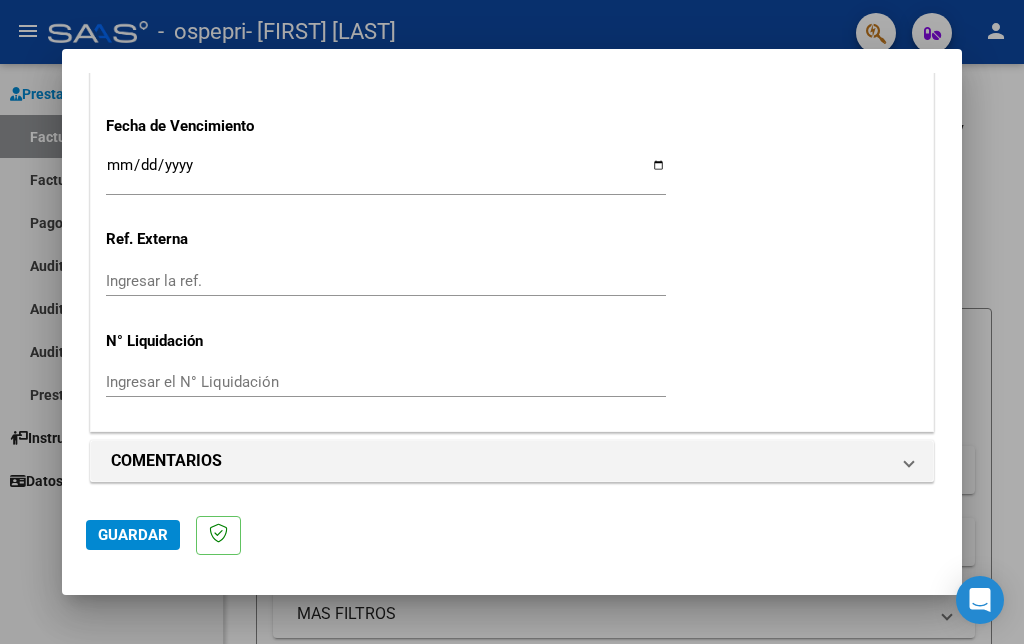 scroll, scrollTop: 1365, scrollLeft: 0, axis: vertical 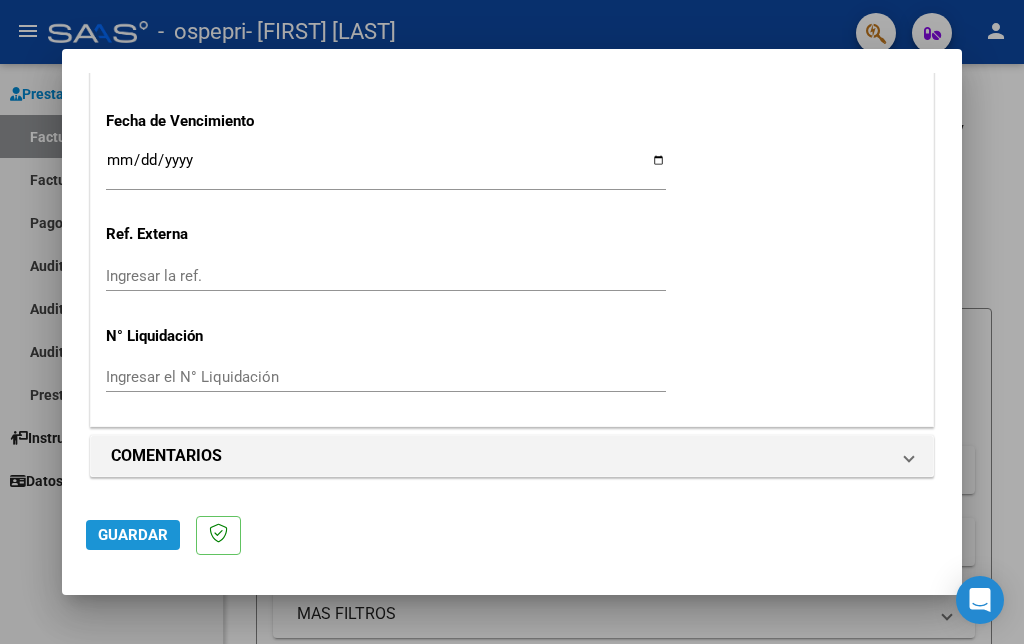 click on "Guardar" 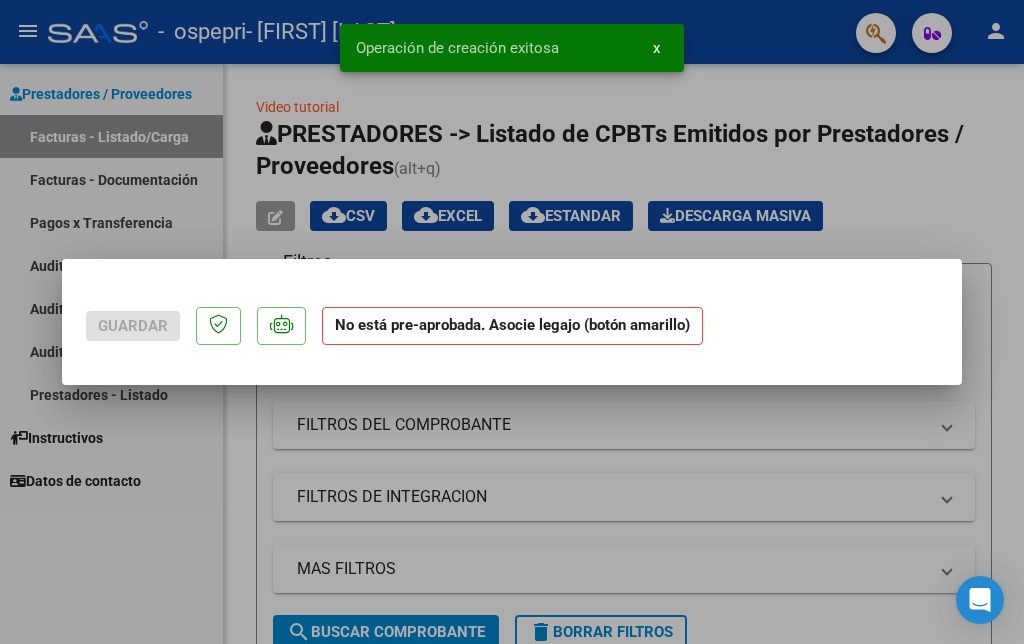 scroll, scrollTop: 0, scrollLeft: 0, axis: both 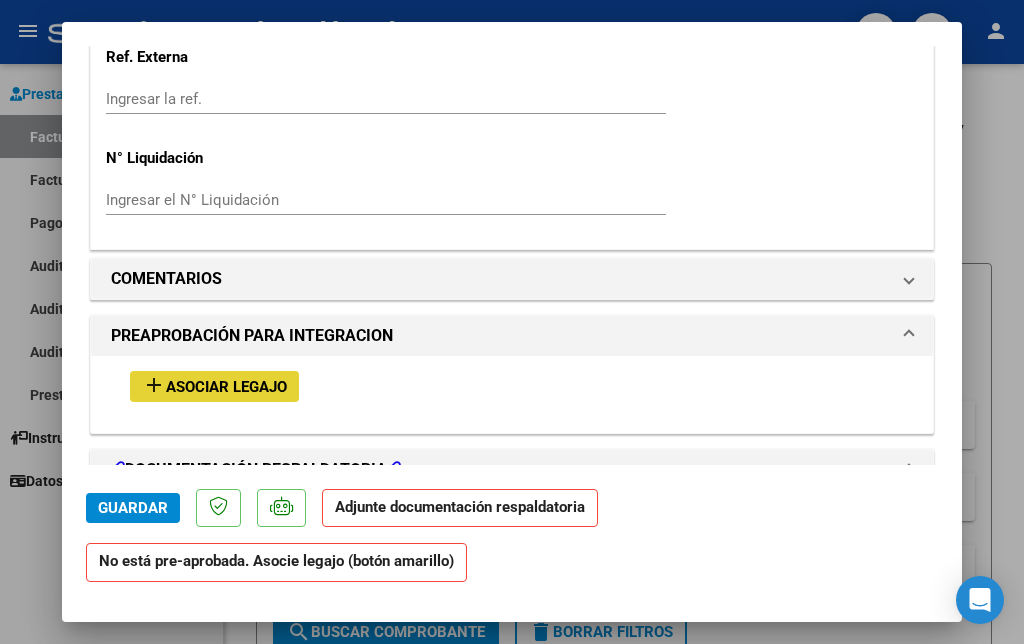 click on "Asociar Legajo" at bounding box center [226, 387] 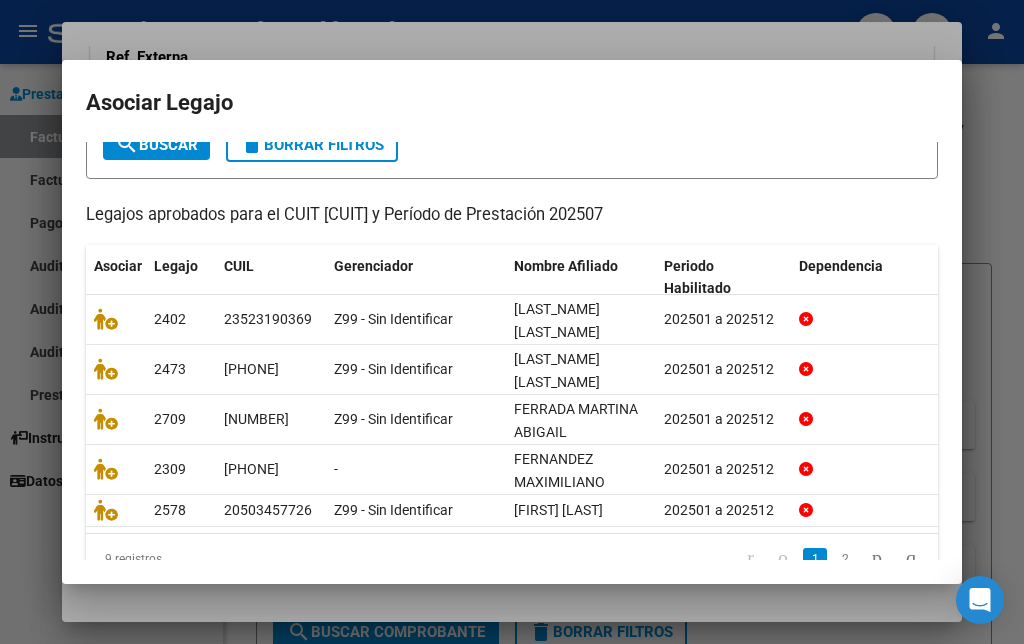 scroll, scrollTop: 145, scrollLeft: 0, axis: vertical 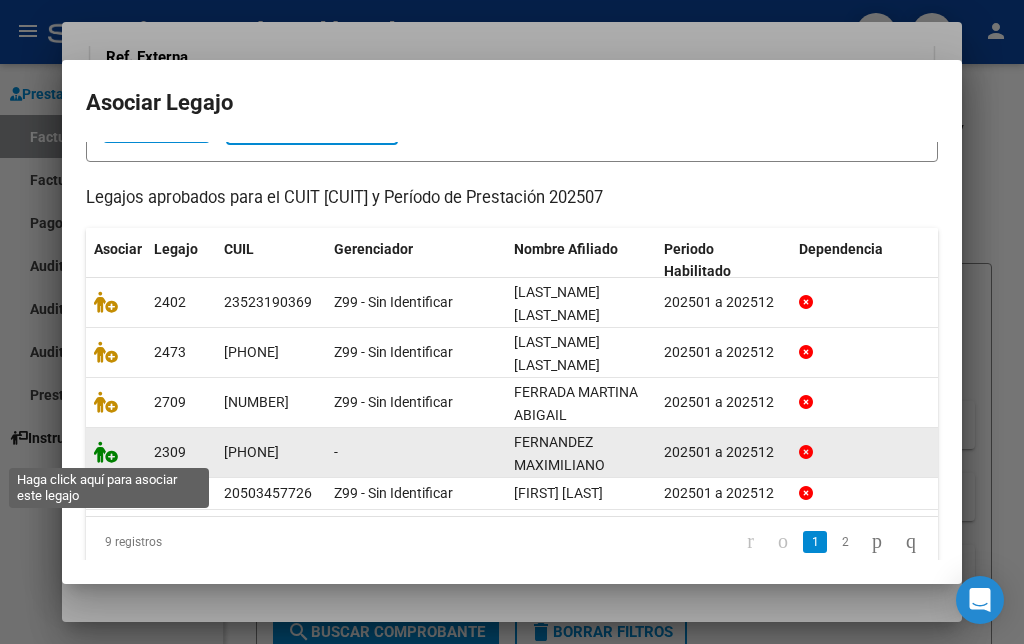 click 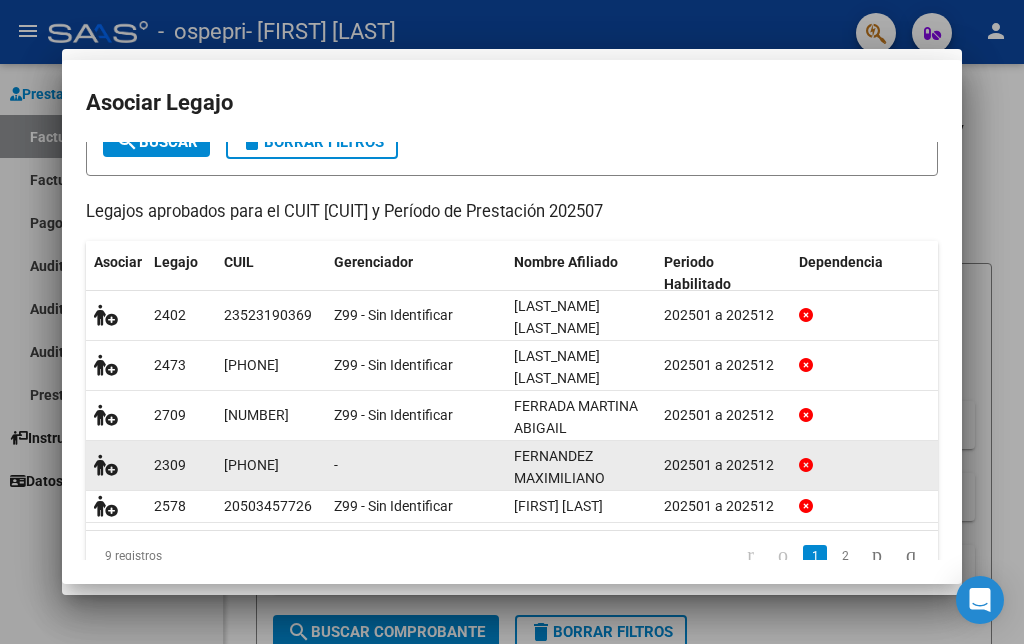 scroll, scrollTop: 1583, scrollLeft: 0, axis: vertical 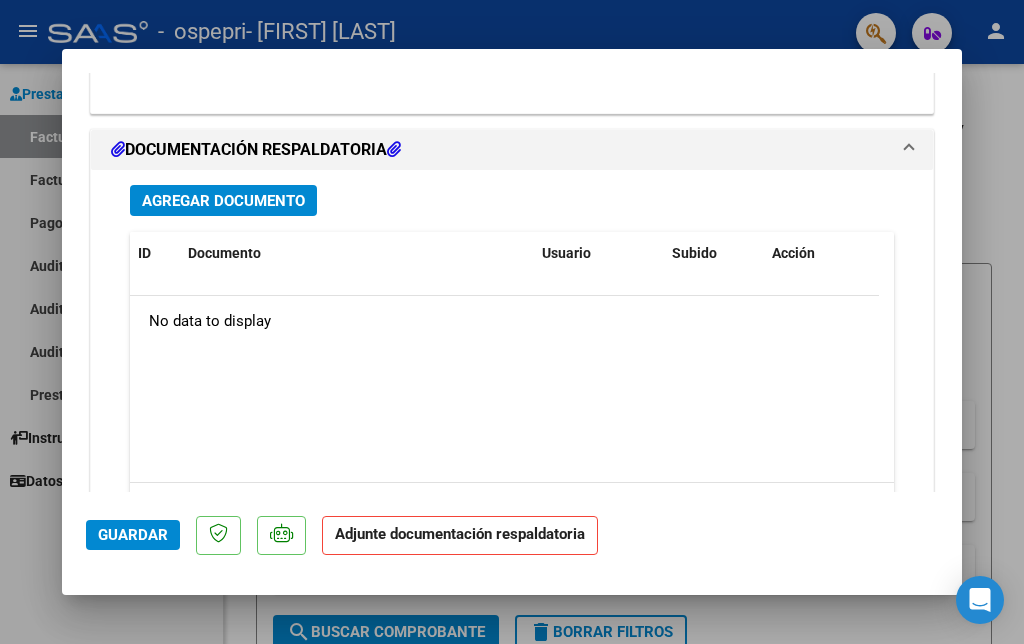 click on "Agregar Documento" at bounding box center (223, 200) 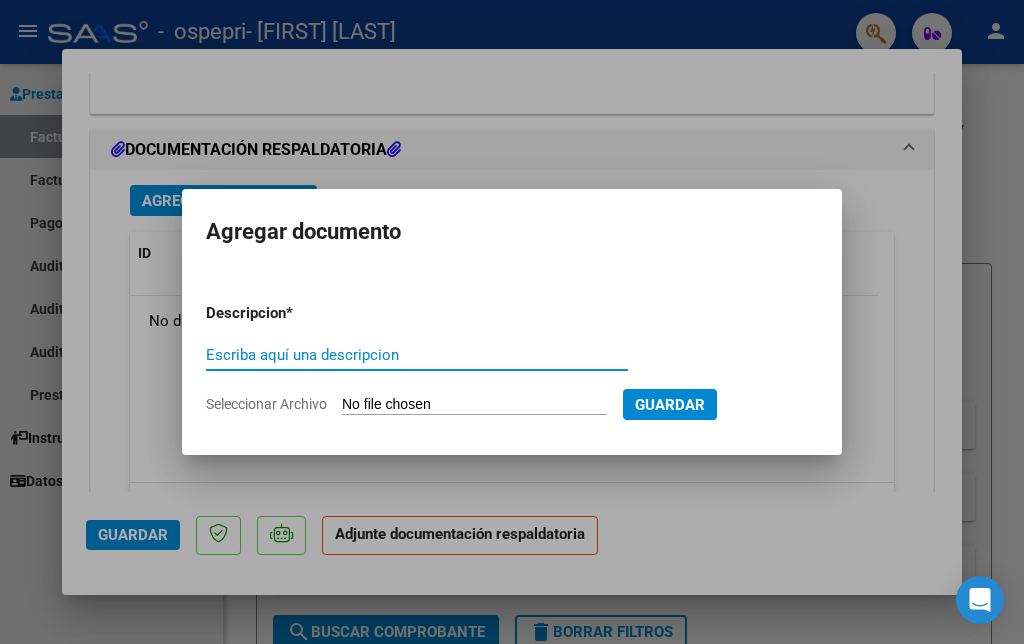 click on "Escriba aquí una descripcion" at bounding box center (417, 355) 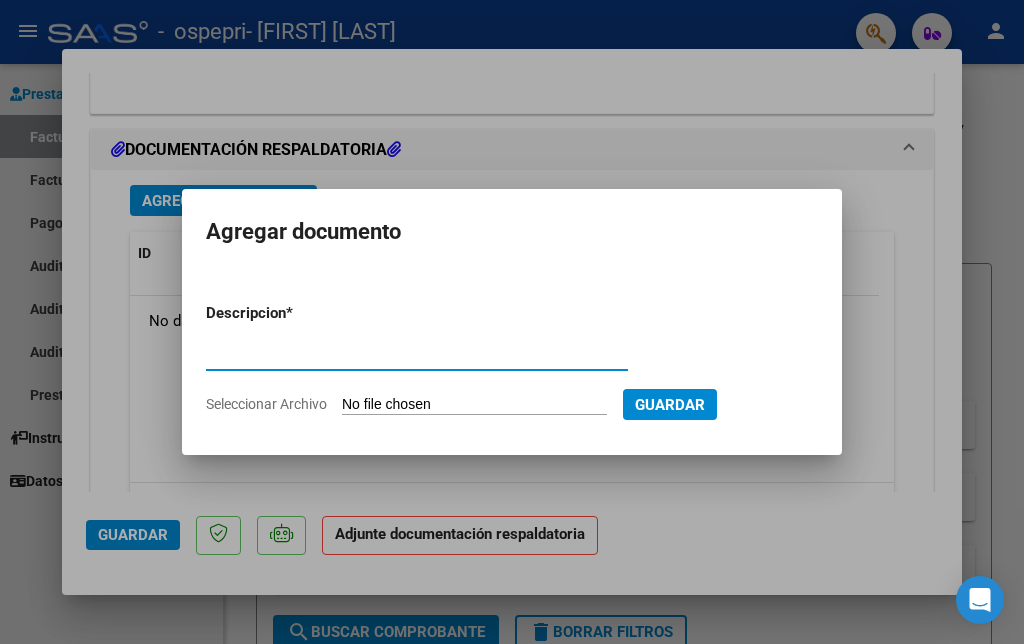 type on "ASISTENCIA" 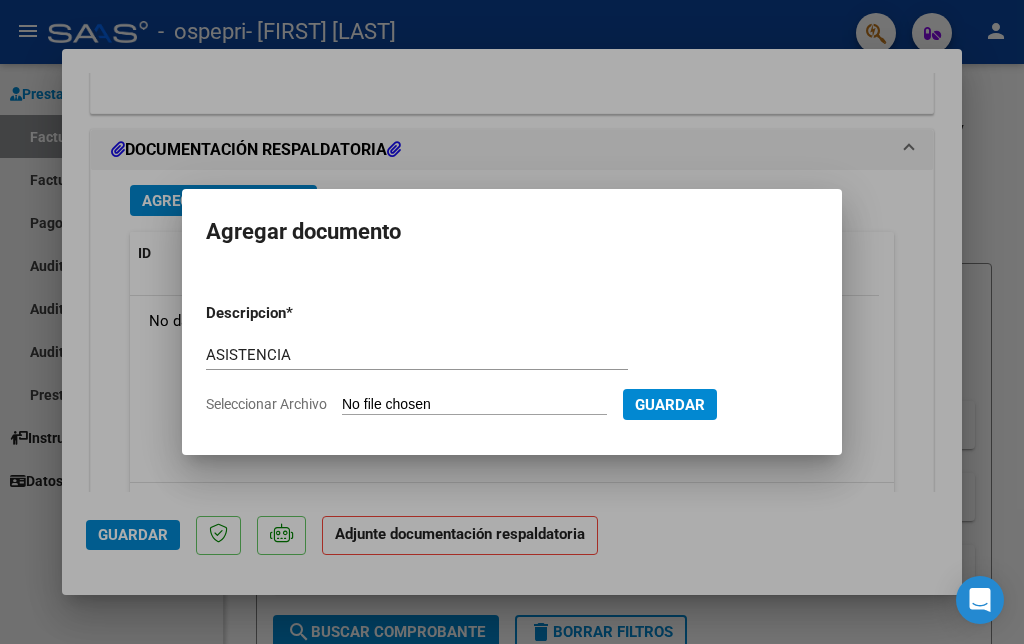 click on "Seleccionar Archivo" at bounding box center (474, 405) 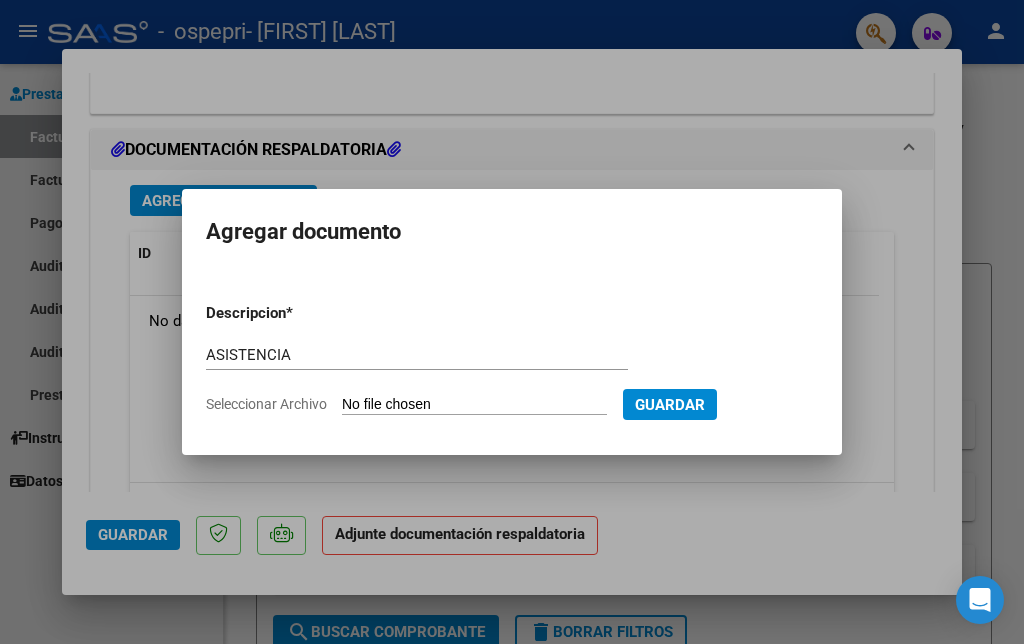 type on "C:\fakepath\Asisatencia_[LAST].pdf" 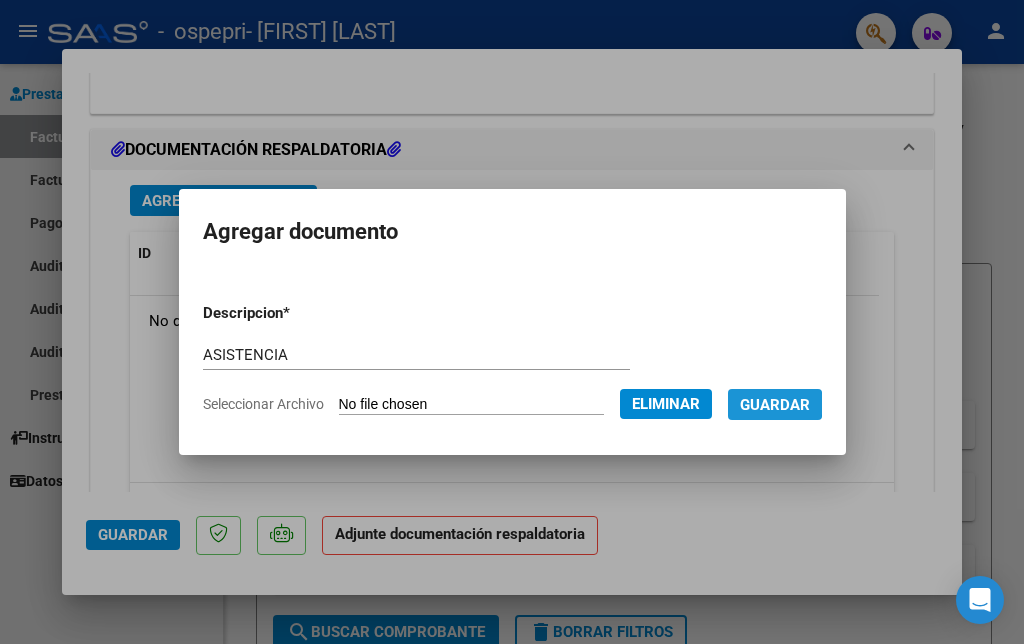 click on "Guardar" at bounding box center (775, 405) 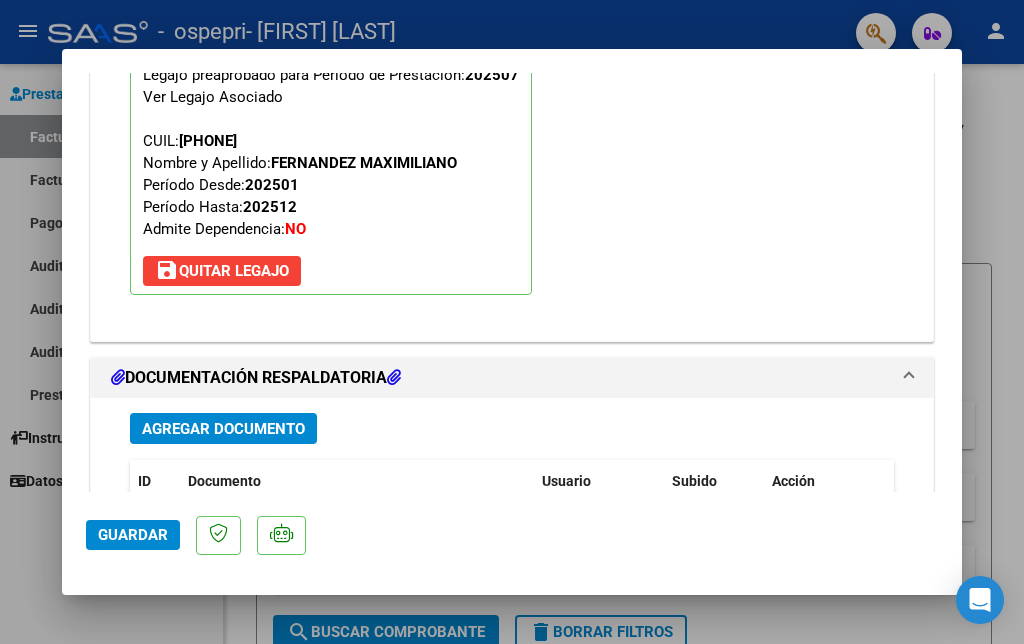 scroll, scrollTop: 2060, scrollLeft: 0, axis: vertical 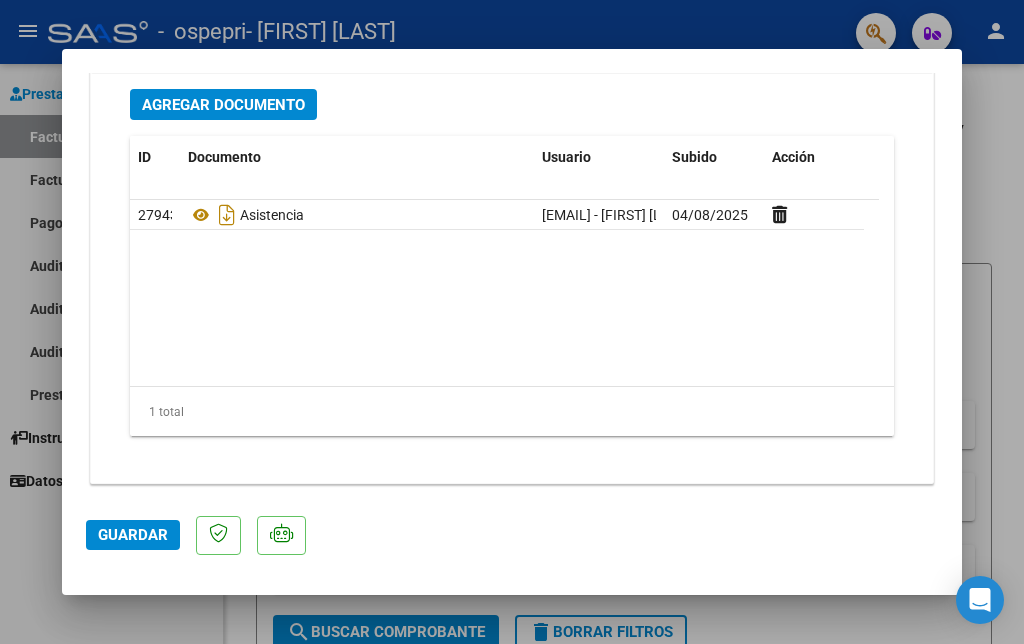 click on "Guardar" 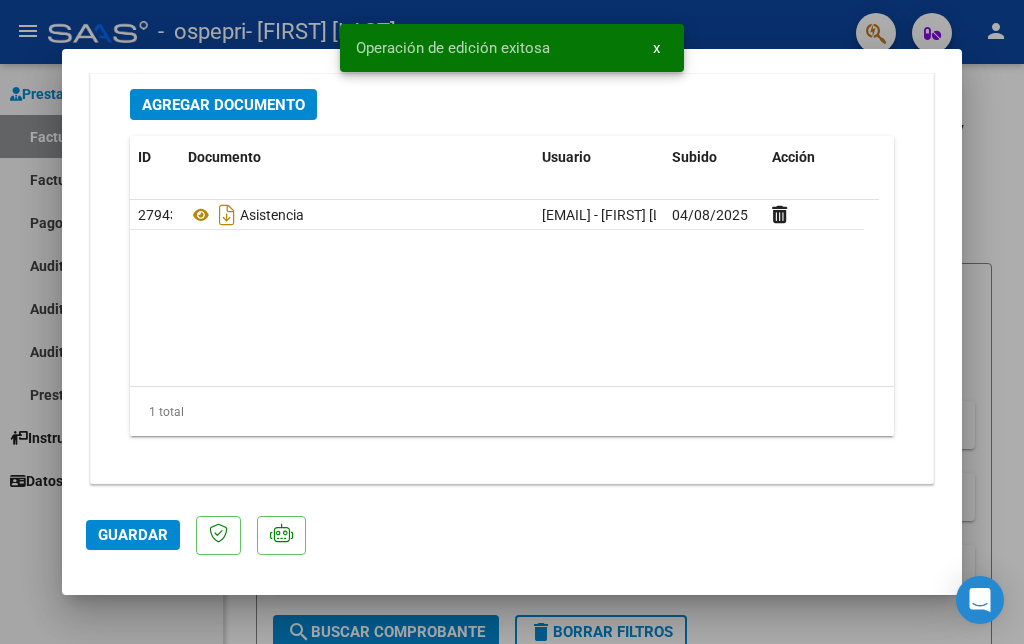 click at bounding box center [512, 322] 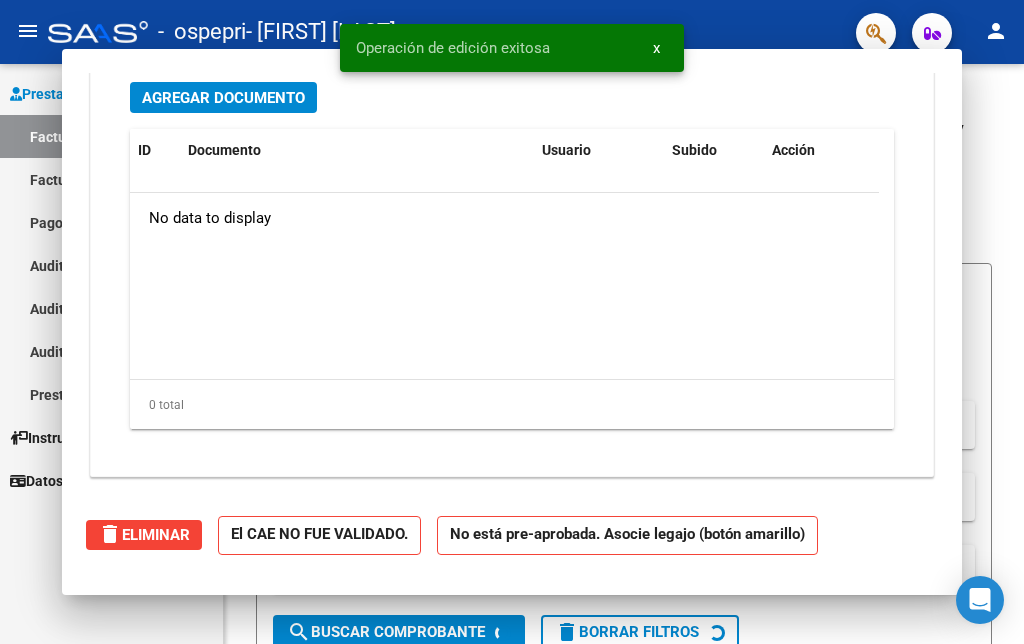 scroll, scrollTop: 0, scrollLeft: 0, axis: both 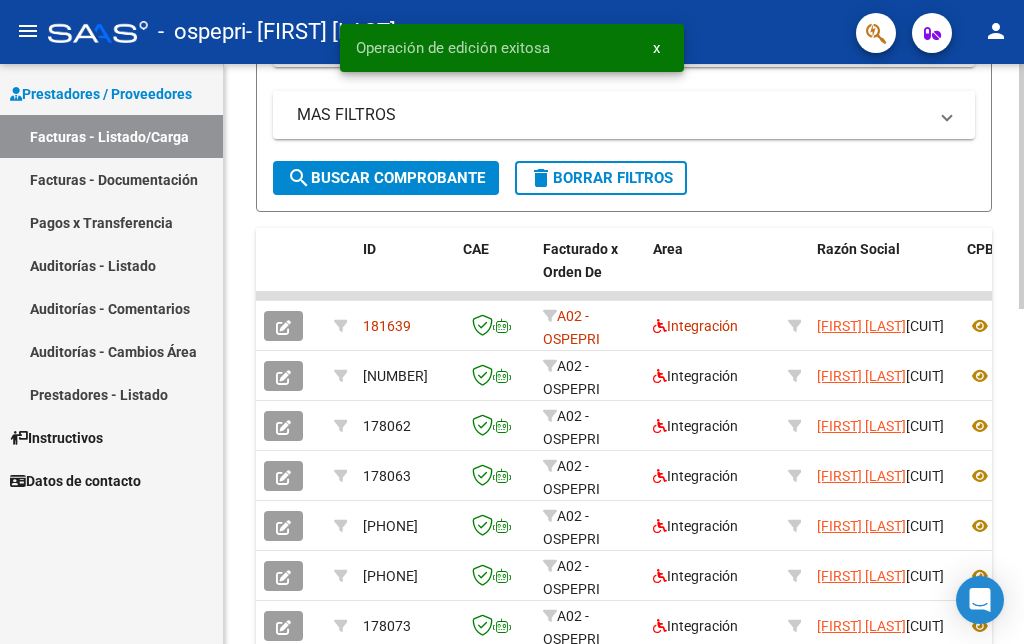 click on "menu -   ospepri   - [NAME] person    Prestadores / Proveedores Facturas - Listado/Carga Facturas - Documentación Pagos x Transferencia Auditorías - Listado Auditorías - Comentarios Auditorías - Cambios Área Prestadores - Listado    Instructivos    Datos de contacto  Video tutorial   PRESTADORES -> Listado de CPBTs Emitidos por Prestadores / Proveedores (alt+q)   Cargar Comprobante
cloud_download  CSV  cloud_download  EXCEL  cloud_download  Estandar   Descarga Masiva
Filtros Id Area Area Todos Confirmado   Mostrar totalizadores   FILTROS DEL COMPROBANTE  Comprobante Tipo Comprobante Tipo Start date – End date Fec. Comprobante Desde / Hasta Días Emisión Desde(cant. días) Días Emisión Hasta(cant. días) CUIT / Razón Social Pto. Venta Nro. Comprobante Código SSS CAE Válido CAE Válido Todos Cargado Módulo Hosp. Todos Tiene facturacion Apócrifa Hospital Refes  FILTROS DE INTEGRACION  Período De Prestación Campos del Archivo de Rendición Devuelto x SSS (dr_envio)" at bounding box center [512, 322] 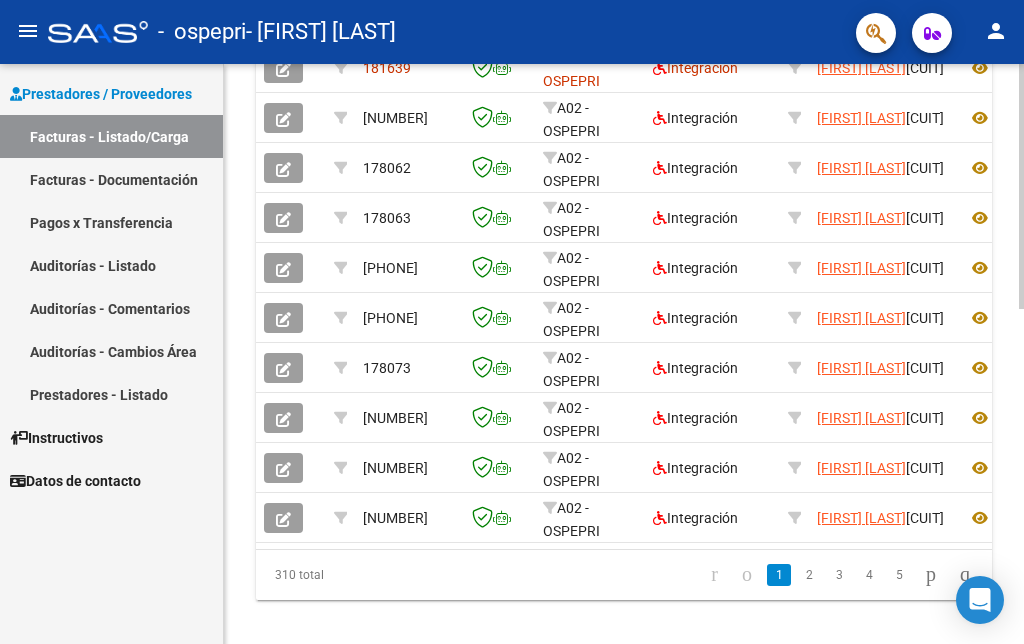 click on "Video tutorial   PRESTADORES -> Listado de CPBTs Emitidos por Prestadores / Proveedores (alt+q)   Cargar Comprobante
cloud_download  CSV  cloud_download  EXCEL  cloud_download  Estandar   Descarga Masiva
Filtros Id Area Area Todos Confirmado   Mostrar totalizadores   FILTROS DEL COMPROBANTE  Comprobante Tipo Comprobante Tipo Start date – End date Fec. Comprobante Desde / Hasta Días Emisión Desde(cant. días) Días Emisión Hasta(cant. días) CUIT / Razón Social Pto. Venta Nro. Comprobante Código SSS CAE Válido CAE Válido Todos Cargado Módulo Hosp. Todos Tiene facturacion Apócrifa Hospital Refes  FILTROS DE INTEGRACION  Período De Prestación Campos del Archivo de Rendición Devuelto x SSS (dr_envio) Todos Rendido x SSS (dr_envio) Tipo de Registro Tipo de Registro Período Presentación Período Presentación Campos del Legajo Asociado (preaprobación) Afiliado Legajo (cuil/nombre) Todos Solo facturas preaprobadas  MAS FILTROS  Todos Con Doc. Respaldatoria Todos Con Trazabilidad Todos – – 3" 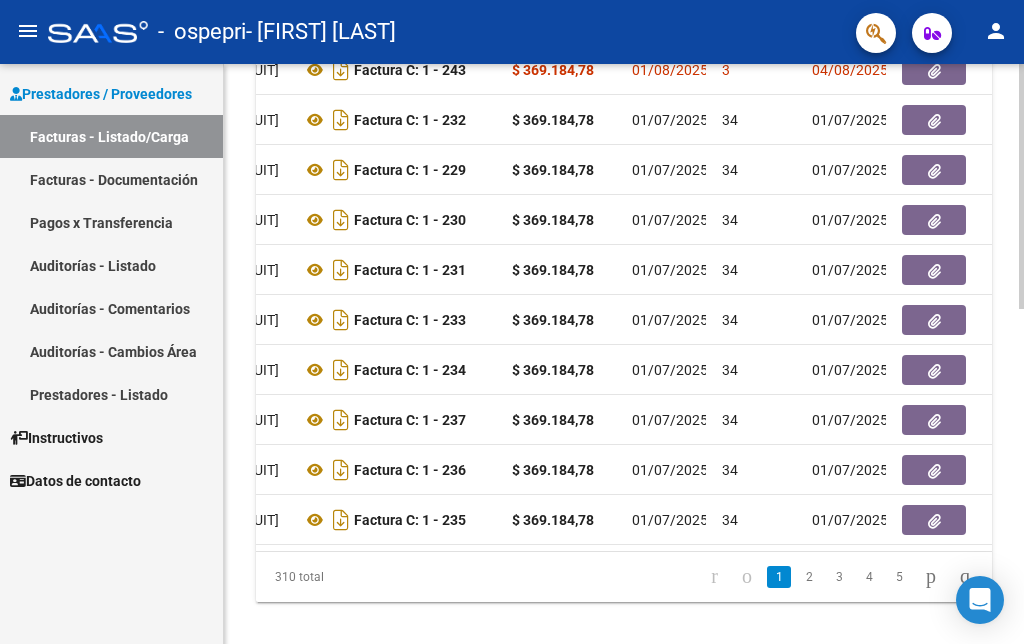 scroll, scrollTop: 0, scrollLeft: 1050, axis: horizontal 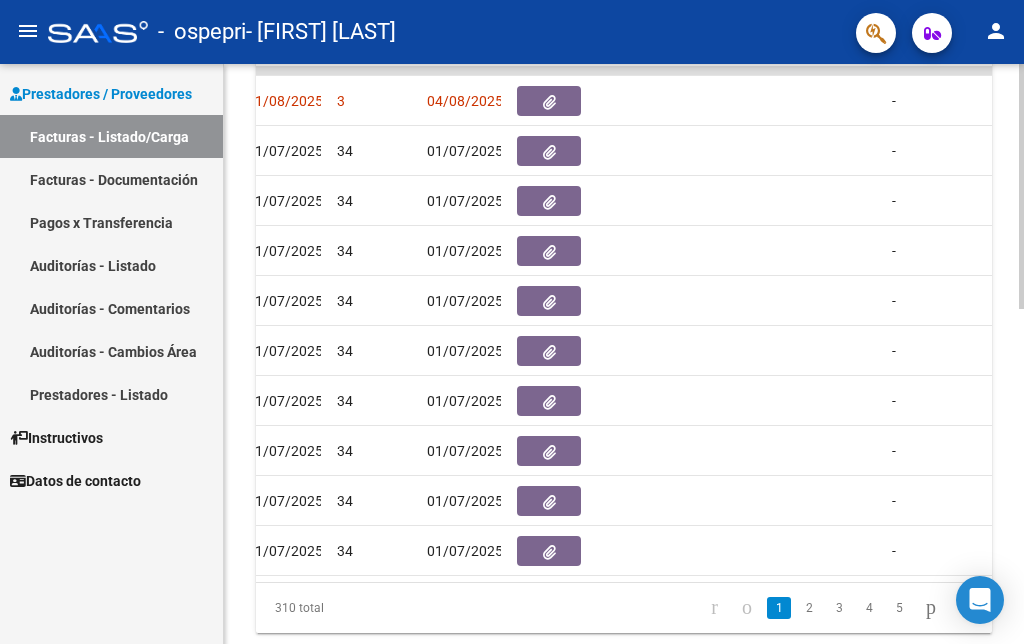 click on "menu -   ospepri   - [NAME] person    Prestadores / Proveedores Facturas - Listado/Carga Facturas - Documentación Pagos x Transferencia Auditorías - Listado Auditorías - Comentarios Auditorías - Cambios Área Prestadores - Listado    Instructivos    Datos de contacto  Video tutorial   PRESTADORES -> Listado de CPBTs Emitidos por Prestadores / Proveedores (alt+q)   Cargar Comprobante
cloud_download  CSV  cloud_download  EXCEL  cloud_download  Estandar   Descarga Masiva
Filtros Id Area Area Todos Confirmado   Mostrar totalizadores   FILTROS DEL COMPROBANTE  Comprobante Tipo Comprobante Tipo Start date – End date Fec. Comprobante Desde / Hasta Días Emisión Desde(cant. días) Días Emisión Hasta(cant. días) CUIT / Razón Social Pto. Venta Nro. Comprobante Código SSS CAE Válido CAE Válido Todos Cargado Módulo Hosp. Todos Tiene facturacion Apócrifa Hospital Refes  FILTROS DE INTEGRACION  Período De Prestación Campos del Archivo de Rendición Devuelto x SSS (dr_envio)" at bounding box center [512, 322] 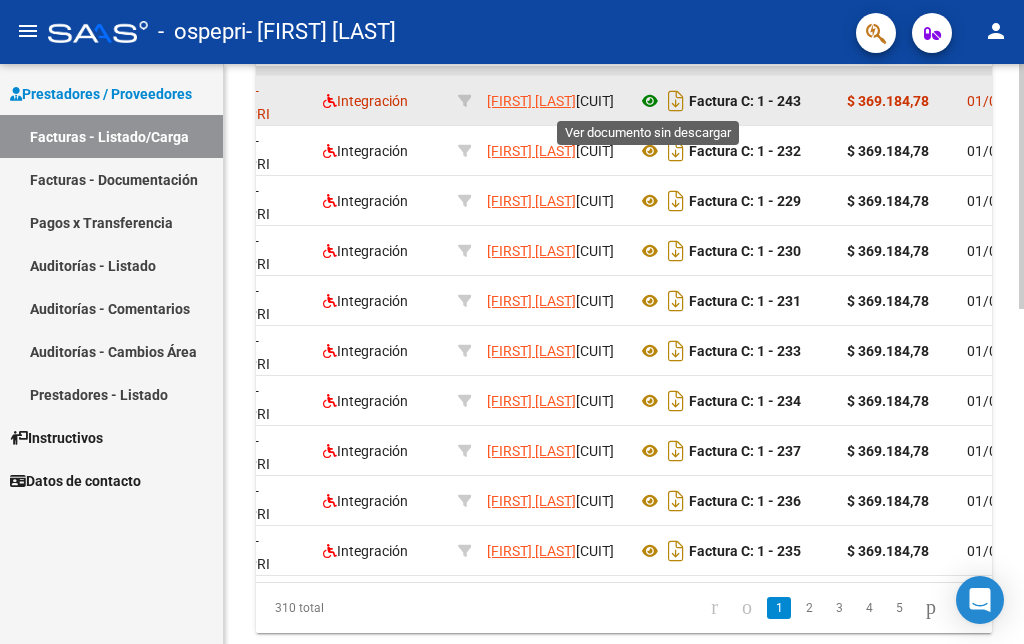 click 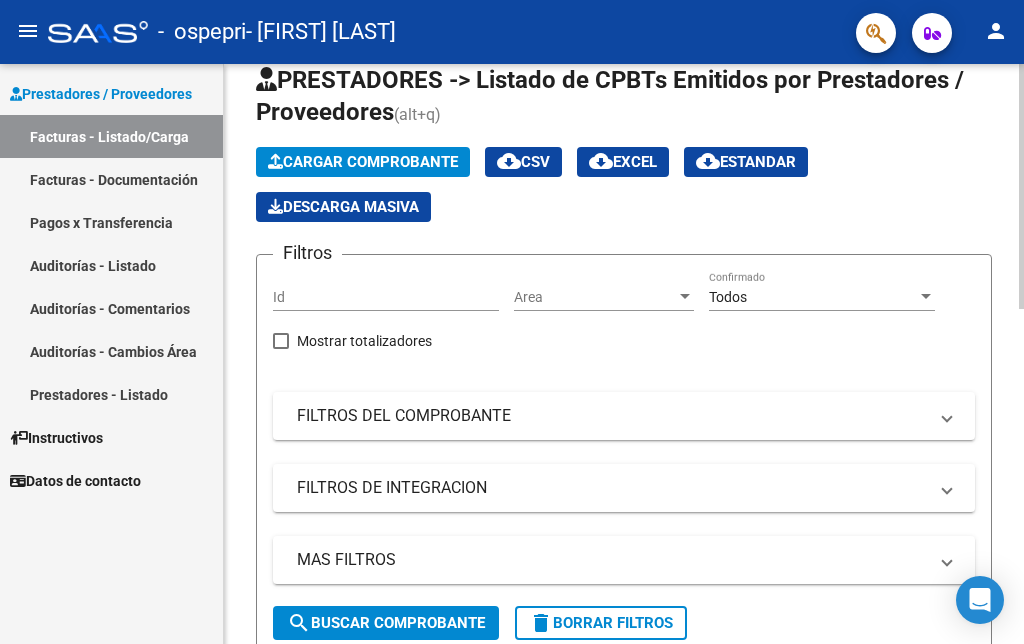 scroll, scrollTop: 52, scrollLeft: 0, axis: vertical 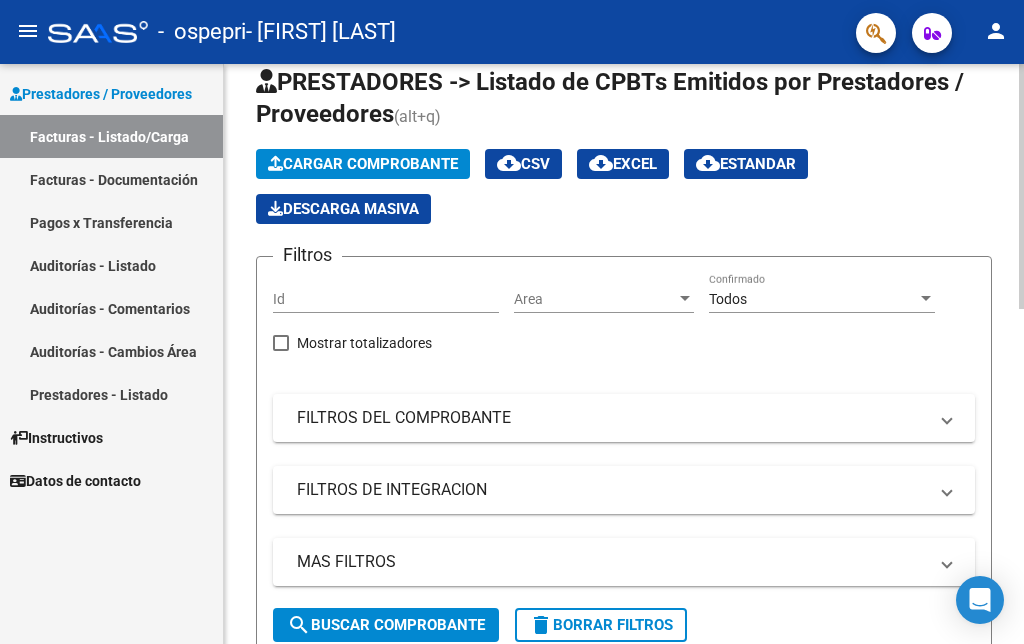 click on "Video tutorial   PRESTADORES -> Listado de CPBTs Emitidos por Prestadores / Proveedores (alt+q)   Cargar Comprobante
cloud_download  CSV  cloud_download  EXCEL  cloud_download  Estandar   Descarga Masiva
Filtros Id Area Area Todos Confirmado   Mostrar totalizadores   FILTROS DEL COMPROBANTE  Comprobante Tipo Comprobante Tipo Start date – End date Fec. Comprobante Desde / Hasta Días Emisión Desde(cant. días) Días Emisión Hasta(cant. días) CUIT / Razón Social Pto. Venta Nro. Comprobante Código SSS CAE Válido CAE Válido Todos Cargado Módulo Hosp. Todos Tiene facturacion Apócrifa Hospital Refes  FILTROS DE INTEGRACION  Período De Prestación Campos del Archivo de Rendición Devuelto x SSS (dr_envio) Todos Rendido x SSS (dr_envio) Tipo de Registro Tipo de Registro Período Presentación Período Presentación Campos del Legajo Asociado (preaprobación) Afiliado Legajo (cuil/nombre) Todos Solo facturas preaprobadas  MAS FILTROS  Todos Con Doc. Respaldatoria Todos Con Trazabilidad Todos – – 3" 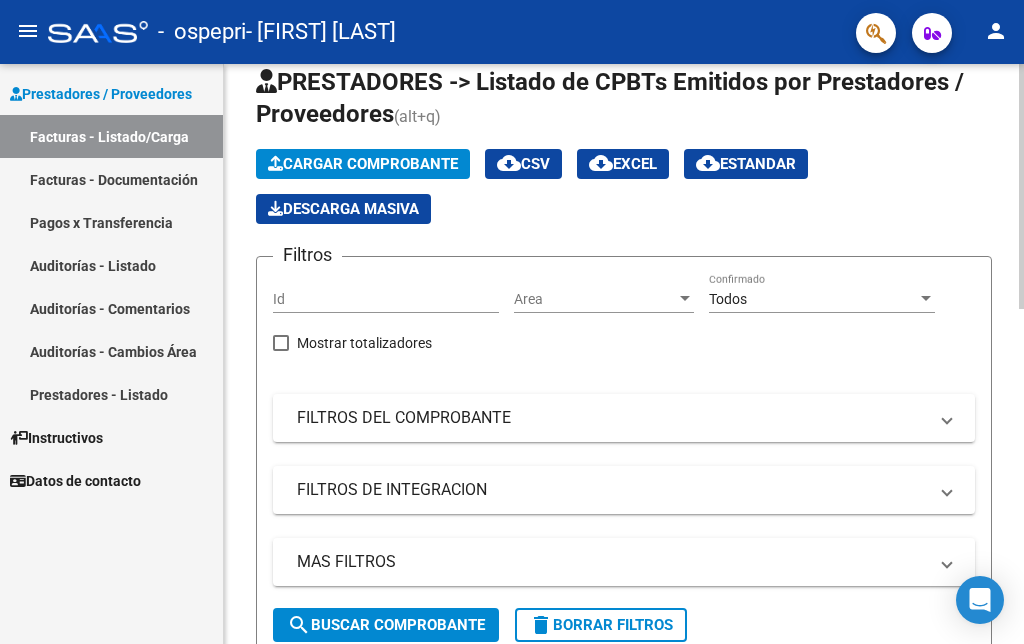 click on "Cargar Comprobante" 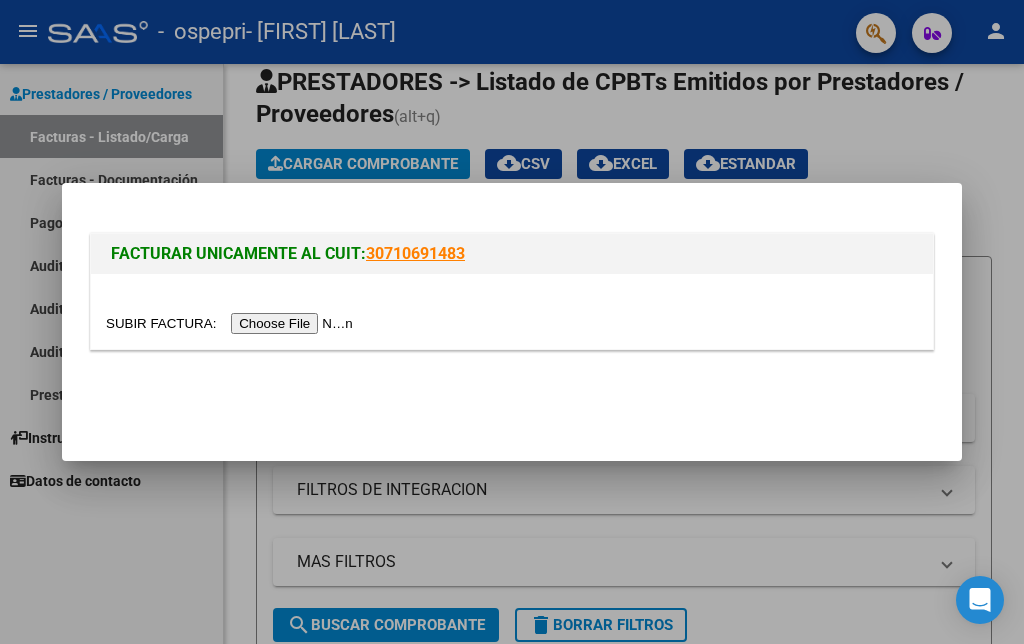 click at bounding box center [232, 323] 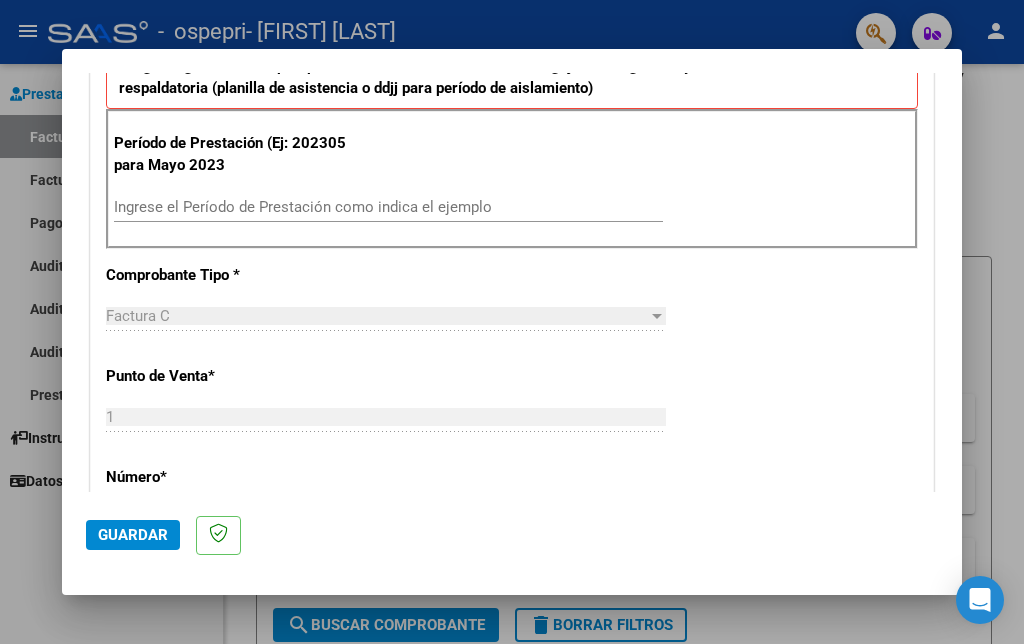 scroll, scrollTop: 586, scrollLeft: 0, axis: vertical 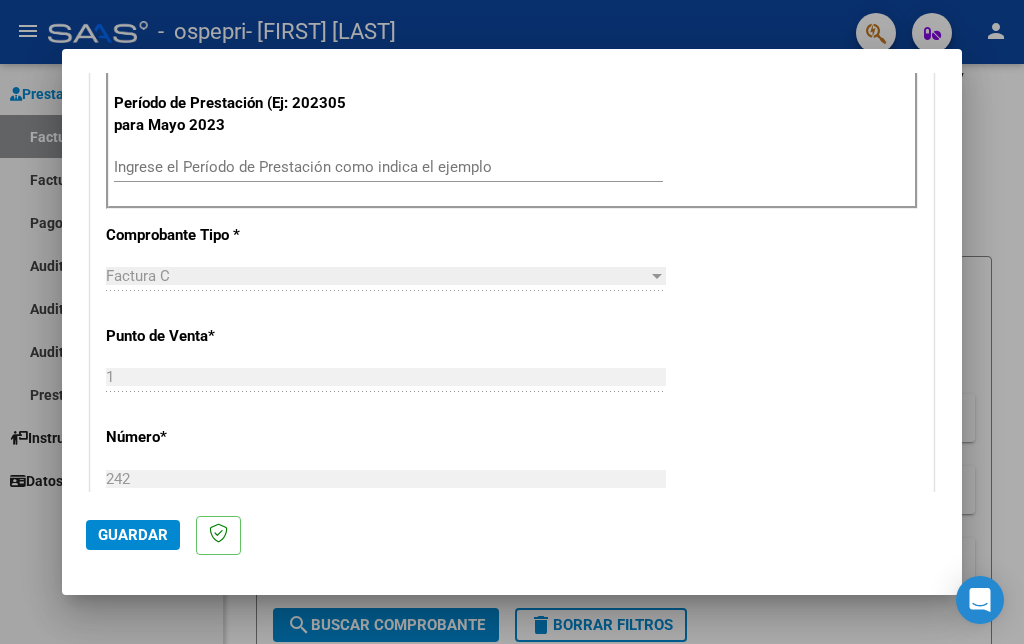 click on "Ingrese el Período de Prestación como indica el ejemplo" at bounding box center [388, 167] 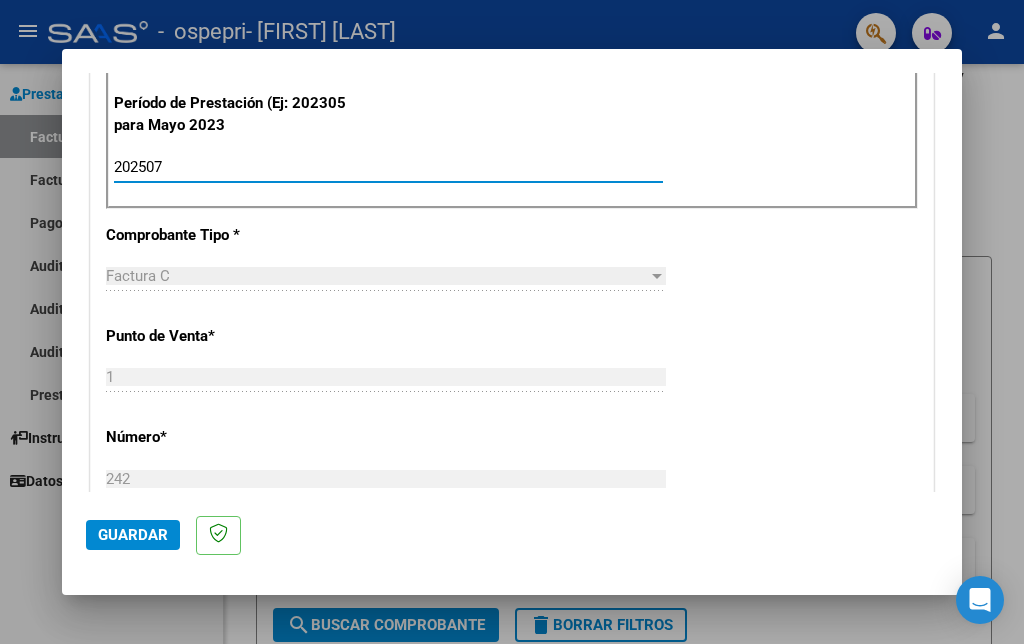 type on "202507" 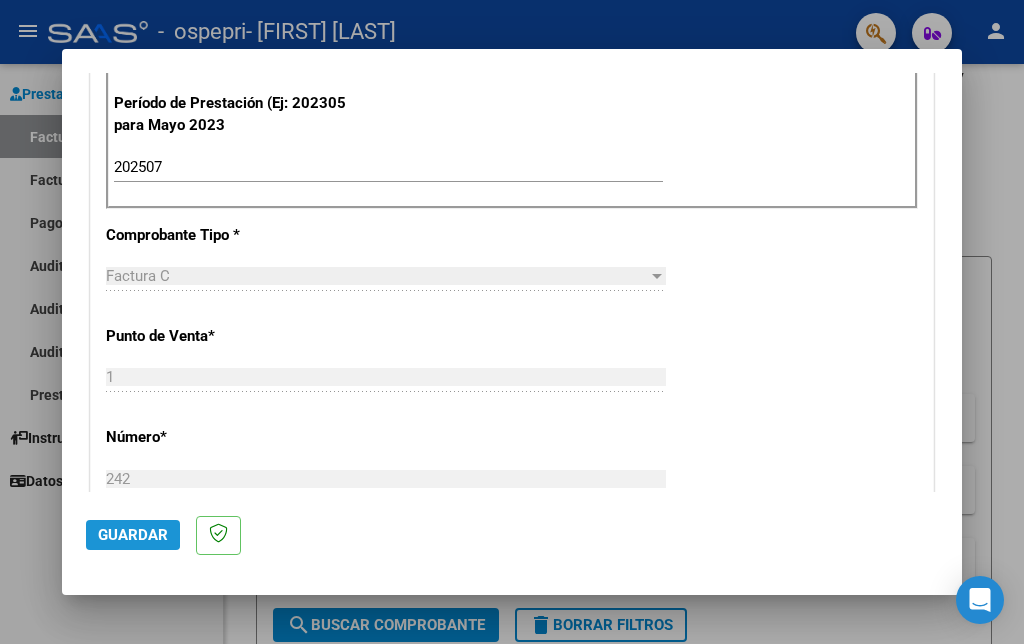 click on "Guardar" 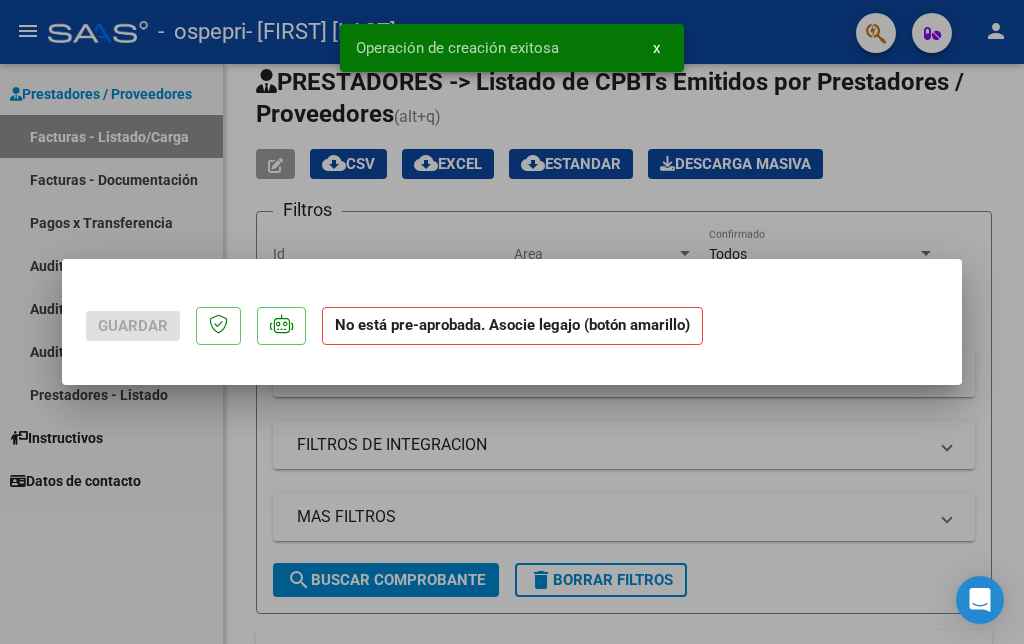 scroll, scrollTop: 0, scrollLeft: 0, axis: both 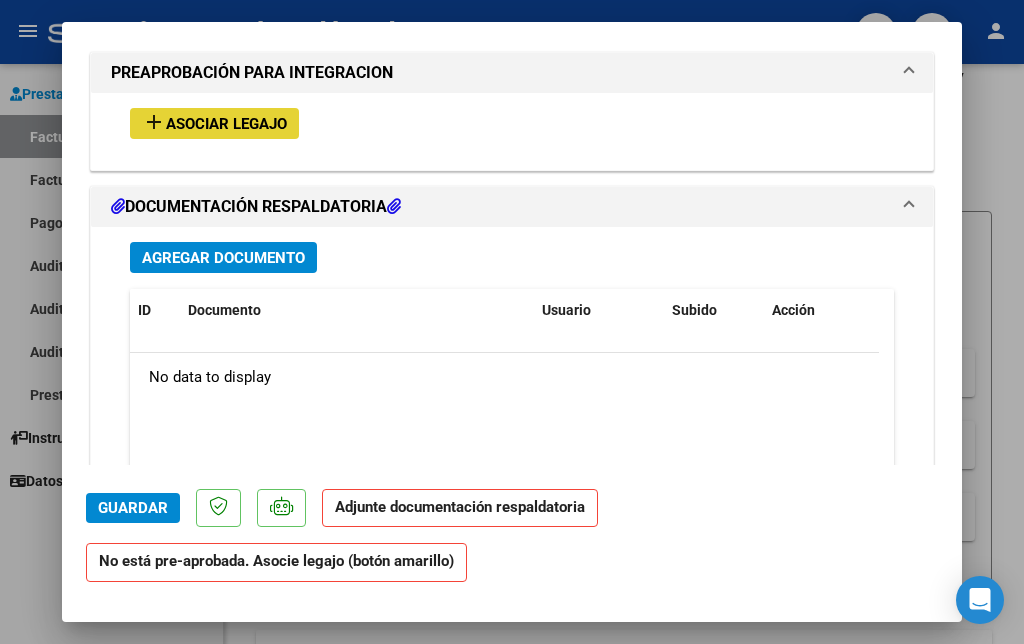 click on "Asociar Legajo" at bounding box center [226, 124] 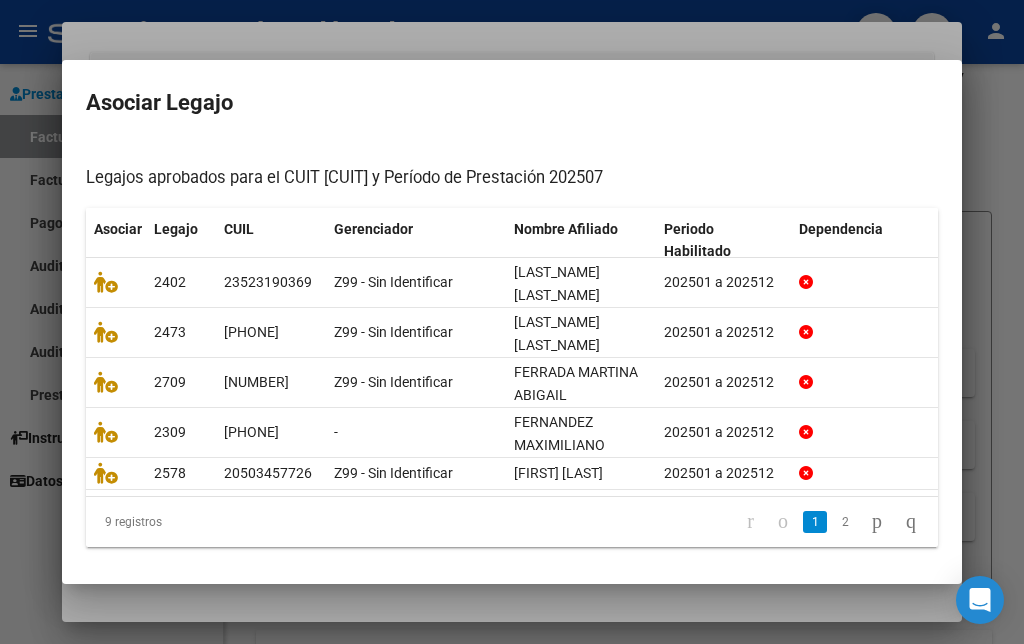 scroll, scrollTop: 173, scrollLeft: 0, axis: vertical 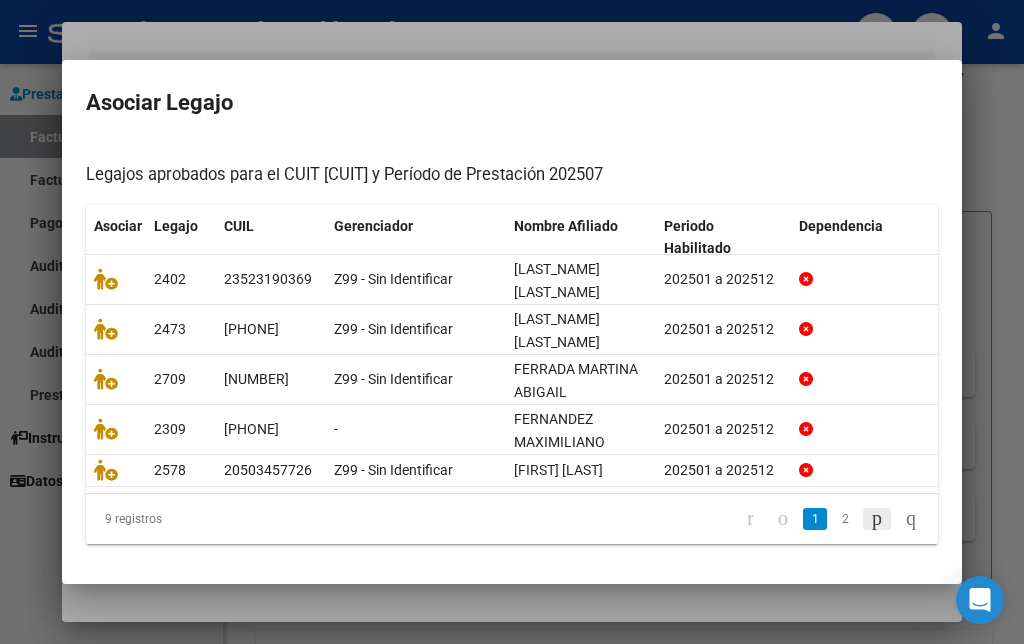click 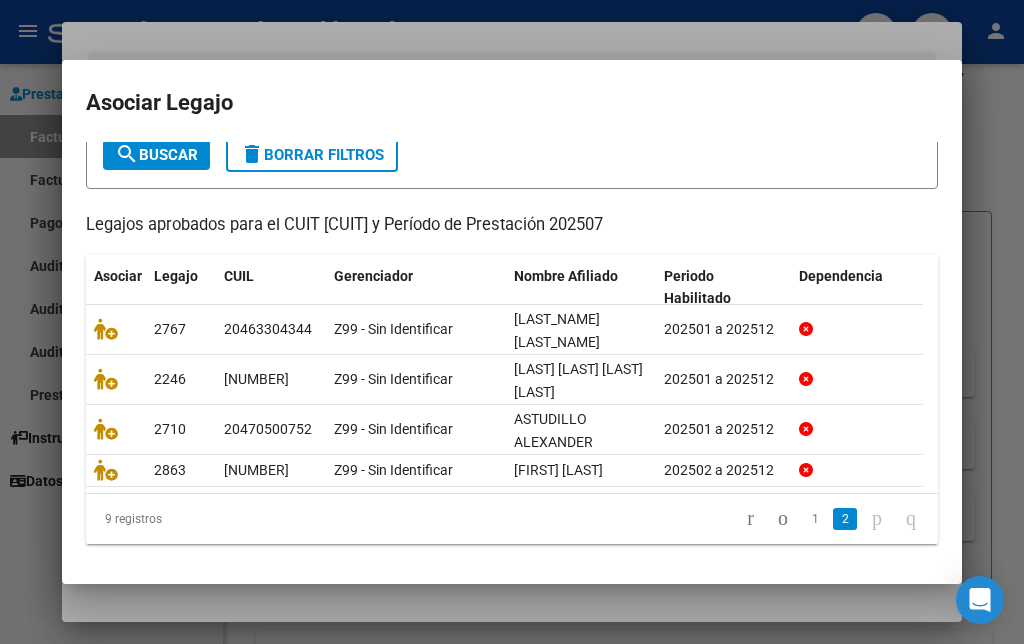 scroll, scrollTop: 150, scrollLeft: 0, axis: vertical 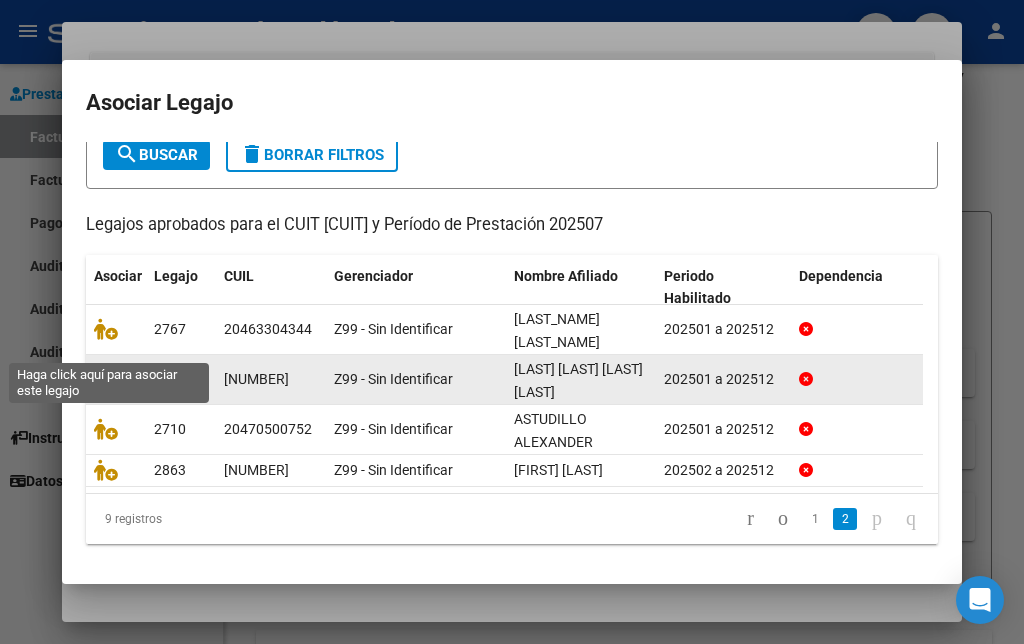 click 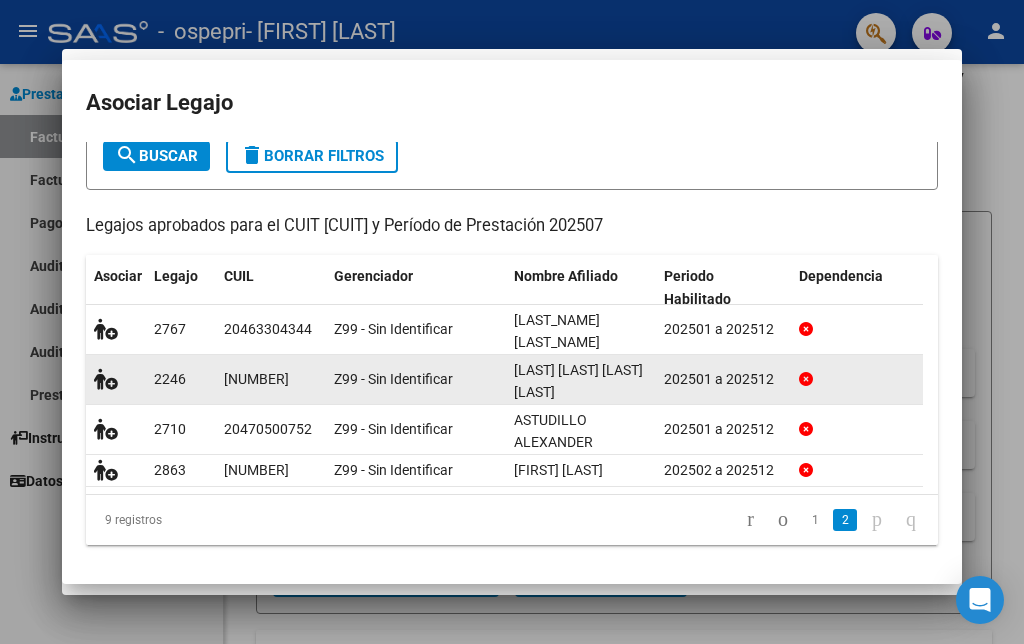 scroll, scrollTop: 1845, scrollLeft: 0, axis: vertical 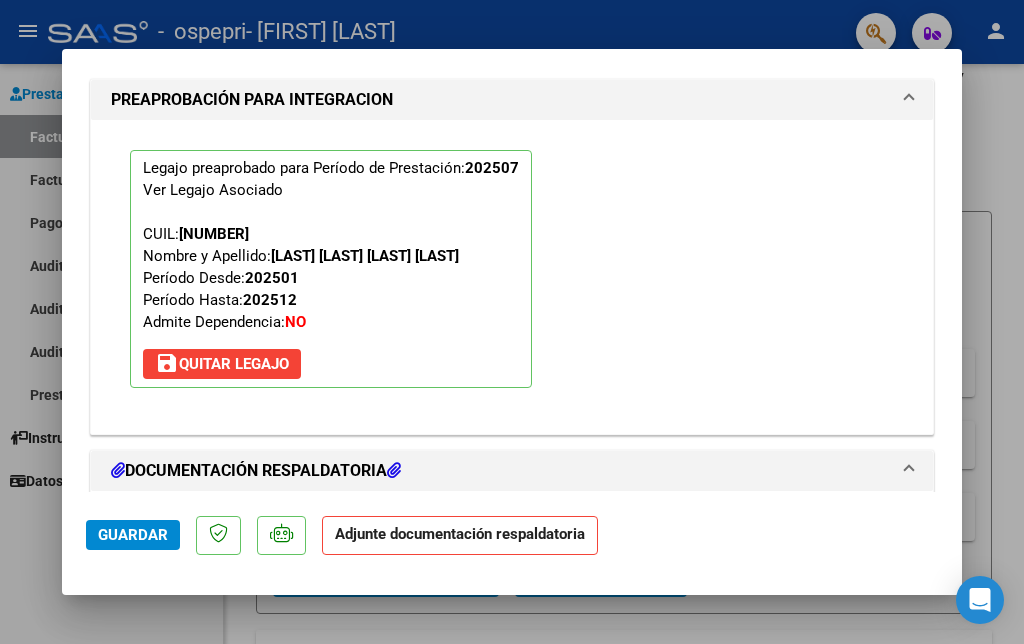 click on "DOCUMENTACIÓN RESPALDATORIA" at bounding box center (256, 471) 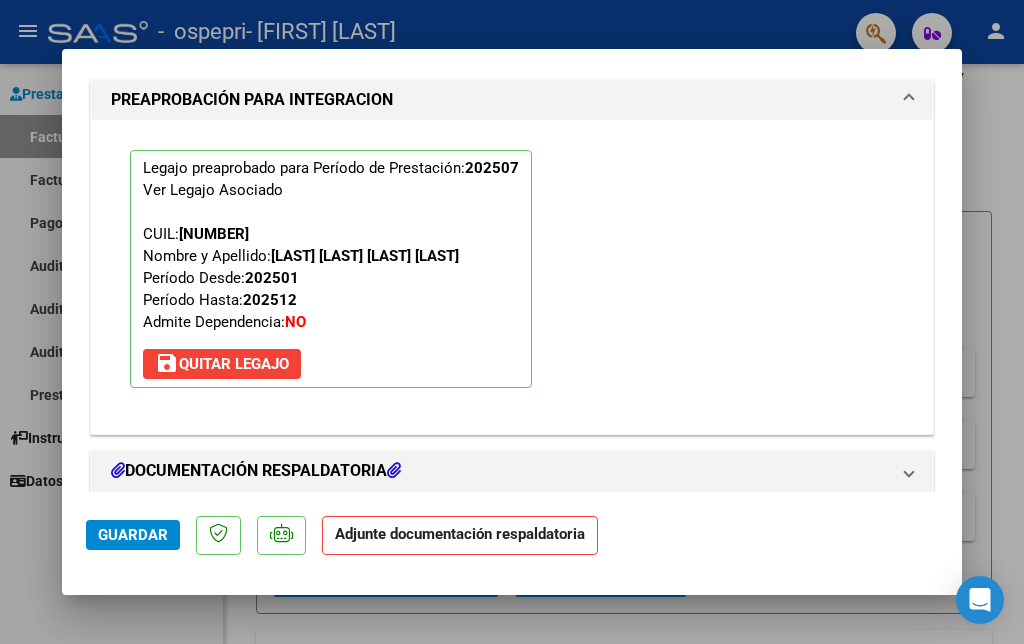 scroll, scrollTop: 1860, scrollLeft: 0, axis: vertical 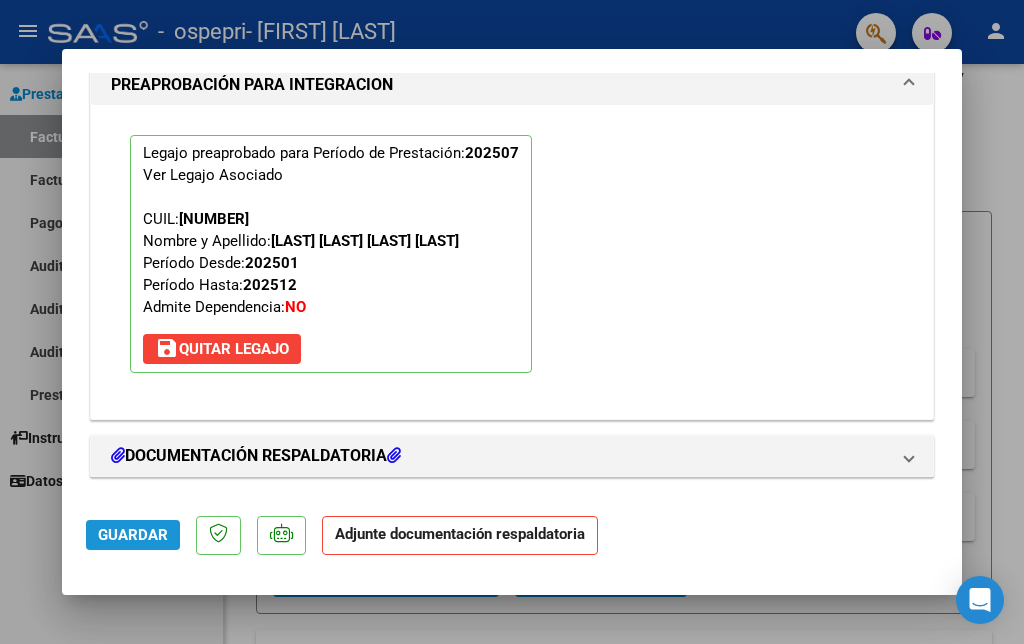 click on "Guardar" 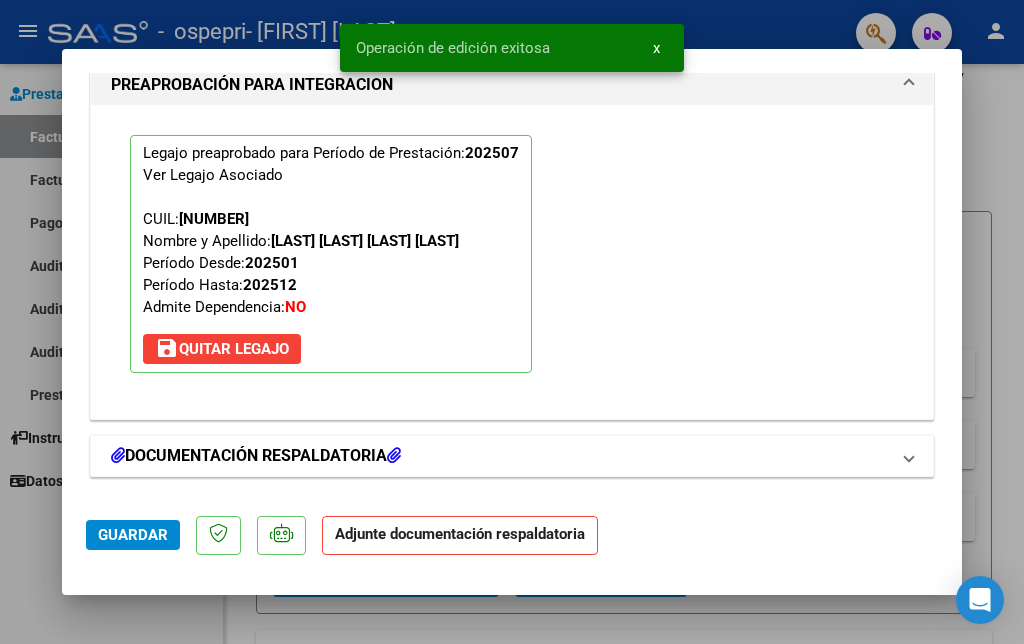 click on "DOCUMENTACIÓN RESPALDATORIA" at bounding box center (256, 456) 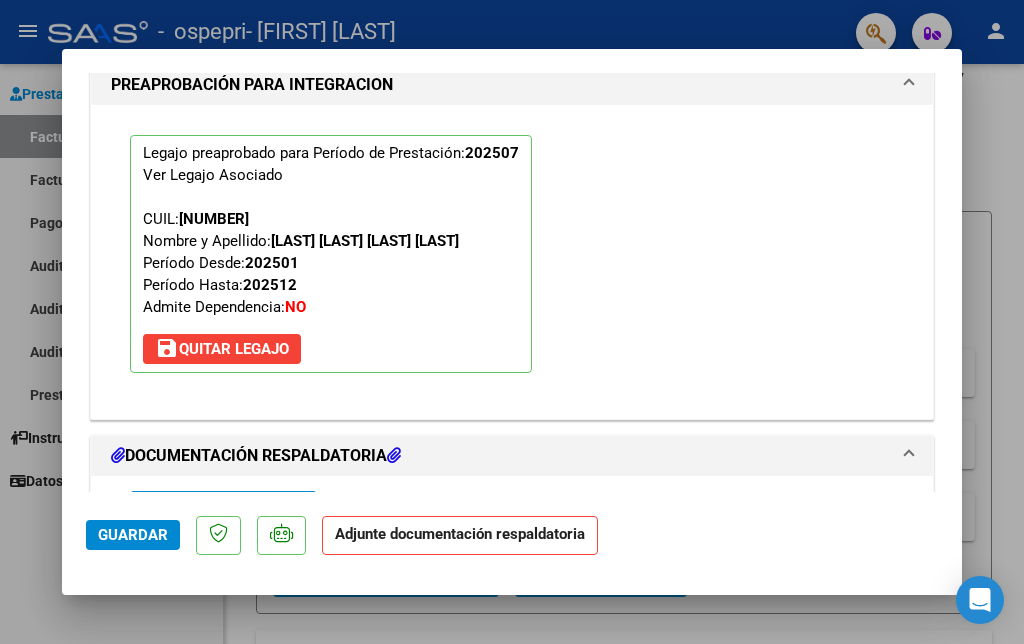 click on "Adjunte documentación respaldatoria" 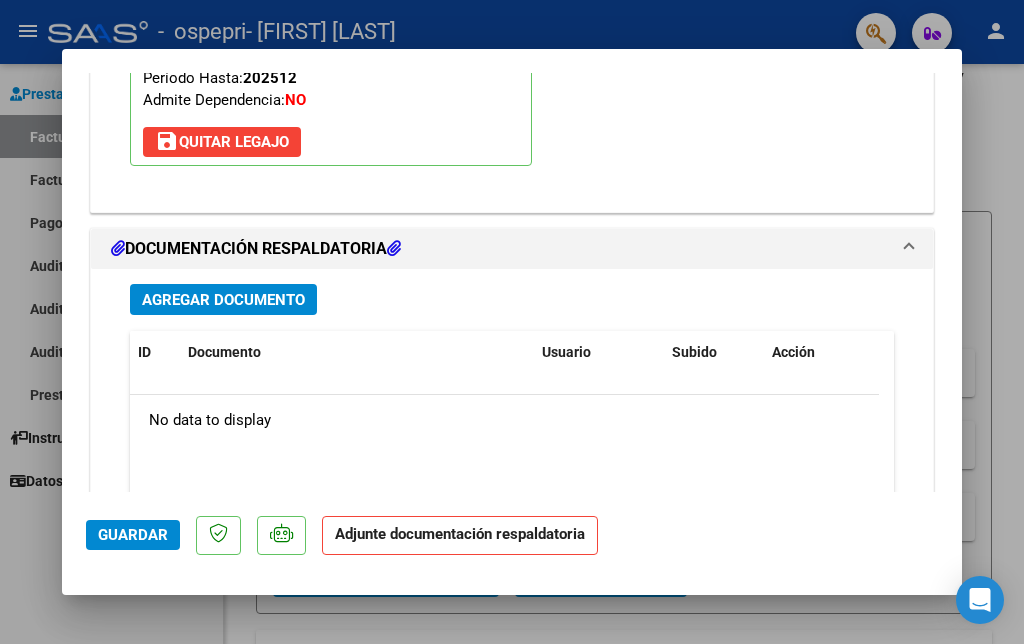 scroll, scrollTop: 2075, scrollLeft: 0, axis: vertical 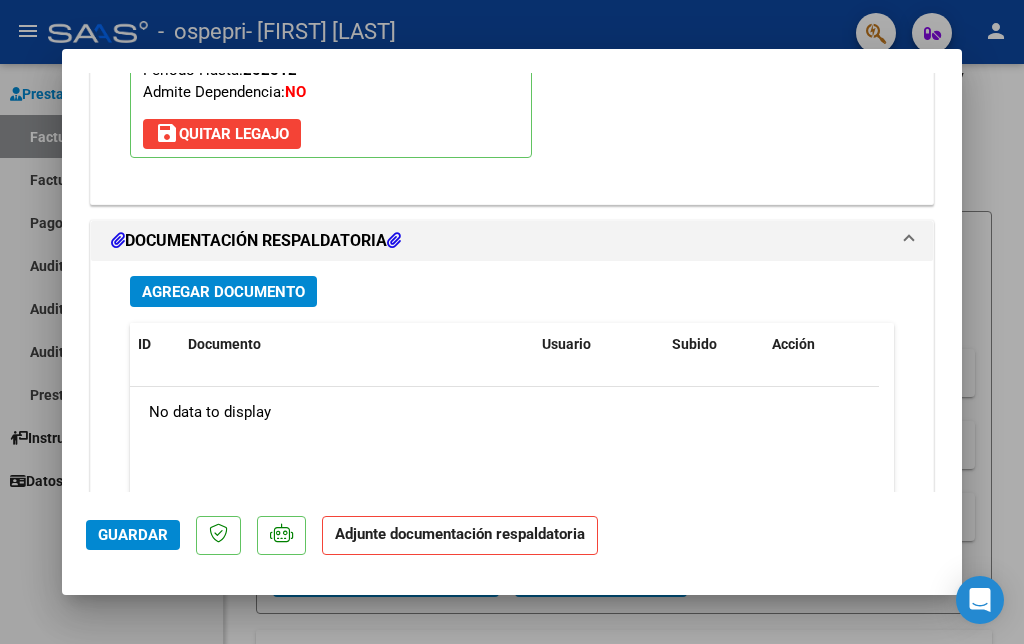 click on "Agregar Documento" at bounding box center [223, 292] 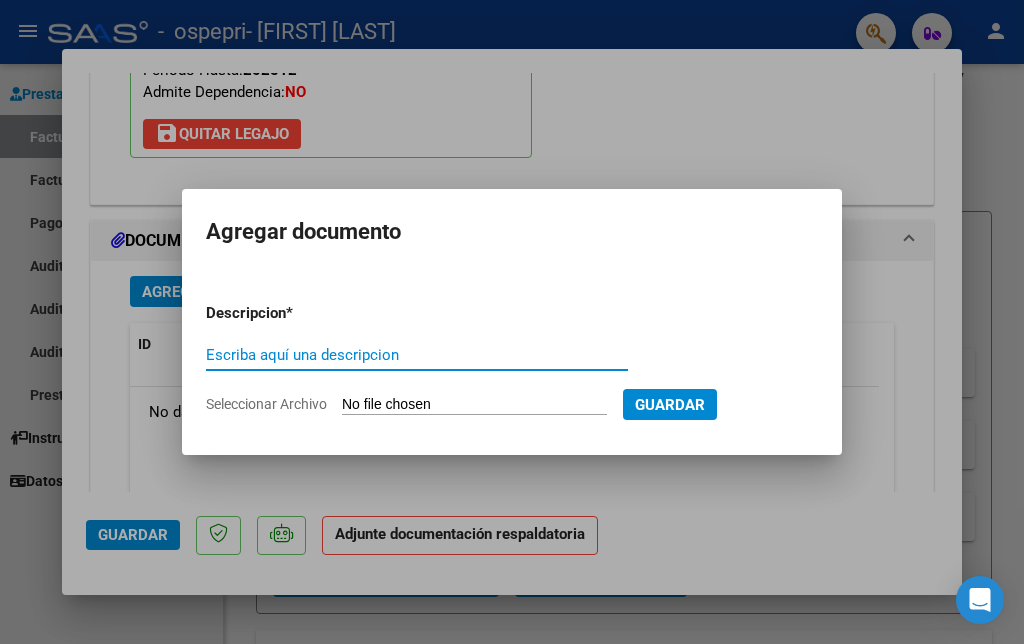 click on "Escriba aquí una descripcion" at bounding box center (417, 355) 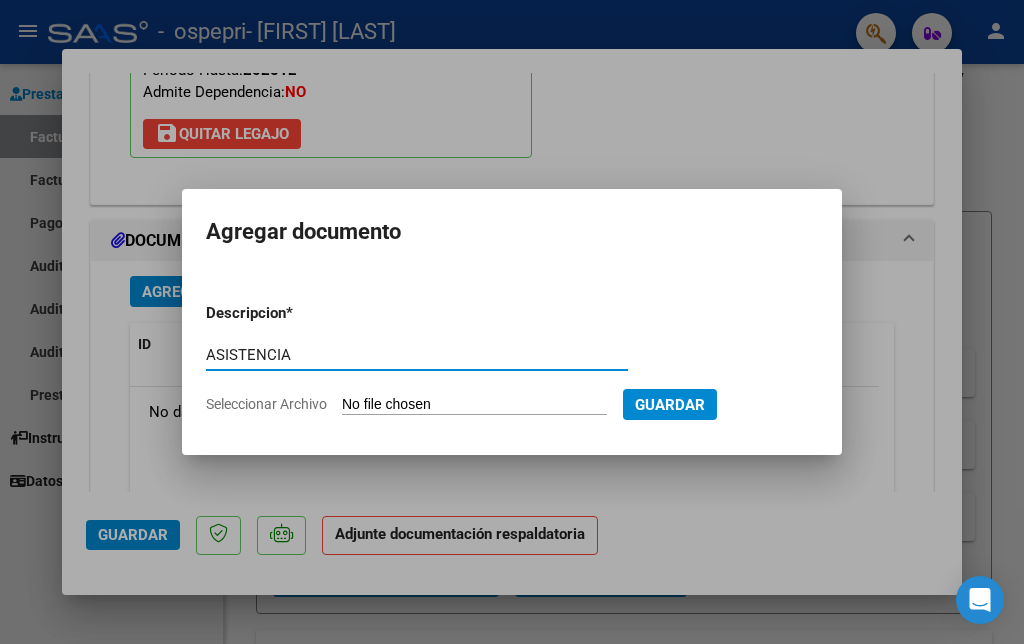 type on "ASISTENCIA" 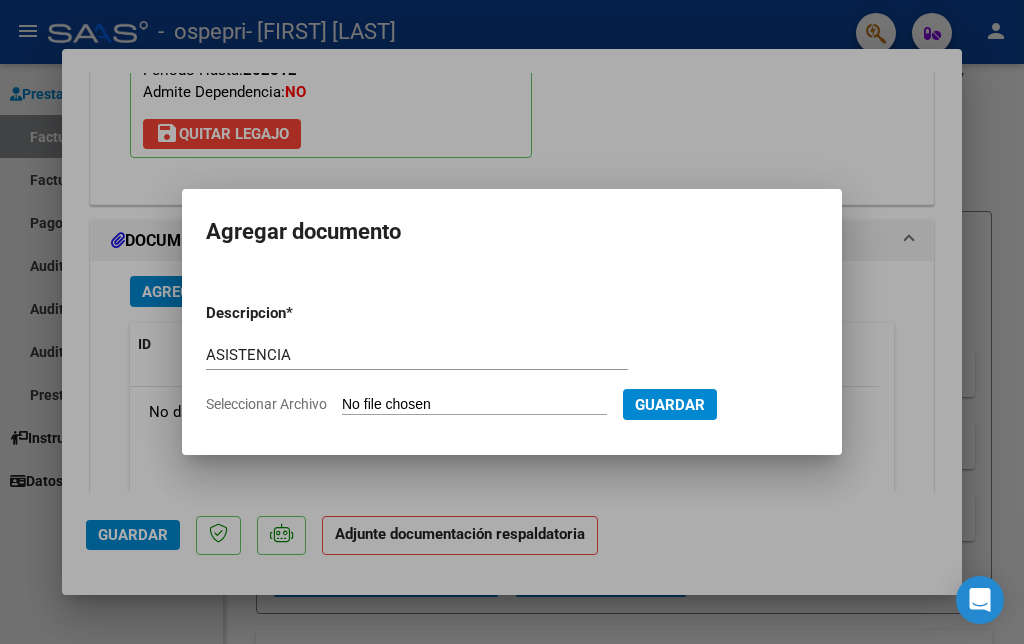 click on "Seleccionar Archivo" at bounding box center [474, 405] 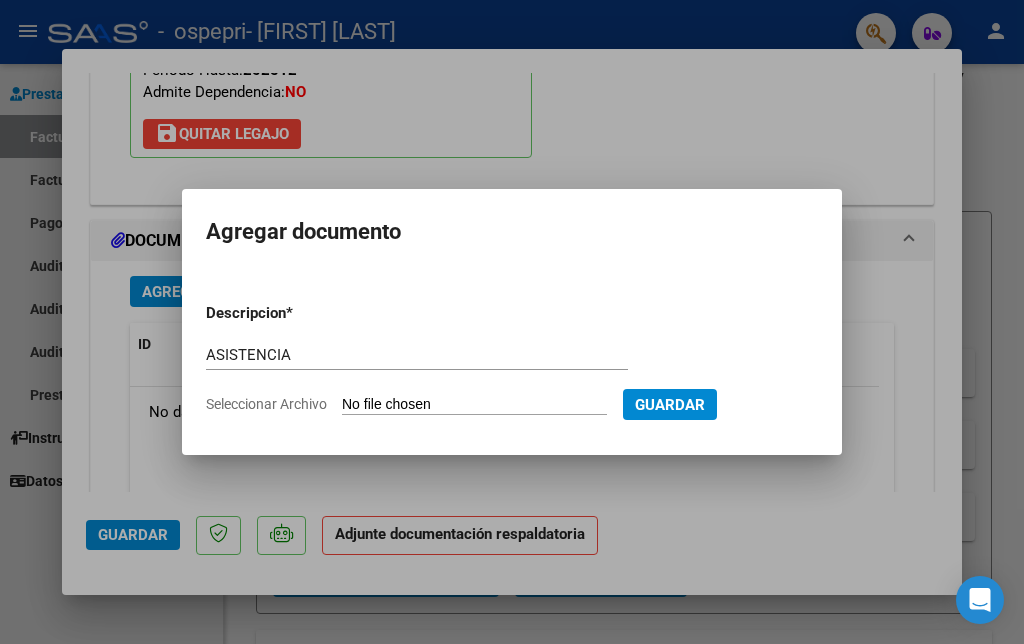 type on "C:\fakepath\Asistencia_[LAST_NAME].pdf" 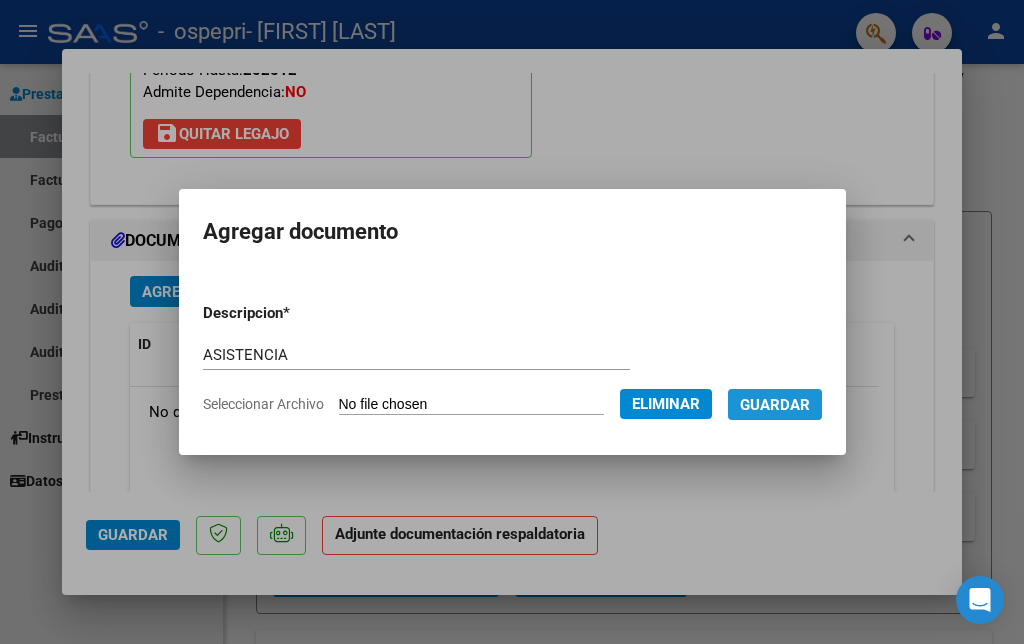 click on "Guardar" at bounding box center [775, 405] 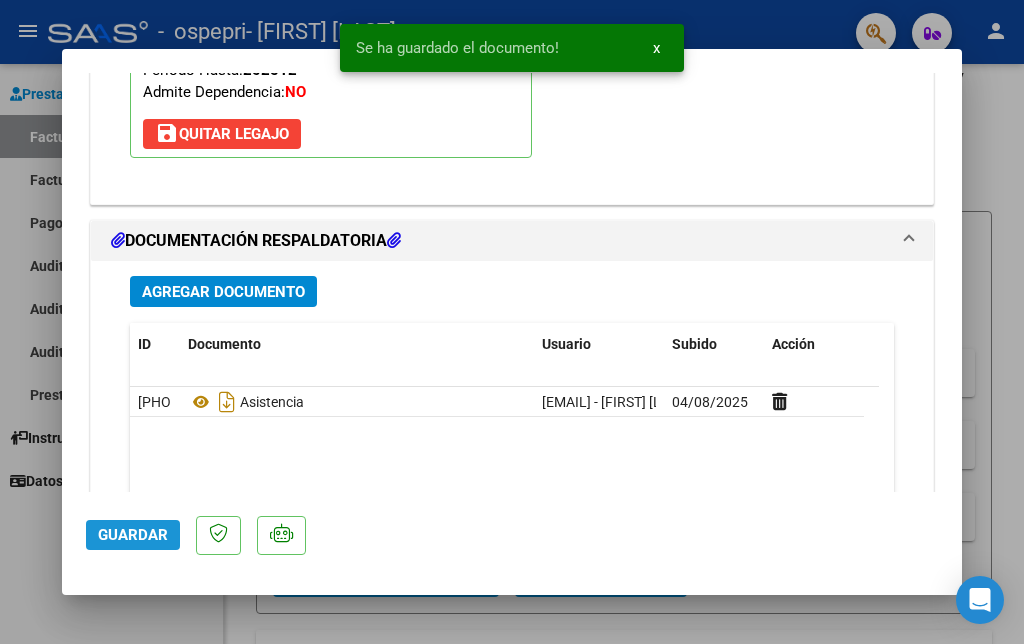 click on "Guardar" 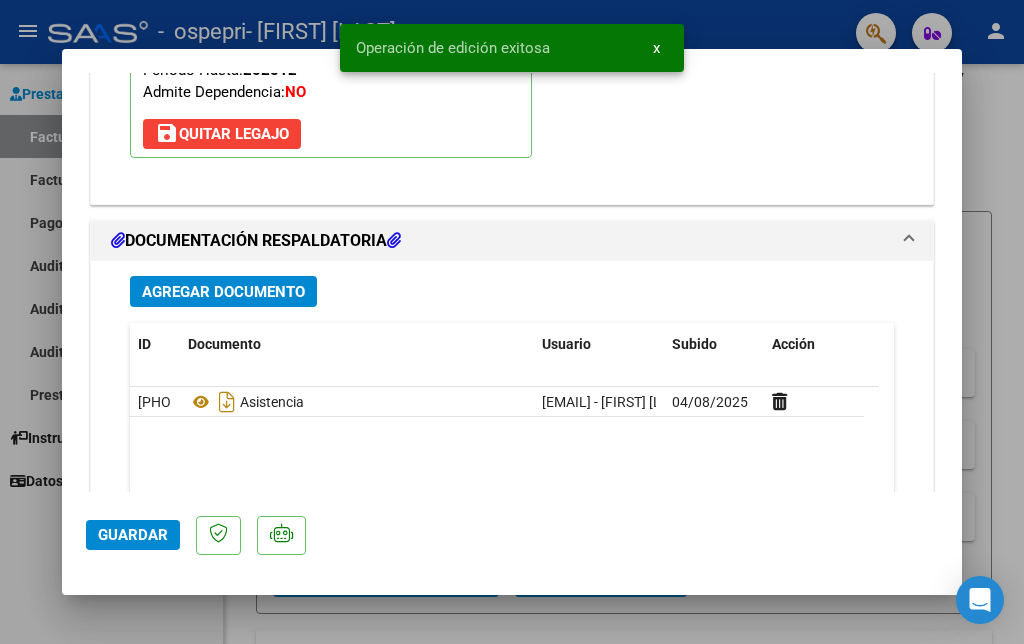 click at bounding box center (512, 322) 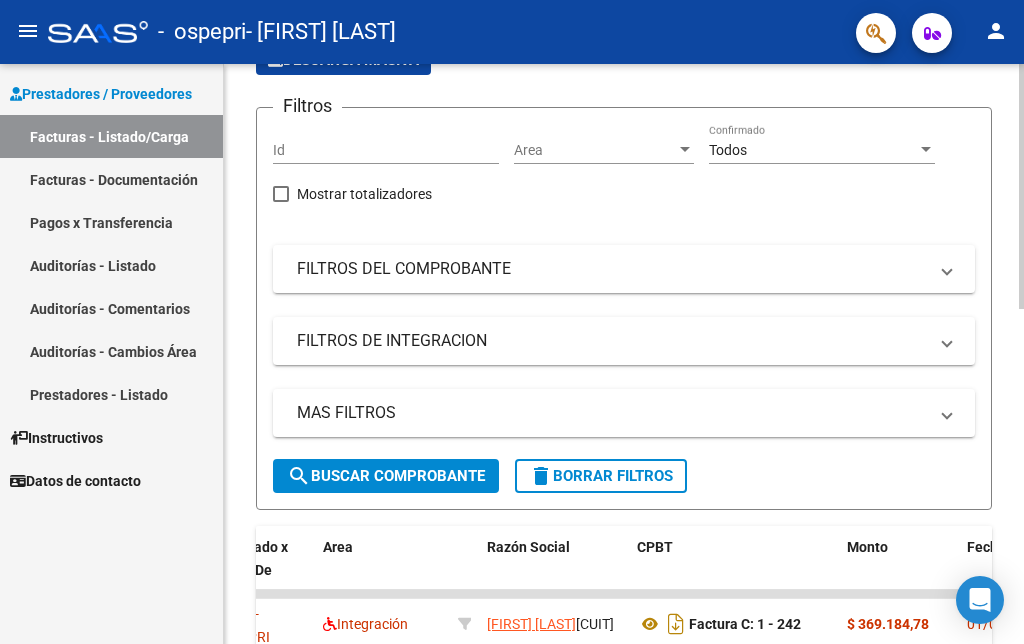 click 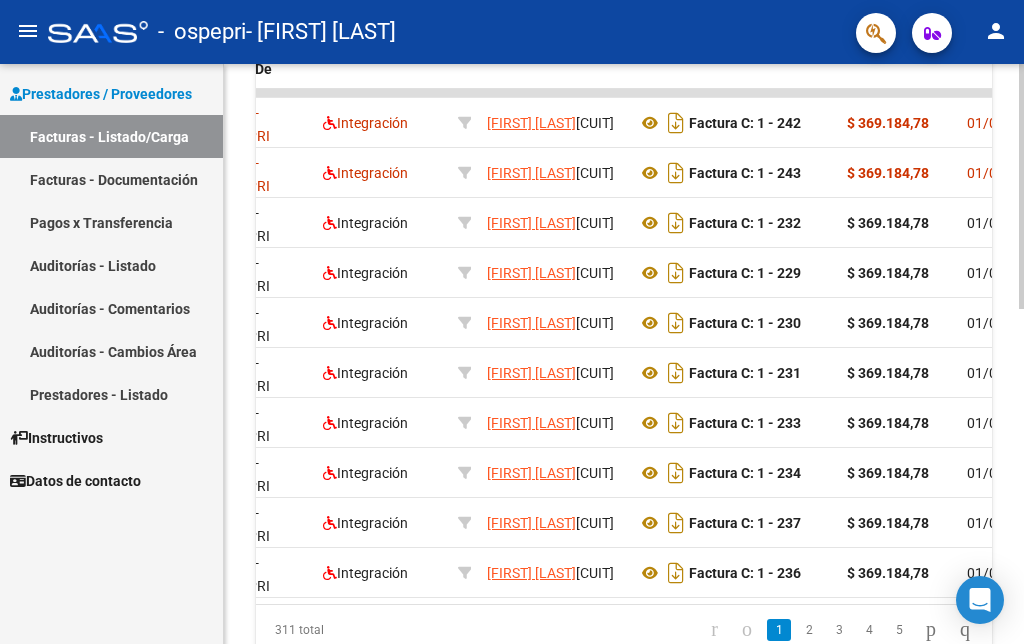 scroll, scrollTop: 705, scrollLeft: 0, axis: vertical 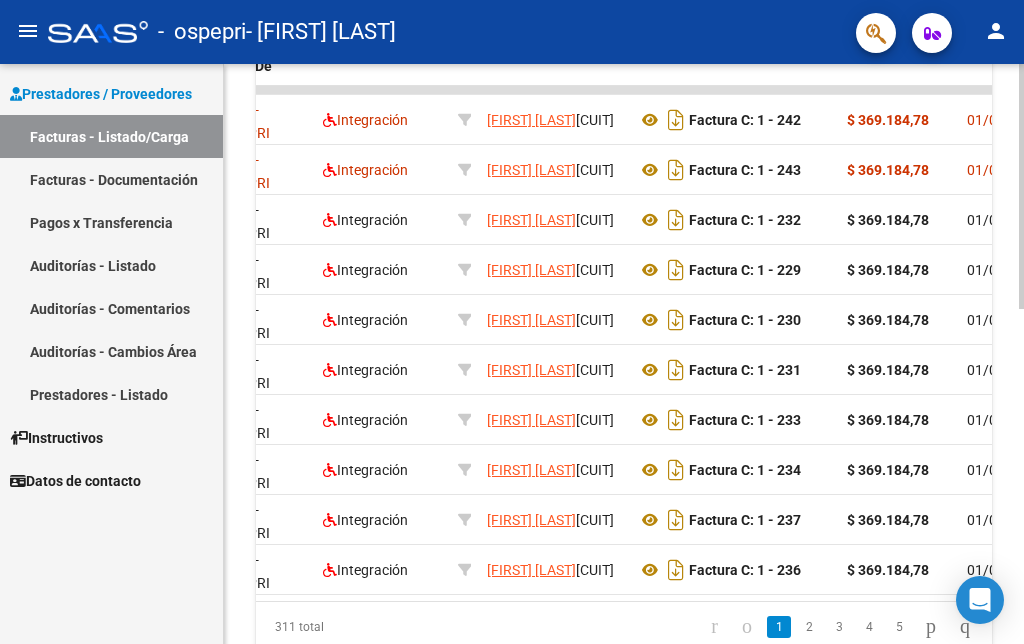 click on "menu -   ospepri   - [NAME] person    Prestadores / Proveedores Facturas - Listado/Carga Facturas - Documentación Pagos x Transferencia Auditorías - Listado Auditorías - Comentarios Auditorías - Cambios Área Prestadores - Listado    Instructivos    Datos de contacto  Video tutorial   PRESTADORES -> Listado de CPBTs Emitidos por Prestadores / Proveedores (alt+q)   Cargar Comprobante
cloud_download  CSV  cloud_download  EXCEL  cloud_download  Estandar   Descarga Masiva
Filtros Id Area Area Todos Confirmado   Mostrar totalizadores   FILTROS DEL COMPROBANTE  Comprobante Tipo Comprobante Tipo Start date – End date Fec. Comprobante Desde / Hasta Días Emisión Desde(cant. días) Días Emisión Hasta(cant. días) CUIT / Razón Social Pto. Venta Nro. Comprobante Código SSS CAE Válido CAE Válido Todos Cargado Módulo Hosp. Todos Tiene facturacion Apócrifa Hospital Refes  FILTROS DE INTEGRACION  Período De Prestación Campos del Archivo de Rendición Devuelto x SSS (dr_envio)" at bounding box center [512, 322] 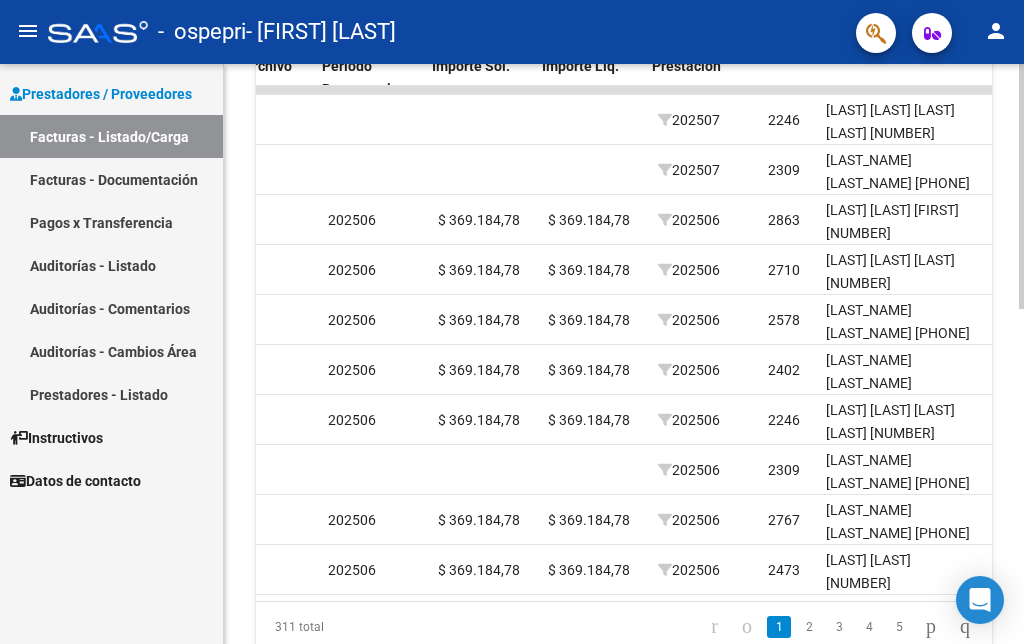 scroll, scrollTop: 0, scrollLeft: 2210, axis: horizontal 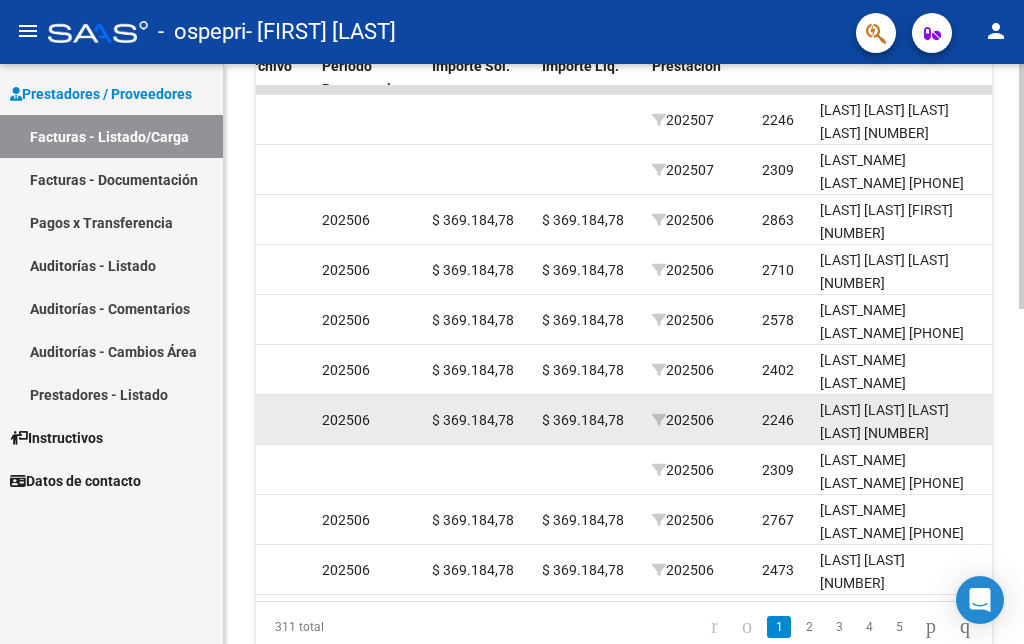 click 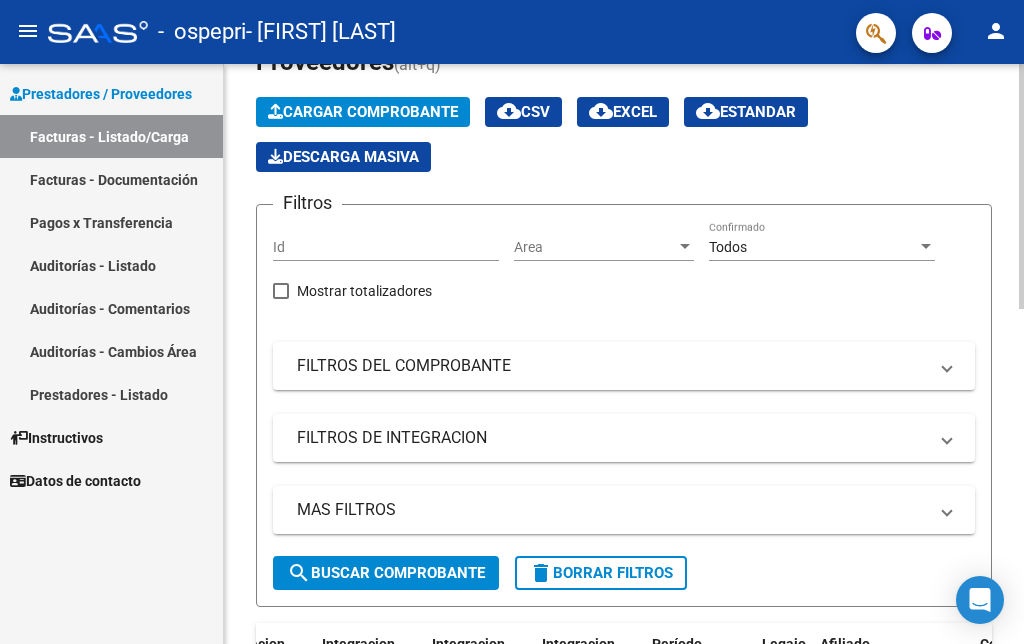 scroll, scrollTop: 0, scrollLeft: 0, axis: both 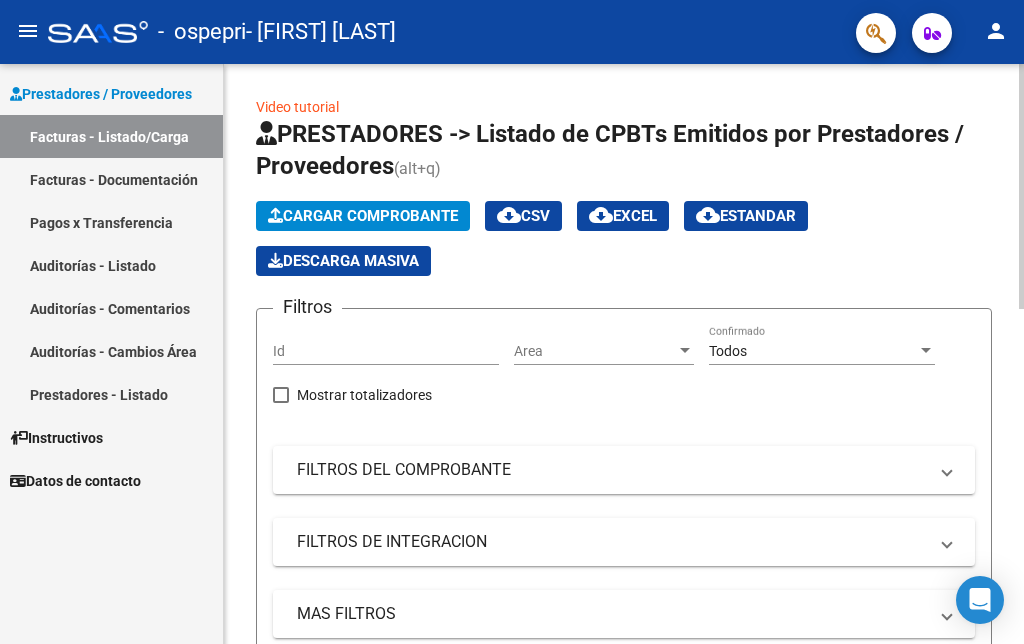 click on "menu -   ospepri   - [NAME] person    Prestadores / Proveedores Facturas - Listado/Carga Facturas - Documentación Pagos x Transferencia Auditorías - Listado Auditorías - Comentarios Auditorías - Cambios Área Prestadores - Listado    Instructivos    Datos de contacto  Video tutorial   PRESTADORES -> Listado de CPBTs Emitidos por Prestadores / Proveedores (alt+q)   Cargar Comprobante
cloud_download  CSV  cloud_download  EXCEL  cloud_download  Estandar   Descarga Masiva
Filtros Id Area Area Todos Confirmado   Mostrar totalizadores   FILTROS DEL COMPROBANTE  Comprobante Tipo Comprobante Tipo Start date – End date Fec. Comprobante Desde / Hasta Días Emisión Desde(cant. días) Días Emisión Hasta(cant. días) CUIT / Razón Social Pto. Venta Nro. Comprobante Código SSS CAE Válido CAE Válido Todos Cargado Módulo Hosp. Todos Tiene facturacion Apócrifa Hospital Refes  FILTROS DE INTEGRACION  Período De Prestación Campos del Archivo de Rendición Devuelto x SSS (dr_envio)" at bounding box center [512, 322] 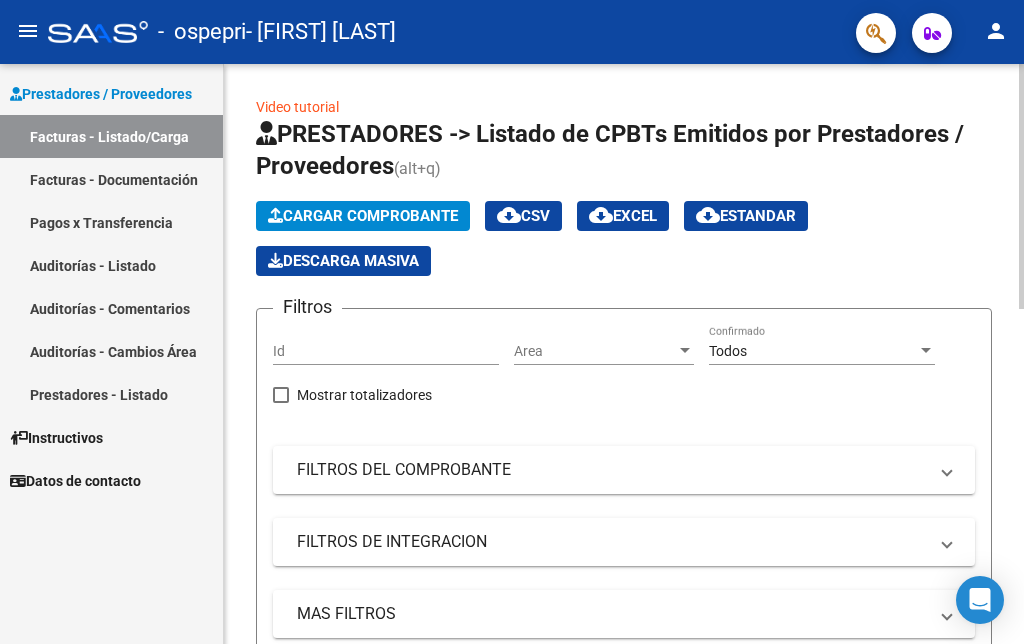 click on "Cargar Comprobante" 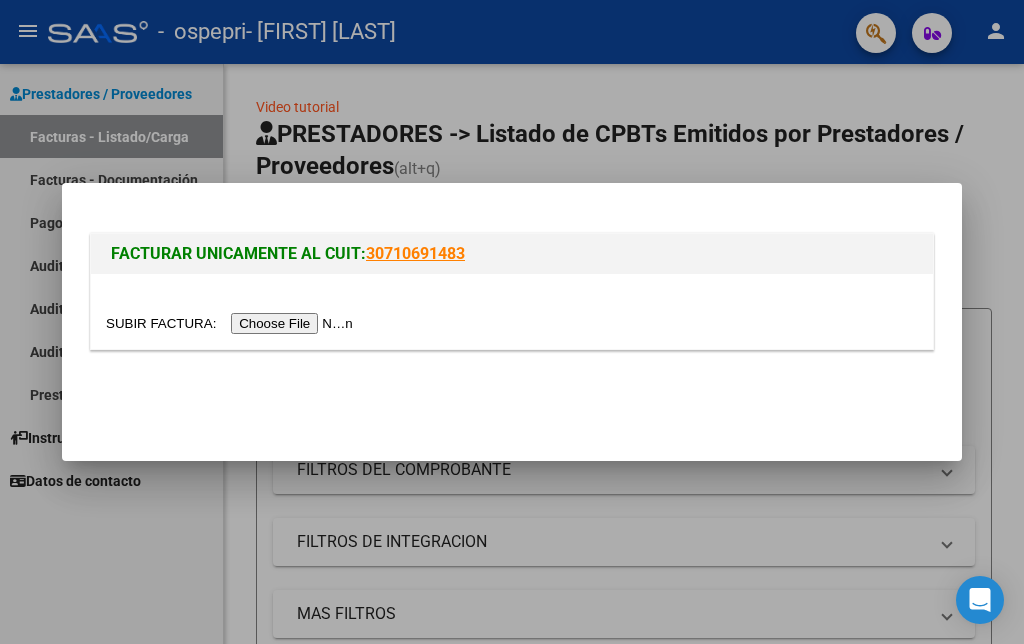 click at bounding box center (232, 323) 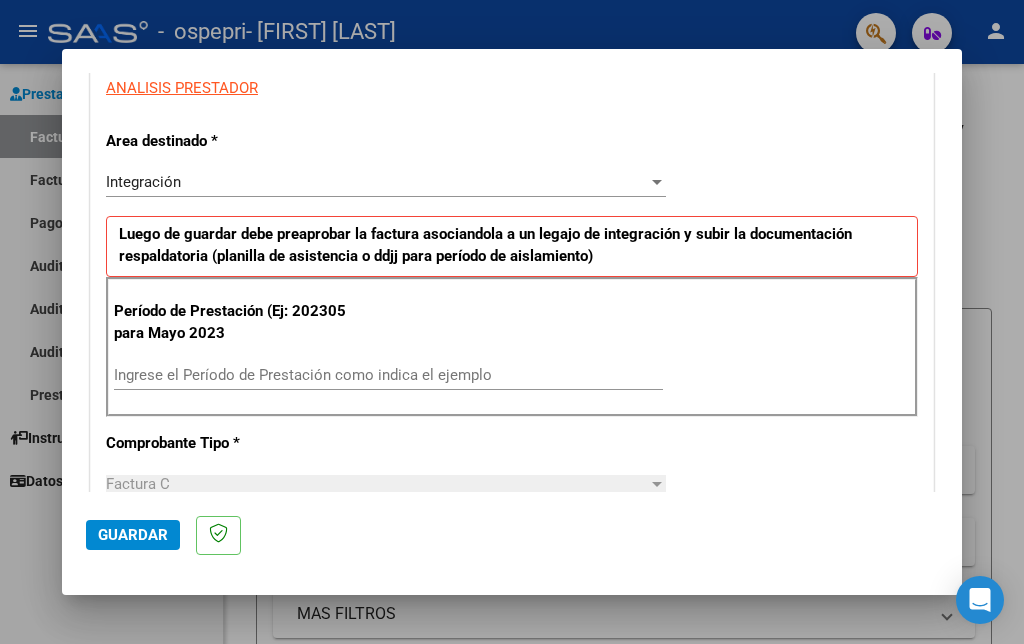 scroll, scrollTop: 388, scrollLeft: 0, axis: vertical 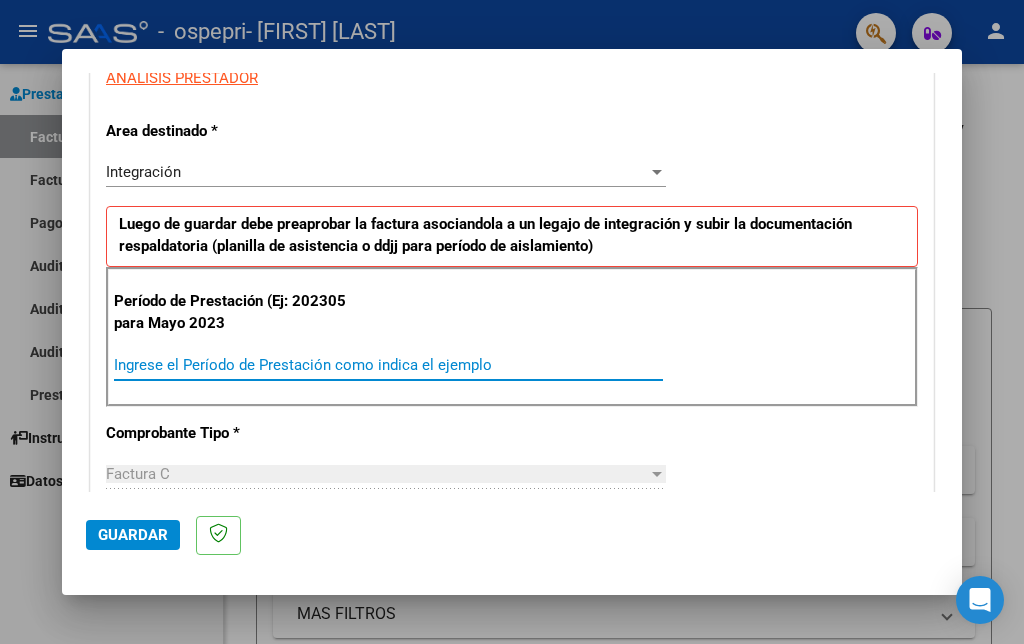 click on "Ingrese el Período de Prestación como indica el ejemplo" at bounding box center [388, 365] 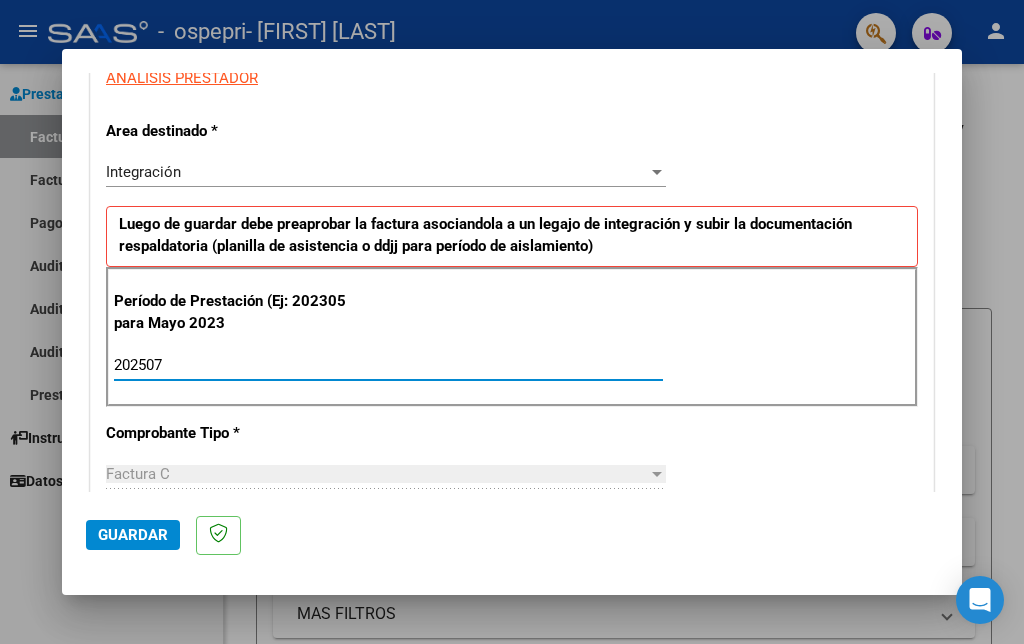 type on "202507" 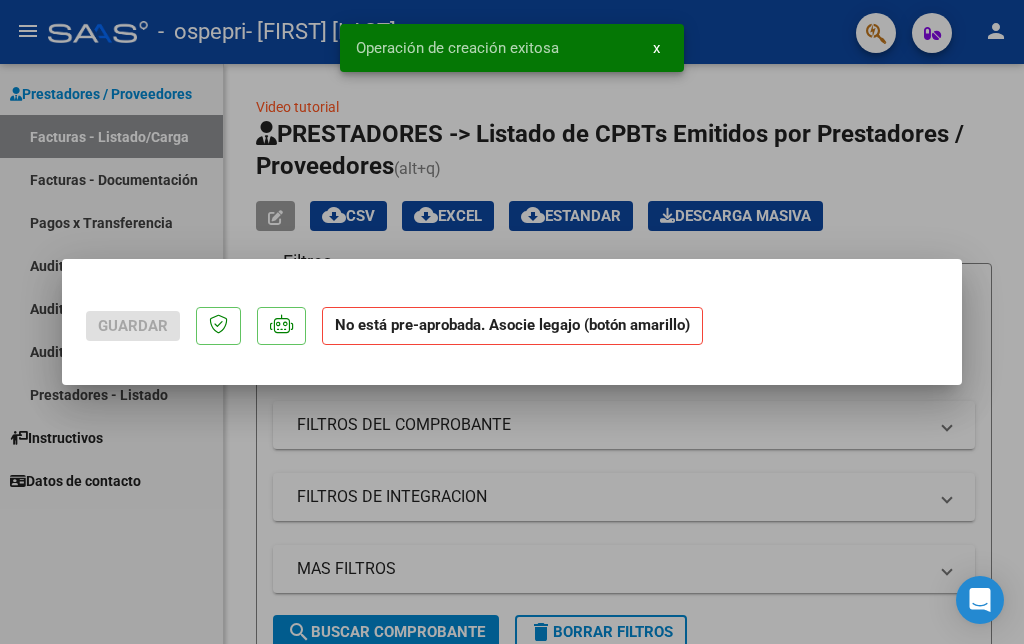 scroll, scrollTop: 0, scrollLeft: 0, axis: both 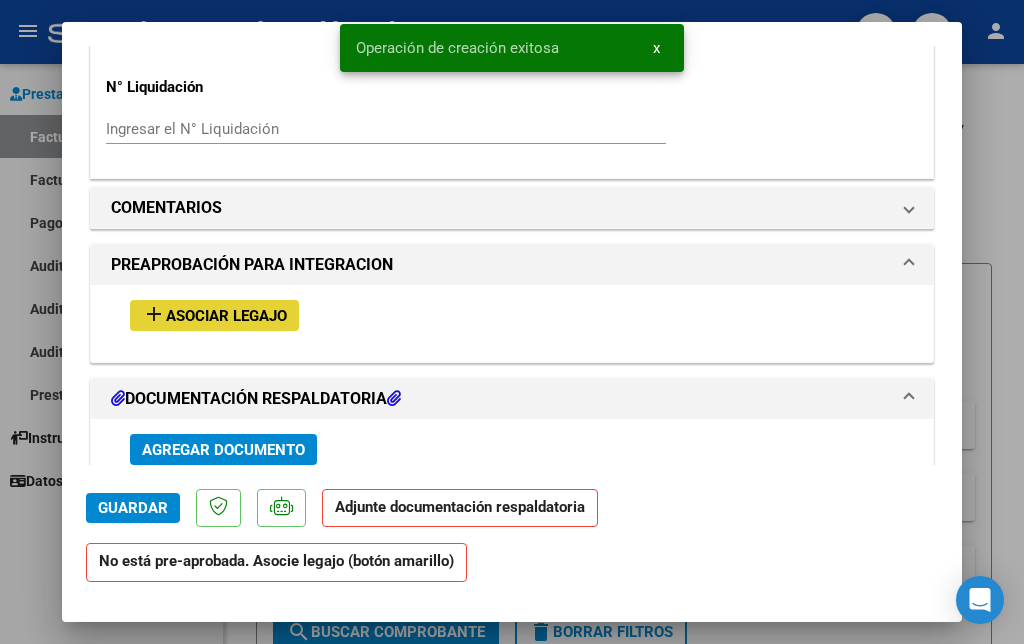click on "add Asociar Legajo" at bounding box center (214, 315) 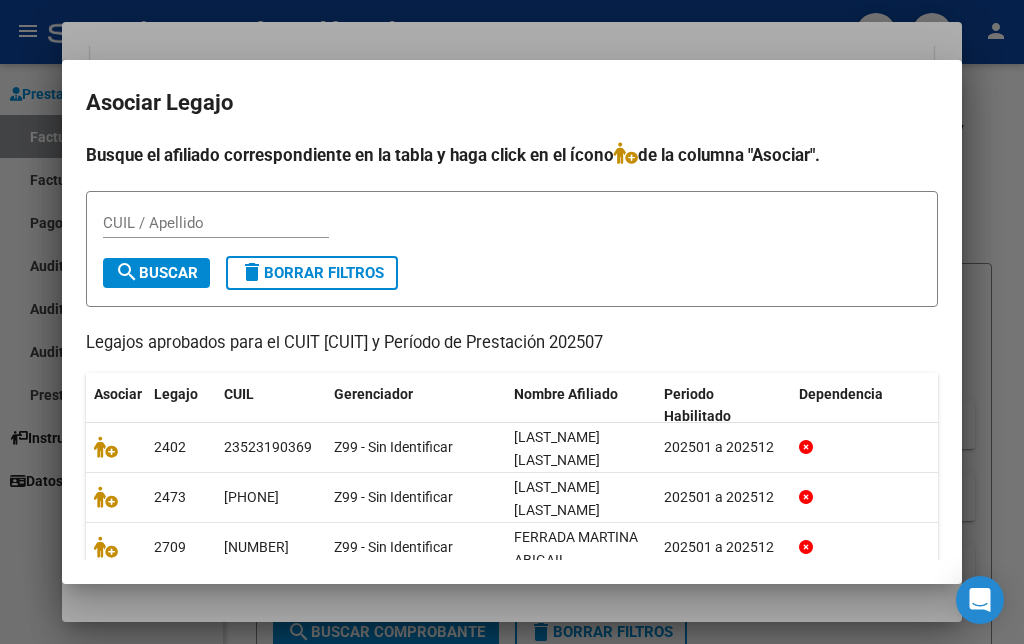 scroll, scrollTop: 184, scrollLeft: 0, axis: vertical 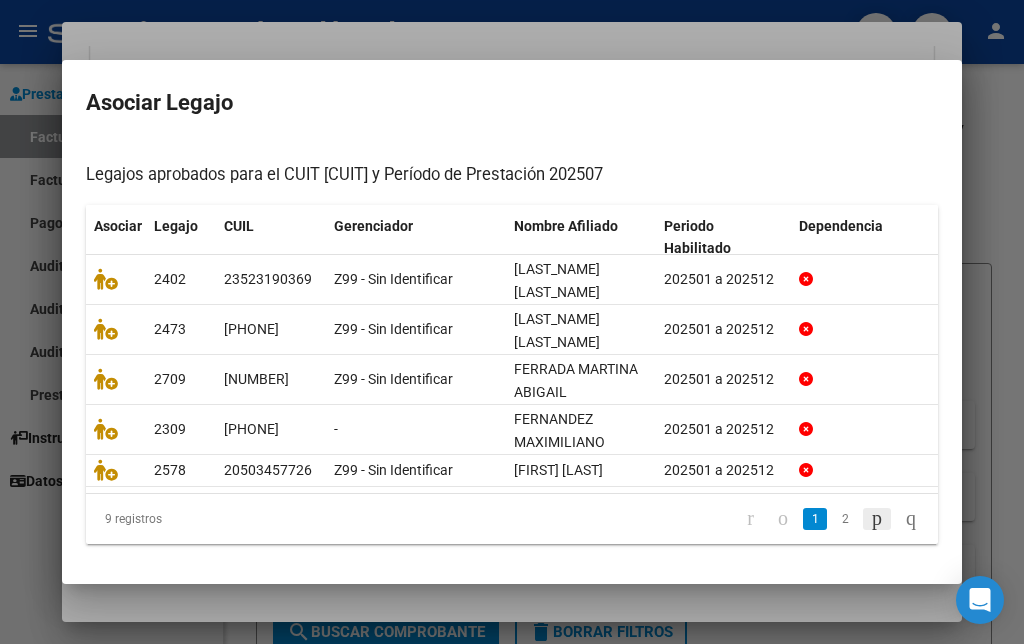click 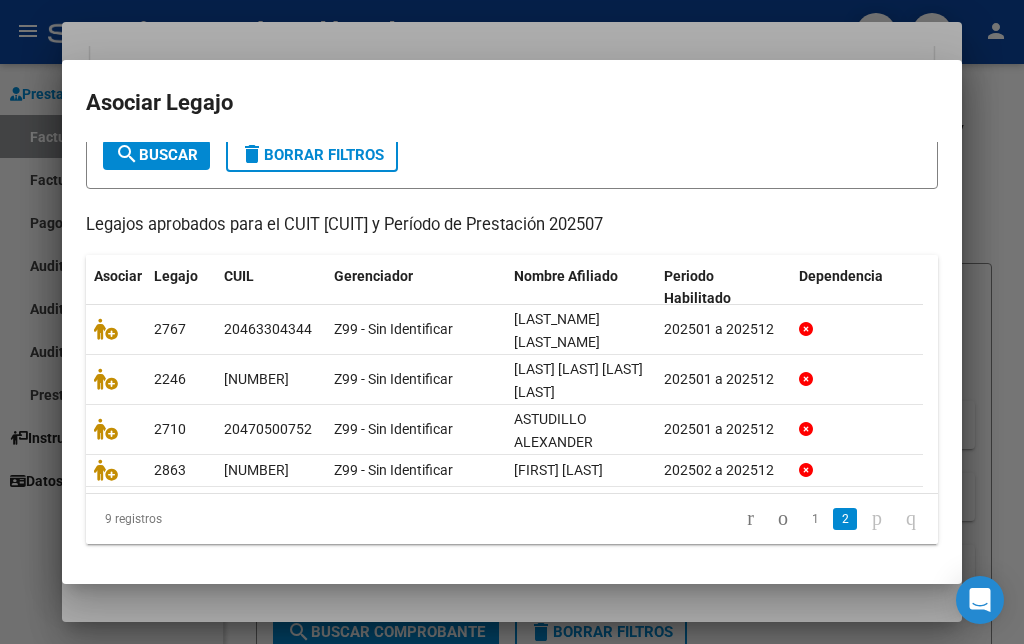 scroll, scrollTop: 150, scrollLeft: 0, axis: vertical 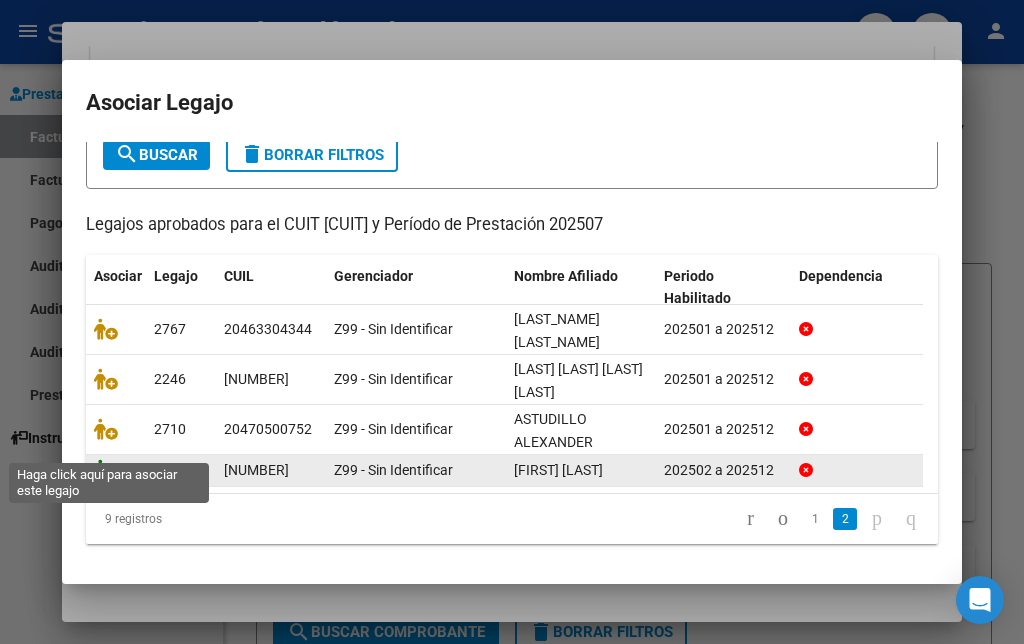 click 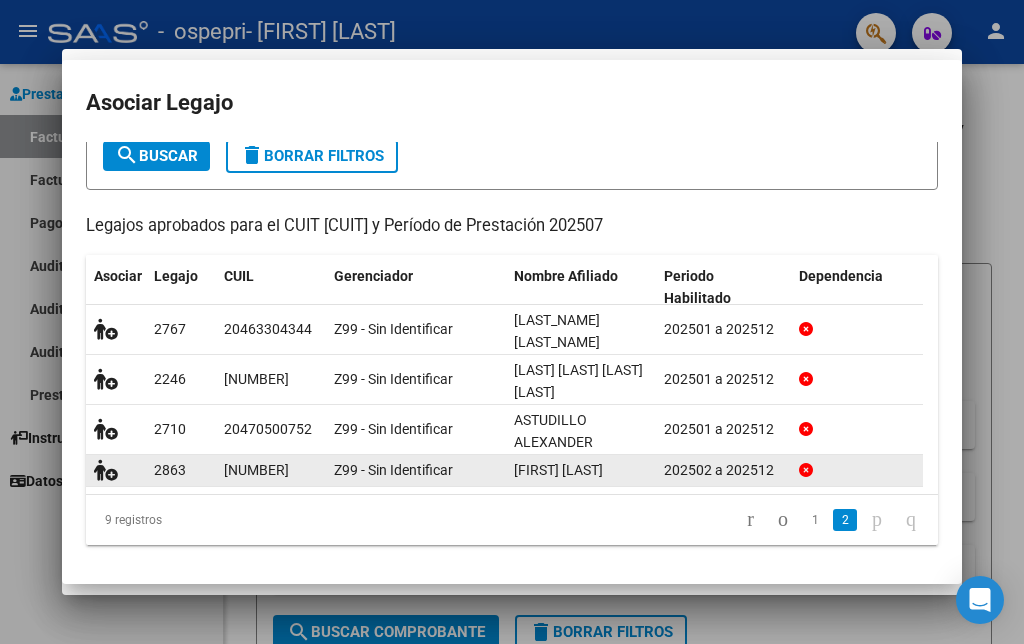 scroll, scrollTop: 1653, scrollLeft: 0, axis: vertical 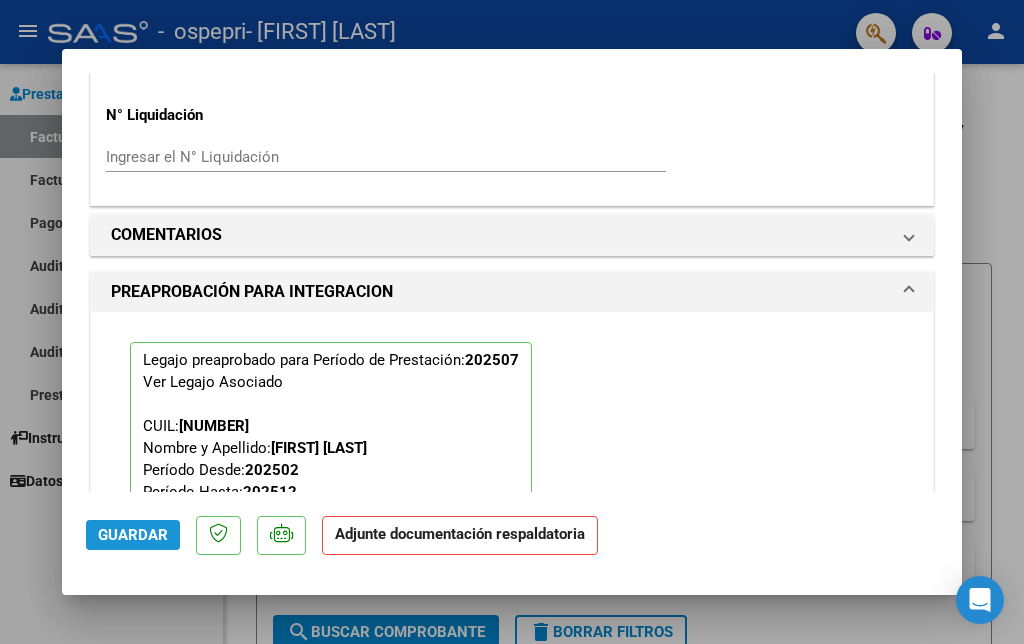 click on "Guardar" 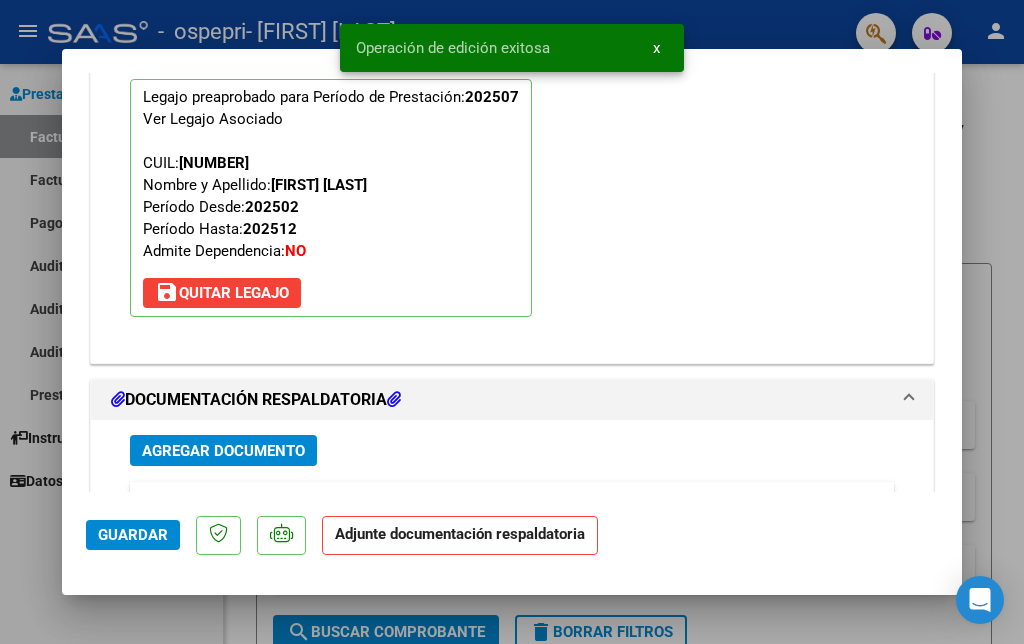 scroll, scrollTop: 2053, scrollLeft: 0, axis: vertical 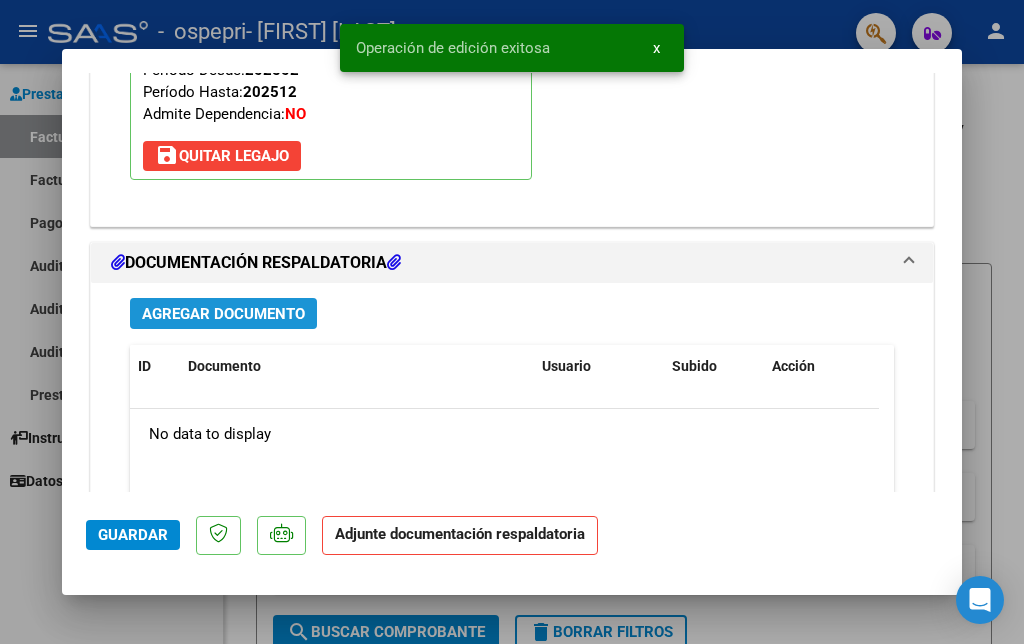 click on "Agregar Documento" at bounding box center [223, 314] 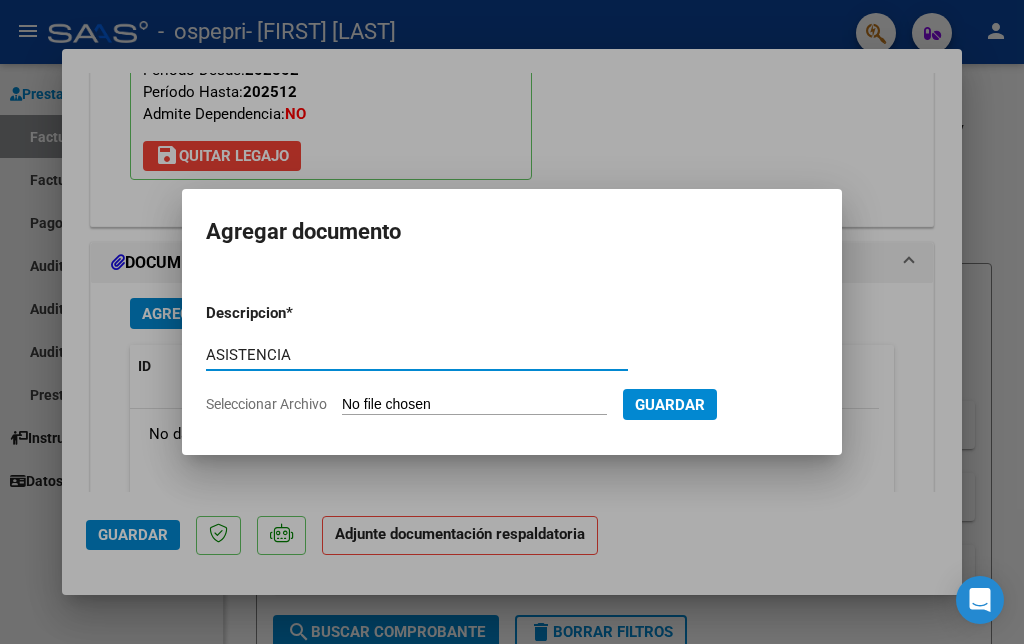 type on "ASISTENCIA" 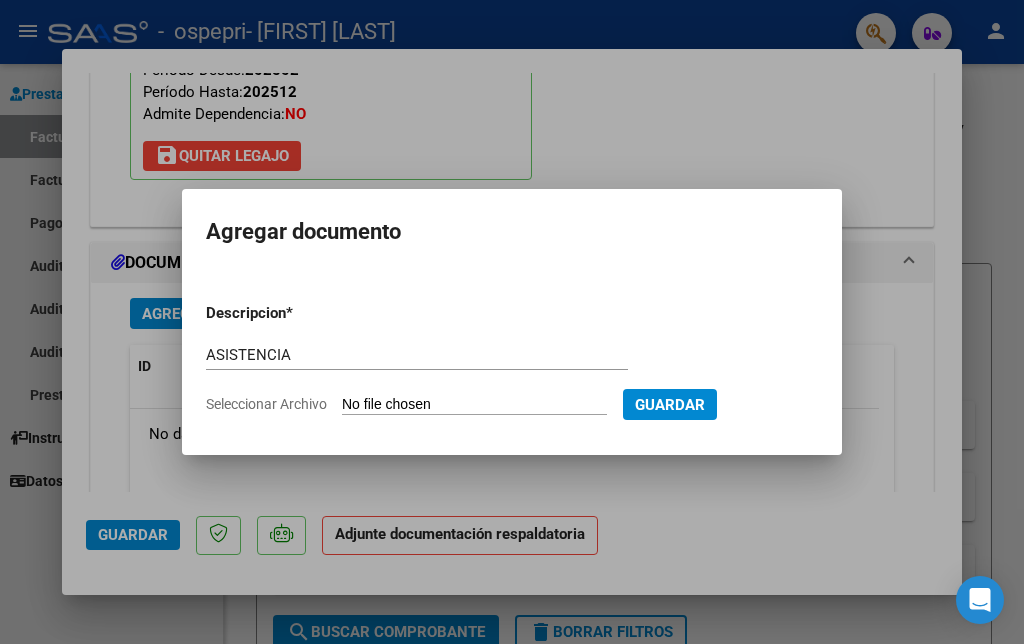 type on "C:\fakepath\Asistencia [LAST_NAME].jpeg" 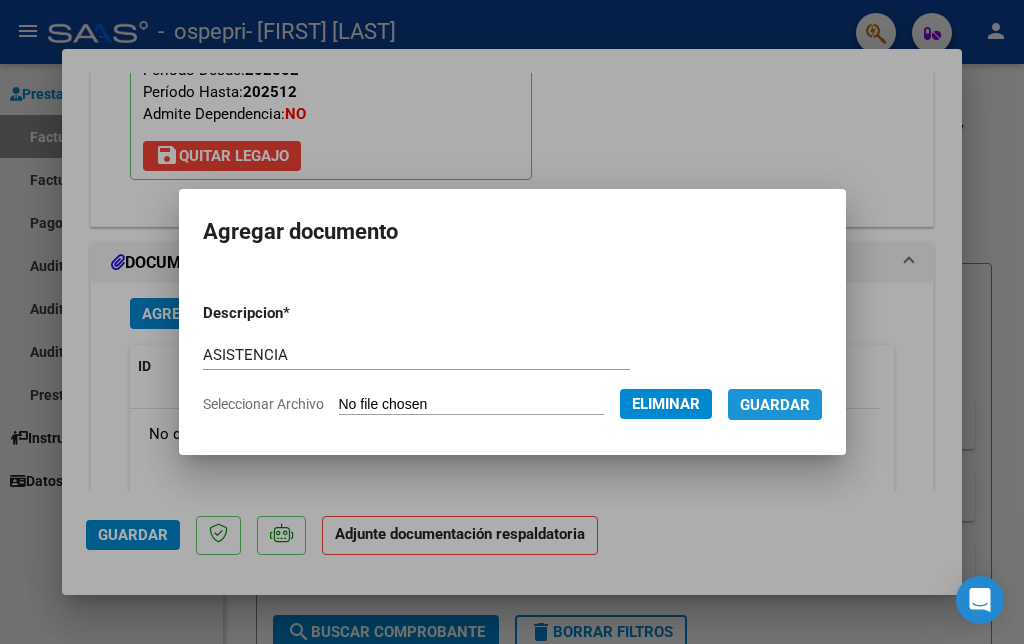 click on "Guardar" at bounding box center [775, 405] 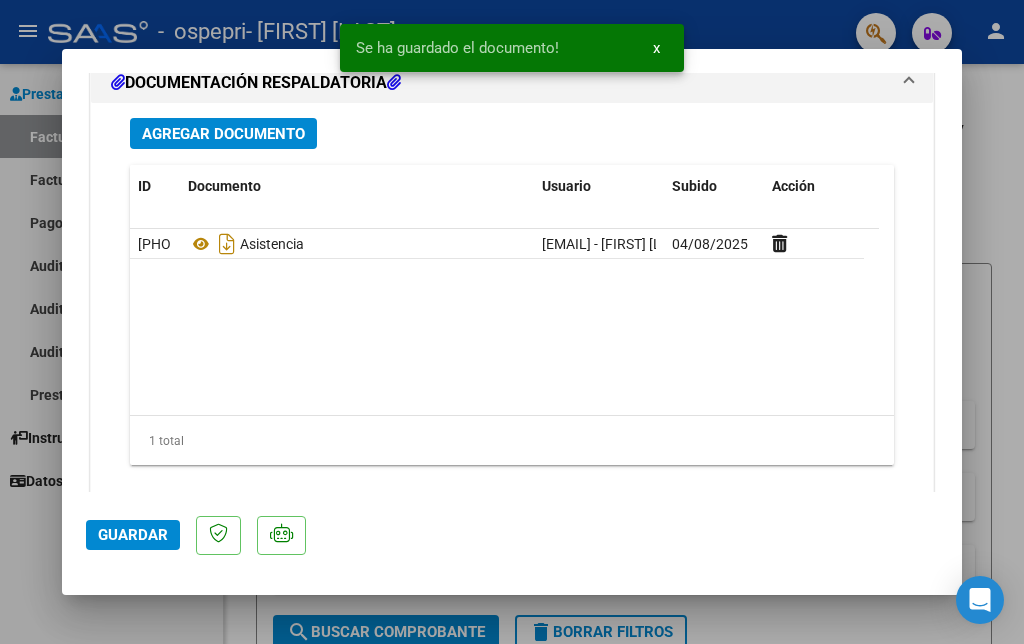 scroll, scrollTop: 2269, scrollLeft: 0, axis: vertical 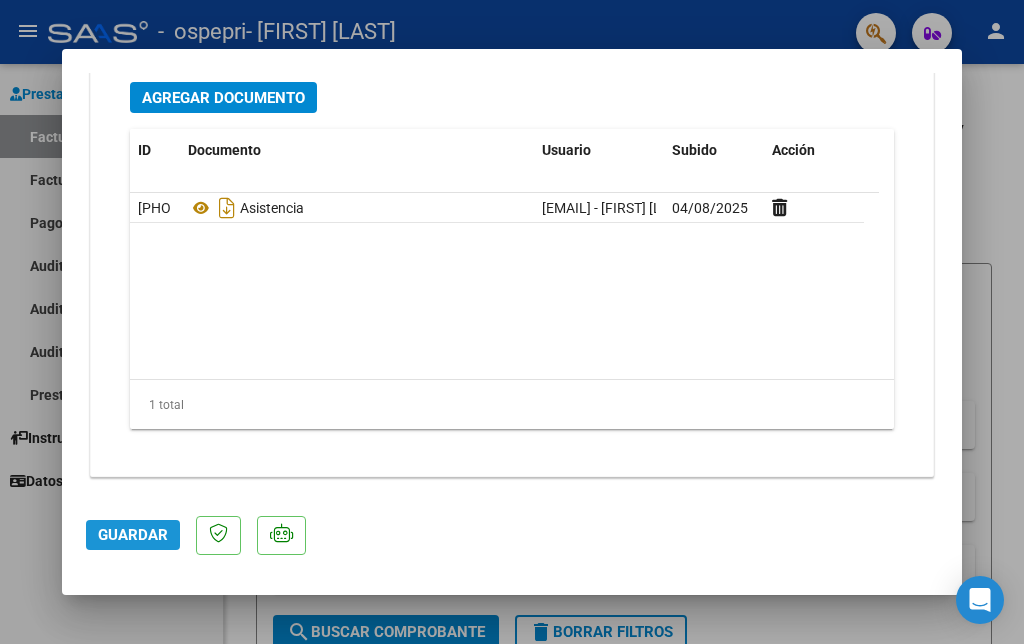 click on "Guardar" 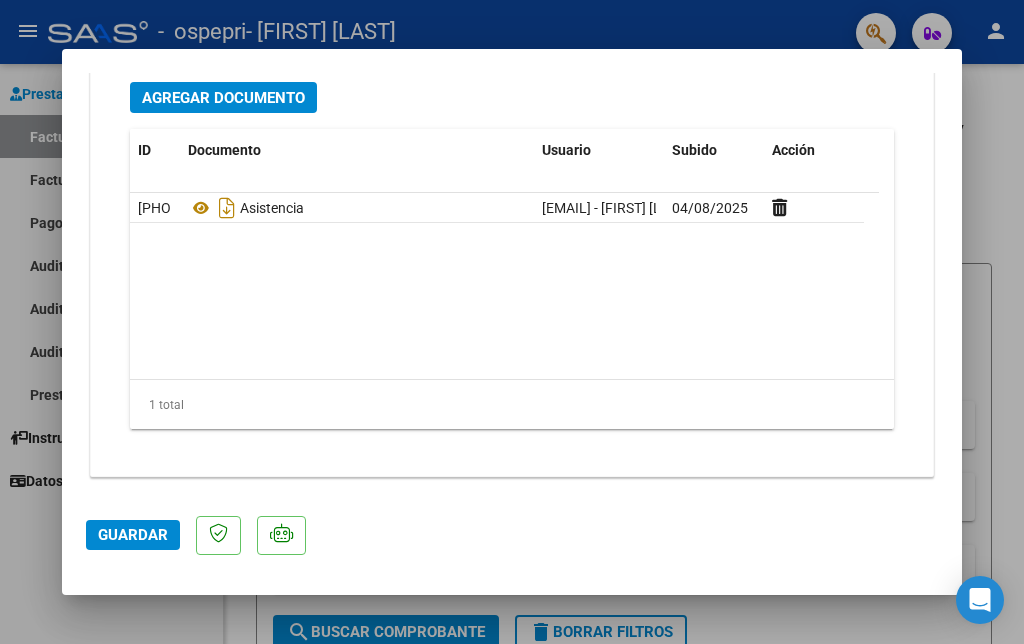 click on "Guardar" 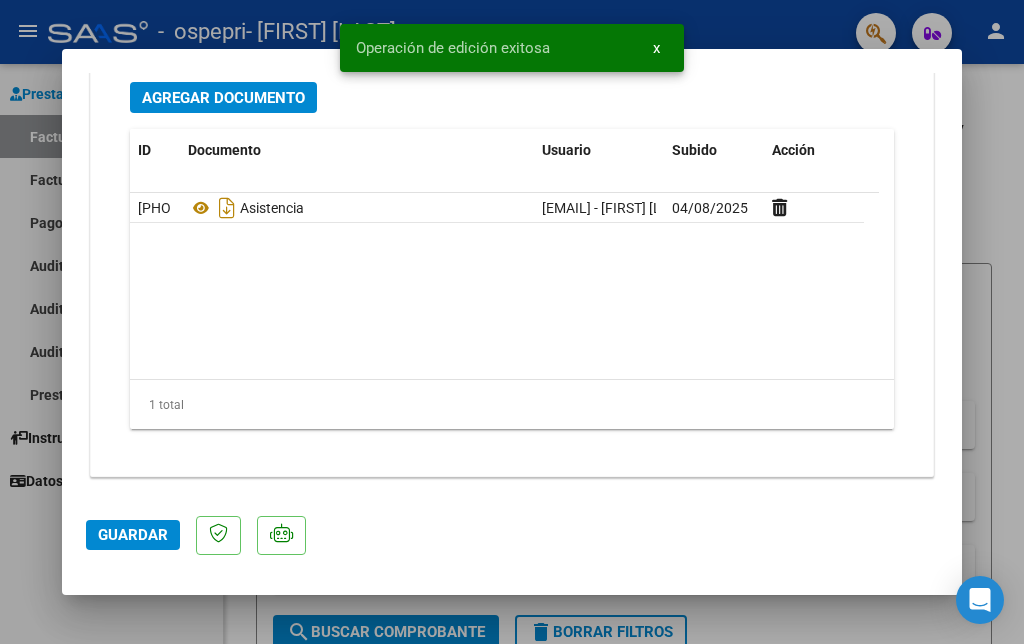 click at bounding box center (512, 322) 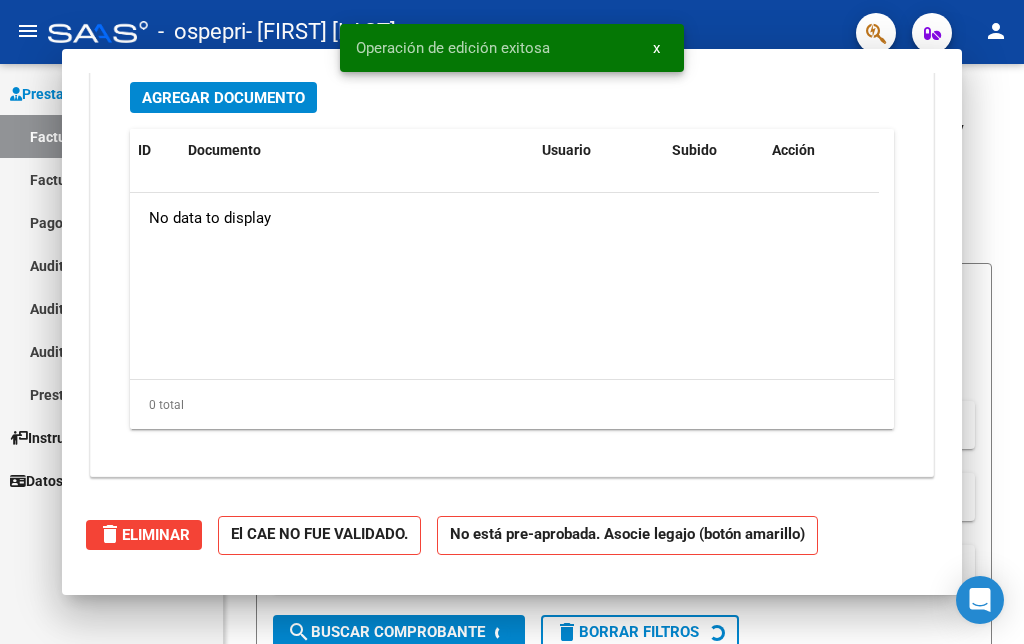 scroll, scrollTop: 0, scrollLeft: 0, axis: both 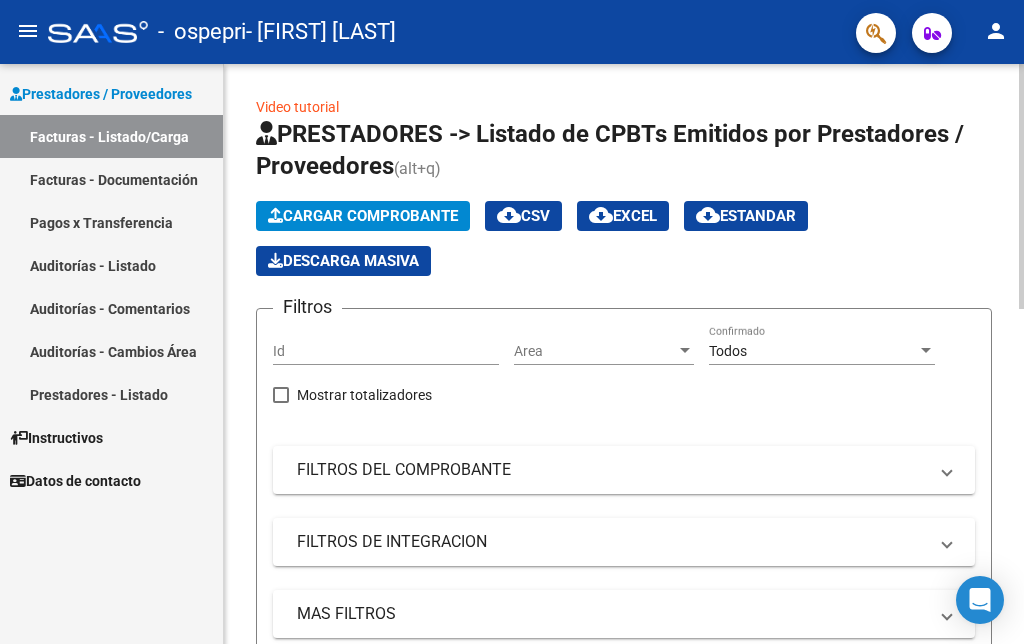 click on "Cargar Comprobante" 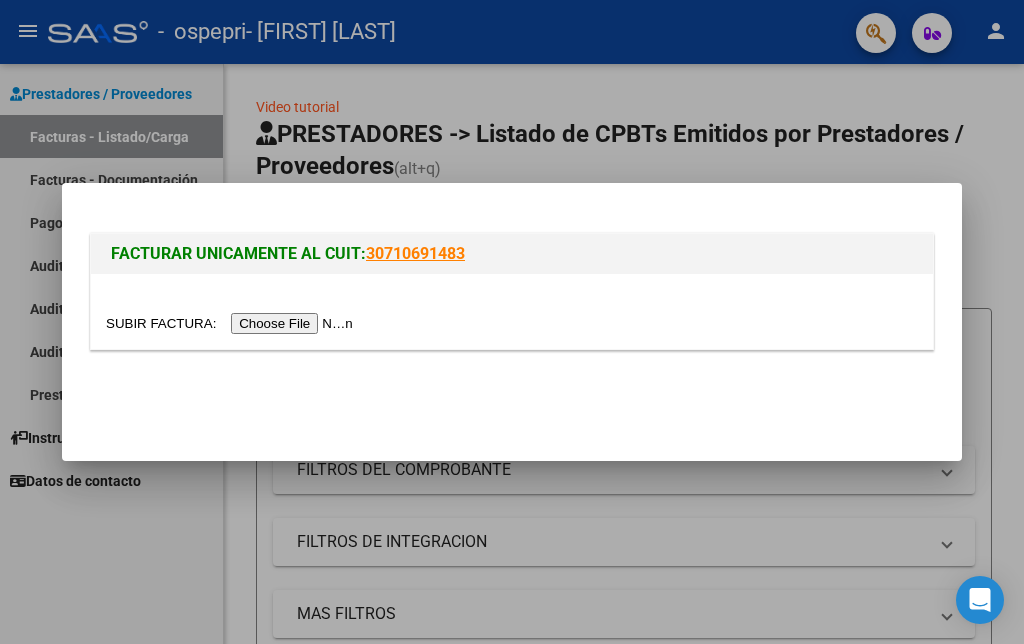 click at bounding box center (232, 323) 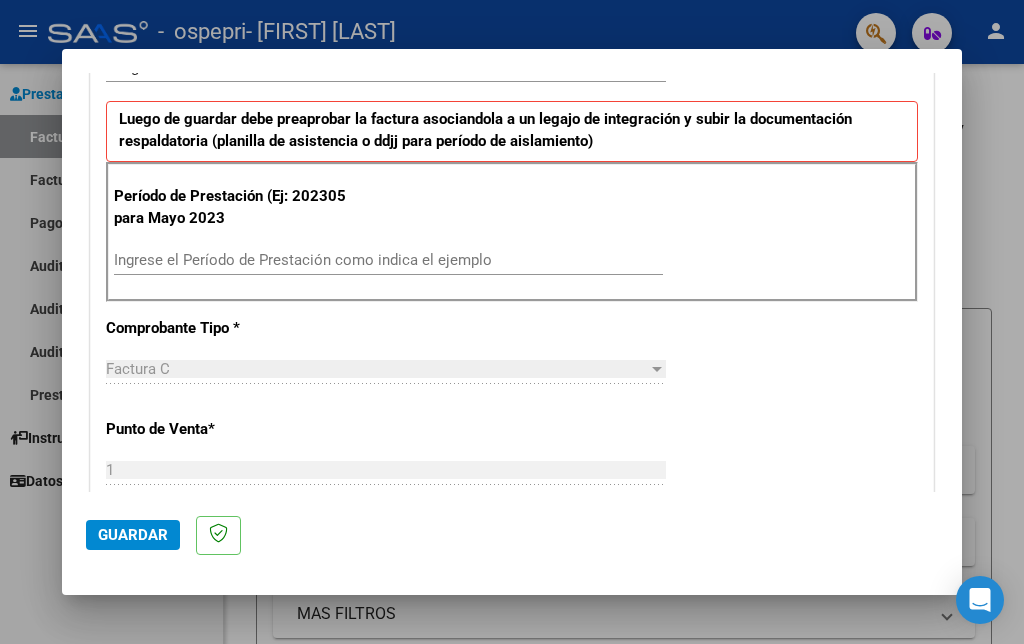 scroll, scrollTop: 517, scrollLeft: 0, axis: vertical 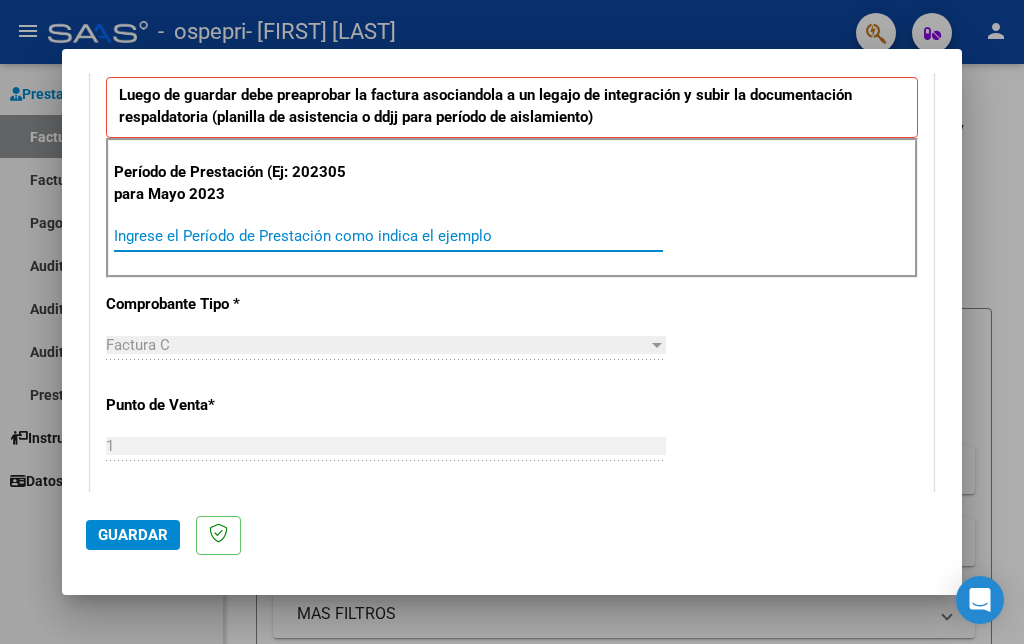click on "Ingrese el Período de Prestación como indica el ejemplo" at bounding box center (388, 236) 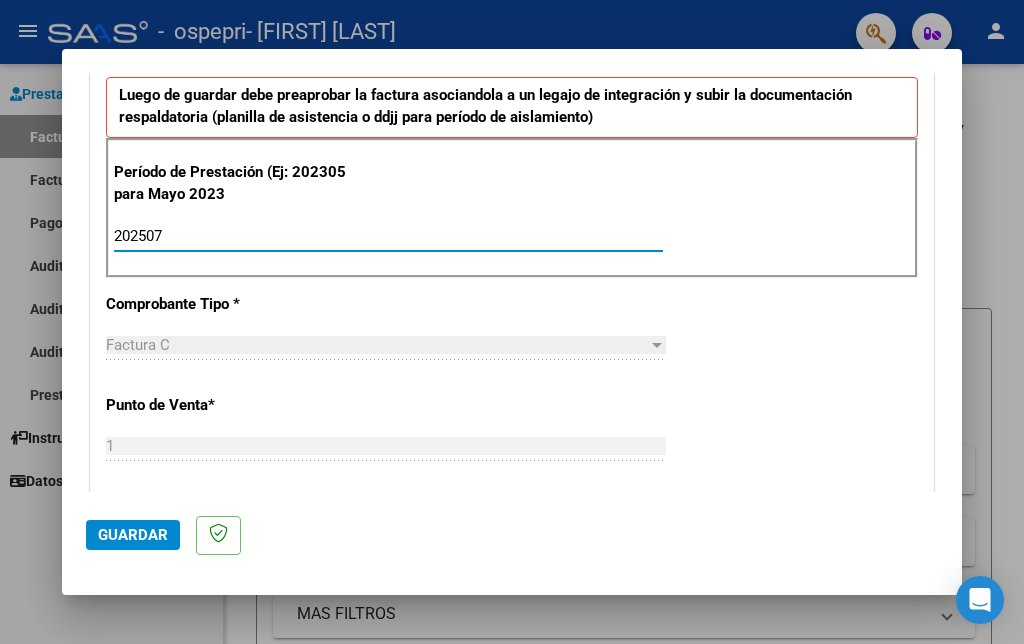 type on "202507" 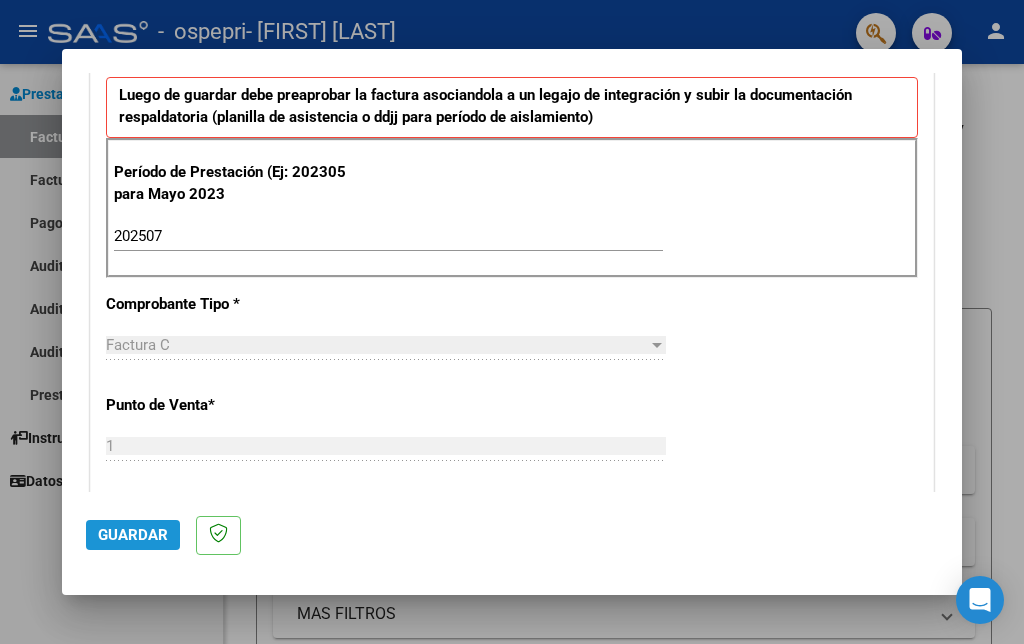 click on "Guardar" 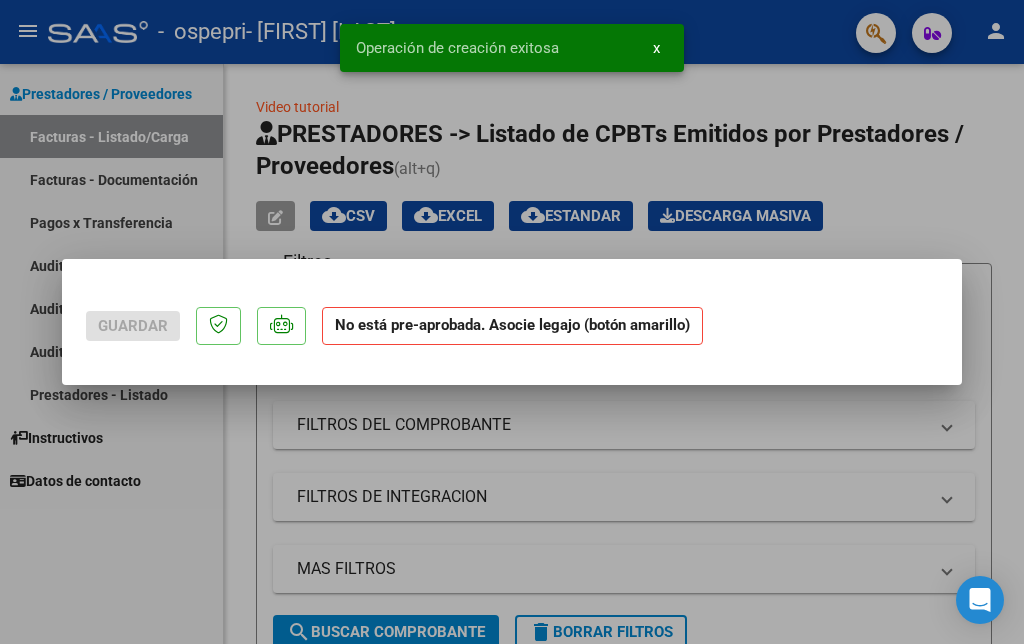 scroll, scrollTop: 0, scrollLeft: 0, axis: both 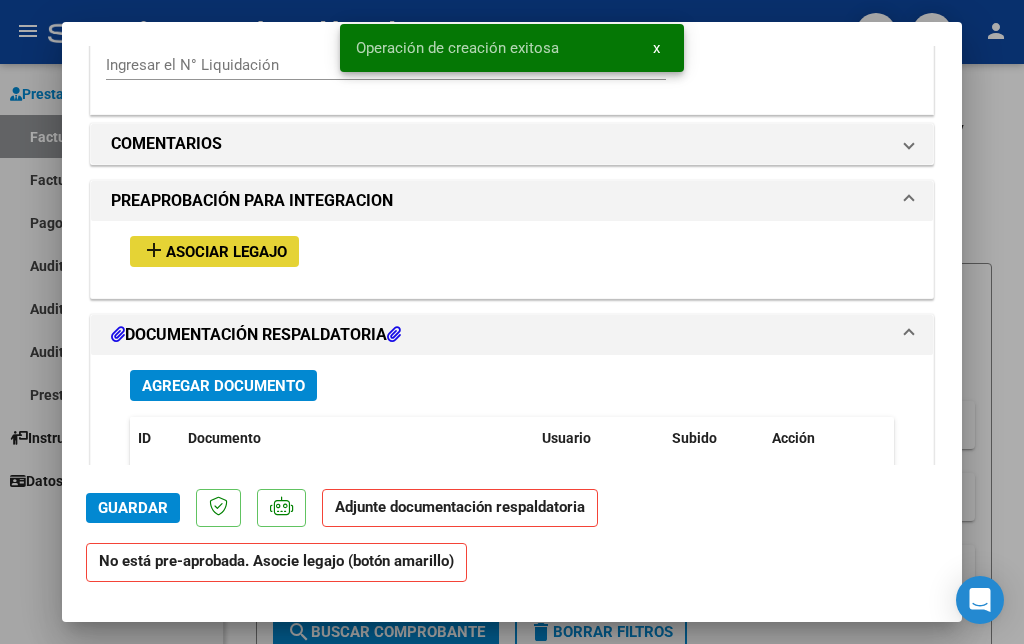 click on "Asociar Legajo" at bounding box center (226, 252) 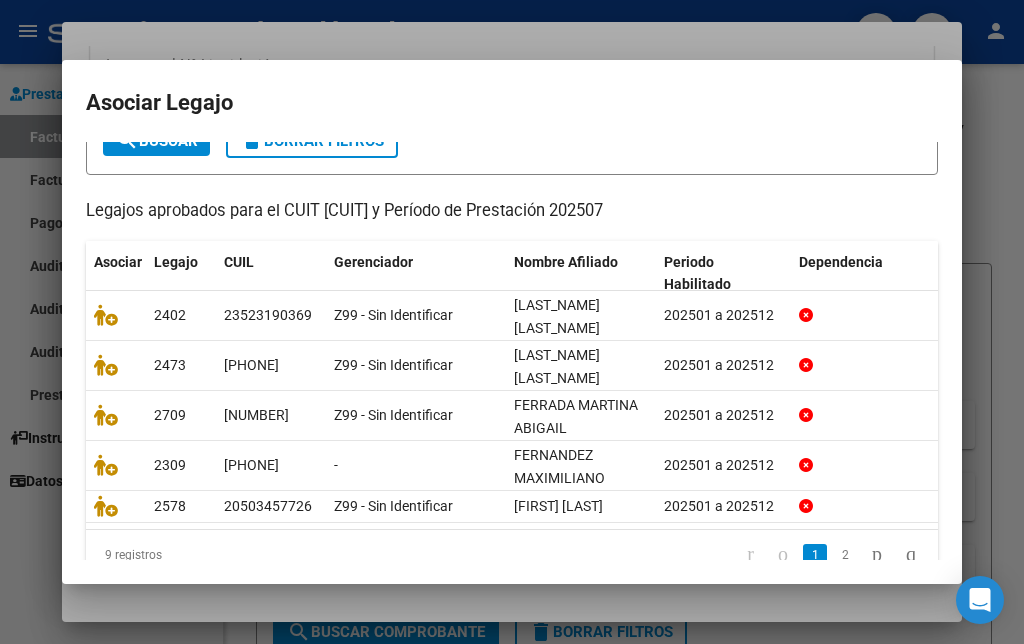 scroll, scrollTop: 140, scrollLeft: 0, axis: vertical 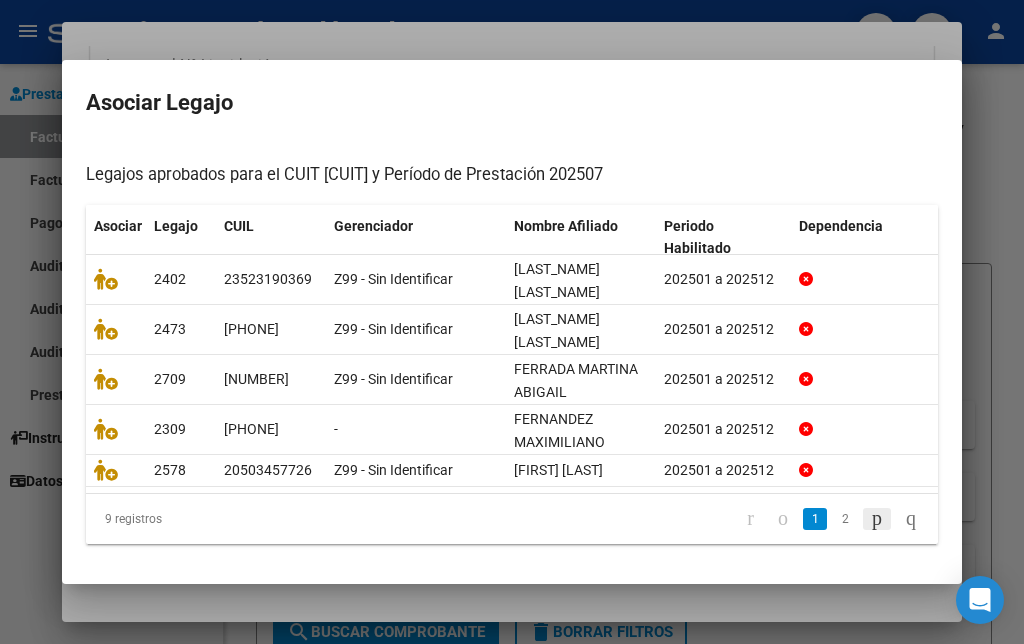 click 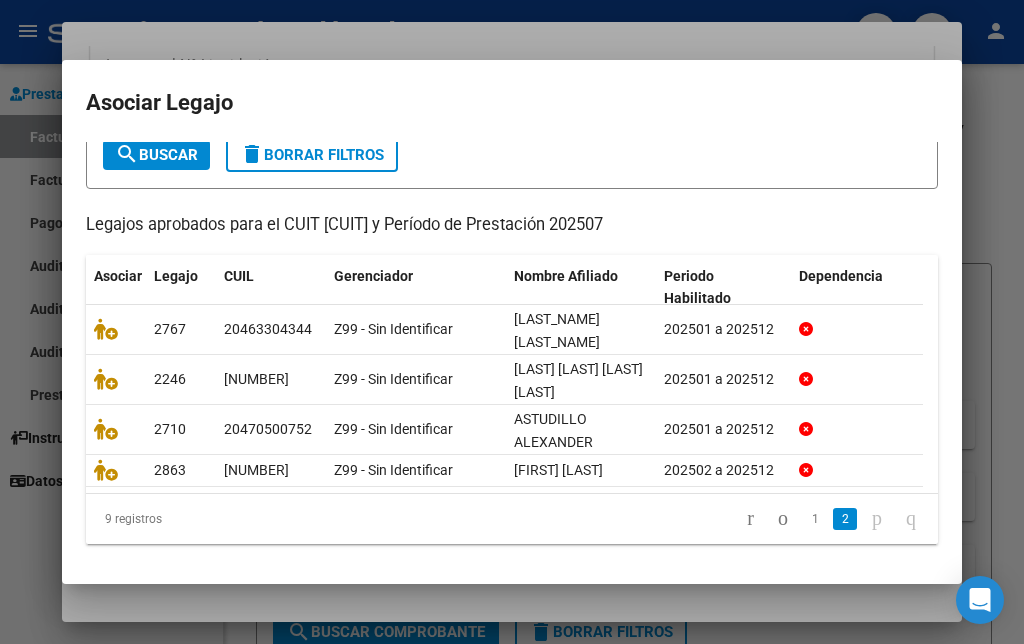 scroll, scrollTop: 150, scrollLeft: 0, axis: vertical 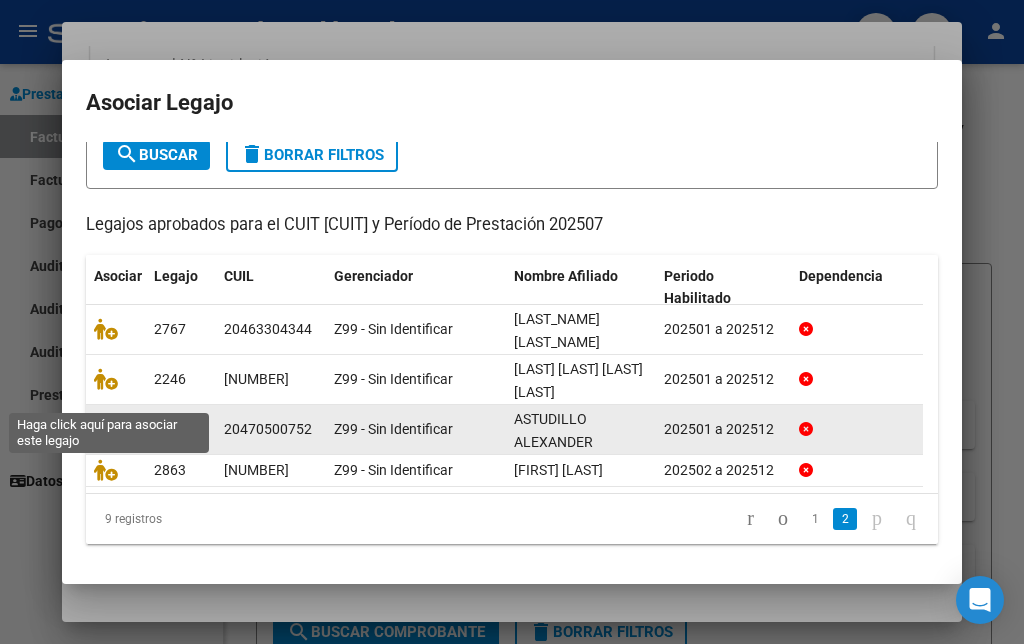 click 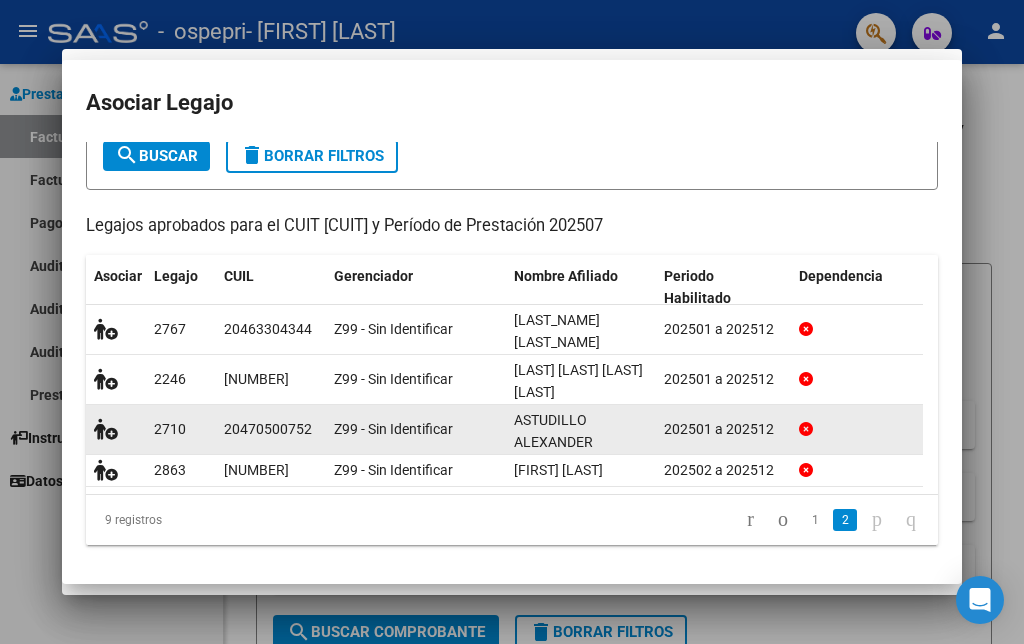 scroll, scrollTop: 1717, scrollLeft: 0, axis: vertical 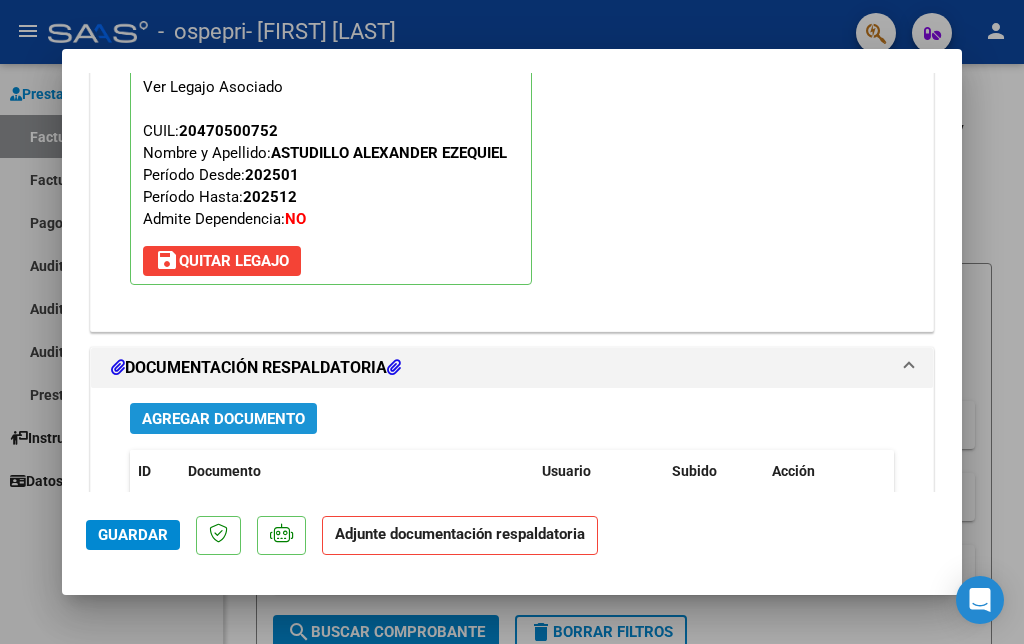 click on "Agregar Documento" at bounding box center [223, 419] 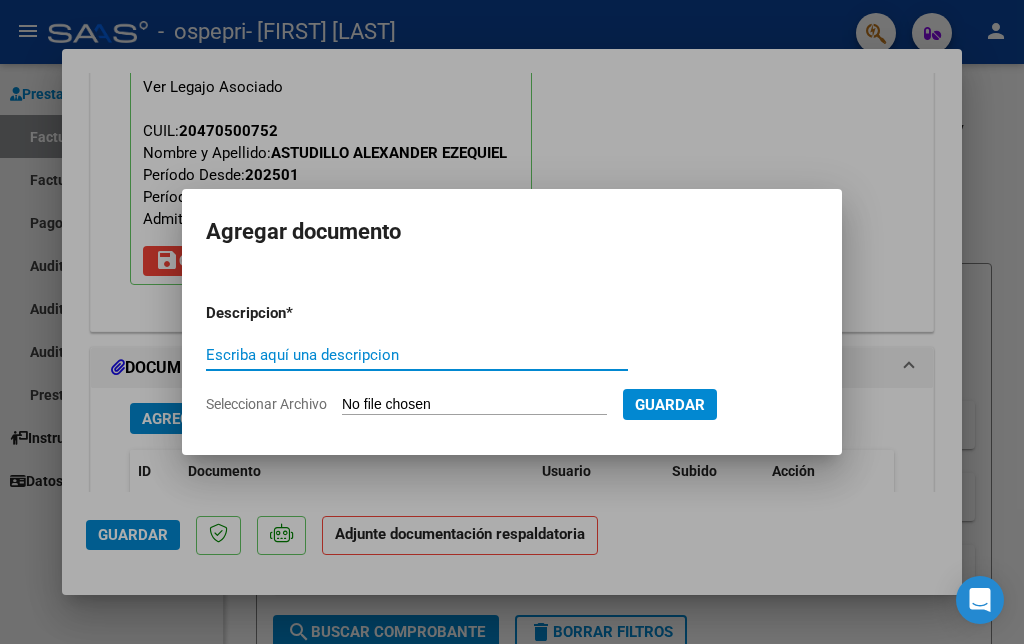 click on "Escriba aquí una descripcion" at bounding box center [417, 355] 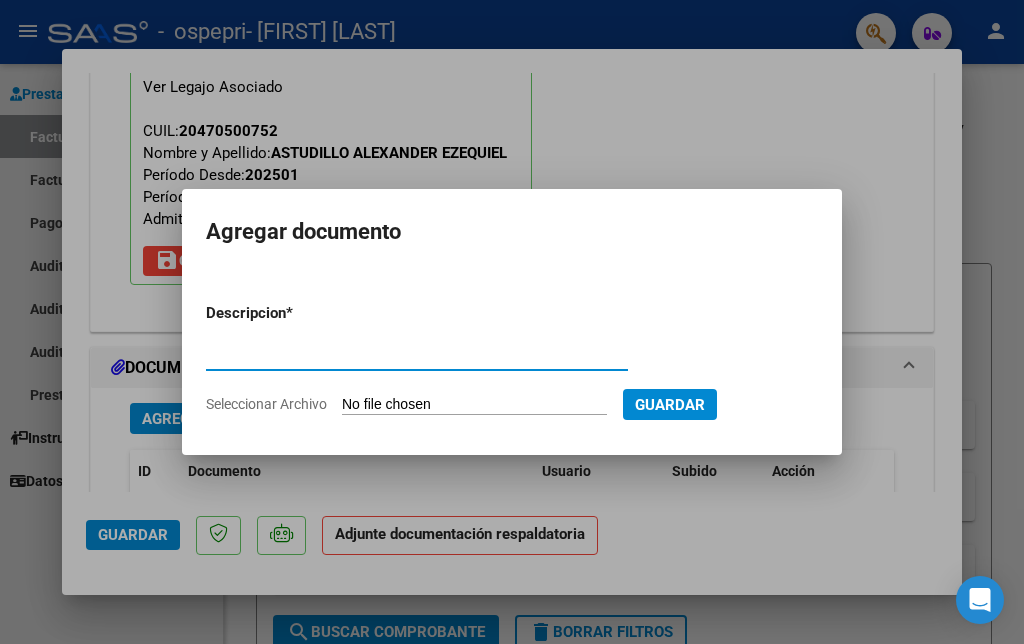 type on "ASISTENCIA" 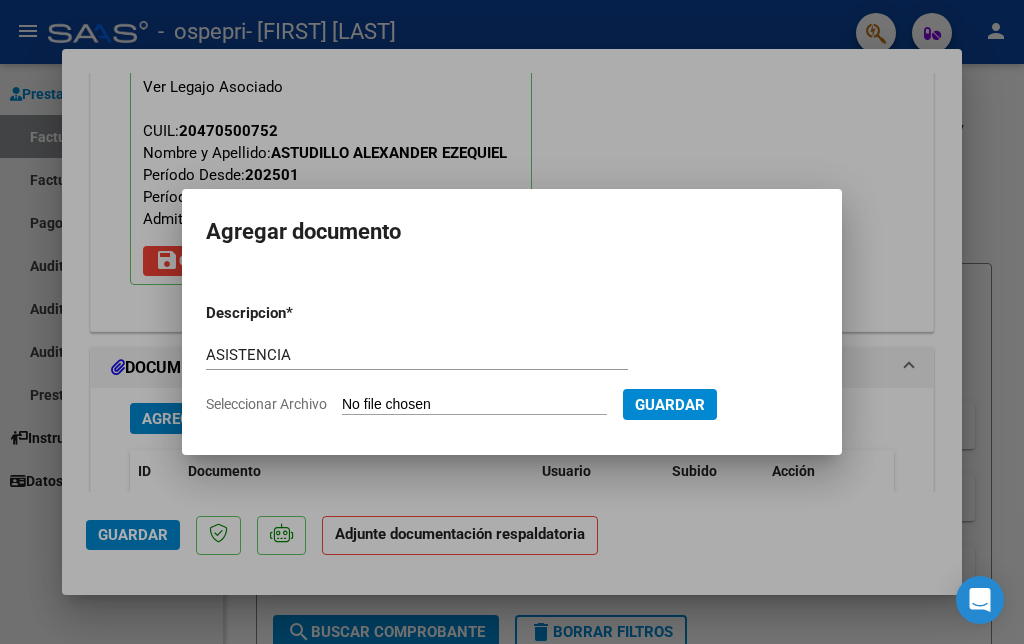 click on "Seleccionar Archivo" at bounding box center [474, 405] 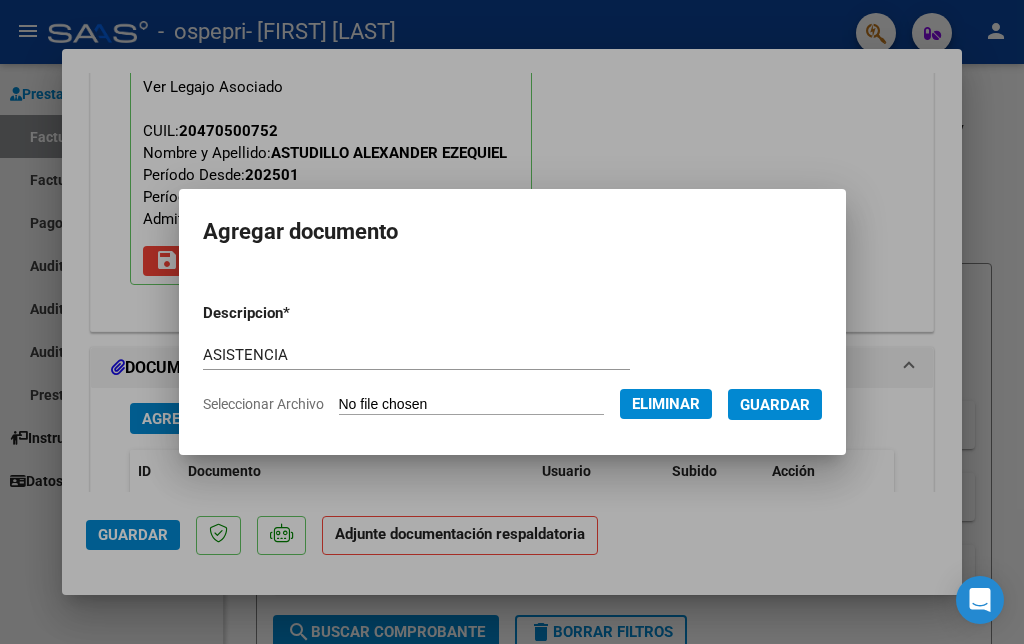 click on "Eliminar" 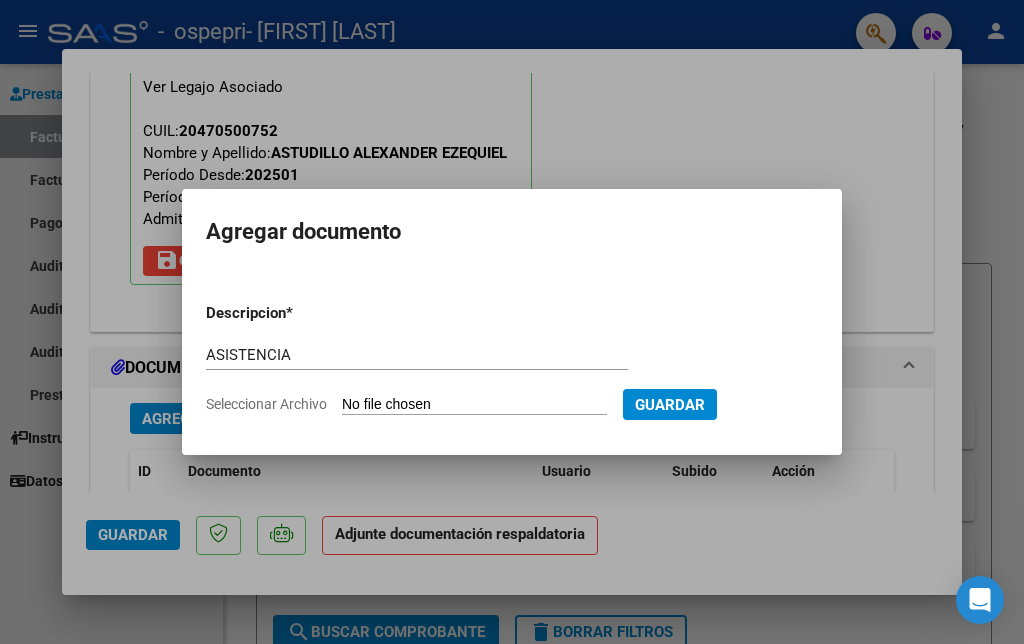 click on "Seleccionar Archivo" at bounding box center [474, 405] 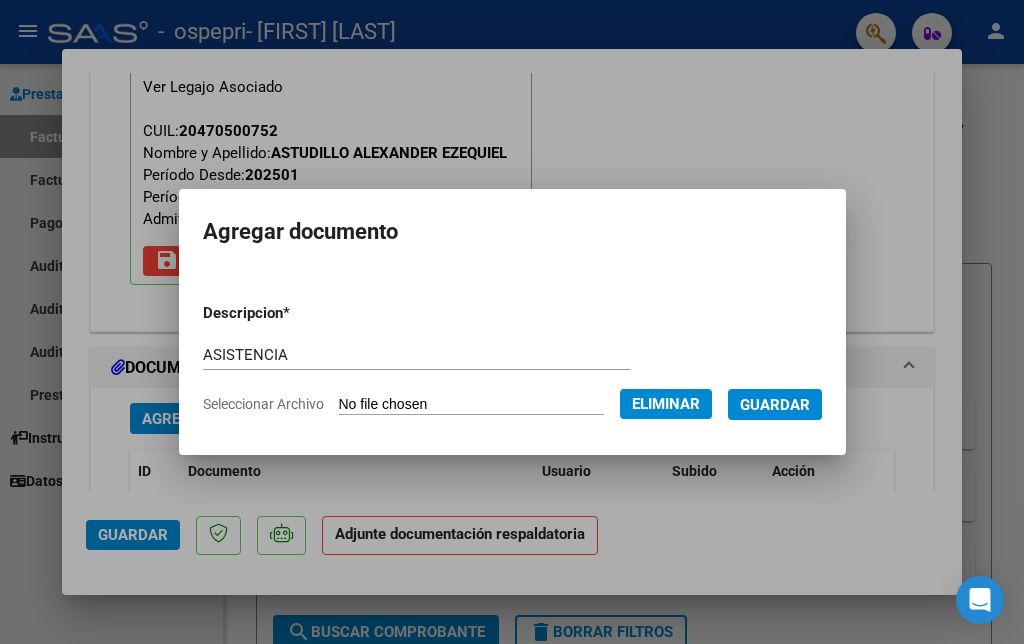 click on "Descripcion  *   ASISTENCIA Escriba aquí una descripcion  Seleccionar Archivo Eliminar Guardar" at bounding box center [512, 358] 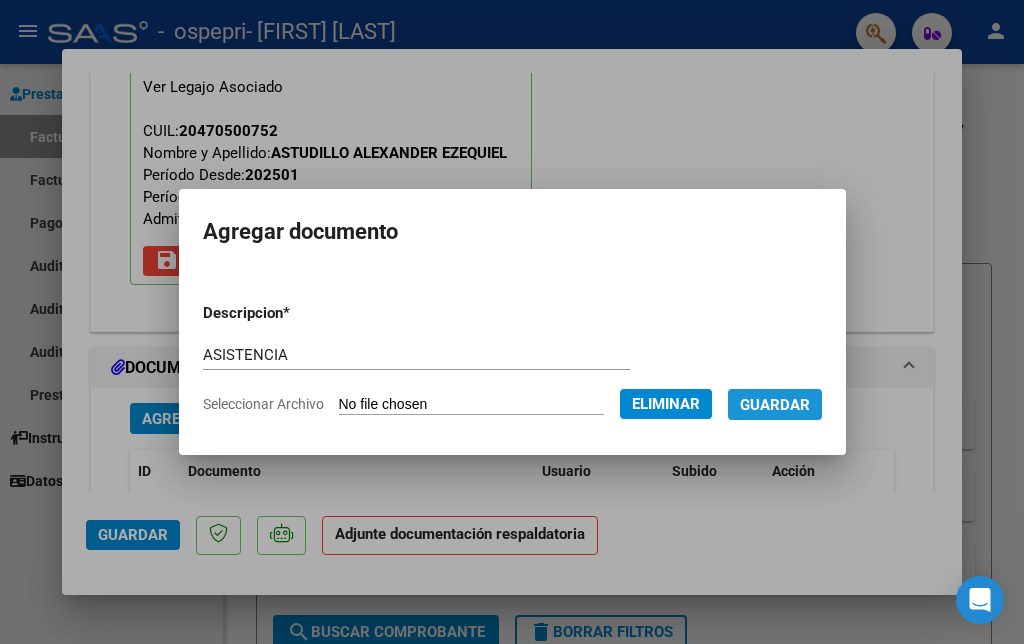 click on "Guardar" at bounding box center [775, 405] 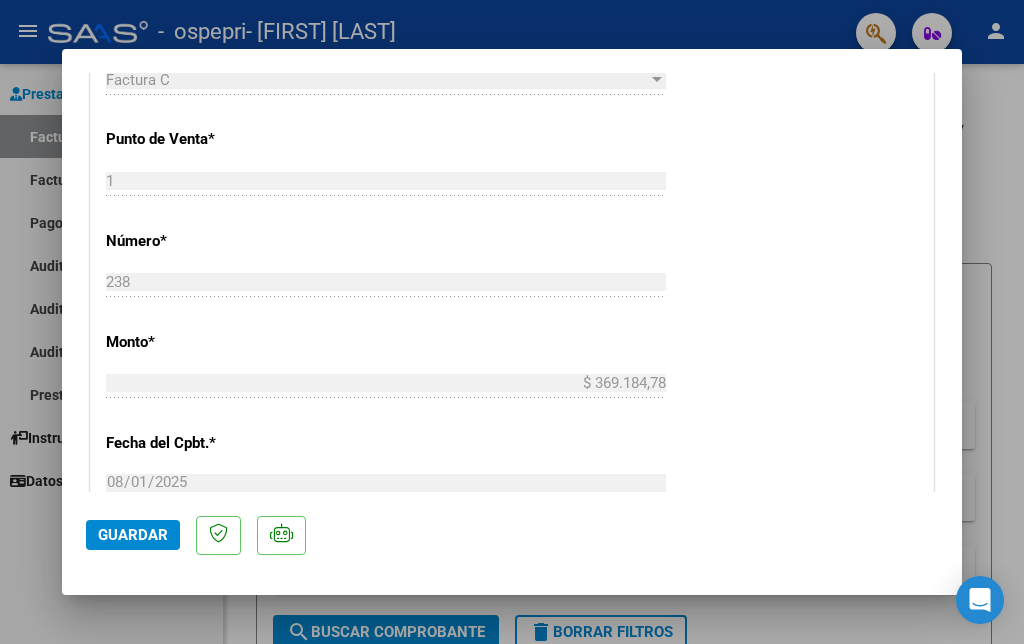 scroll, scrollTop: 879, scrollLeft: 0, axis: vertical 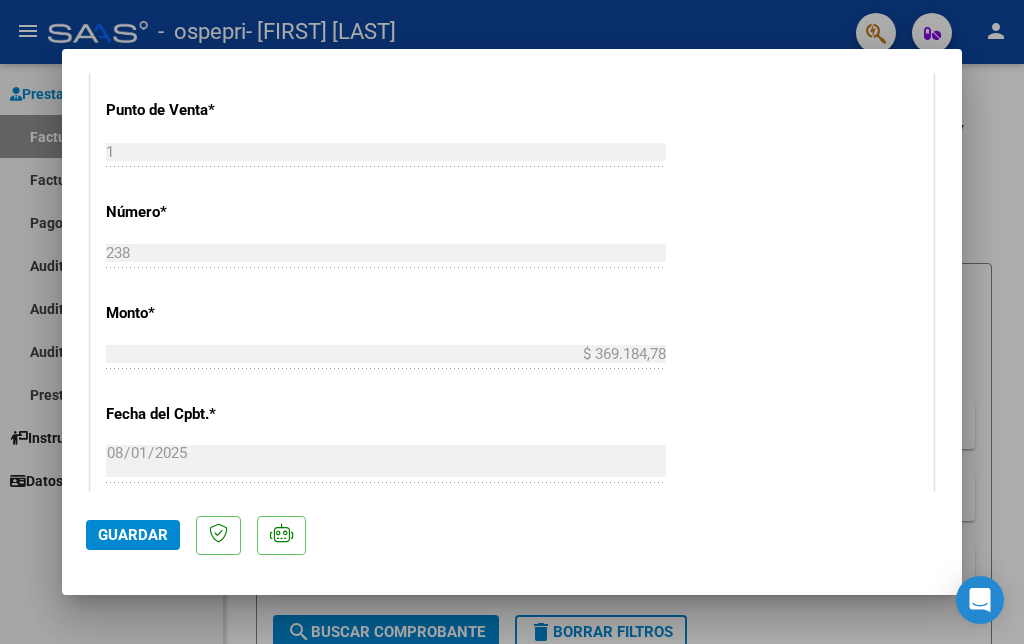 click on "Guardar" 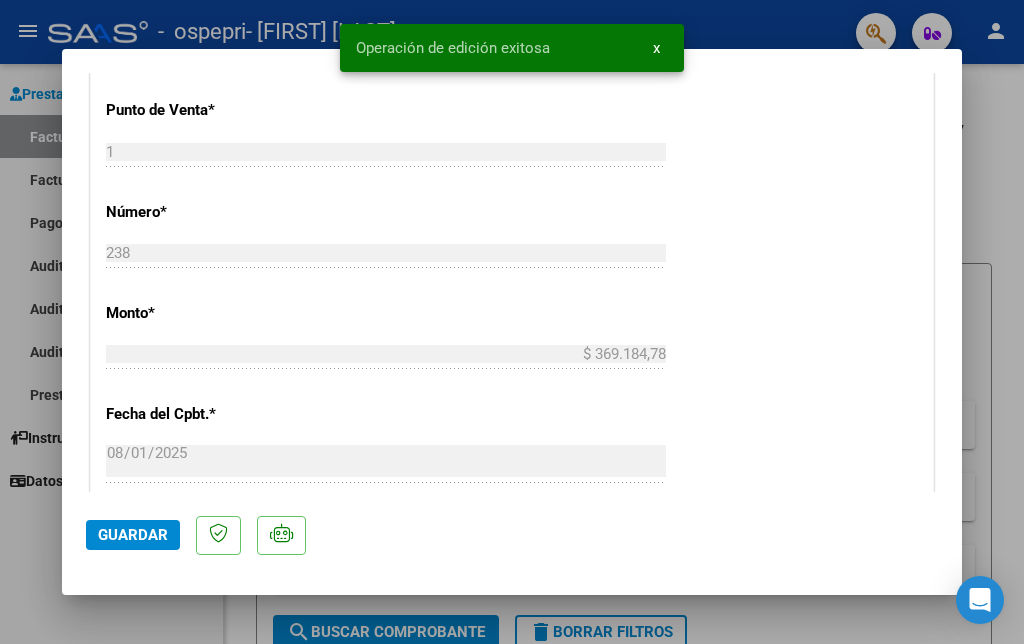 click at bounding box center (512, 322) 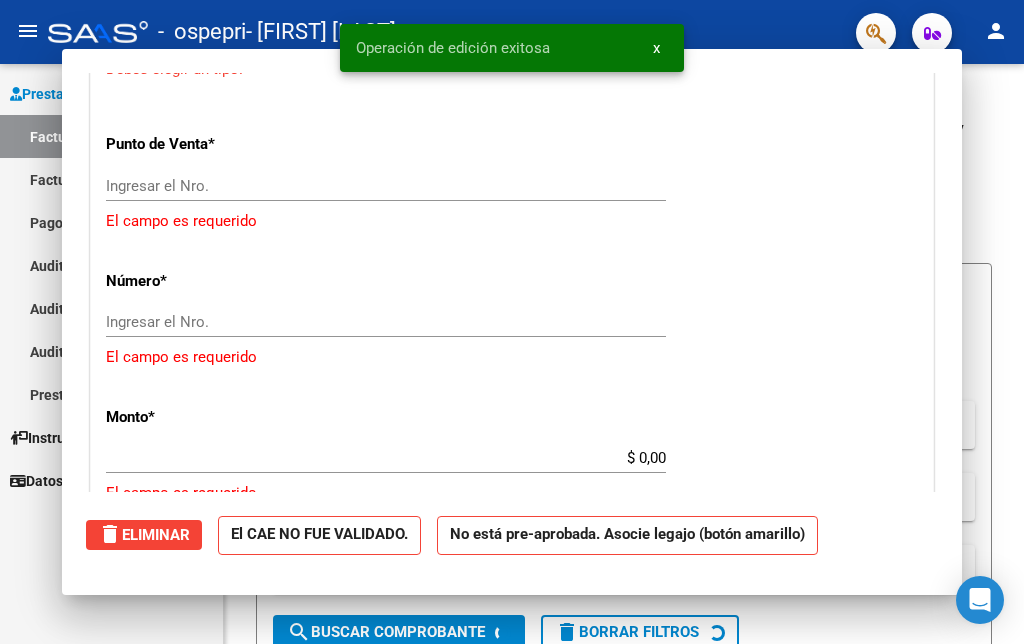 scroll, scrollTop: 0, scrollLeft: 0, axis: both 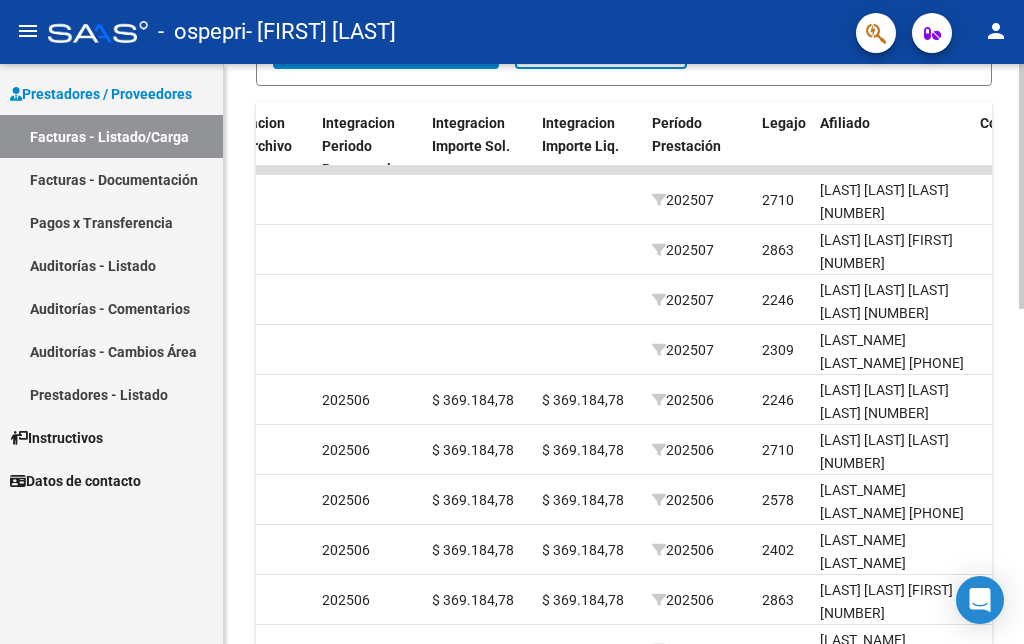 click on "menu -   ospepri   - [NAME] person    Prestadores / Proveedores Facturas - Listado/Carga Facturas - Documentación Pagos x Transferencia Auditorías - Listado Auditorías - Comentarios Auditorías - Cambios Área Prestadores - Listado    Instructivos    Datos de contacto  Video tutorial   PRESTADORES -> Listado de CPBTs Emitidos por Prestadores / Proveedores (alt+q)   Cargar Comprobante
cloud_download  CSV  cloud_download  EXCEL  cloud_download  Estandar   Descarga Masiva
Filtros Id Area Area Todos Confirmado   Mostrar totalizadores   FILTROS DEL COMPROBANTE  Comprobante Tipo Comprobante Tipo Start date – End date Fec. Comprobante Desde / Hasta Días Emisión Desde(cant. días) Días Emisión Hasta(cant. días) CUIT / Razón Social Pto. Venta Nro. Comprobante Código SSS CAE Válido CAE Válido Todos Cargado Módulo Hosp. Todos Tiene facturacion Apócrifa Hospital Refes  FILTROS DE INTEGRACION  Período De Prestación Campos del Archivo de Rendición Devuelto x SSS (dr_envio)" at bounding box center (512, 322) 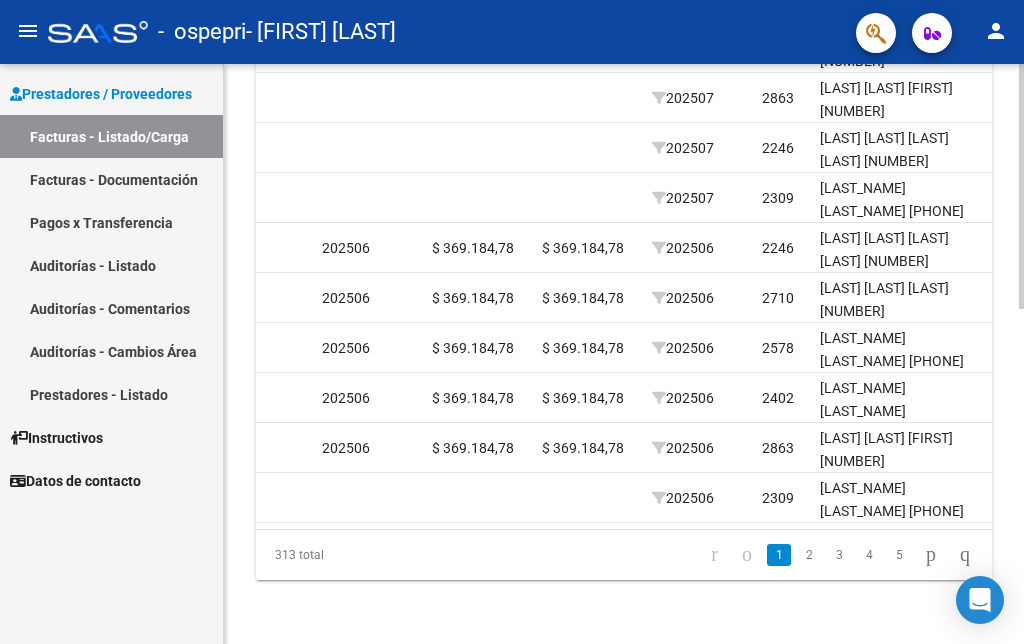 click on "Video tutorial   PRESTADORES -> Listado de CPBTs Emitidos por Prestadores / Proveedores (alt+q)   Cargar Comprobante
cloud_download  CSV  cloud_download  EXCEL  cloud_download  Estandar   Descarga Masiva
Filtros Id Area Area Todos Confirmado   Mostrar totalizadores   FILTROS DEL COMPROBANTE  Comprobante Tipo Comprobante Tipo Start date – End date Fec. Comprobante Desde / Hasta Días Emisión Desde(cant. días) Días Emisión Hasta(cant. días) CUIT / Razón Social Pto. Venta Nro. Comprobante Código SSS CAE Válido CAE Válido Todos Cargado Módulo Hosp. Todos Tiene facturacion Apócrifa Hospital Refes  FILTROS DE INTEGRACION  Período De Prestación Campos del Archivo de Rendición Devuelto x SSS (dr_envio) Todos Rendido x SSS (dr_envio) Tipo de Registro Tipo de Registro Período Presentación Período Presentación Campos del Legajo Asociado (preaprobación) Afiliado Legajo (cuil/nombre) Todos Solo facturas preaprobadas  MAS FILTROS  Todos Con Doc. Respaldatoria Todos Con Trazabilidad Todos – – 3" 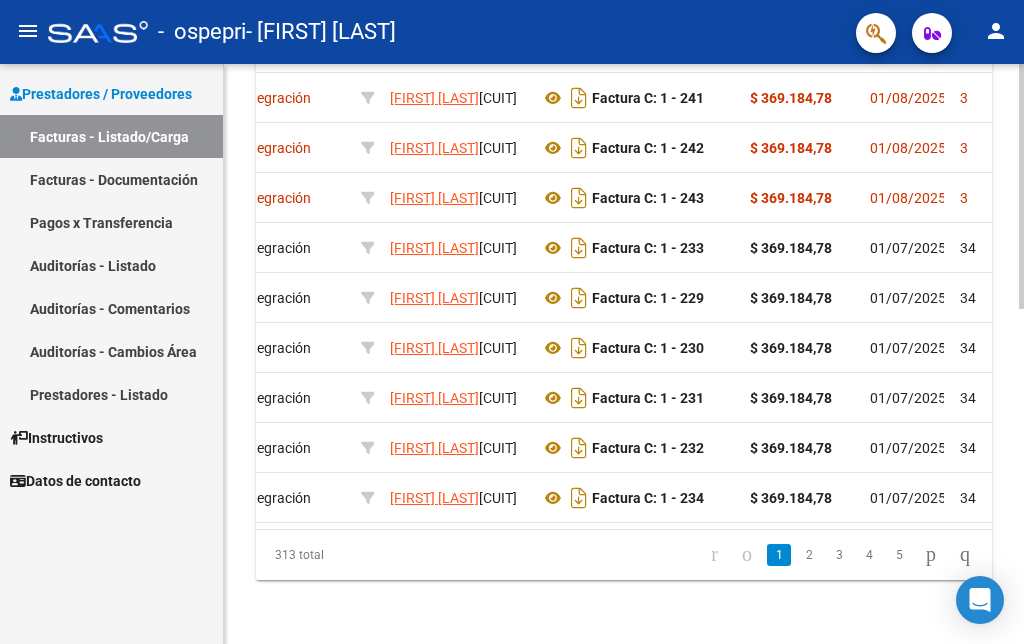 scroll, scrollTop: 0, scrollLeft: 0, axis: both 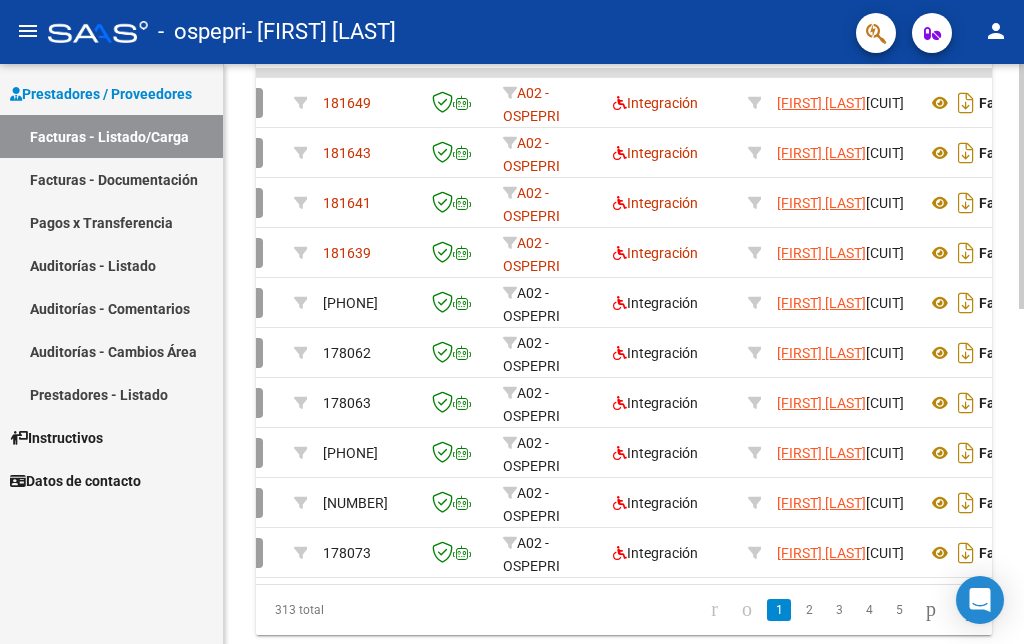 click 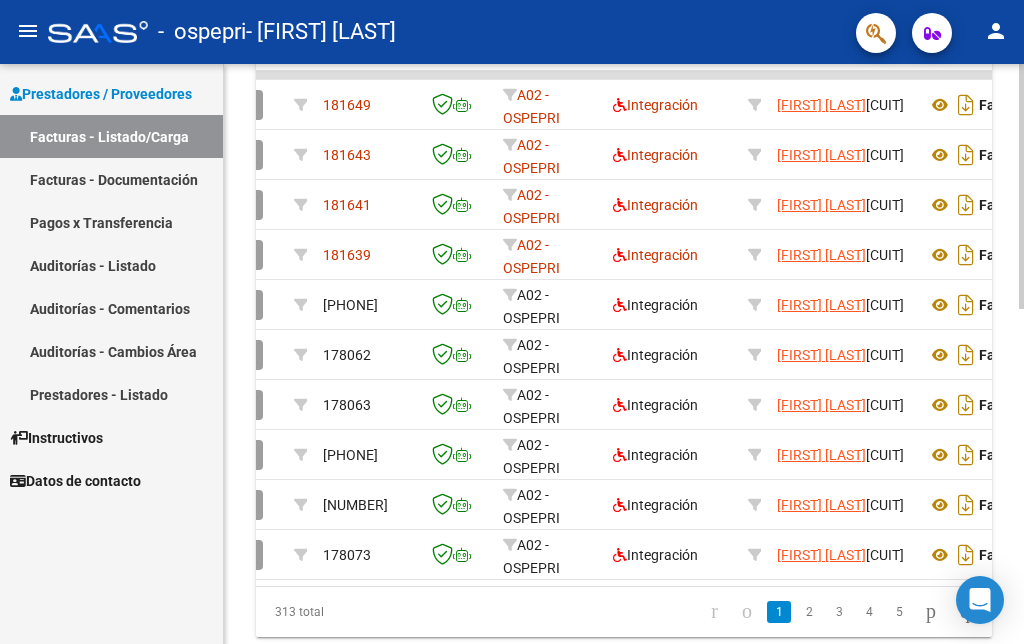 scroll, scrollTop: 729, scrollLeft: 0, axis: vertical 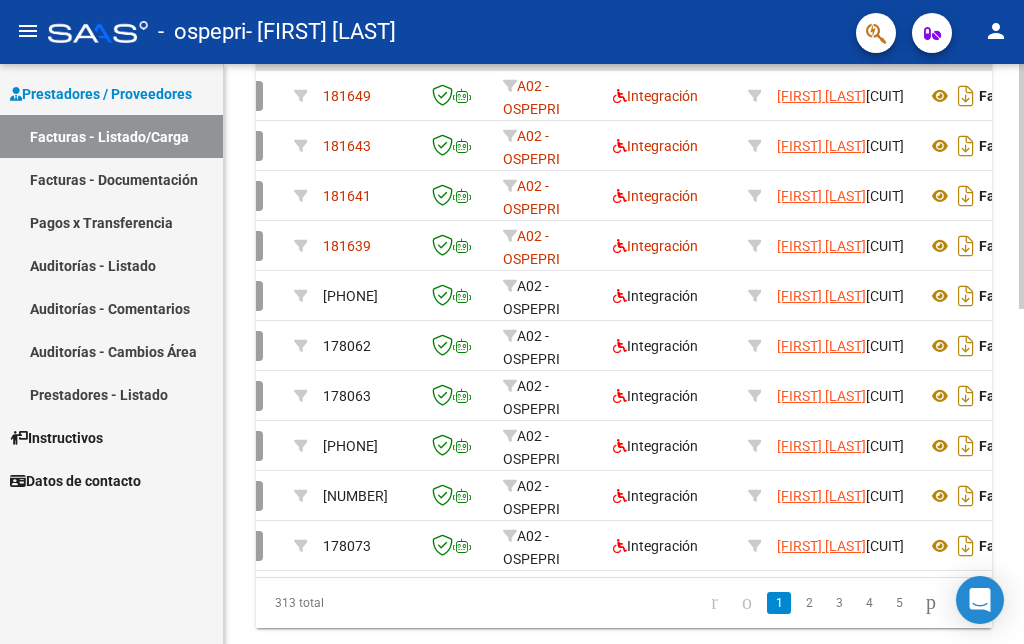 click on "Video tutorial   PRESTADORES -> Listado de CPBTs Emitidos por Prestadores / Proveedores (alt+q)   Cargar Comprobante
cloud_download  CSV  cloud_download  EXCEL  cloud_download  Estandar   Descarga Masiva
Filtros Id Area Area Todos Confirmado   Mostrar totalizadores   FILTROS DEL COMPROBANTE  Comprobante Tipo Comprobante Tipo Start date – End date Fec. Comprobante Desde / Hasta Días Emisión Desde(cant. días) Días Emisión Hasta(cant. días) CUIT / Razón Social Pto. Venta Nro. Comprobante Código SSS CAE Válido CAE Válido Todos Cargado Módulo Hosp. Todos Tiene facturacion Apócrifa Hospital Refes  FILTROS DE INTEGRACION  Período De Prestación Campos del Archivo de Rendición Devuelto x SSS (dr_envio) Todos Rendido x SSS (dr_envio) Tipo de Registro Tipo de Registro Período Presentación Período Presentación Campos del Legajo Asociado (preaprobación) Afiliado Legajo (cuil/nombre) Todos Solo facturas preaprobadas  MAS FILTROS  Todos Con Doc. Respaldatoria Todos Con Trazabilidad Todos – – 3" 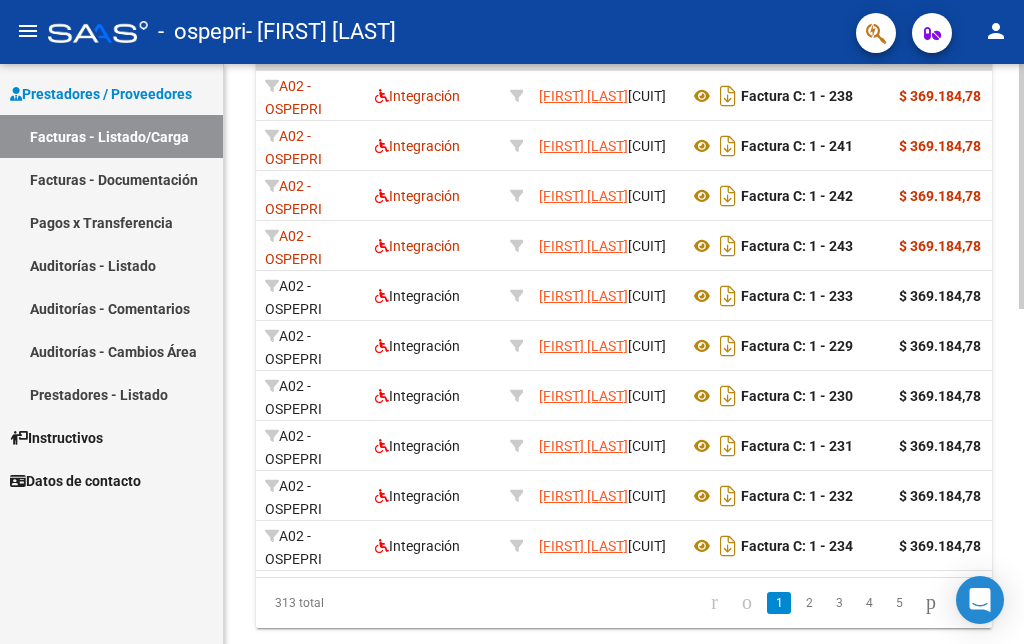 scroll, scrollTop: 0, scrollLeft: 284, axis: horizontal 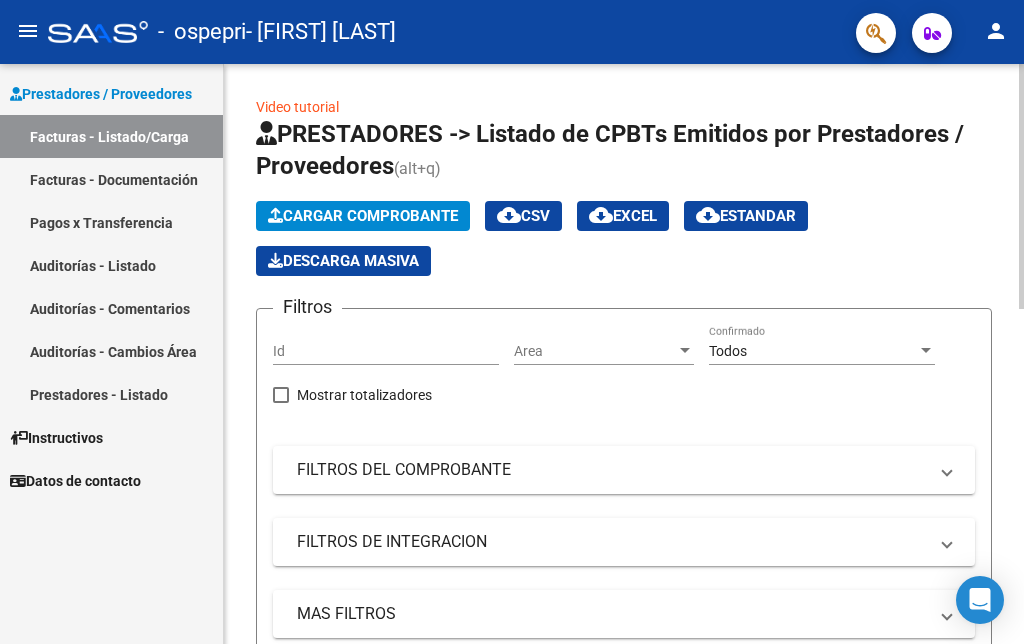 click on "menu -   ospepri   - [NAME] person    Prestadores / Proveedores Facturas - Listado/Carga Facturas - Documentación Pagos x Transferencia Auditorías - Listado Auditorías - Comentarios Auditorías - Cambios Área Prestadores - Listado    Instructivos    Datos de contacto  Video tutorial   PRESTADORES -> Listado de CPBTs Emitidos por Prestadores / Proveedores (alt+q)   Cargar Comprobante
cloud_download  CSV  cloud_download  EXCEL  cloud_download  Estandar   Descarga Masiva
Filtros Id Area Area Todos Confirmado   Mostrar totalizadores   FILTROS DEL COMPROBANTE  Comprobante Tipo Comprobante Tipo Start date – End date Fec. Comprobante Desde / Hasta Días Emisión Desde(cant. días) Días Emisión Hasta(cant. días) CUIT / Razón Social Pto. Venta Nro. Comprobante Código SSS CAE Válido CAE Válido Todos Cargado Módulo Hosp. Todos Tiene facturacion Apócrifa Hospital Refes  FILTROS DE INTEGRACION  Período De Prestación Campos del Archivo de Rendición Devuelto x SSS (dr_envio)" at bounding box center [512, 322] 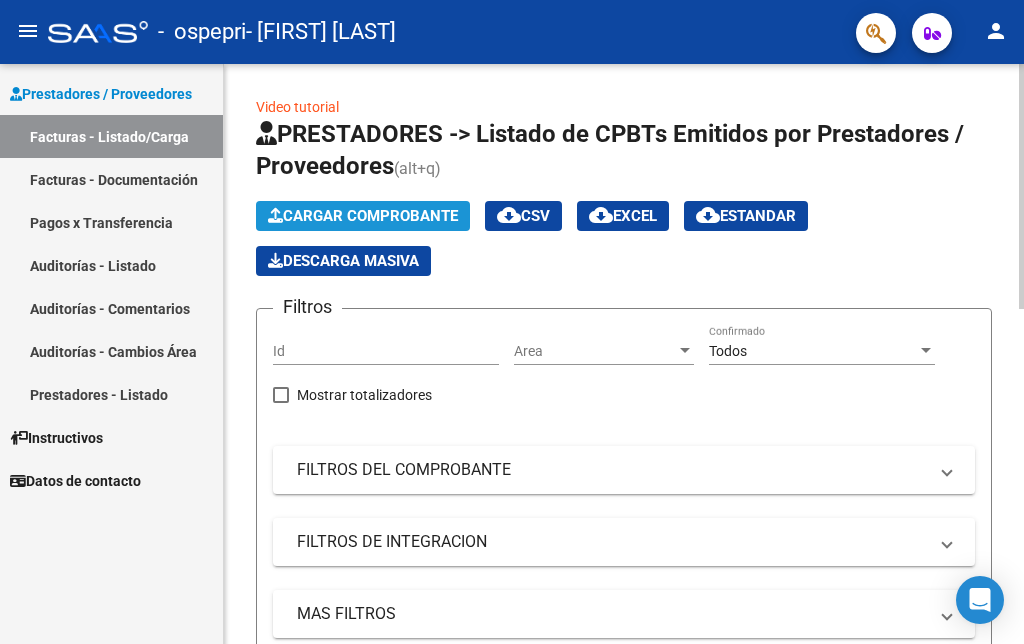 click on "Cargar Comprobante" 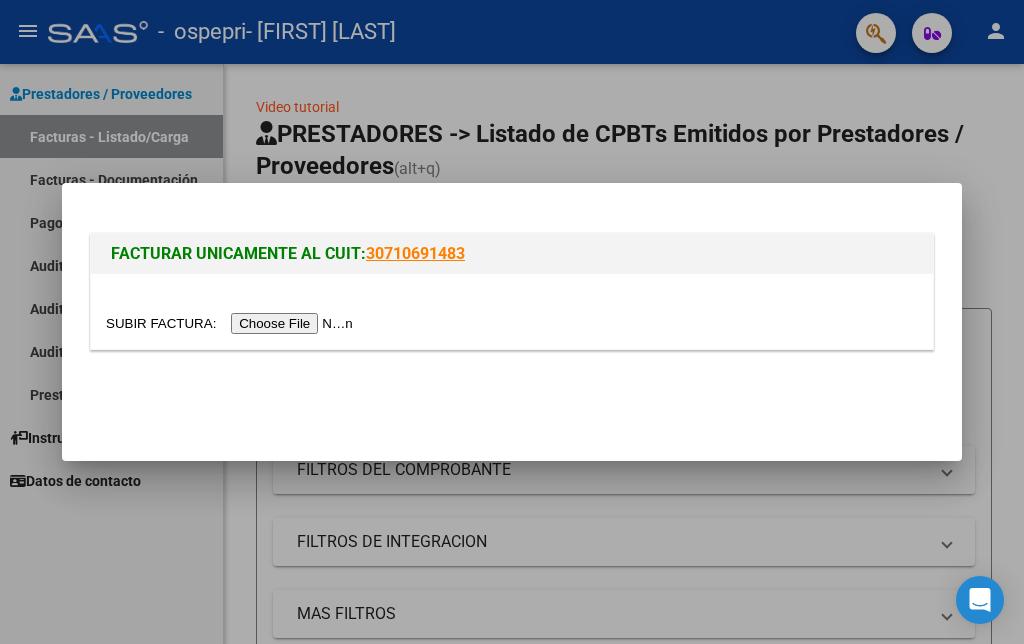 click at bounding box center (232, 323) 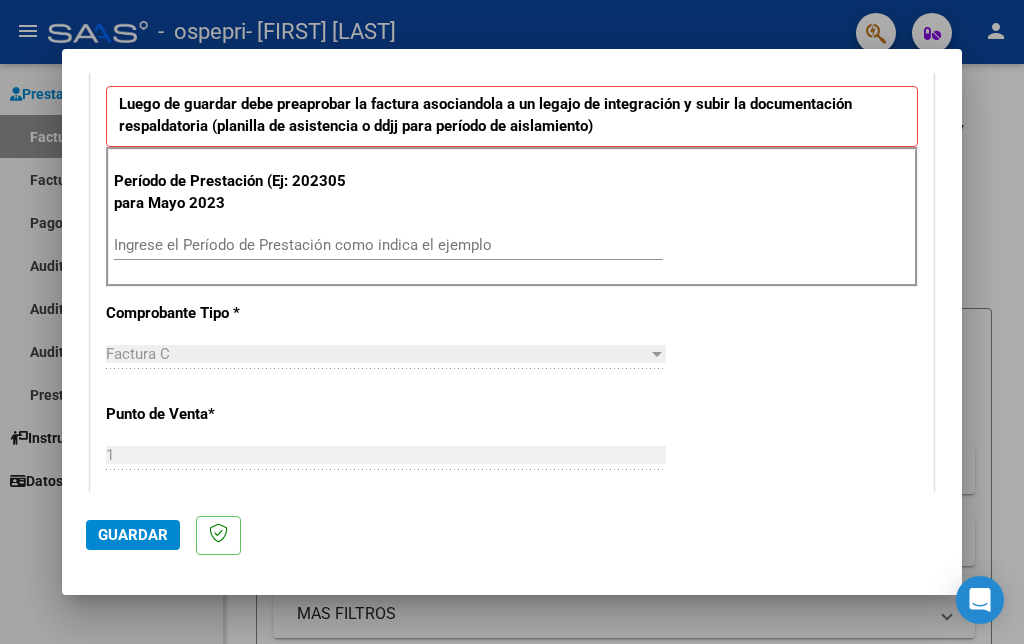 scroll, scrollTop: 541, scrollLeft: 0, axis: vertical 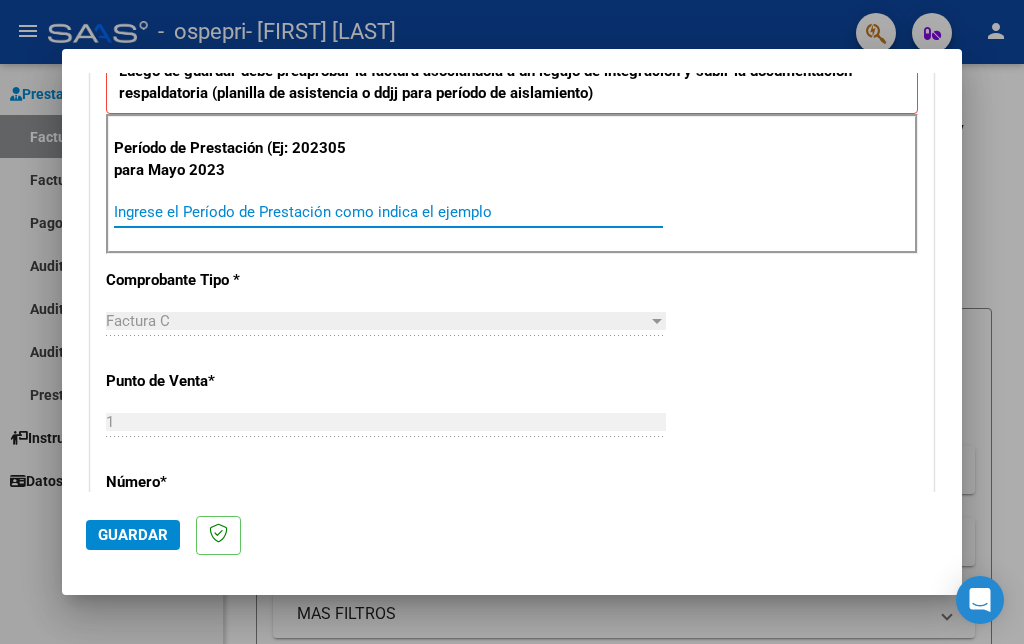 click on "Ingrese el Período de Prestación como indica el ejemplo" at bounding box center [388, 212] 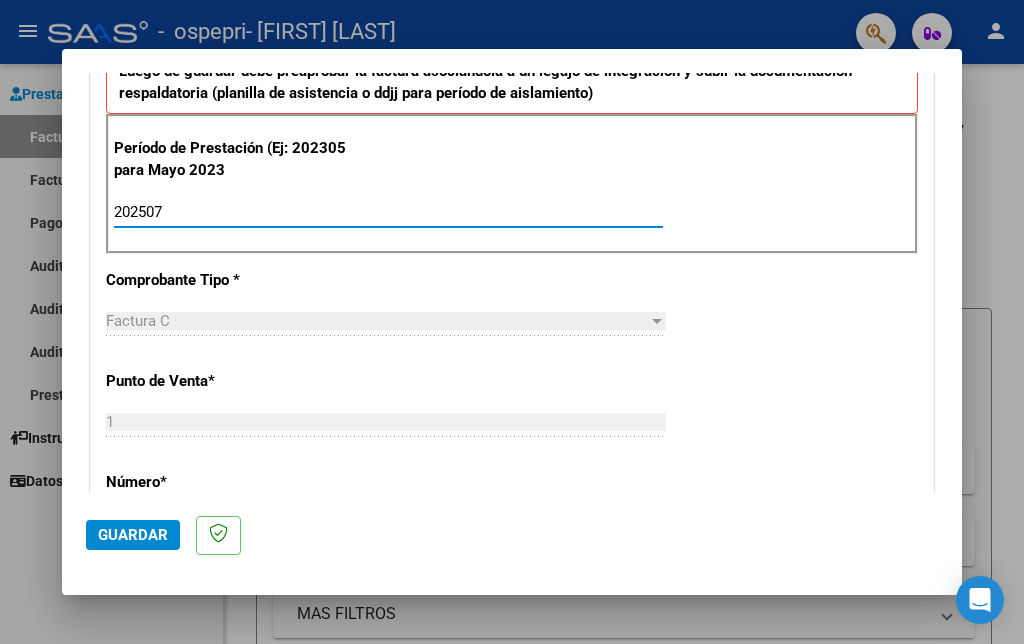 type on "202507" 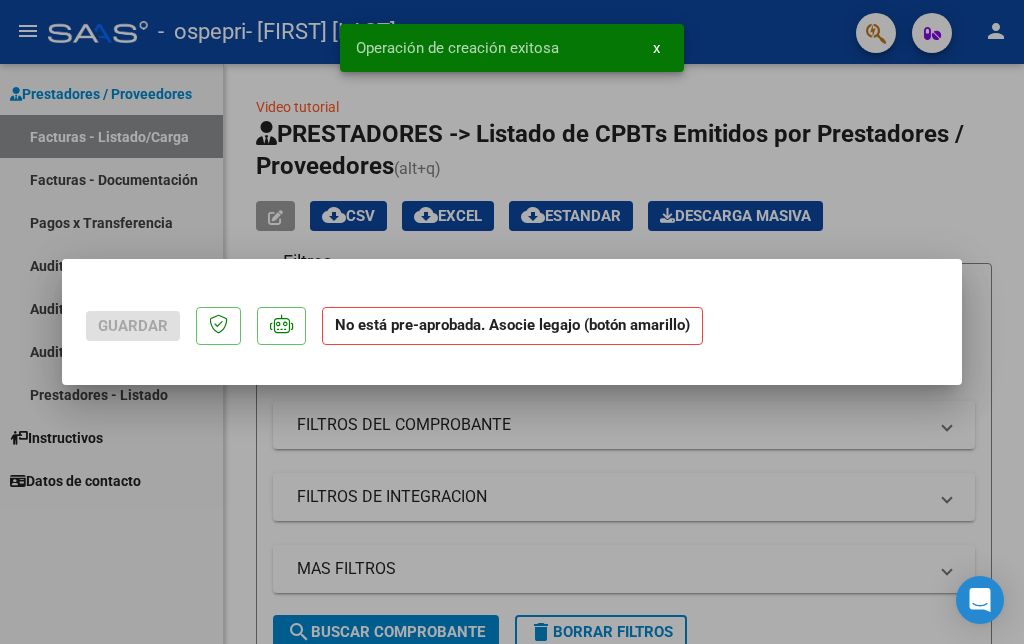 scroll, scrollTop: 0, scrollLeft: 0, axis: both 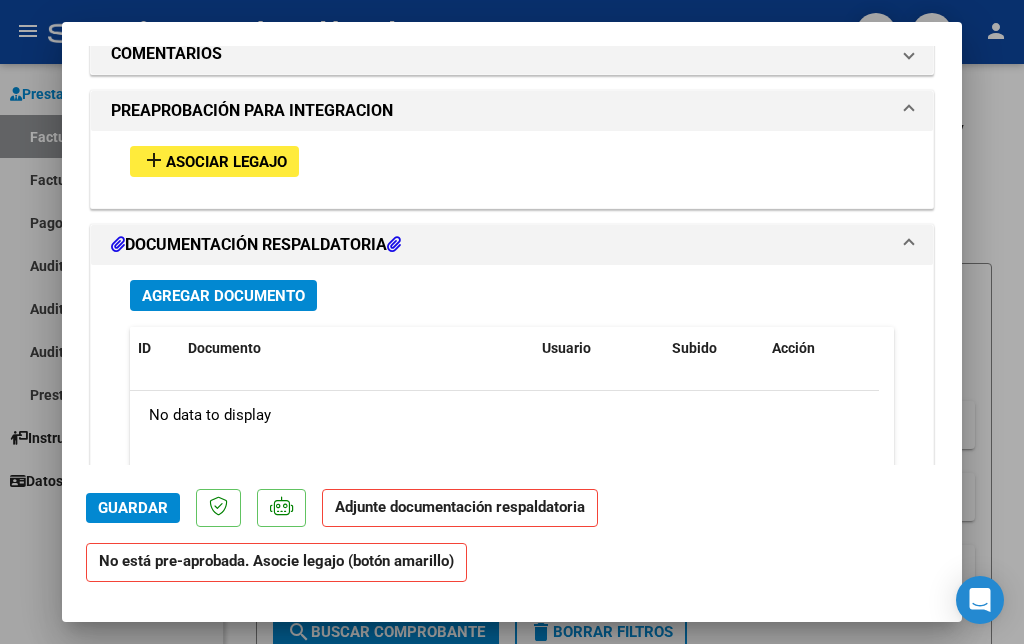 click on "Asociar Legajo" at bounding box center [226, 162] 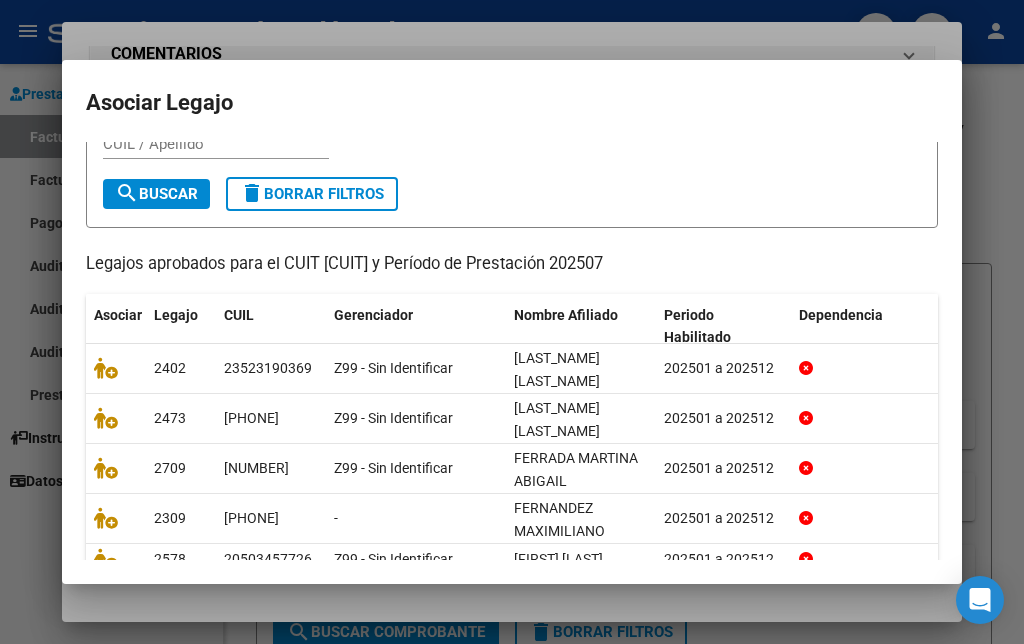 scroll, scrollTop: 87, scrollLeft: 0, axis: vertical 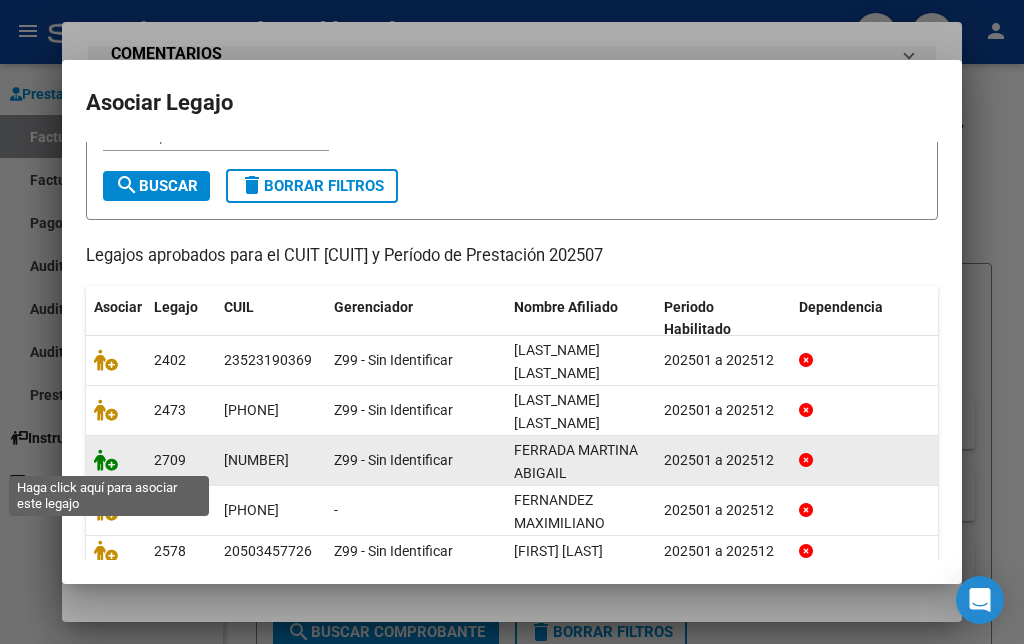 click 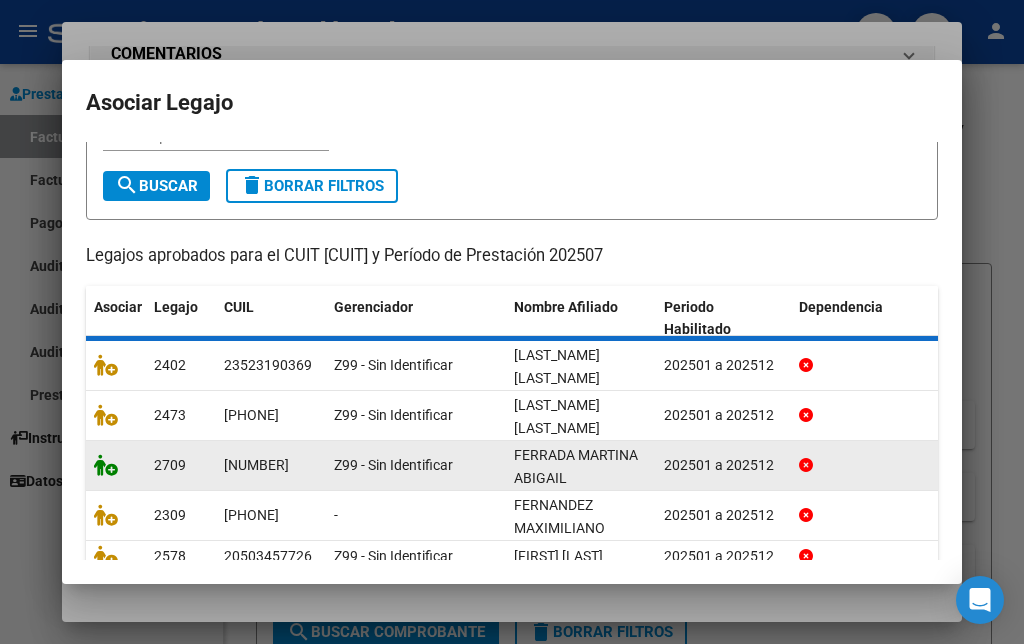 scroll, scrollTop: 1807, scrollLeft: 0, axis: vertical 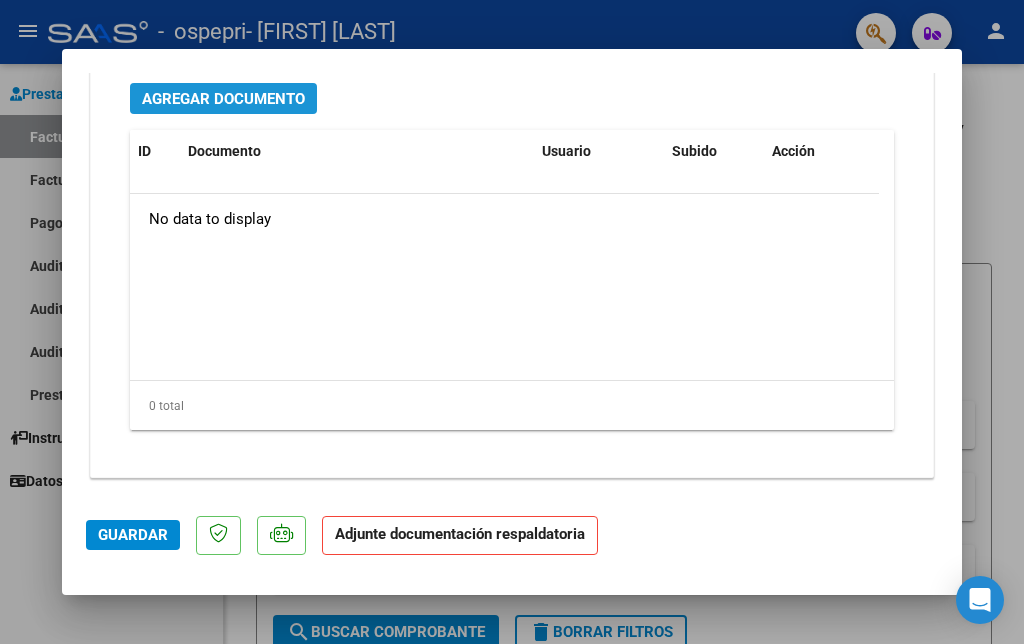 click on "Agregar Documento" at bounding box center (223, 99) 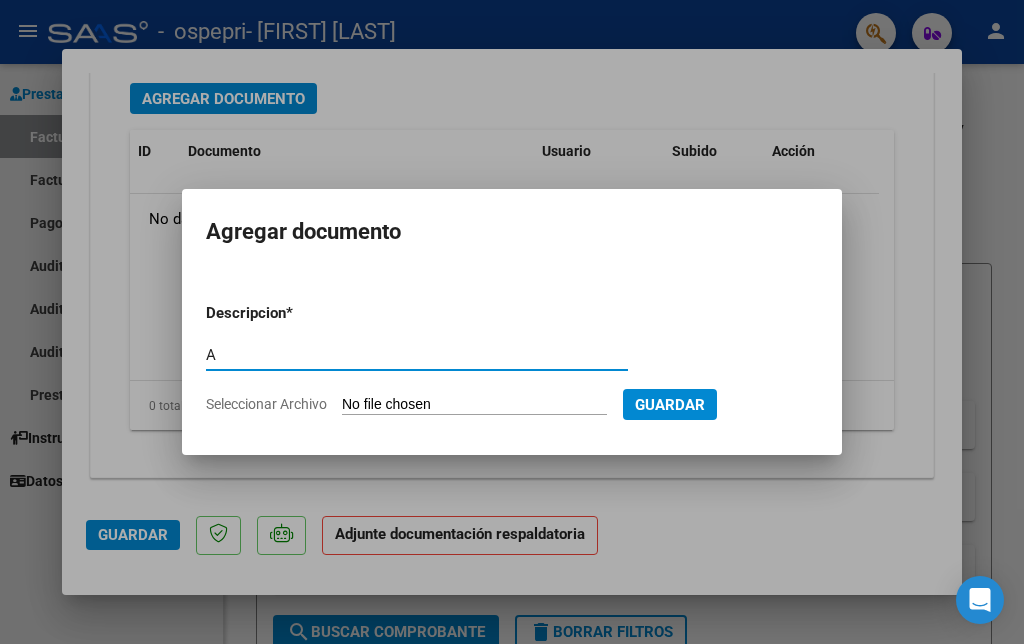 type on "ASISTENCIA" 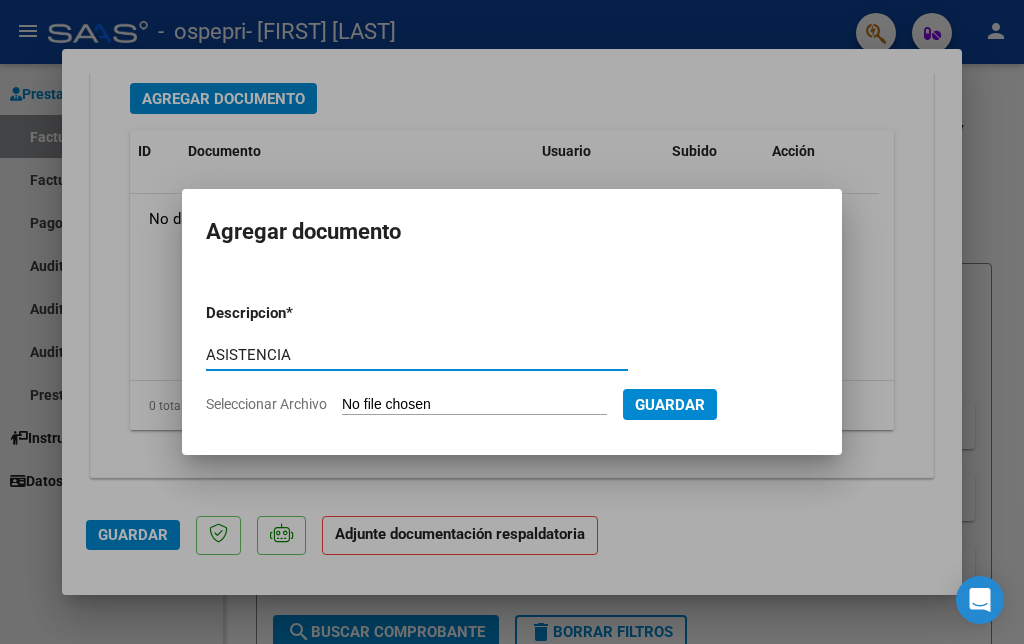click on "Seleccionar Archivo" at bounding box center [474, 405] 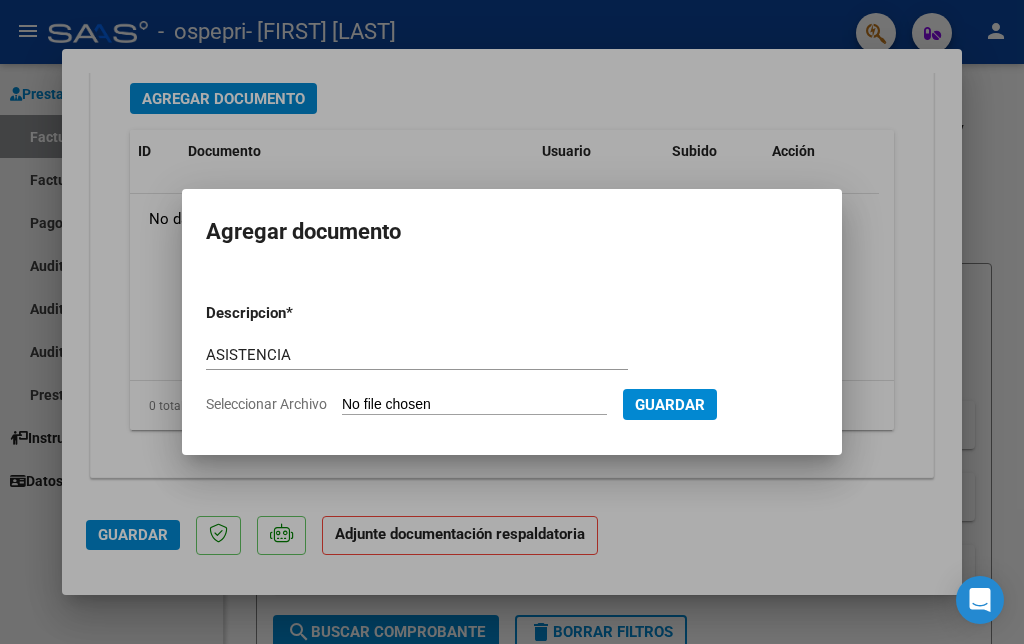 type on "C:\fakepath\ASISTENCIA [LAST_NAME] [LAST_NAME].jpeg" 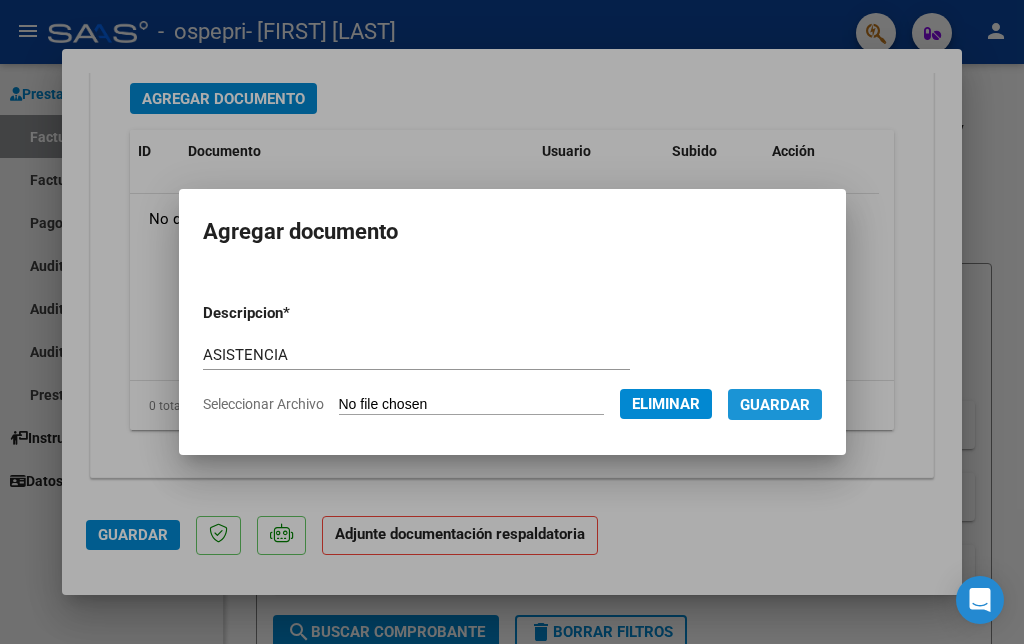 click on "Guardar" at bounding box center (775, 405) 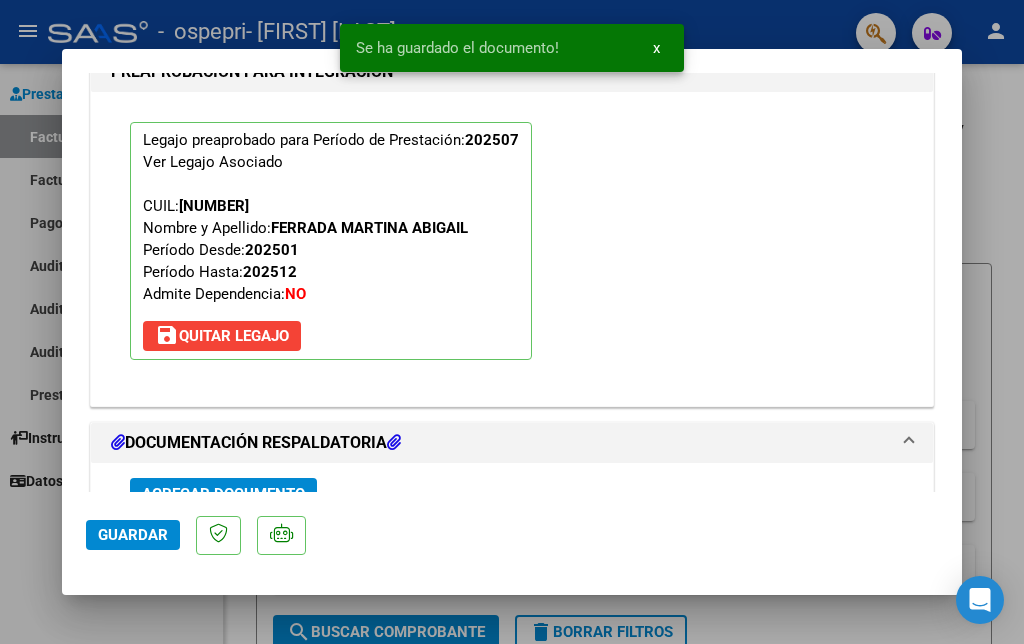 scroll, scrollTop: 2269, scrollLeft: 0, axis: vertical 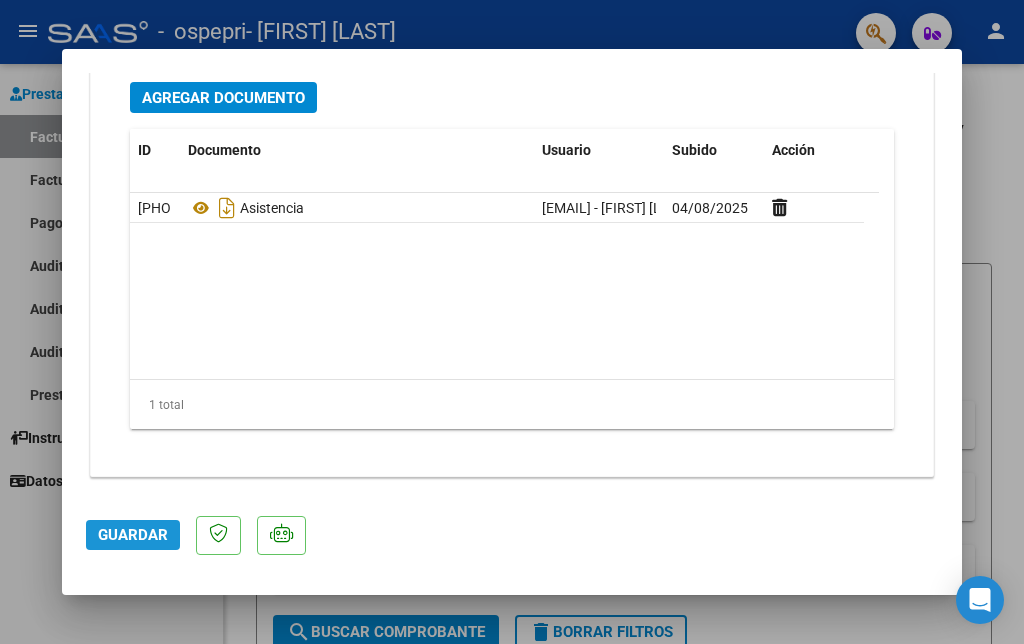 click on "Guardar" 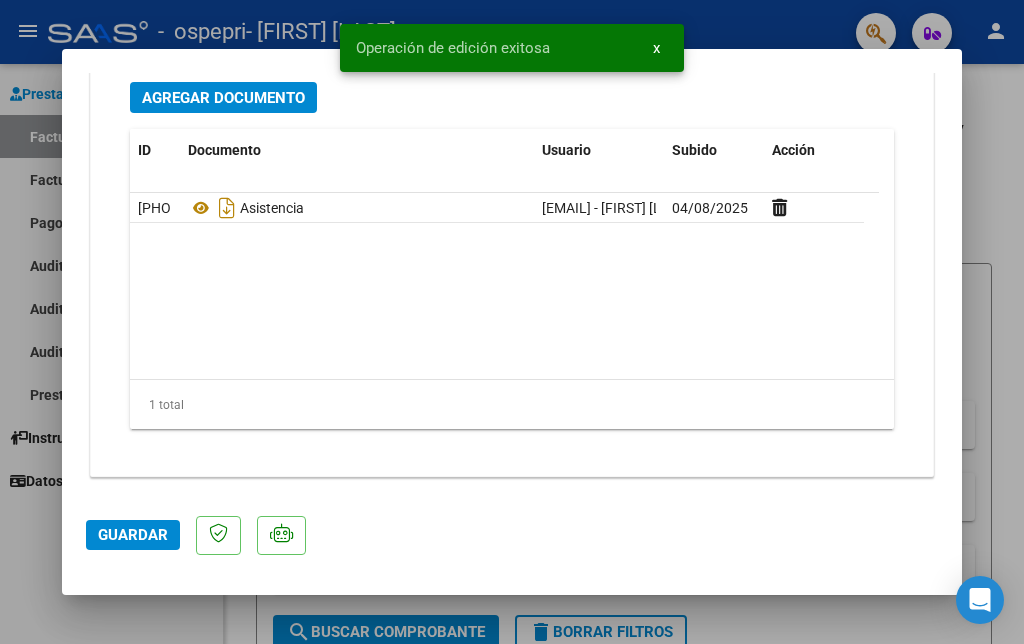 click at bounding box center (512, 322) 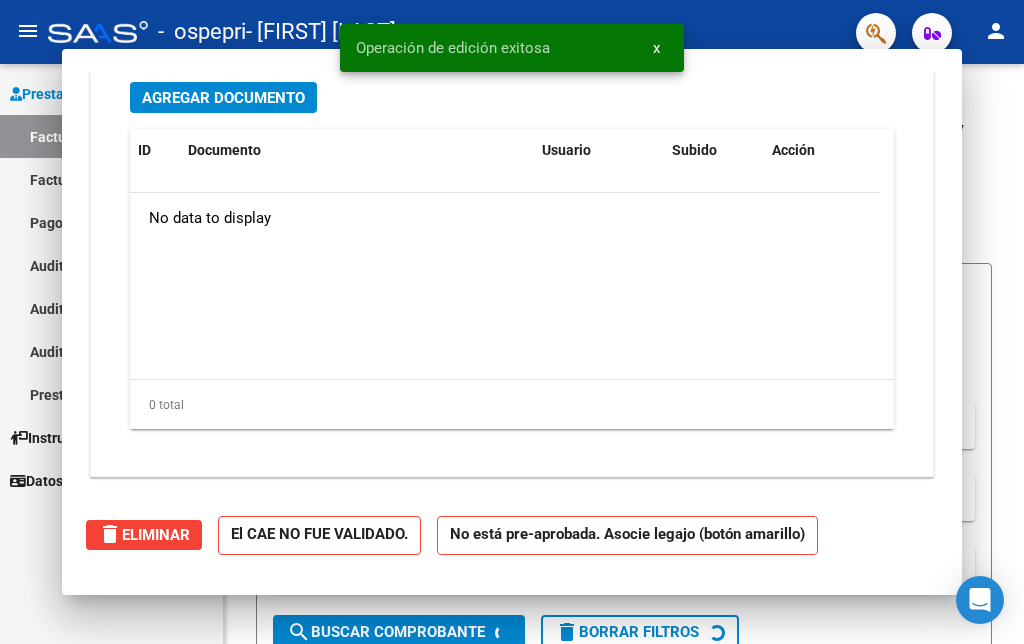 scroll, scrollTop: 0, scrollLeft: 0, axis: both 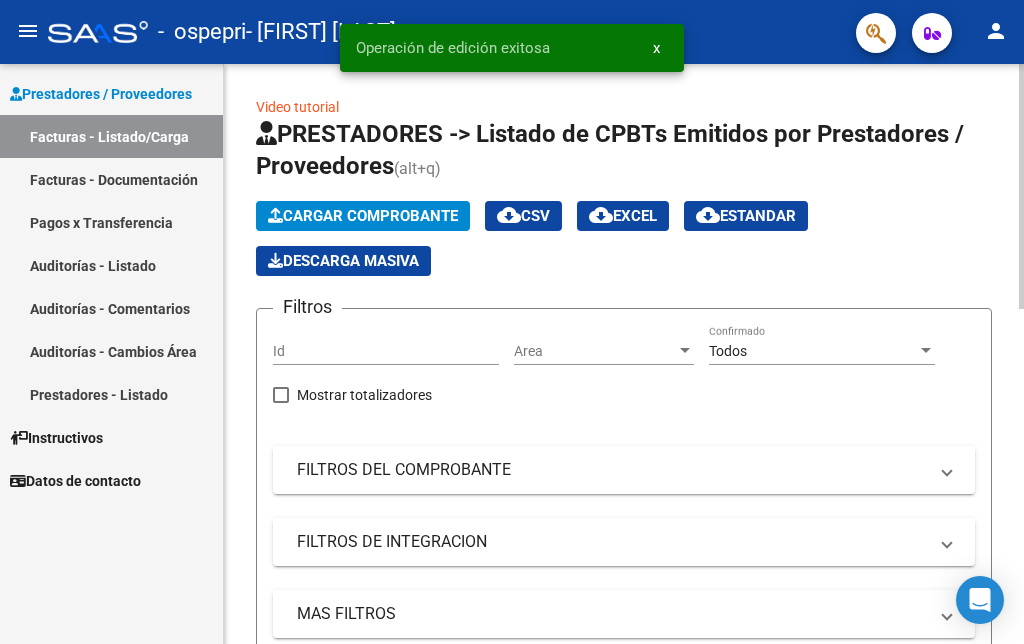 click on "Cargar Comprobante" 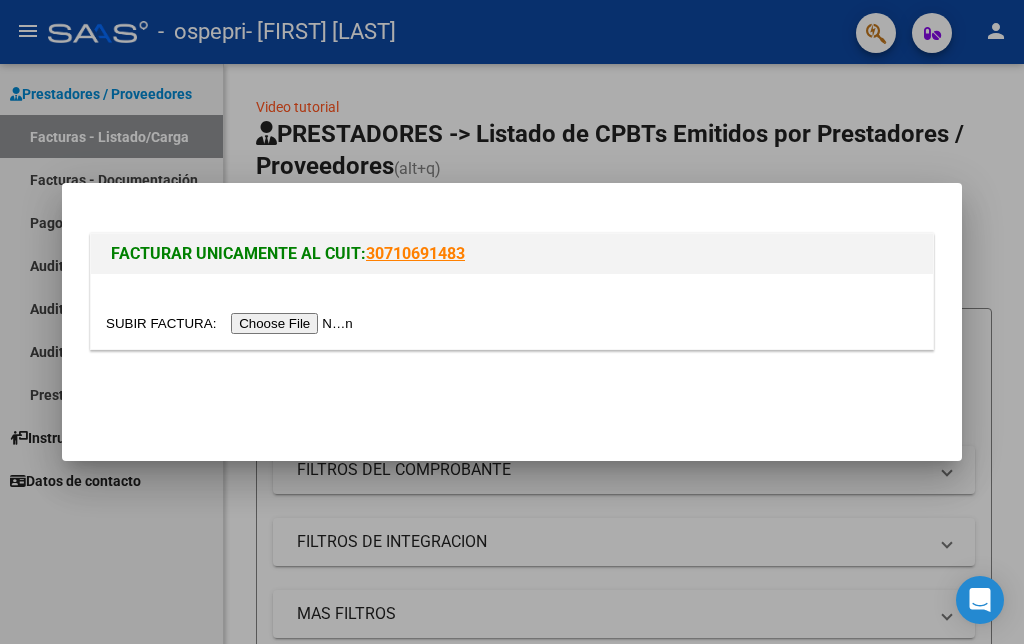 click at bounding box center (232, 323) 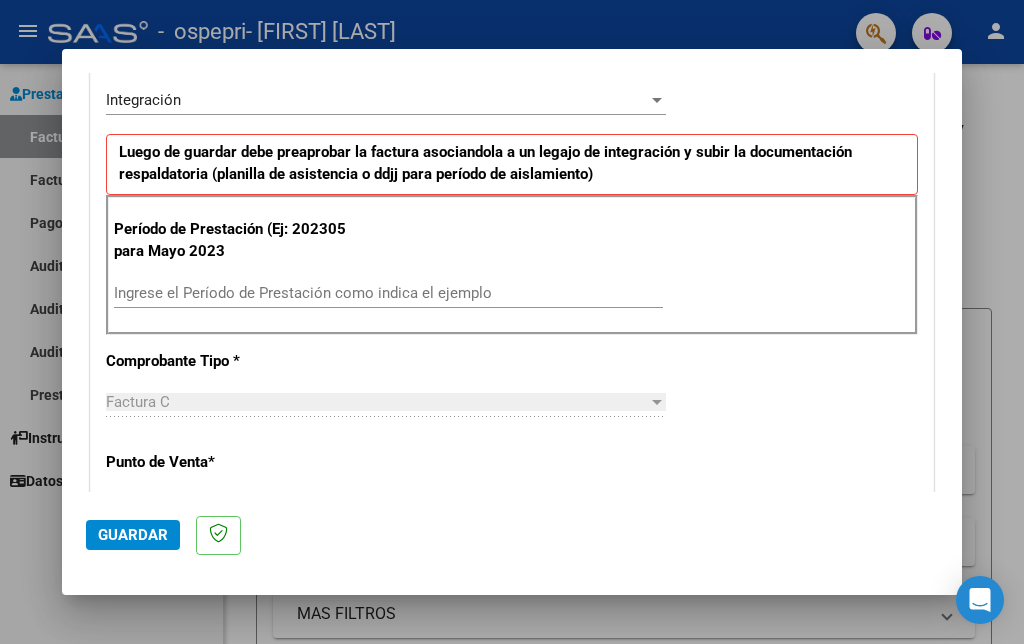 scroll, scrollTop: 474, scrollLeft: 0, axis: vertical 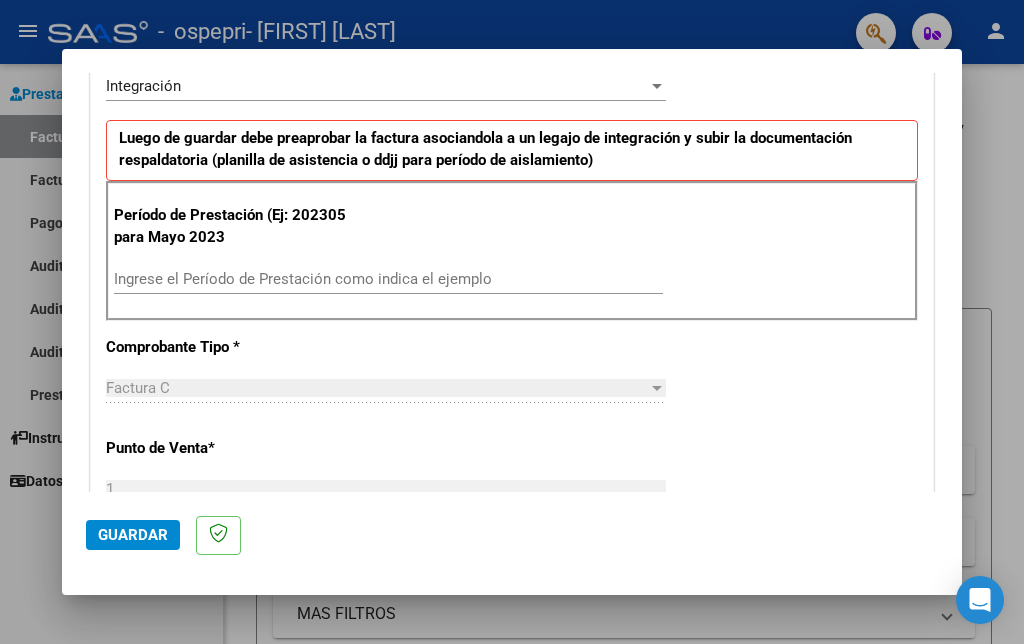 click on "Ingrese el Período de Prestación como indica el ejemplo" at bounding box center [388, 279] 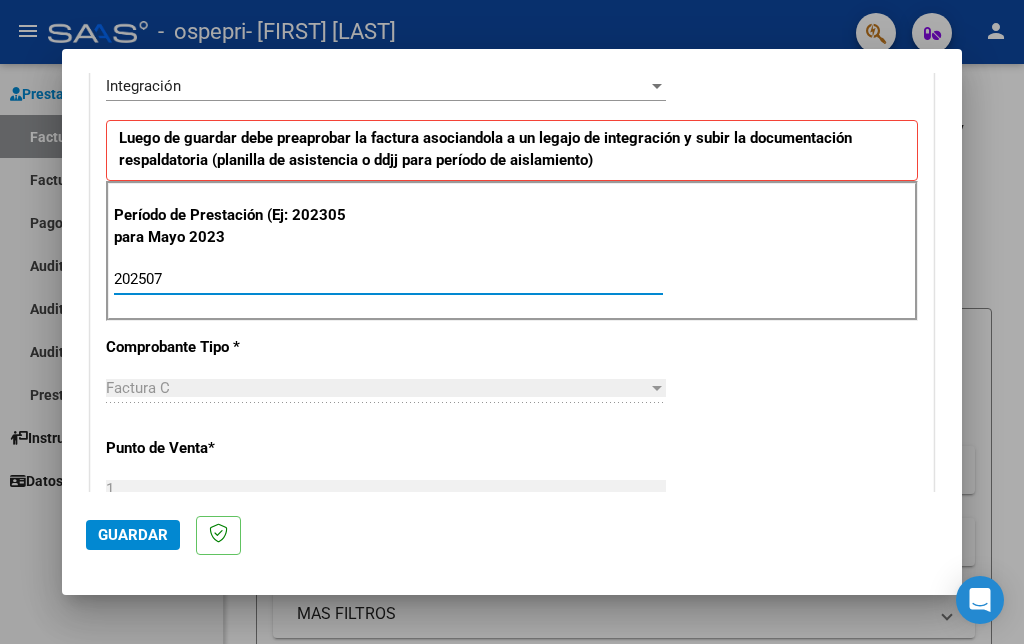 type on "202507" 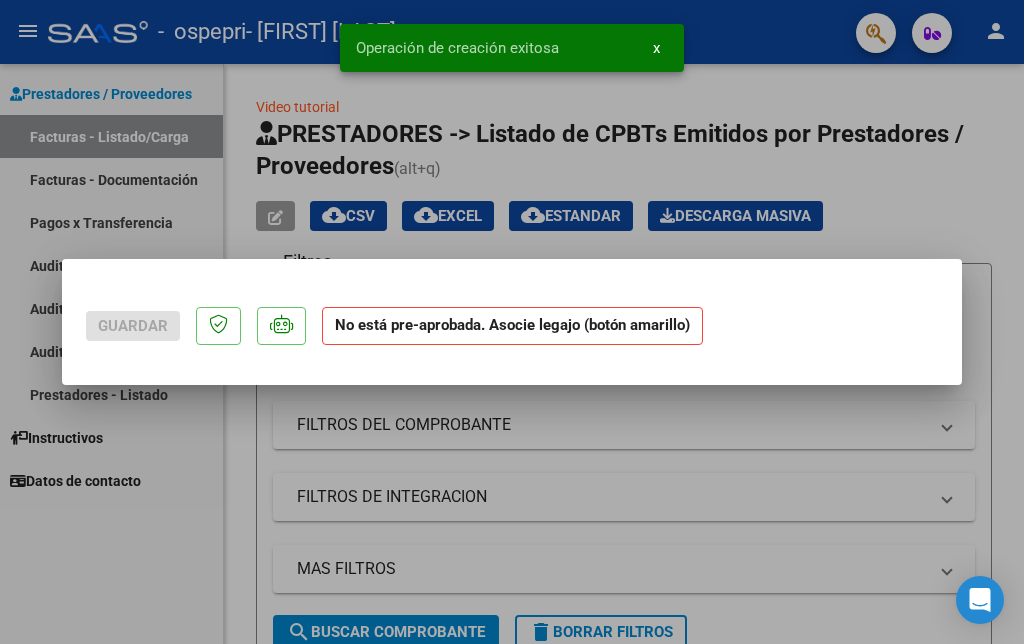 scroll, scrollTop: 0, scrollLeft: 0, axis: both 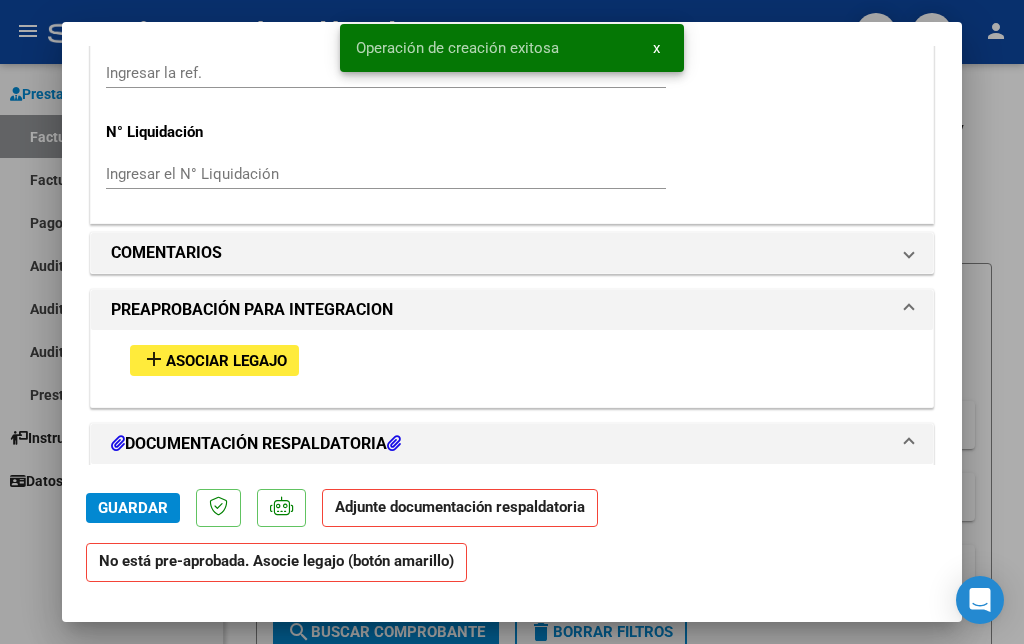 click on "Asociar Legajo" at bounding box center [226, 361] 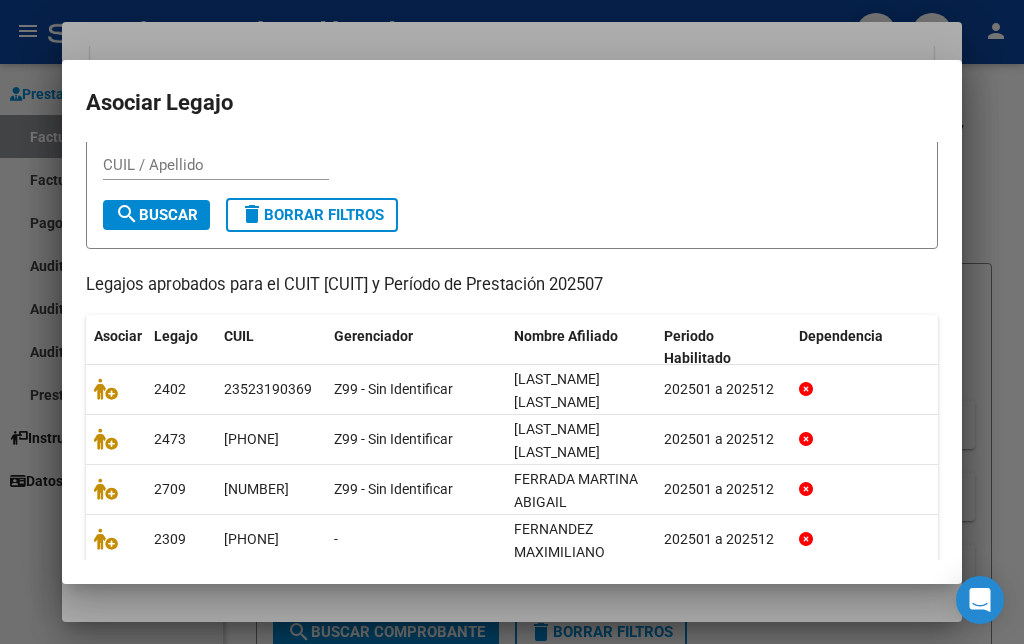 scroll, scrollTop: 63, scrollLeft: 0, axis: vertical 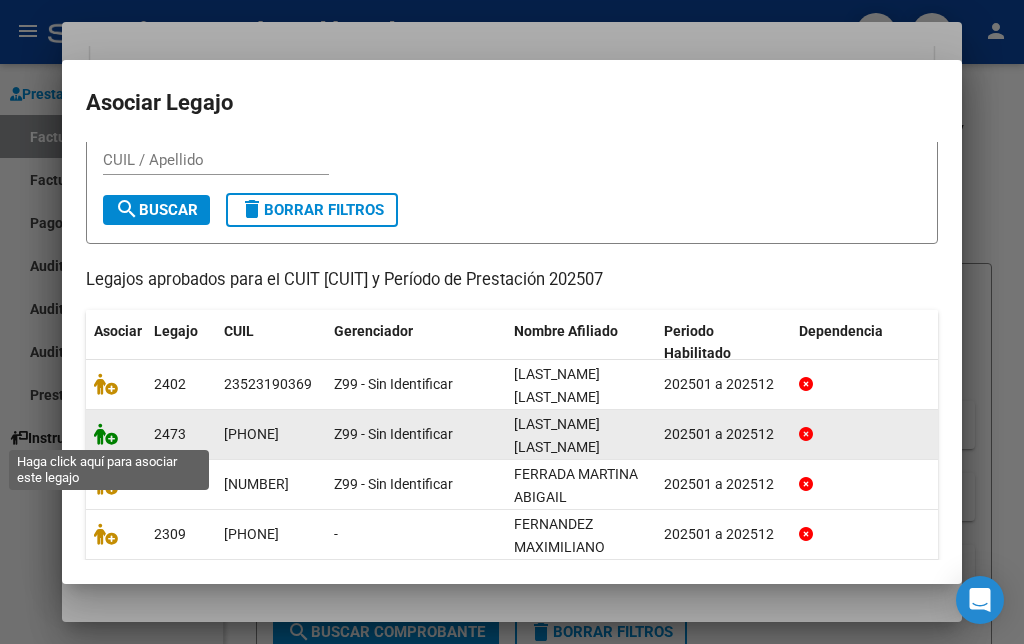 click 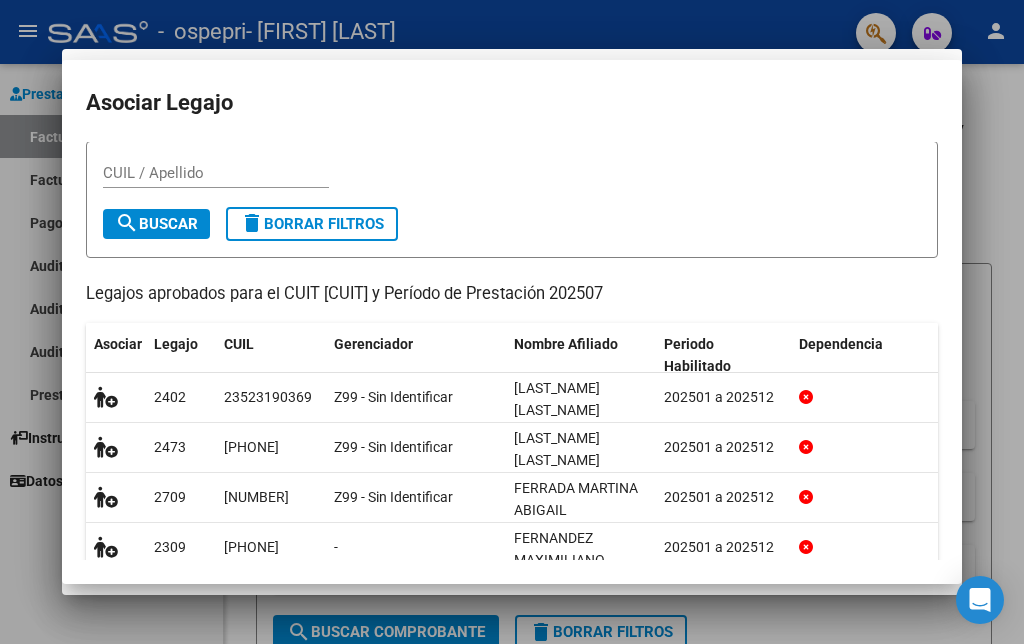 scroll, scrollTop: 1608, scrollLeft: 0, axis: vertical 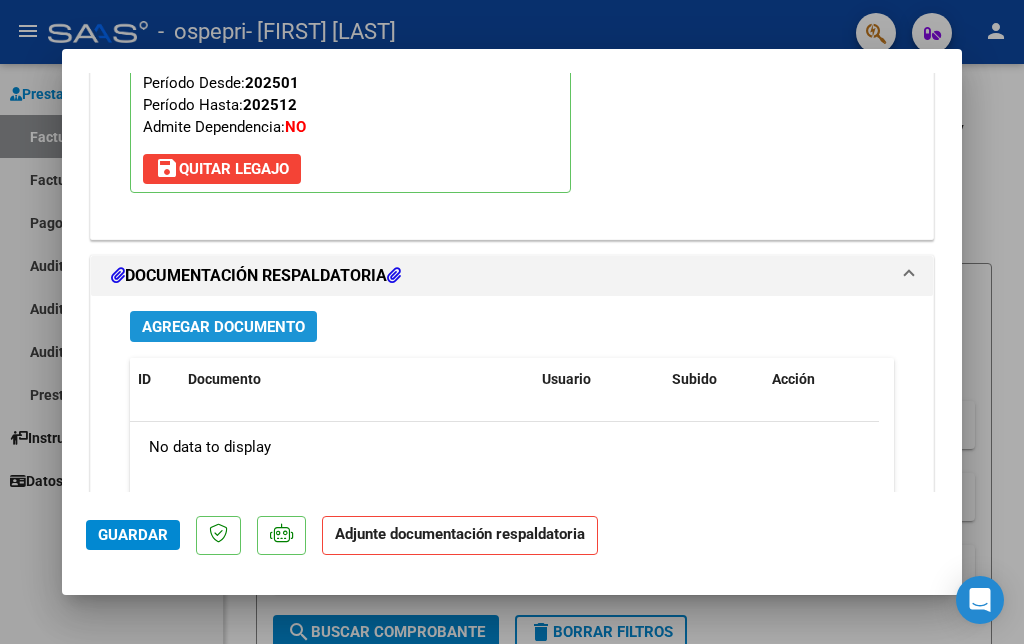 click on "Agregar Documento" at bounding box center [223, 327] 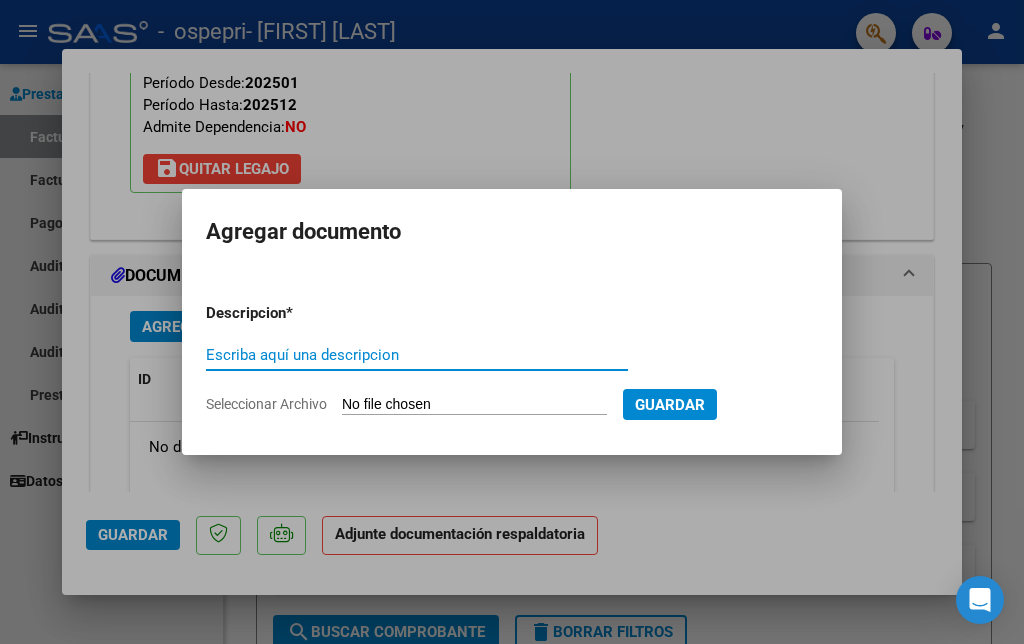 click on "Escriba aquí una descripcion" at bounding box center (417, 355) 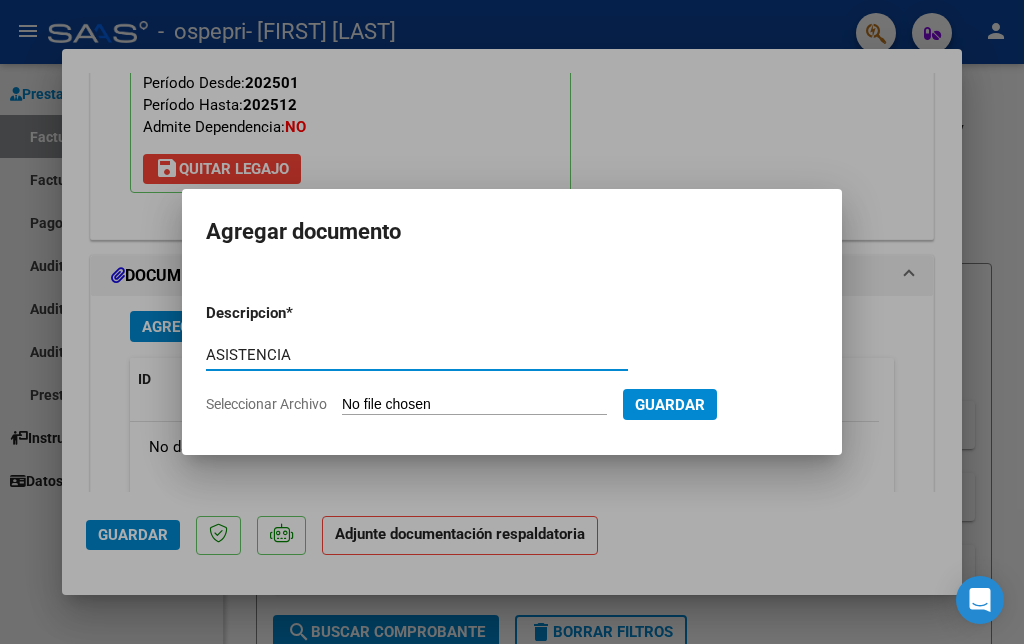 type on "ASISTENCIA" 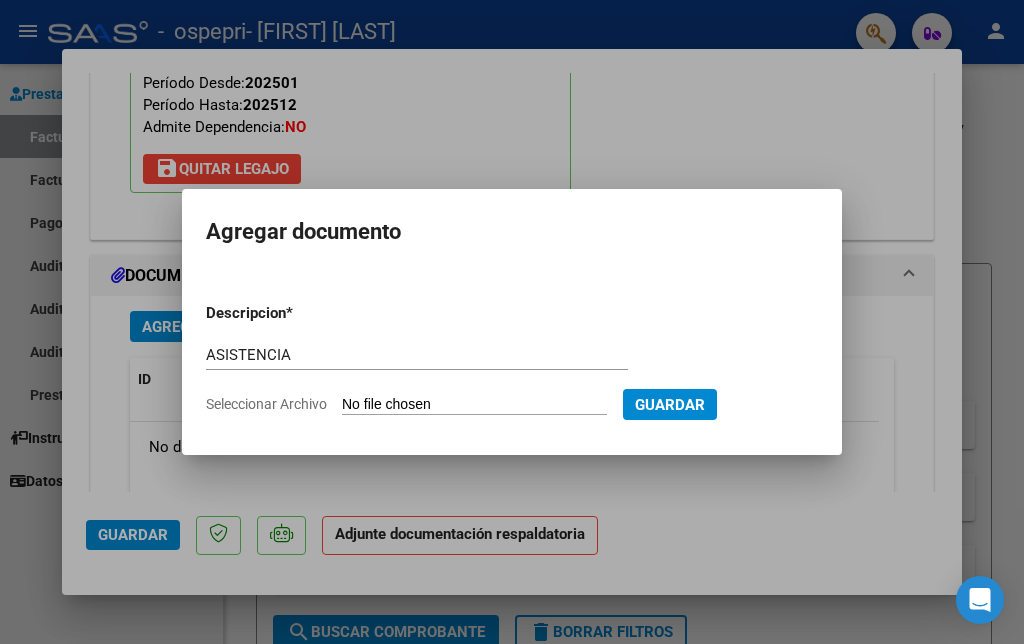 click on "Seleccionar Archivo" at bounding box center [474, 405] 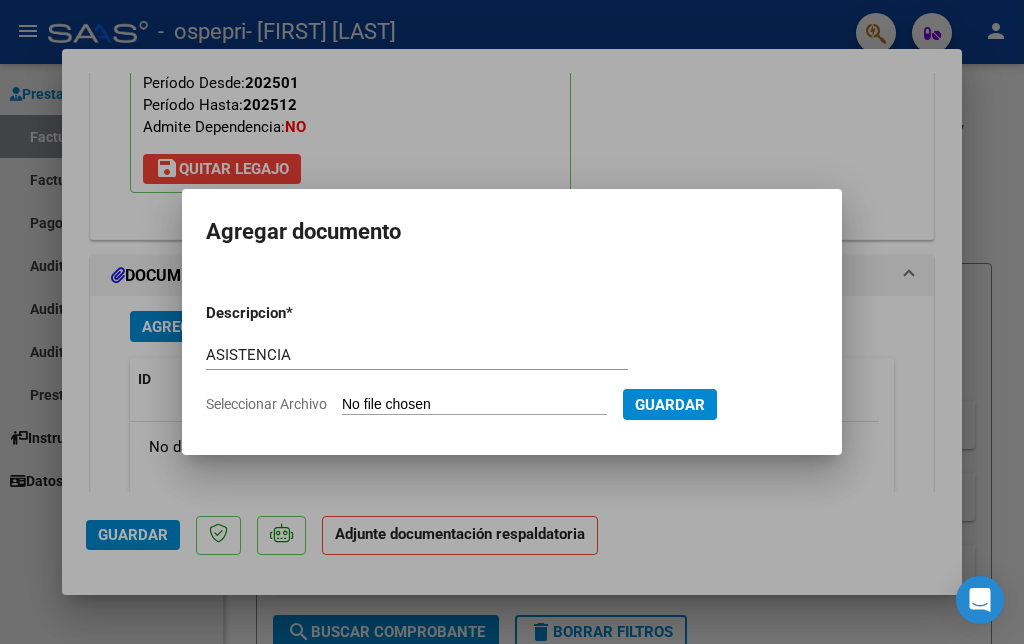 type on "C:\fakepath\ASISTENCIA [LAST_NAME] [LAST_NAME].jpeg" 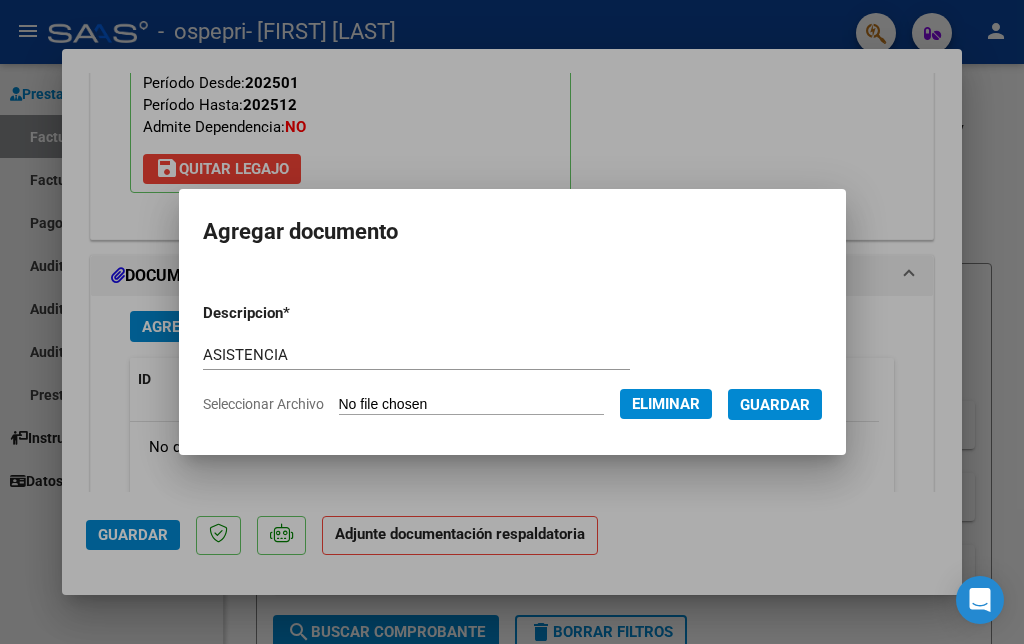 click on "Guardar" at bounding box center [775, 405] 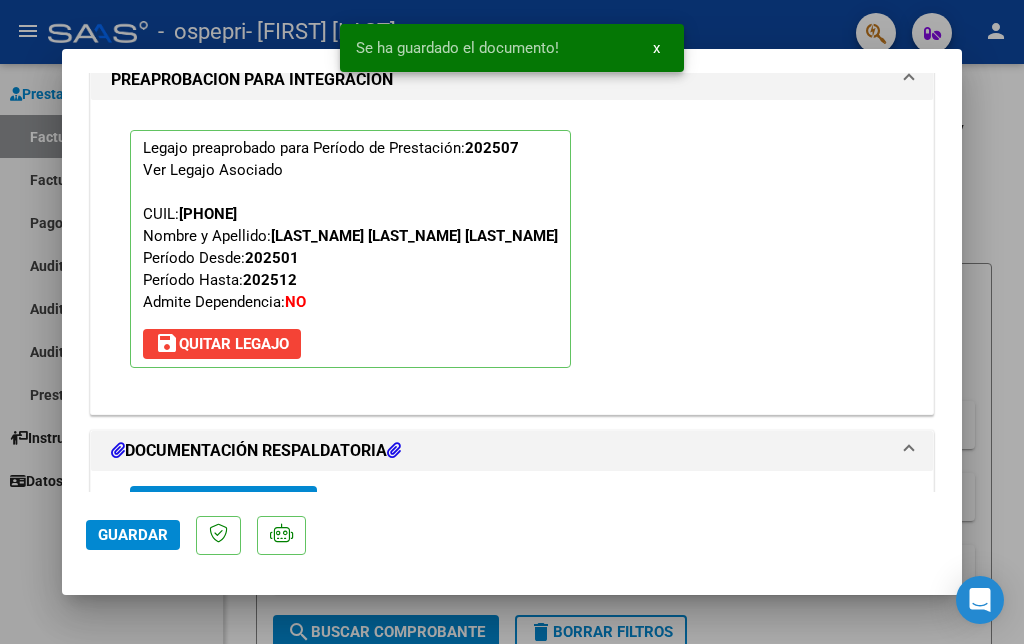 scroll, scrollTop: 2269, scrollLeft: 0, axis: vertical 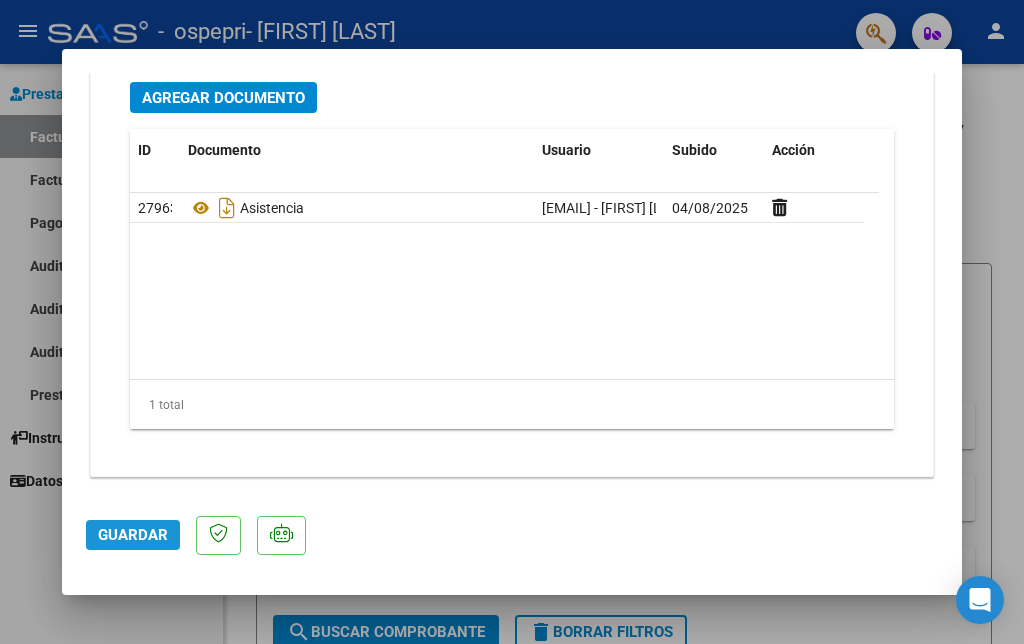 click on "Guardar" 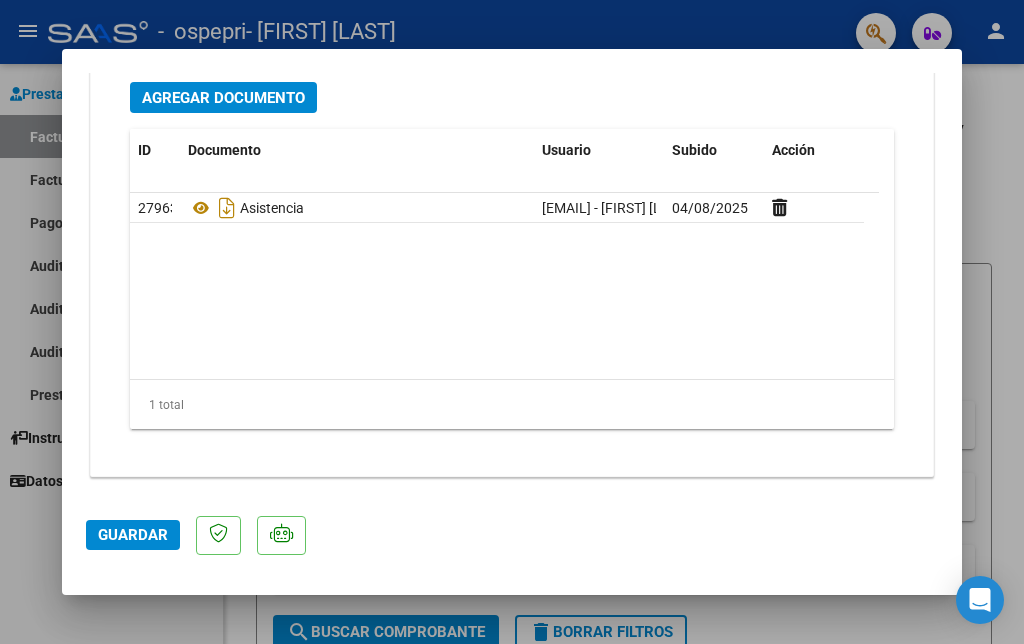 click on "Guardar" 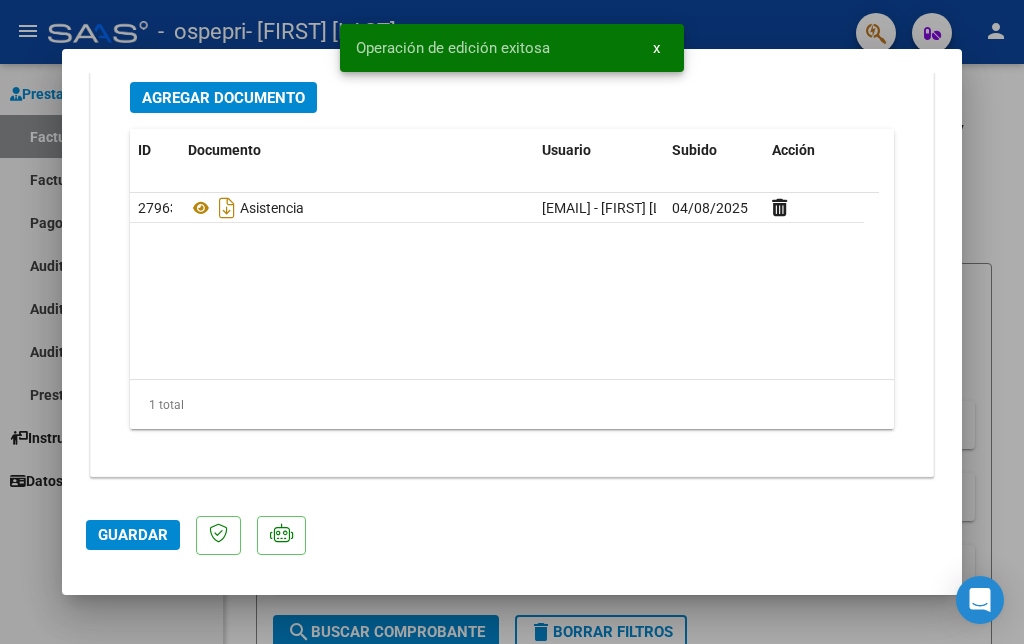 click at bounding box center (512, 322) 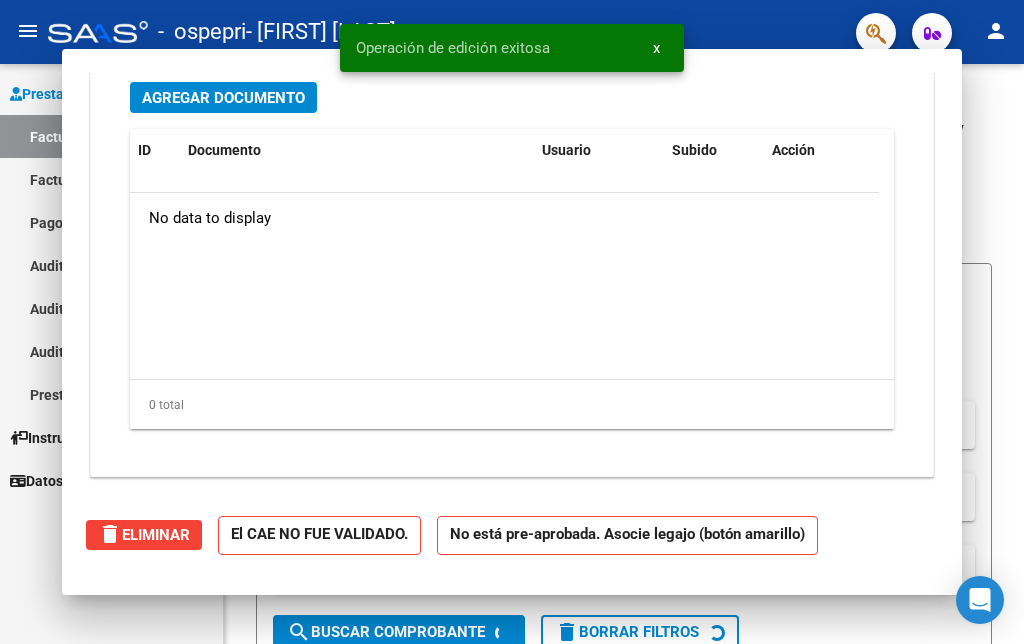 scroll, scrollTop: 0, scrollLeft: 0, axis: both 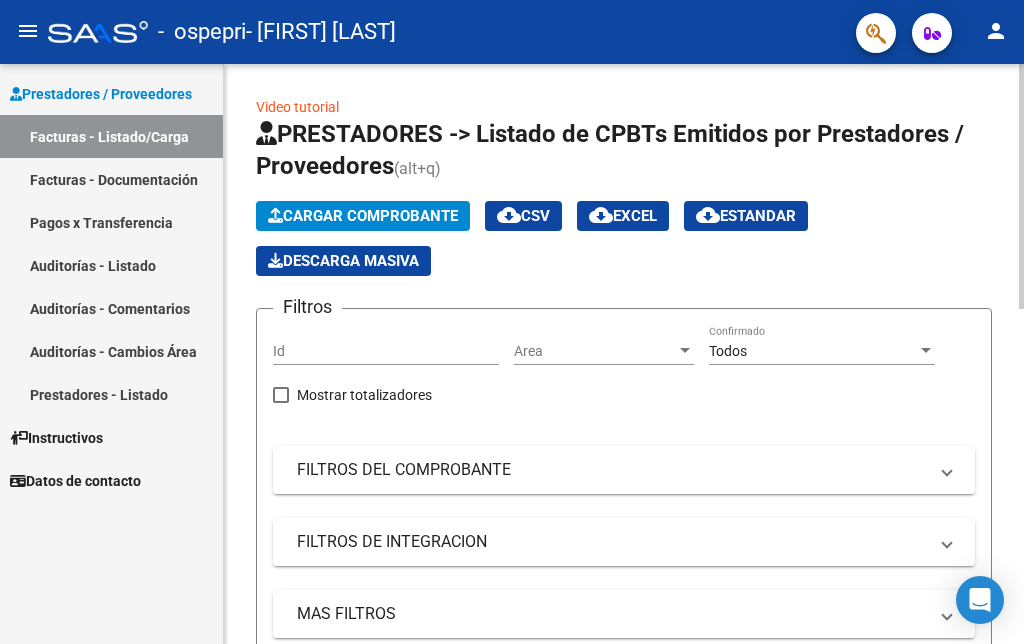 click on "Cargar Comprobante" 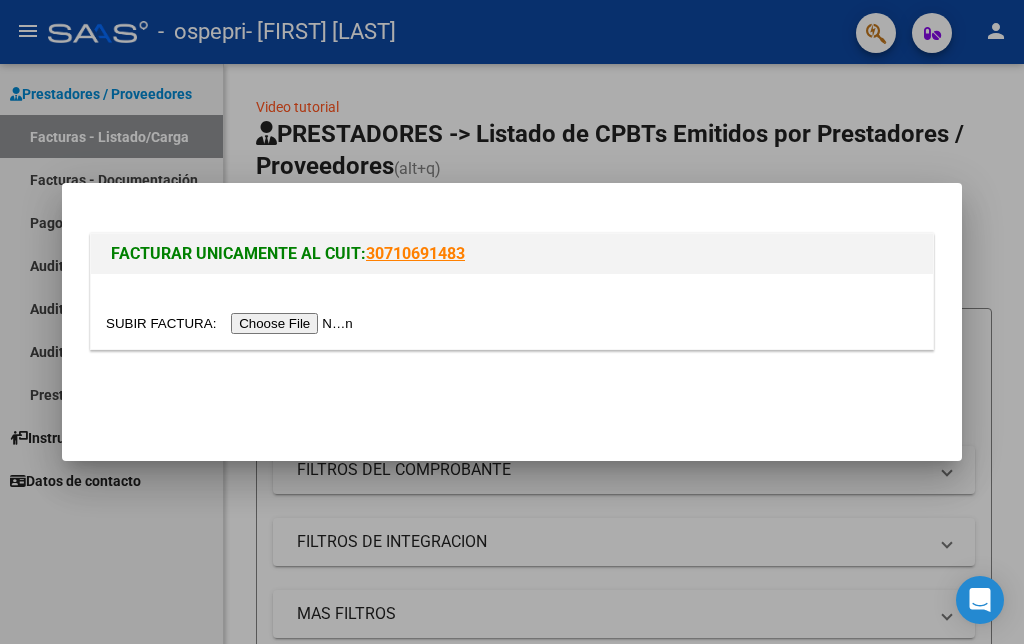 click at bounding box center [232, 323] 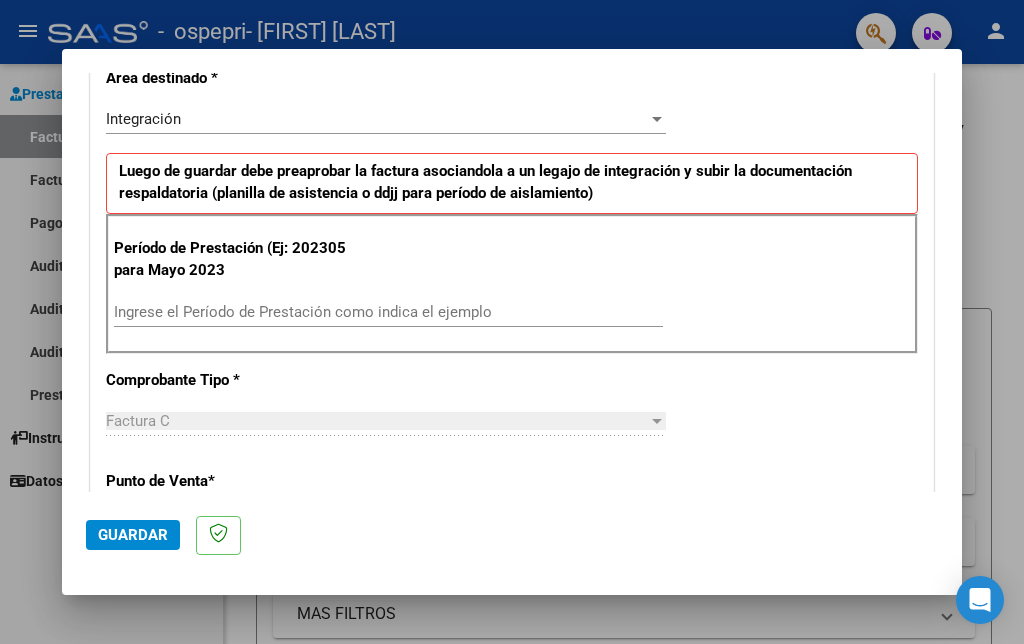 scroll, scrollTop: 465, scrollLeft: 0, axis: vertical 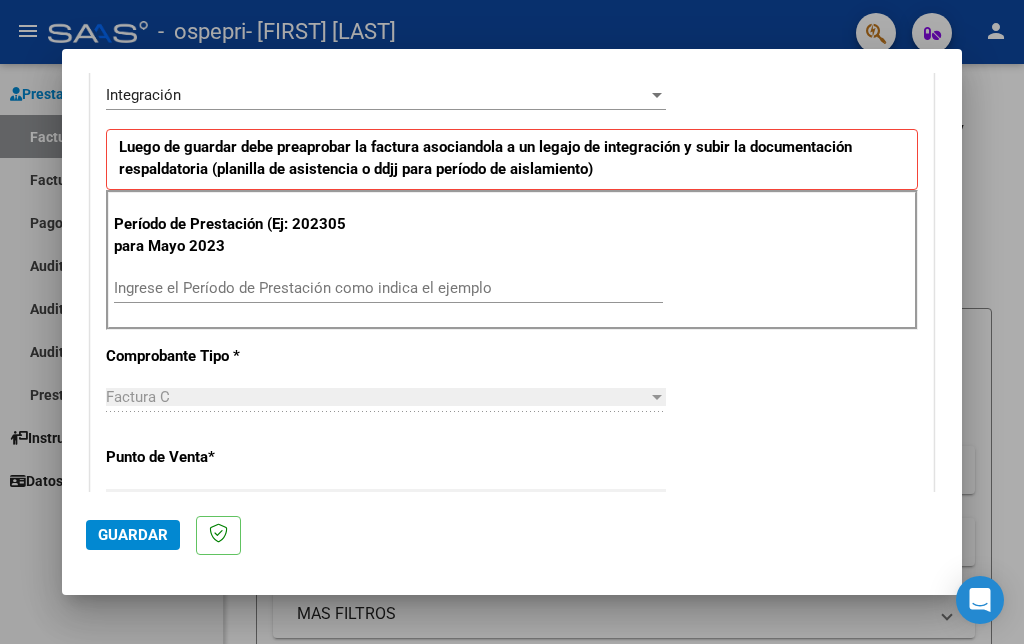 click on "Ingrese el Período de Prestación como indica el ejemplo" at bounding box center [388, 288] 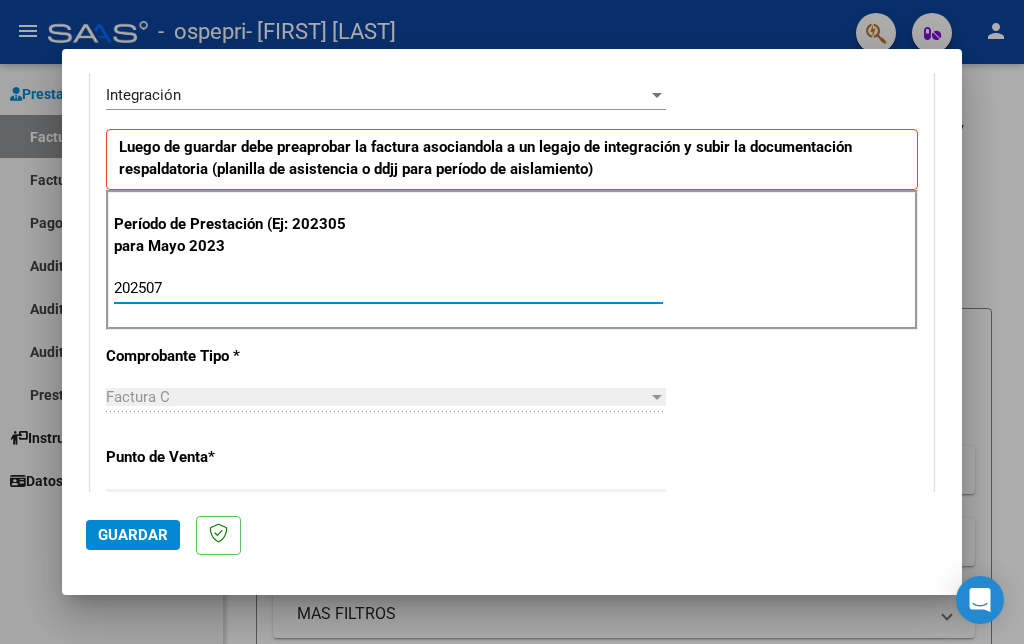 type on "202507" 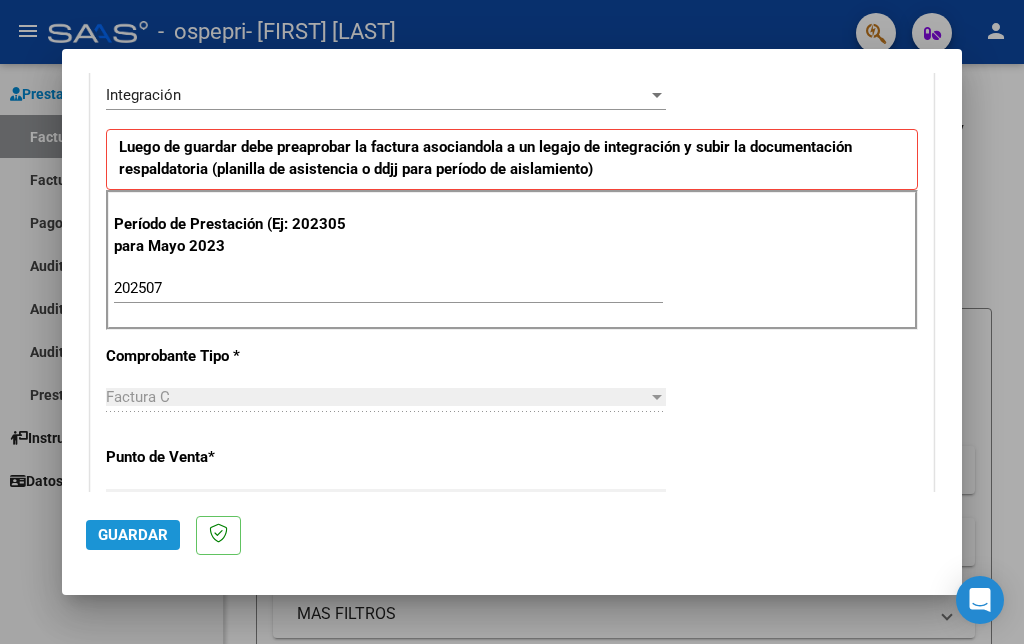 click on "Guardar" 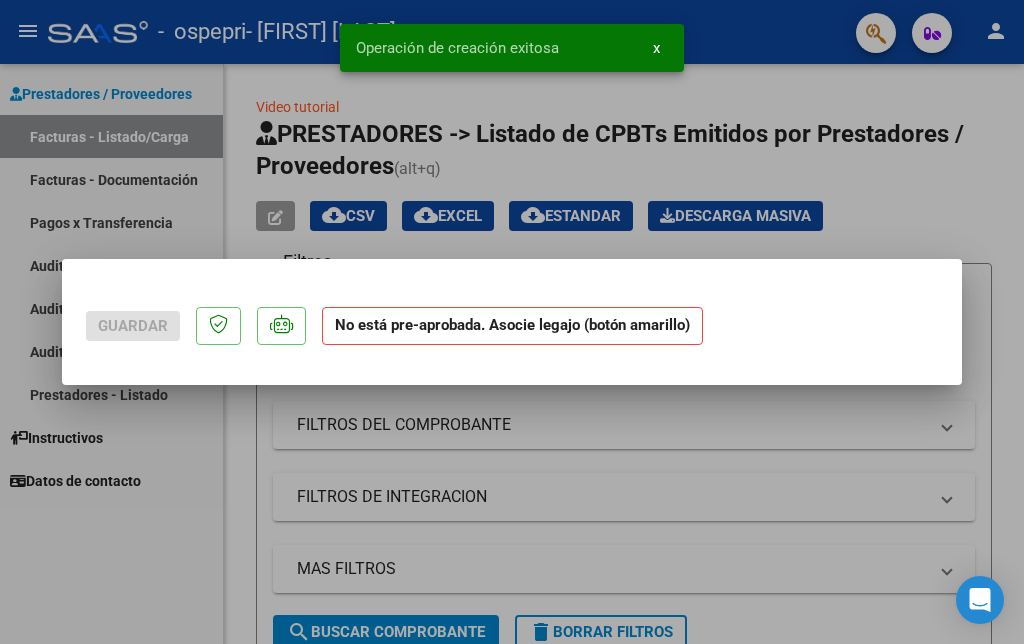scroll, scrollTop: 0, scrollLeft: 0, axis: both 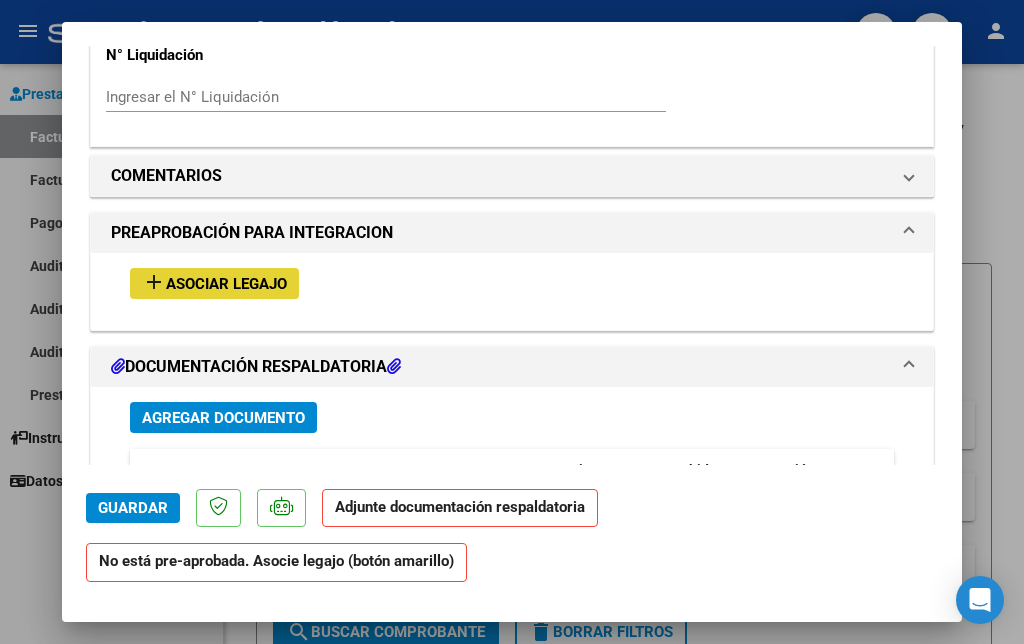 click on "Asociar Legajo" at bounding box center (226, 284) 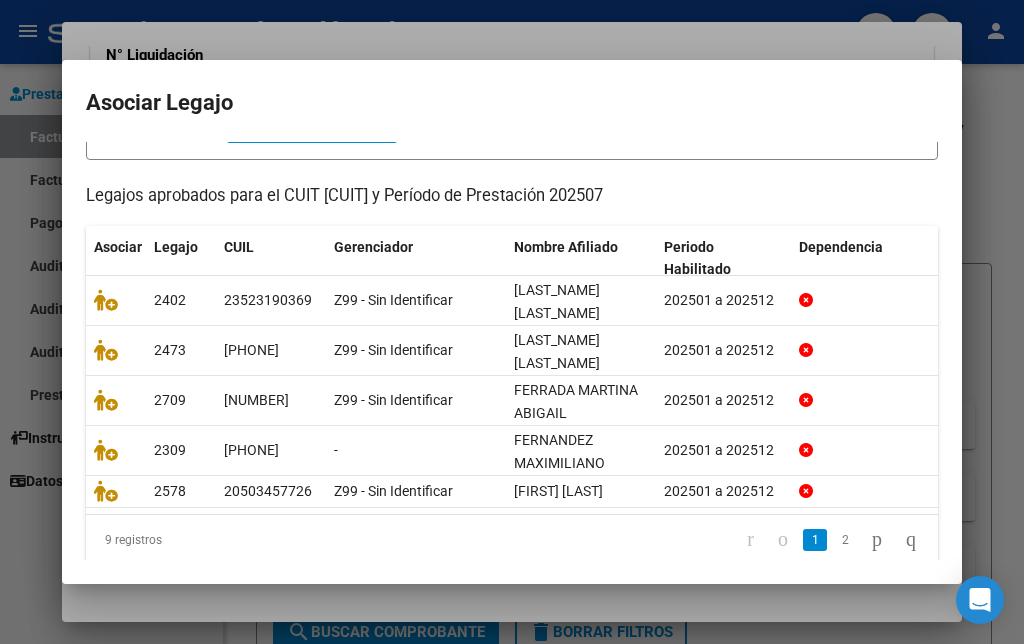 scroll, scrollTop: 150, scrollLeft: 0, axis: vertical 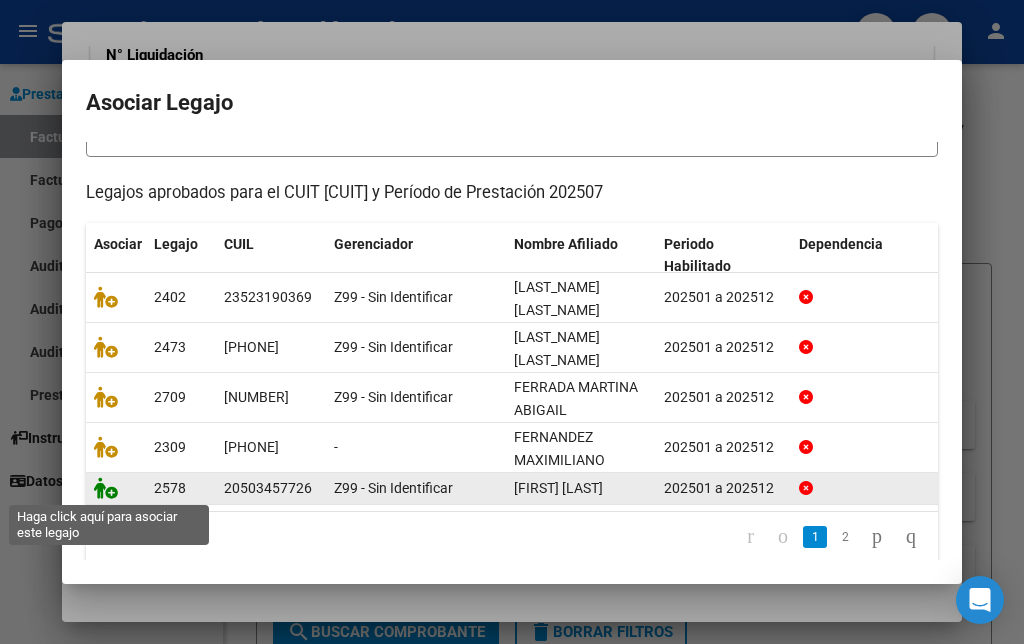 click 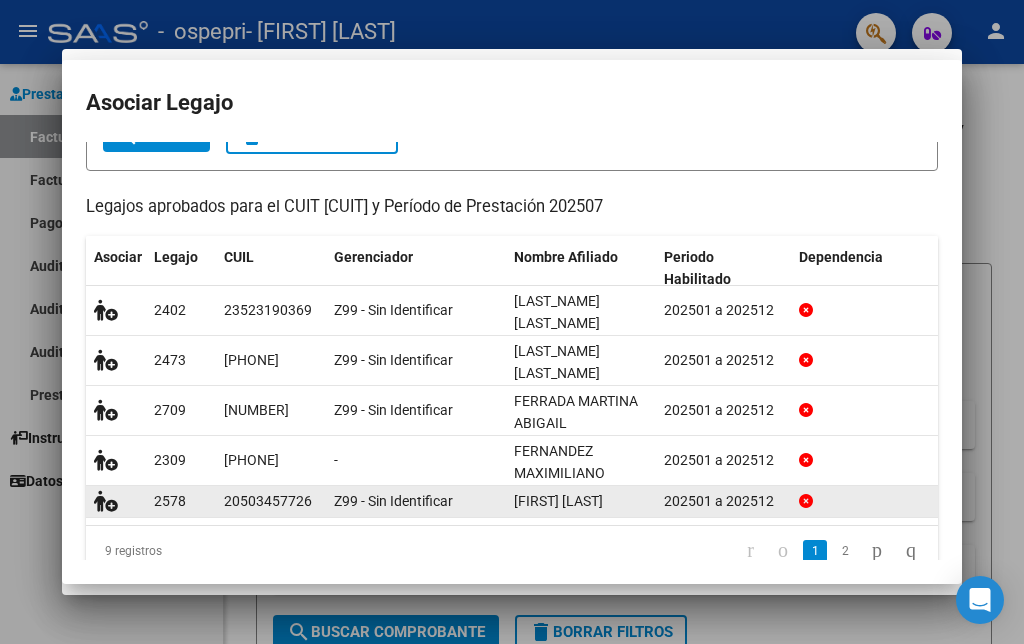 scroll, scrollTop: 1686, scrollLeft: 0, axis: vertical 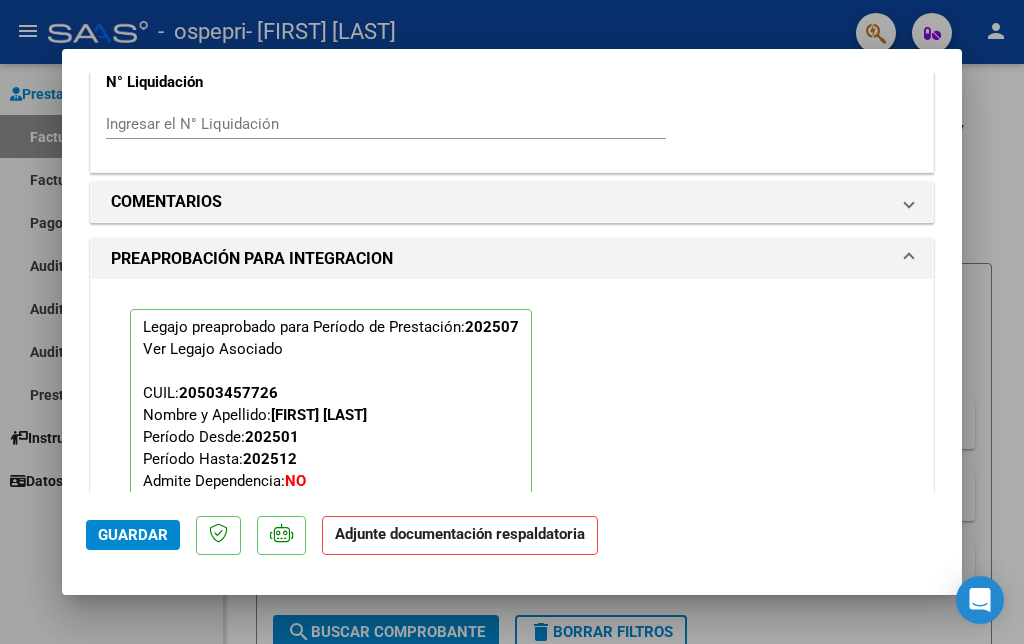 click on "Guardar" 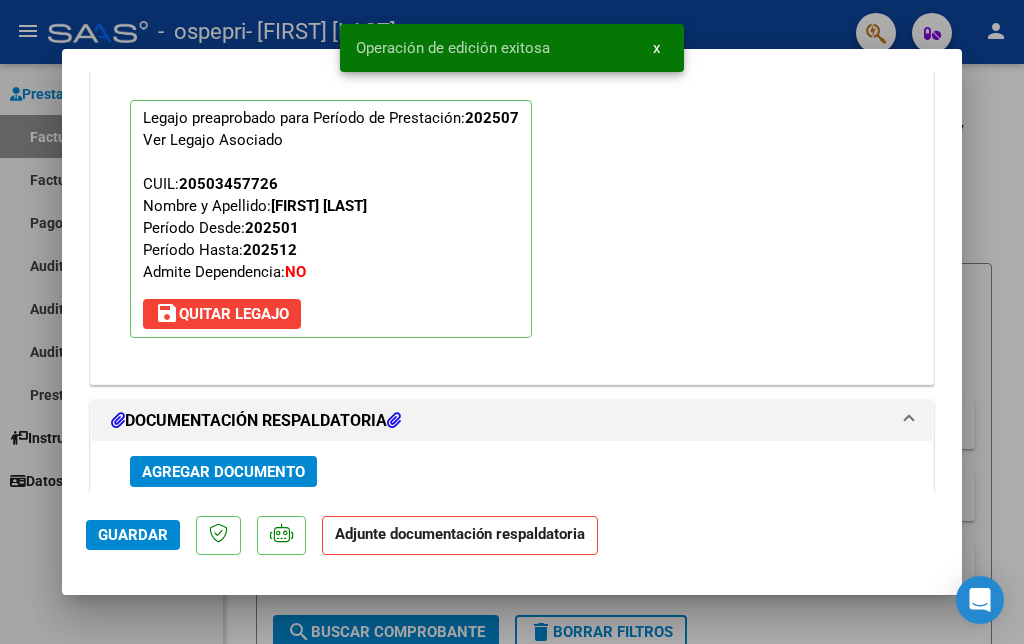 scroll, scrollTop: 1952, scrollLeft: 0, axis: vertical 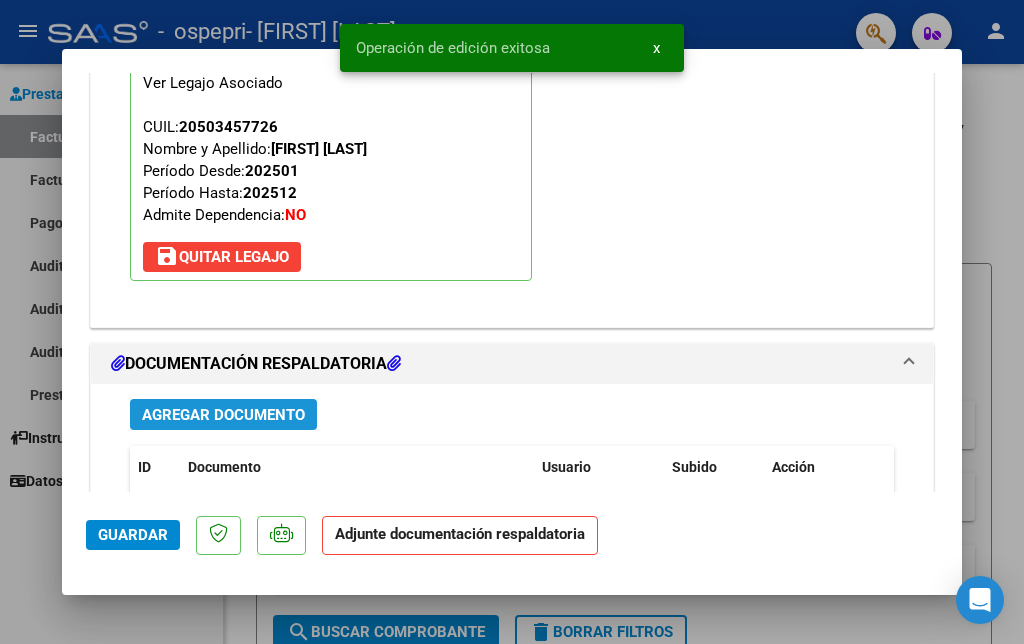 click on "Agregar Documento" at bounding box center [223, 415] 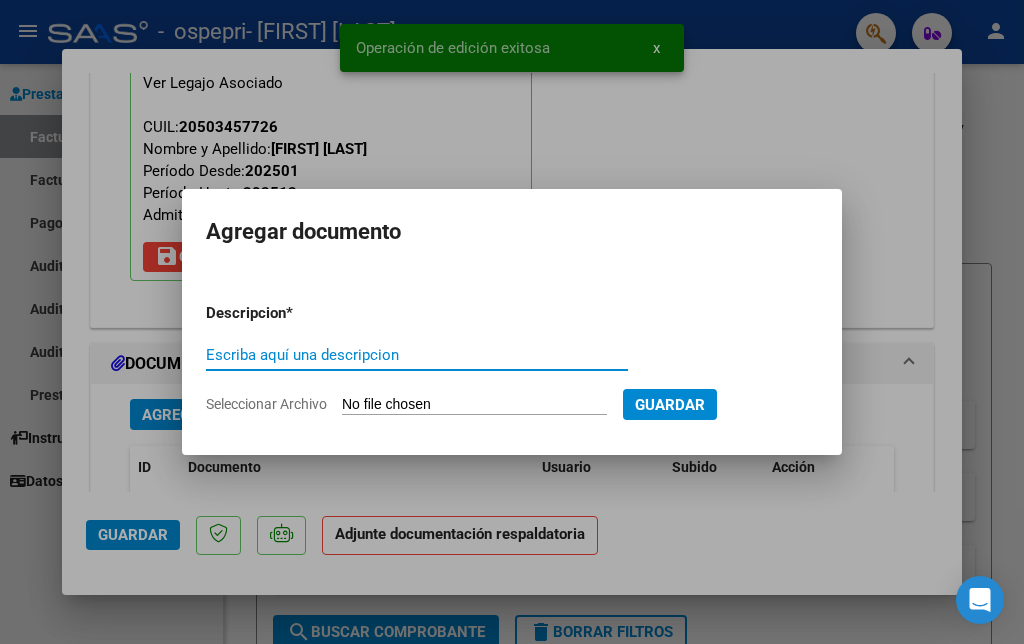 click on "Escriba aquí una descripcion" at bounding box center (417, 355) 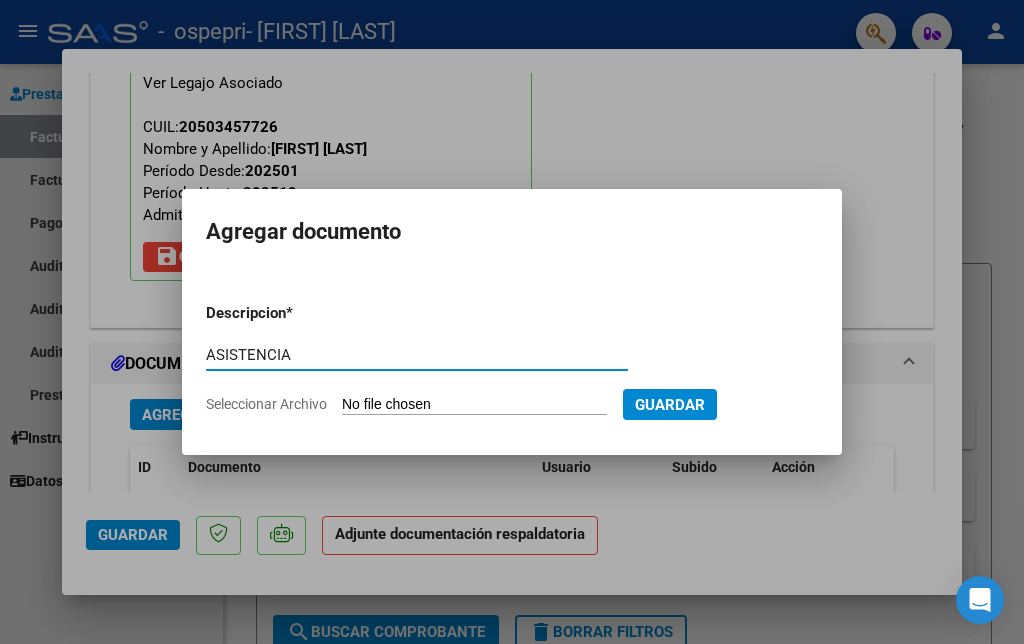 type on "ASISTENCIA" 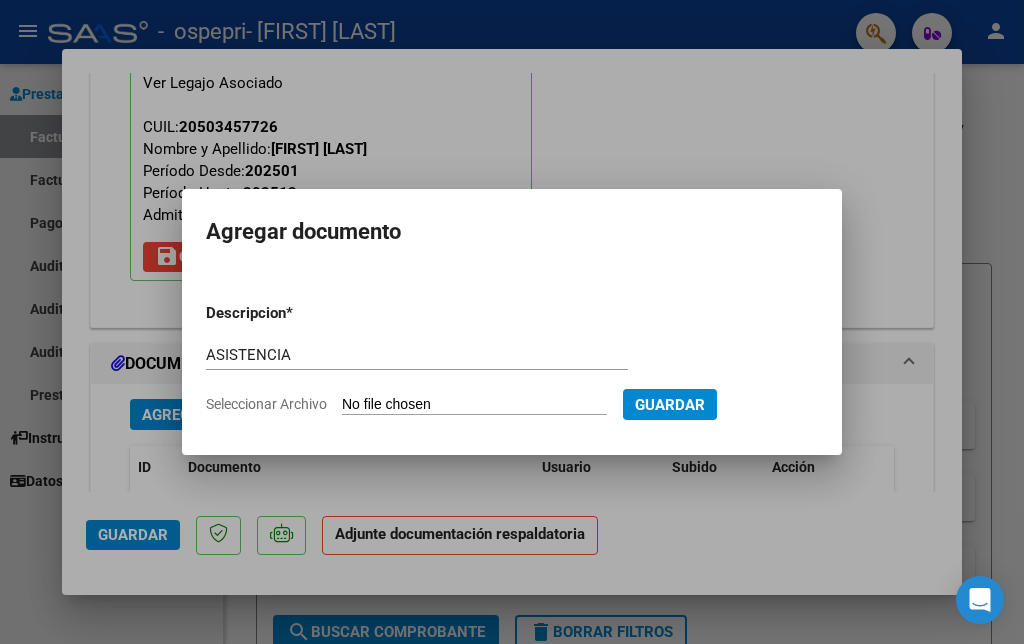 click on "Seleccionar Archivo" at bounding box center (474, 405) 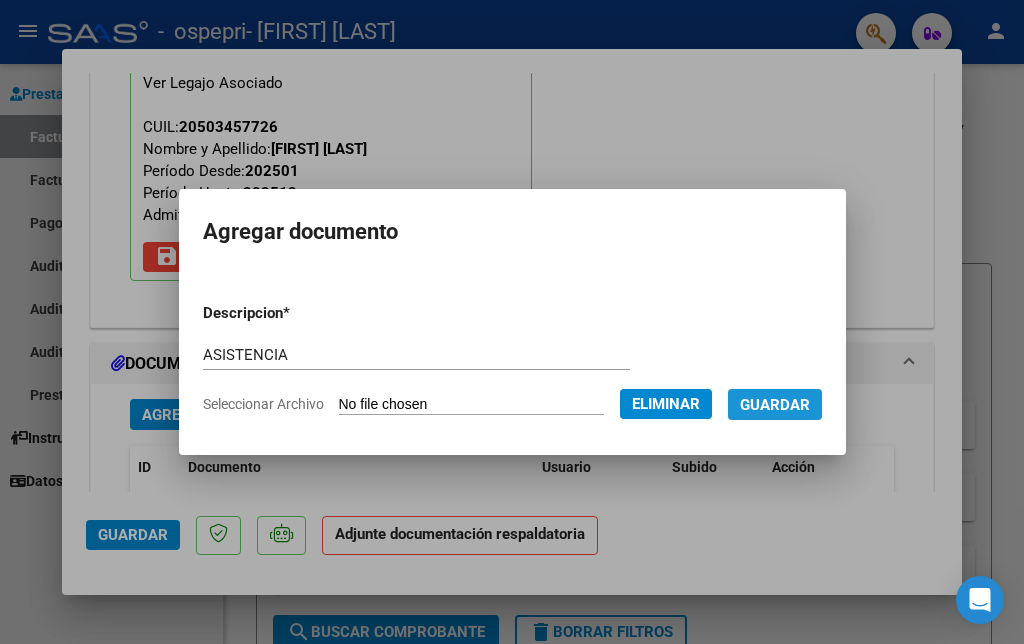 click on "Guardar" at bounding box center [775, 405] 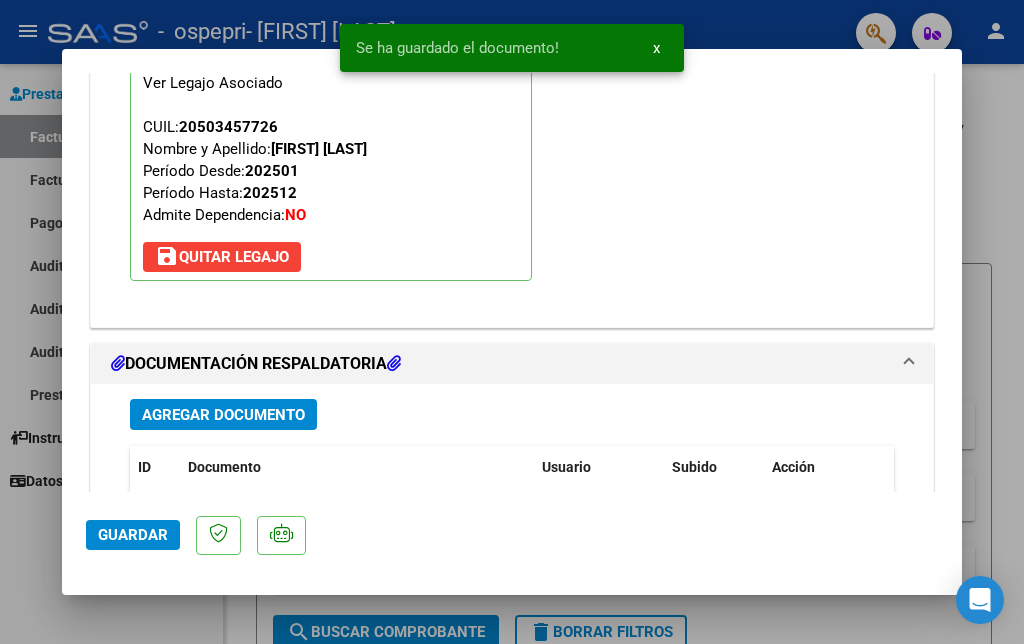 scroll, scrollTop: 2269, scrollLeft: 0, axis: vertical 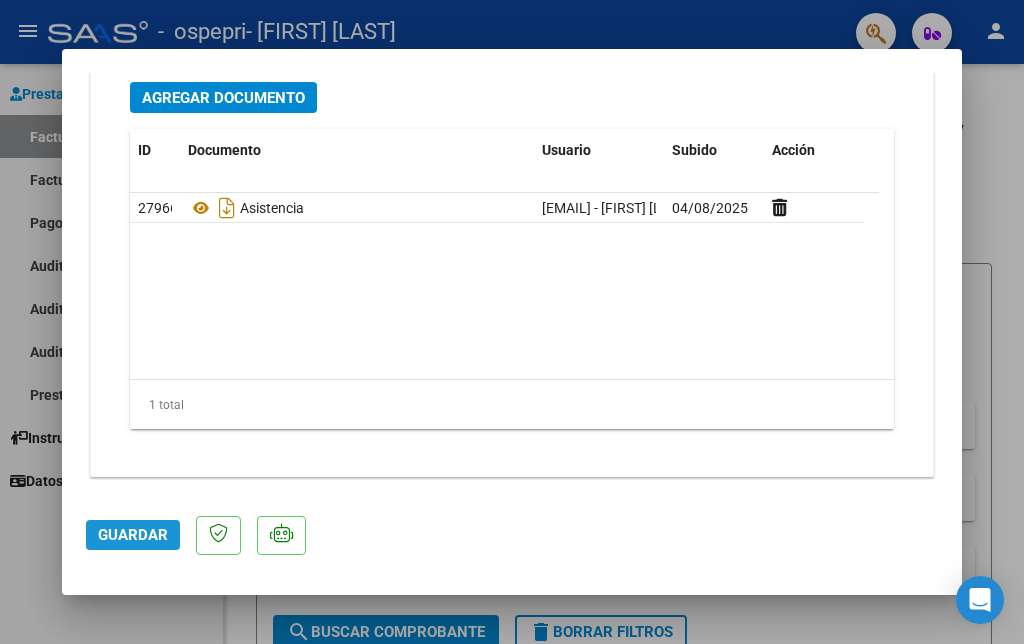 click on "Guardar" 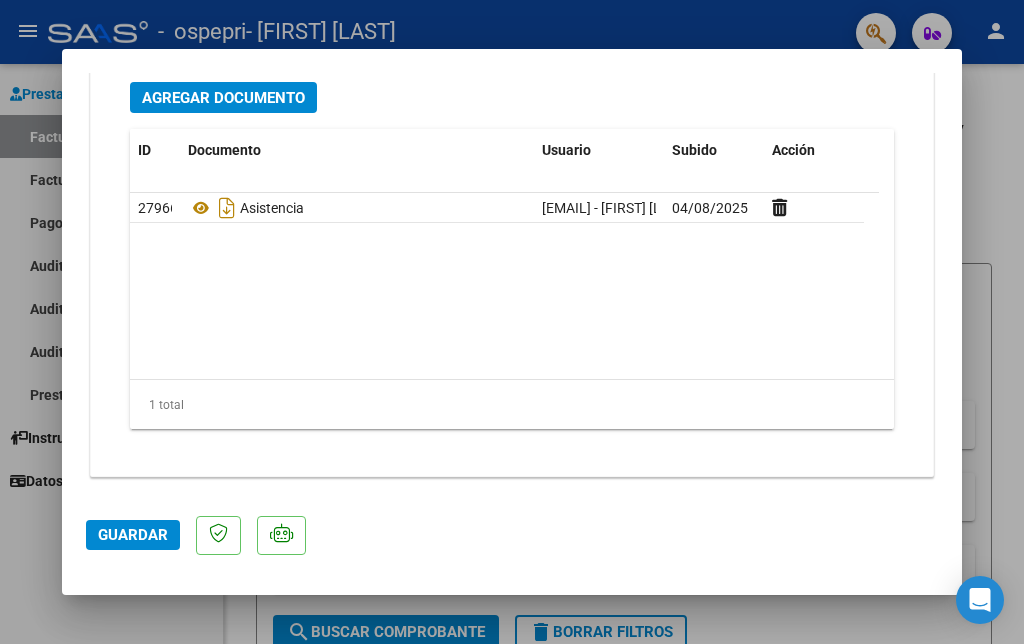 click on "Guardar" 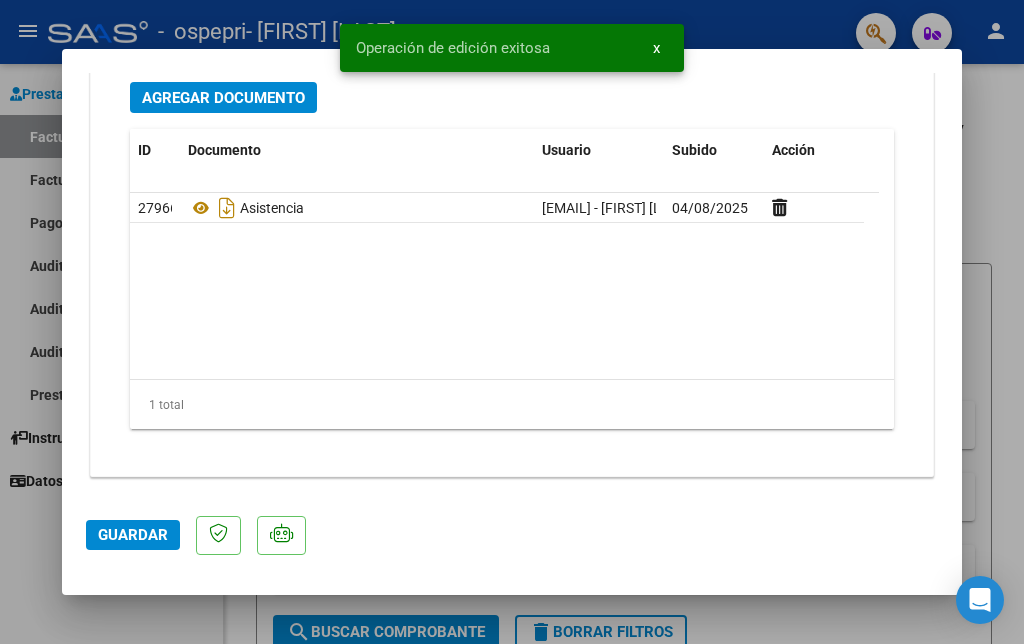 click at bounding box center [512, 322] 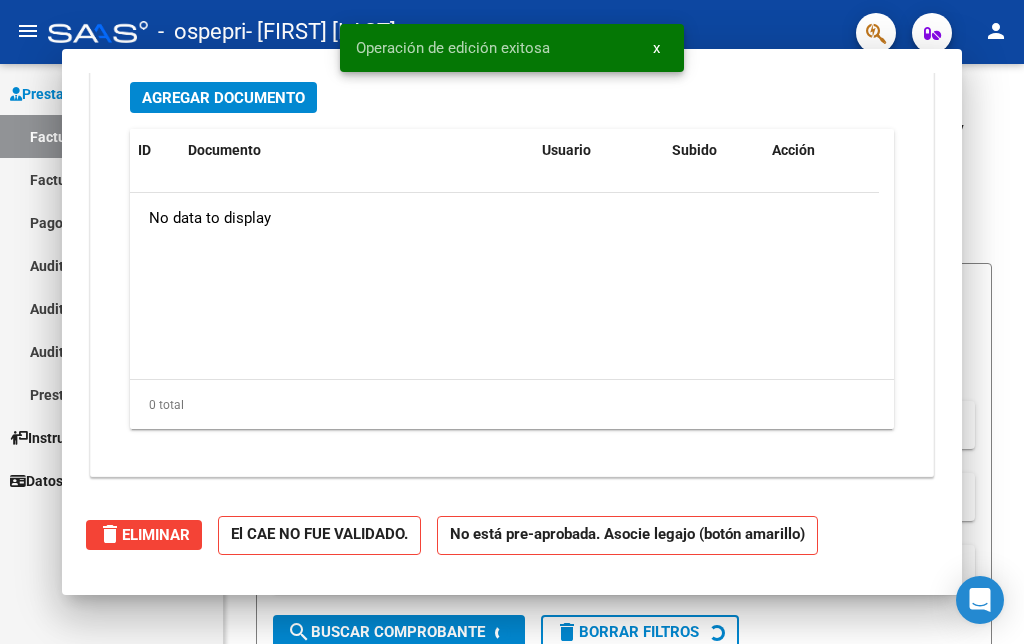 scroll, scrollTop: 0, scrollLeft: 0, axis: both 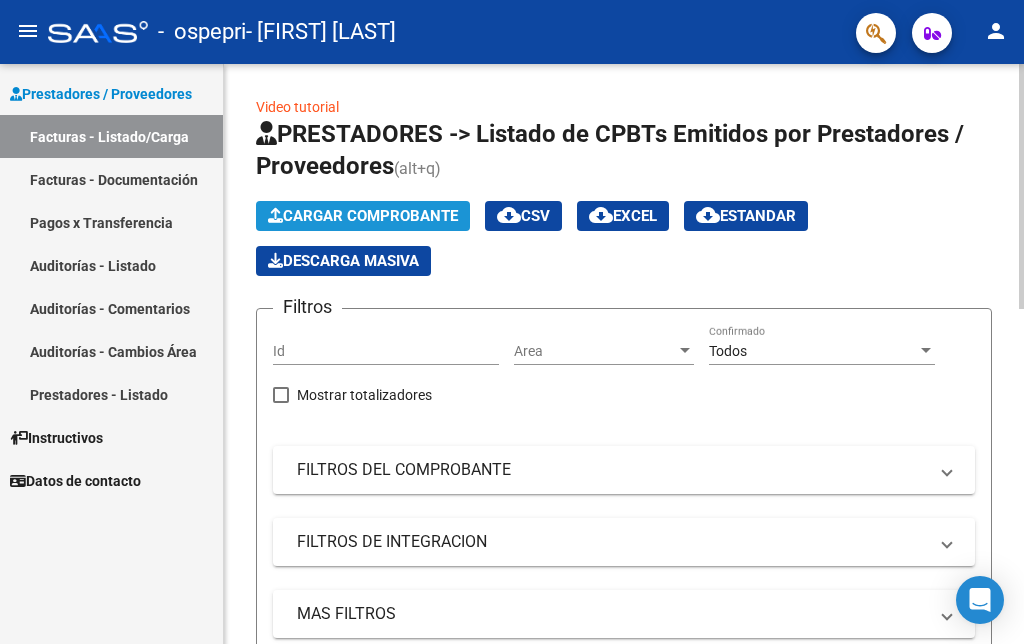 click on "Cargar Comprobante" 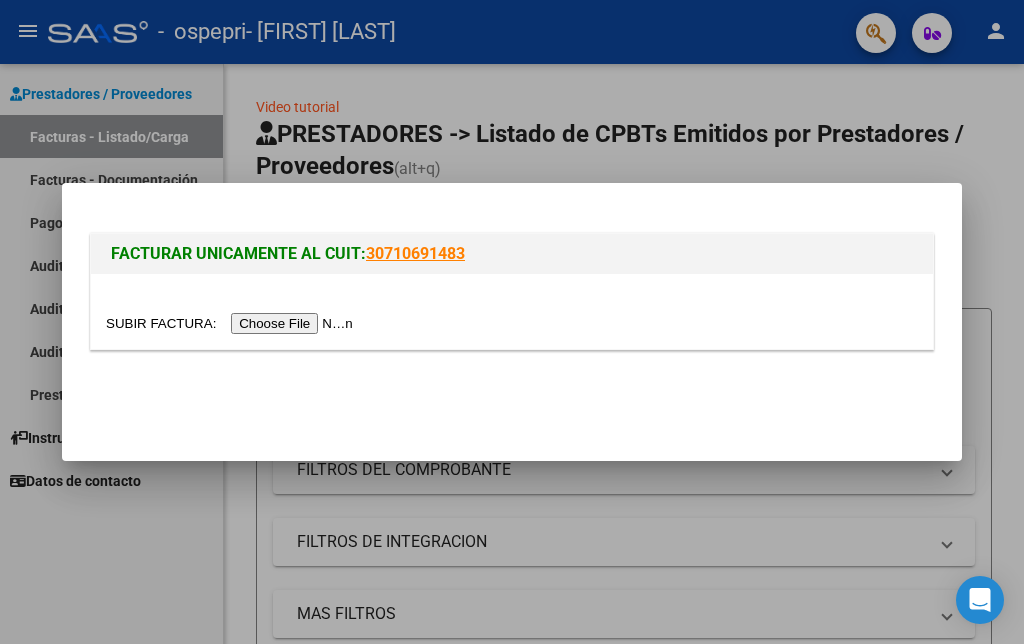 click at bounding box center [512, 322] 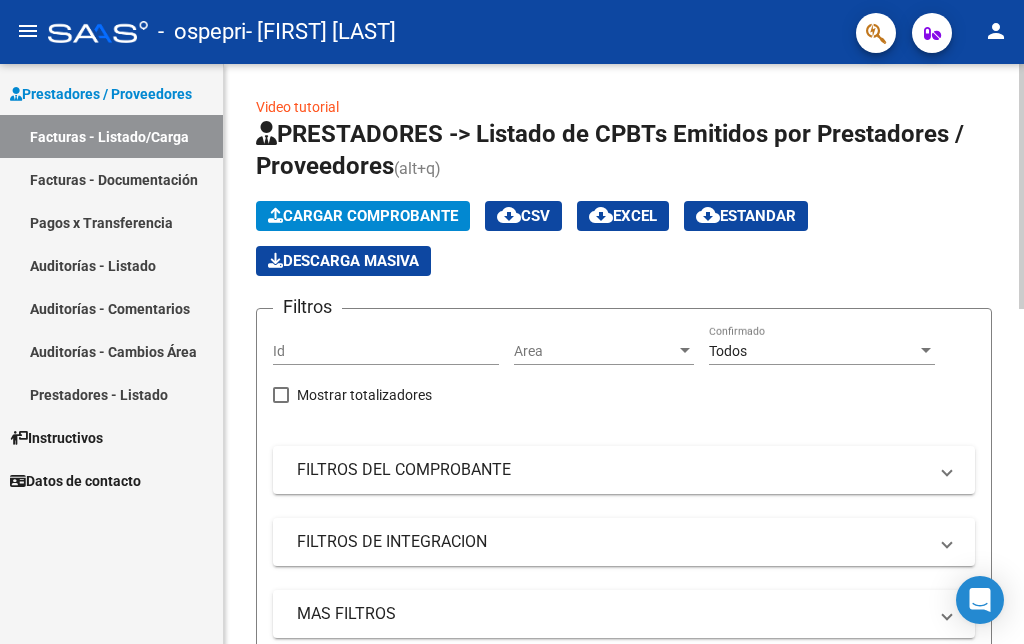 click on "Cargar Comprobante" 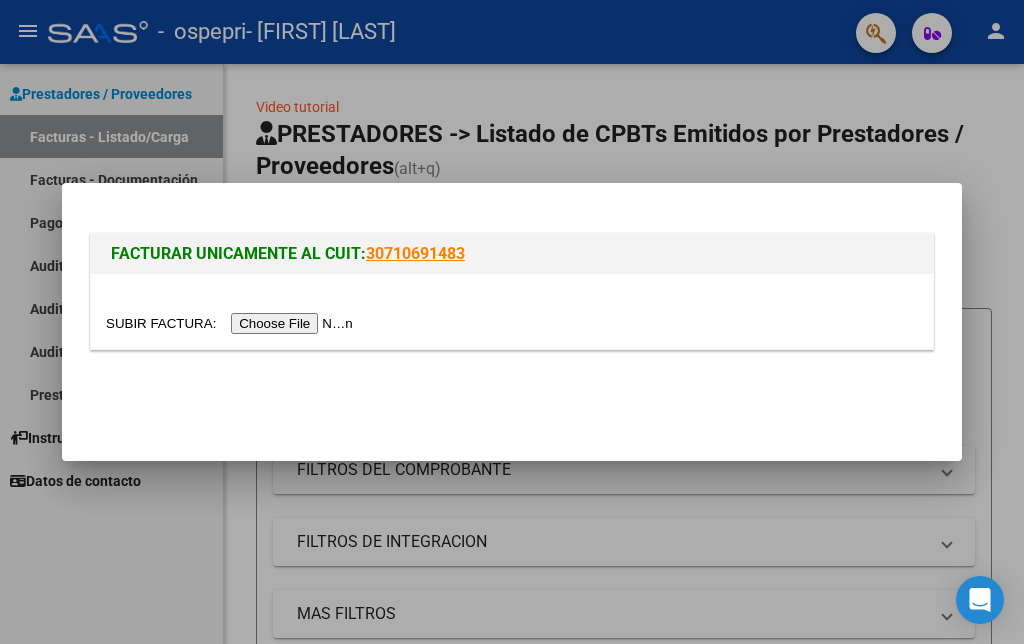 click at bounding box center (232, 323) 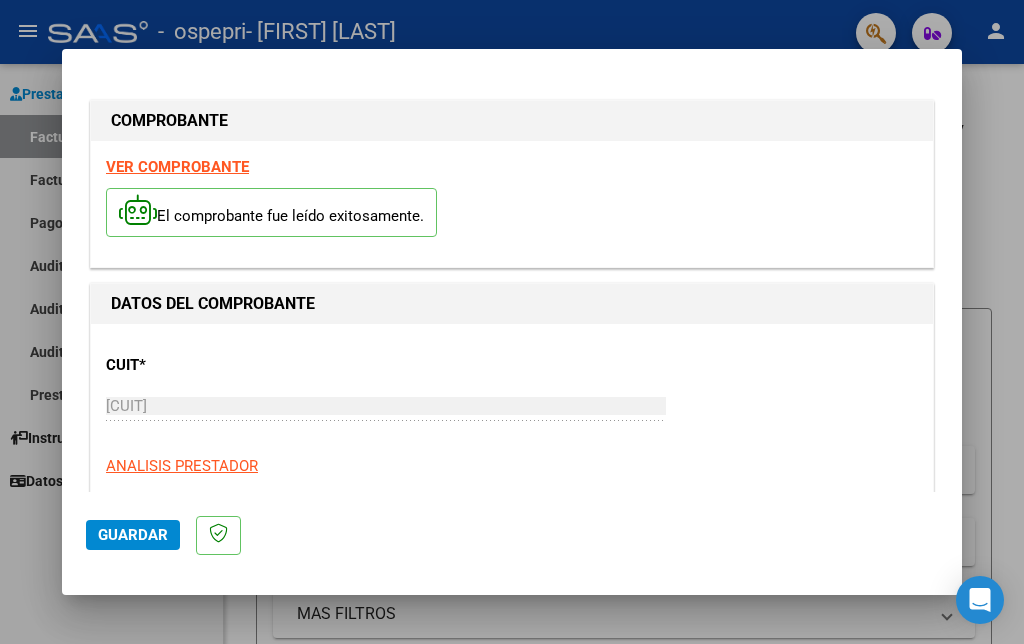 click at bounding box center [512, 322] 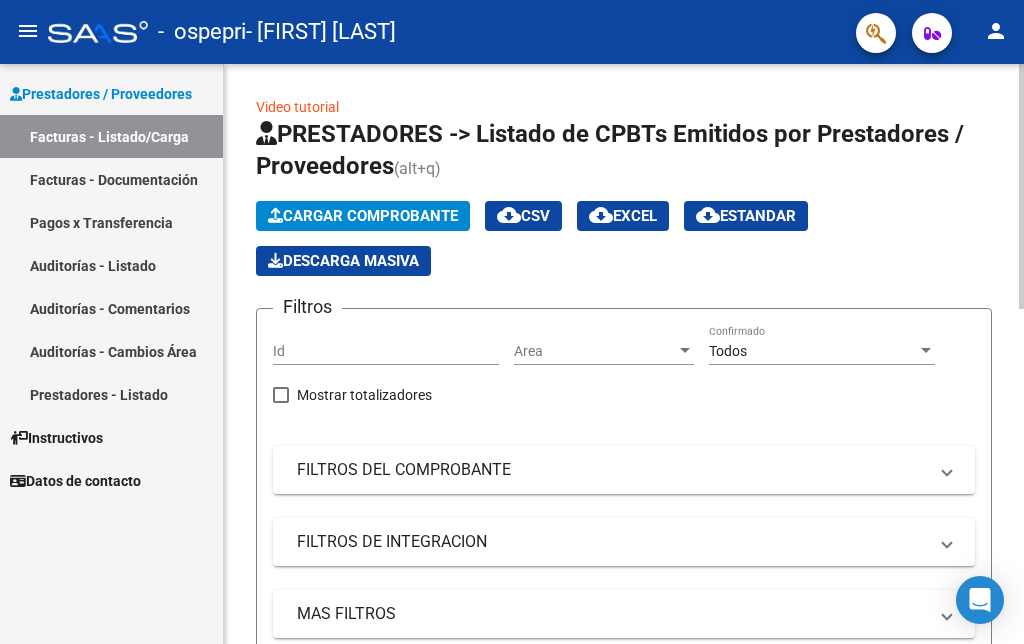 click on "menu -   ospepri   - [NAME] person    Prestadores / Proveedores Facturas - Listado/Carga Facturas - Documentación Pagos x Transferencia Auditorías - Listado Auditorías - Comentarios Auditorías - Cambios Área Prestadores - Listado    Instructivos    Datos de contacto  Video tutorial   PRESTADORES -> Listado de CPBTs Emitidos por Prestadores / Proveedores (alt+q)   Cargar Comprobante
cloud_download  CSV  cloud_download  EXCEL  cloud_download  Estandar   Descarga Masiva
Filtros Id Area Area Todos Confirmado   Mostrar totalizadores   FILTROS DEL COMPROBANTE  Comprobante Tipo Comprobante Tipo Start date – End date Fec. Comprobante Desde / Hasta Días Emisión Desde(cant. días) Días Emisión Hasta(cant. días) CUIT / Razón Social Pto. Venta Nro. Comprobante Código SSS CAE Válido CAE Válido Todos Cargado Módulo Hosp. Todos Tiene facturacion Apócrifa Hospital Refes  FILTROS DE INTEGRACION  Período De Prestación Campos del Archivo de Rendición Devuelto x SSS (dr_envio)" at bounding box center [512, 322] 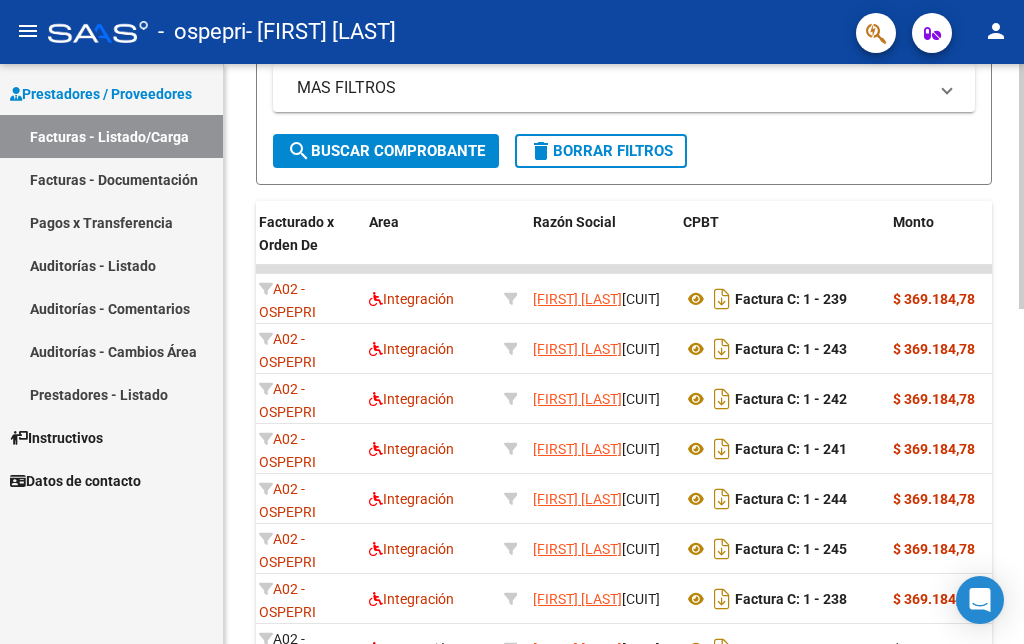 scroll, scrollTop: 530, scrollLeft: 0, axis: vertical 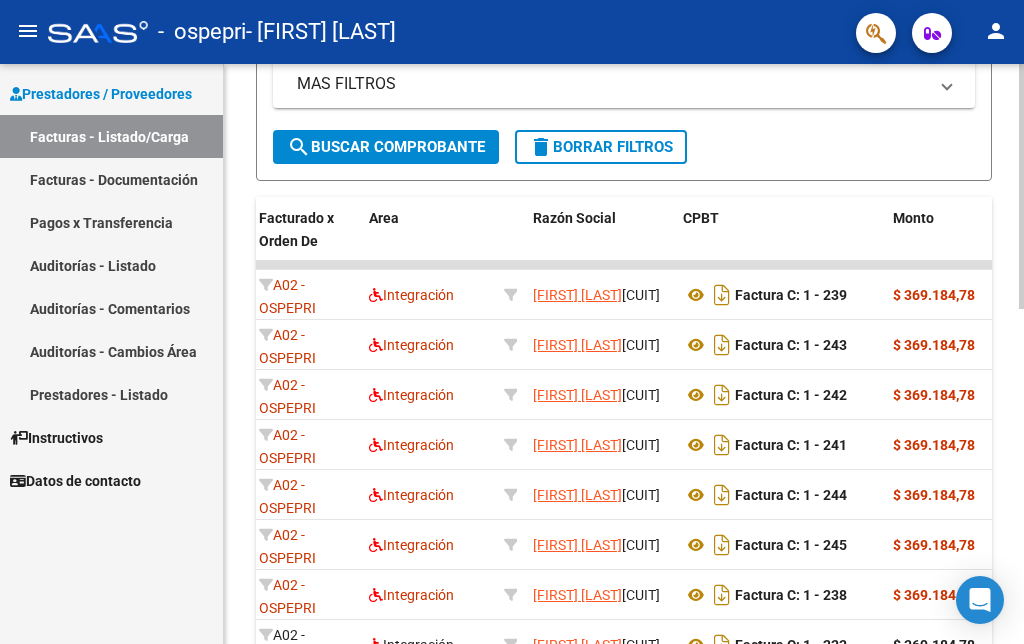 click on "menu -   ospepri   - [NAME] person    Prestadores / Proveedores Facturas - Listado/Carga Facturas - Documentación Pagos x Transferencia Auditorías - Listado Auditorías - Comentarios Auditorías - Cambios Área Prestadores - Listado    Instructivos    Datos de contacto  Video tutorial   PRESTADORES -> Listado de CPBTs Emitidos por Prestadores / Proveedores (alt+q)   Cargar Comprobante
cloud_download  CSV  cloud_download  EXCEL  cloud_download  Estandar   Descarga Masiva
Filtros Id Area Area Todos Confirmado   Mostrar totalizadores   FILTROS DEL COMPROBANTE  Comprobante Tipo Comprobante Tipo Start date – End date Fec. Comprobante Desde / Hasta Días Emisión Desde(cant. días) Días Emisión Hasta(cant. días) CUIT / Razón Social Pto. Venta Nro. Comprobante Código SSS CAE Válido CAE Válido Todos Cargado Módulo Hosp. Todos Tiene facturacion Apócrifa Hospital Refes  FILTROS DE INTEGRACION  Período De Prestación Campos del Archivo de Rendición Devuelto x SSS (dr_envio)" at bounding box center (512, 322) 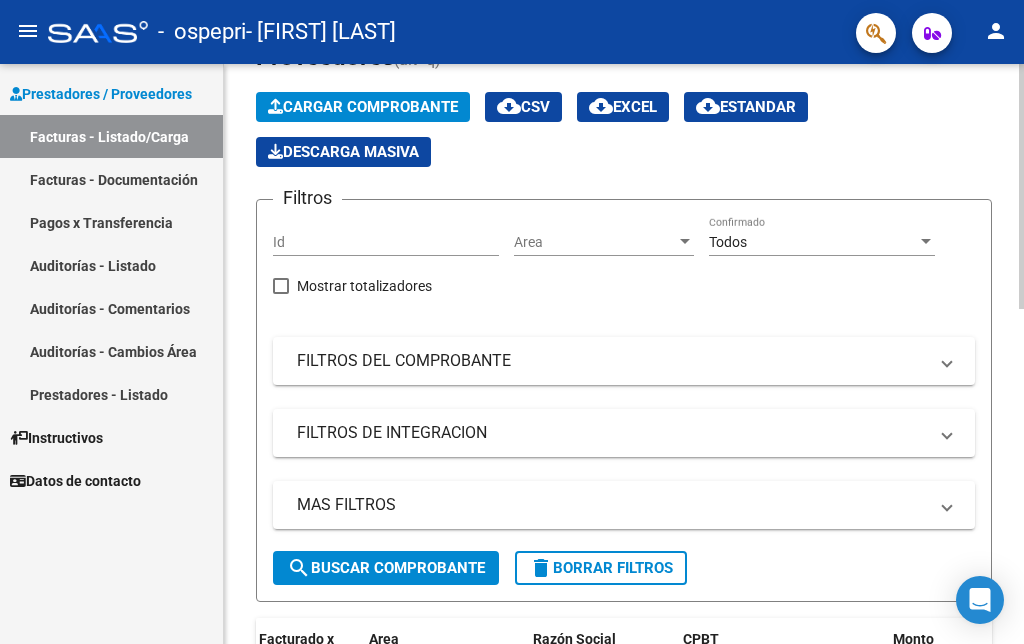 click on "menu -   ospepri   - [NAME] person    Prestadores / Proveedores Facturas - Listado/Carga Facturas - Documentación Pagos x Transferencia Auditorías - Listado Auditorías - Comentarios Auditorías - Cambios Área Prestadores - Listado    Instructivos    Datos de contacto  Video tutorial   PRESTADORES -> Listado de CPBTs Emitidos por Prestadores / Proveedores (alt+q)   Cargar Comprobante
cloud_download  CSV  cloud_download  EXCEL  cloud_download  Estandar   Descarga Masiva
Filtros Id Area Area Todos Confirmado   Mostrar totalizadores   FILTROS DEL COMPROBANTE  Comprobante Tipo Comprobante Tipo Start date – End date Fec. Comprobante Desde / Hasta Días Emisión Desde(cant. días) Días Emisión Hasta(cant. días) CUIT / Razón Social Pto. Venta Nro. Comprobante Código SSS CAE Válido CAE Válido Todos Cargado Módulo Hosp. Todos Tiene facturacion Apócrifa Hospital Refes  FILTROS DE INTEGRACION  Período De Prestación Campos del Archivo de Rendición Devuelto x SSS (dr_envio)" at bounding box center [512, 322] 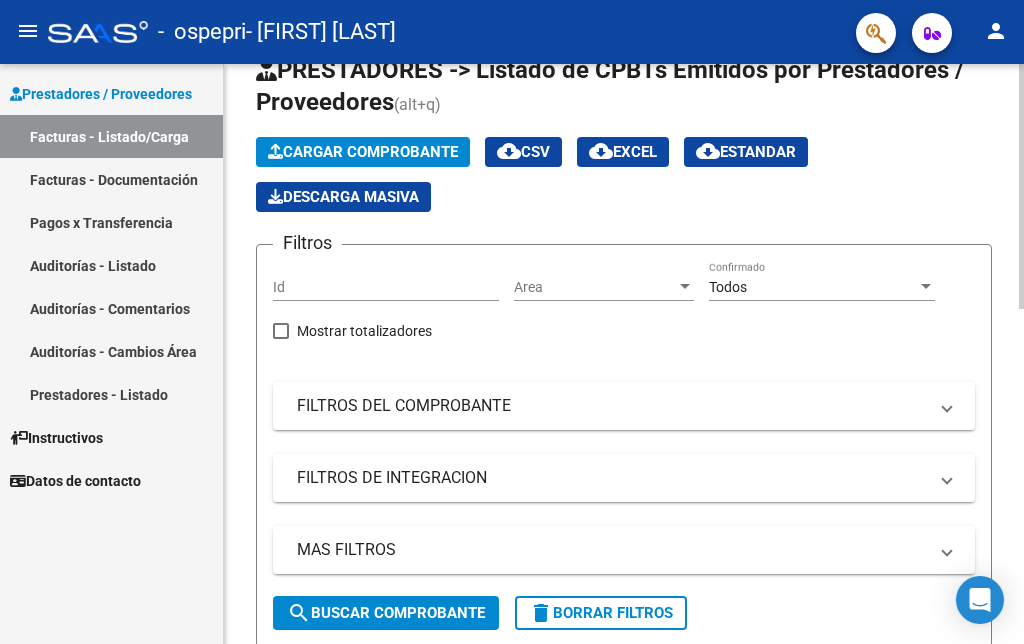 click on "Cargar Comprobante" 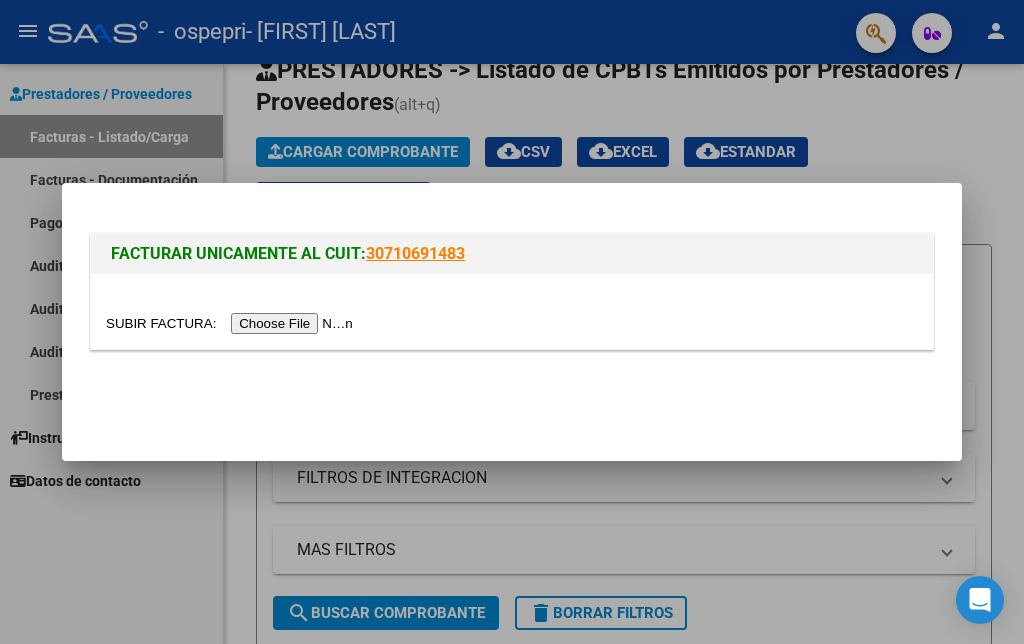 click at bounding box center (232, 323) 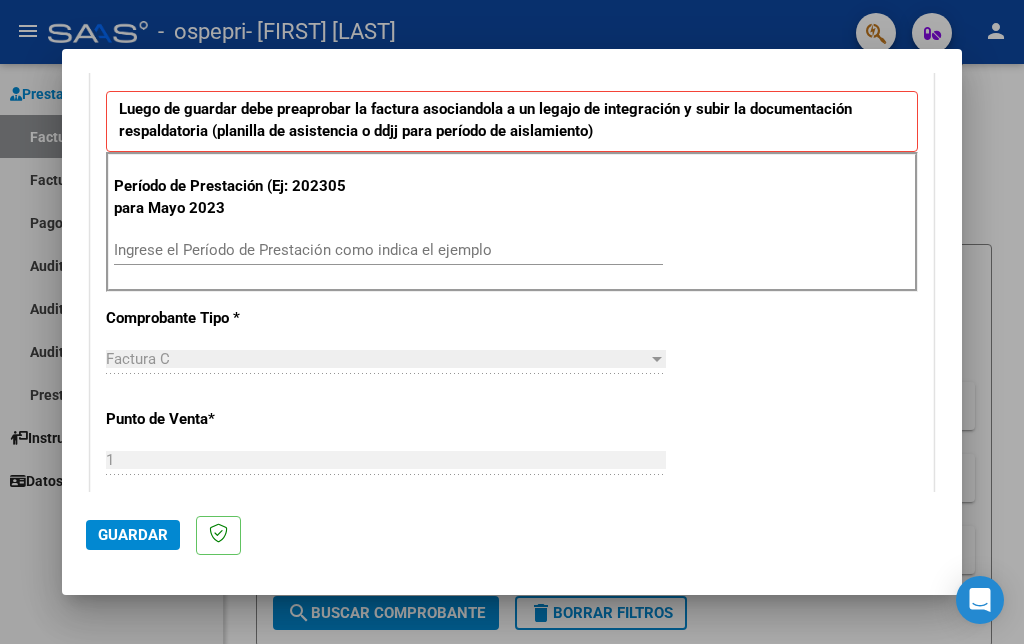 scroll, scrollTop: 551, scrollLeft: 0, axis: vertical 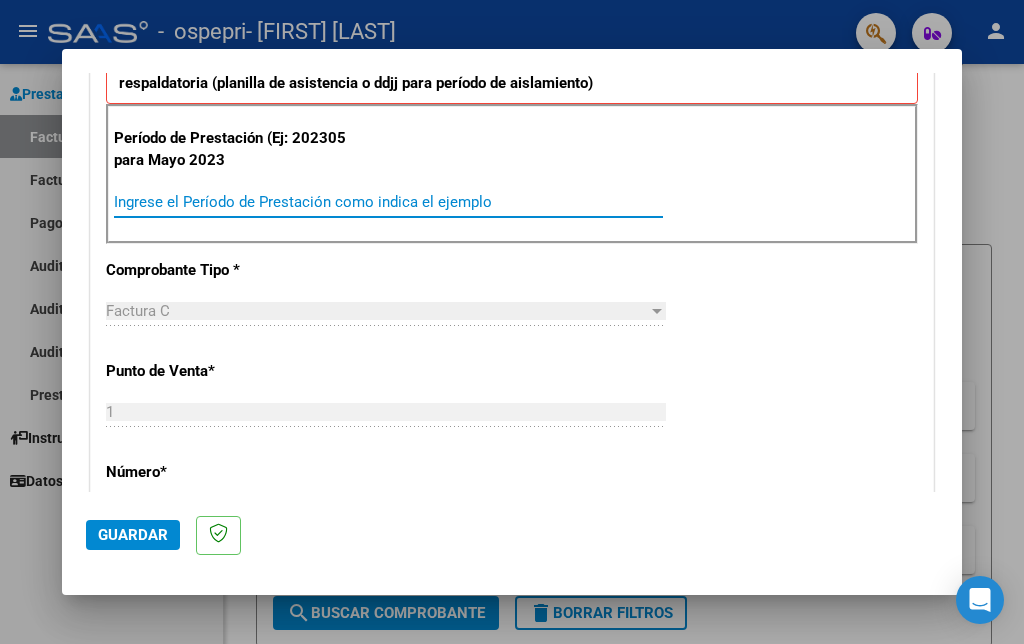 click on "Ingrese el Período de Prestación como indica el ejemplo" at bounding box center (388, 202) 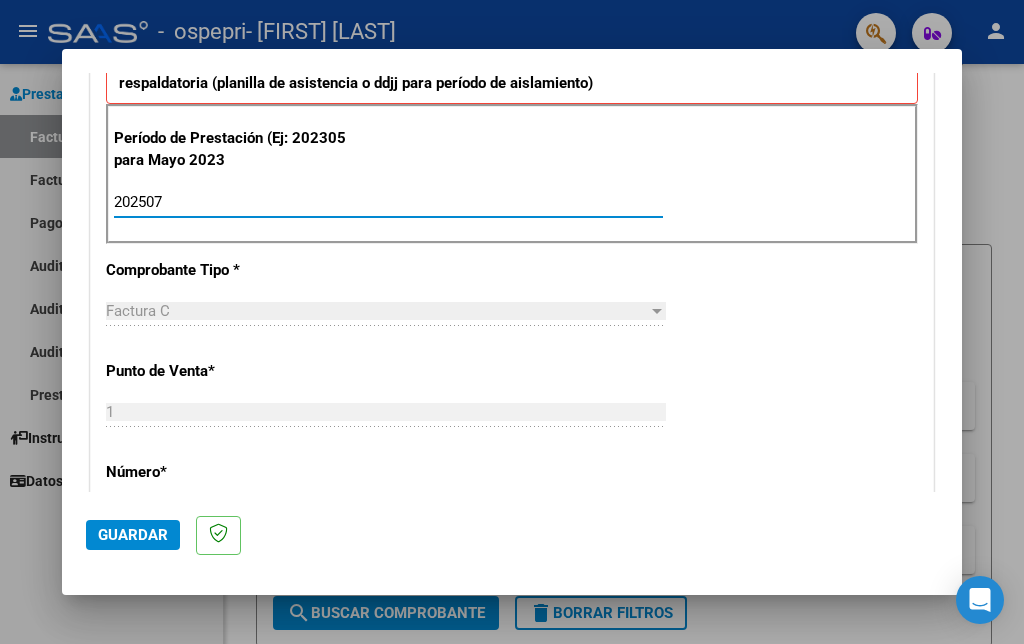 type on "202507" 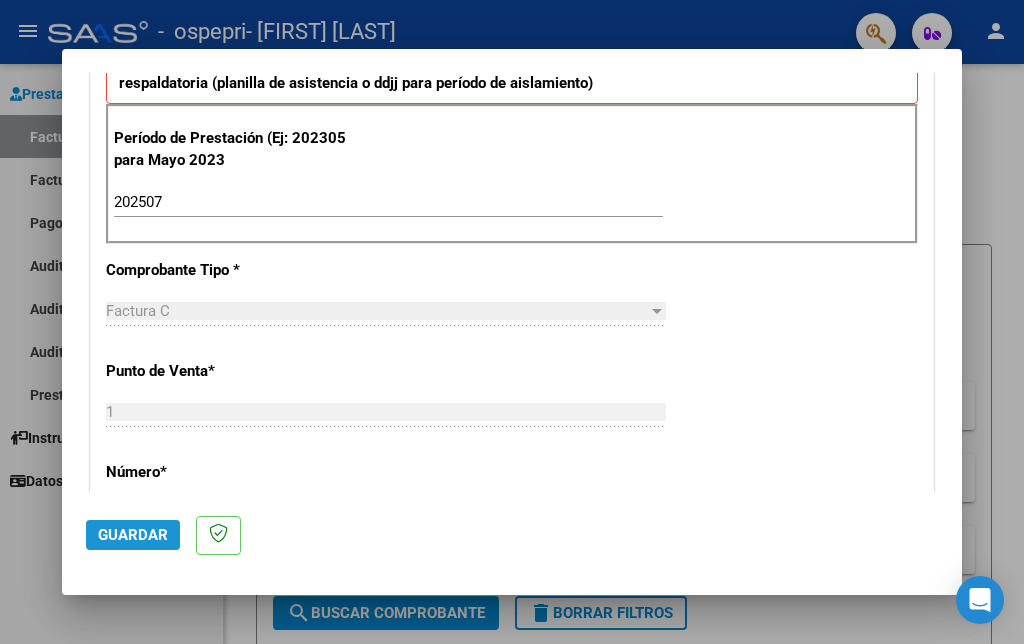 click on "Guardar" 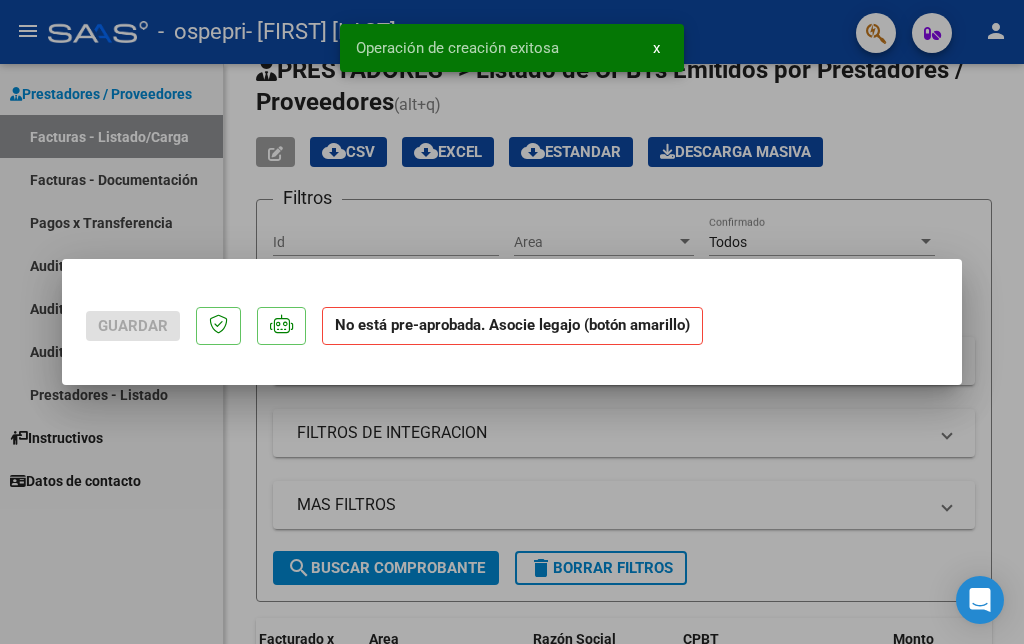 scroll, scrollTop: 0, scrollLeft: 0, axis: both 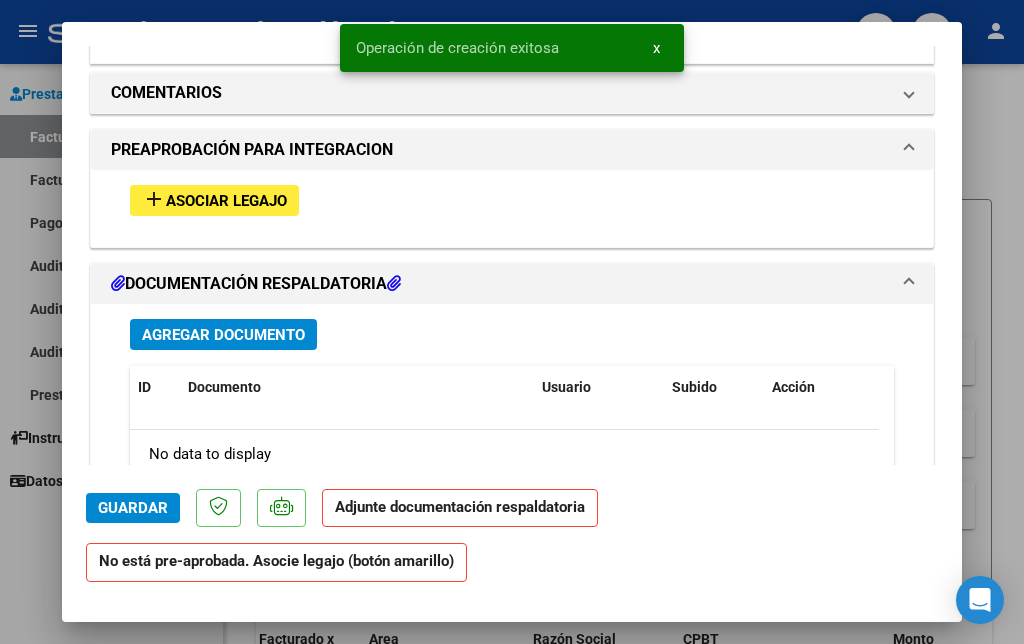 click on "add Asociar Legajo" at bounding box center [214, 200] 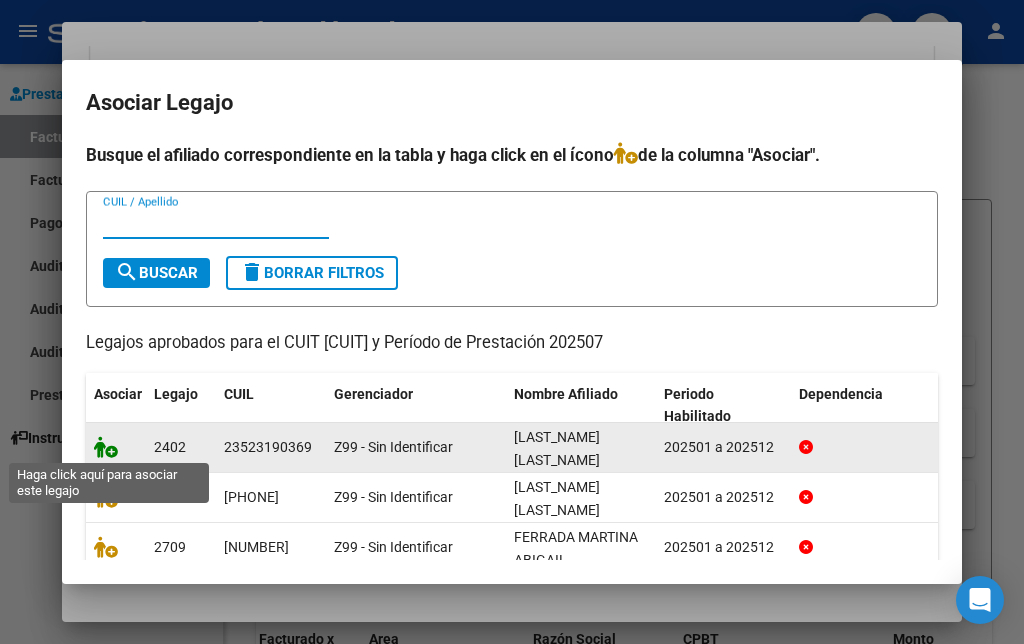 click 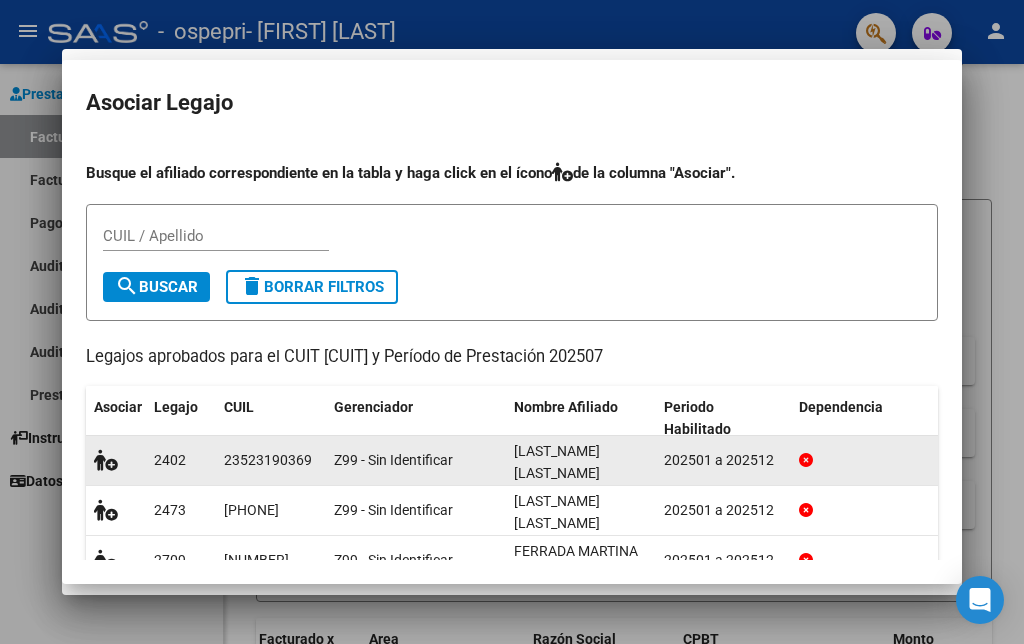 scroll, scrollTop: 1768, scrollLeft: 0, axis: vertical 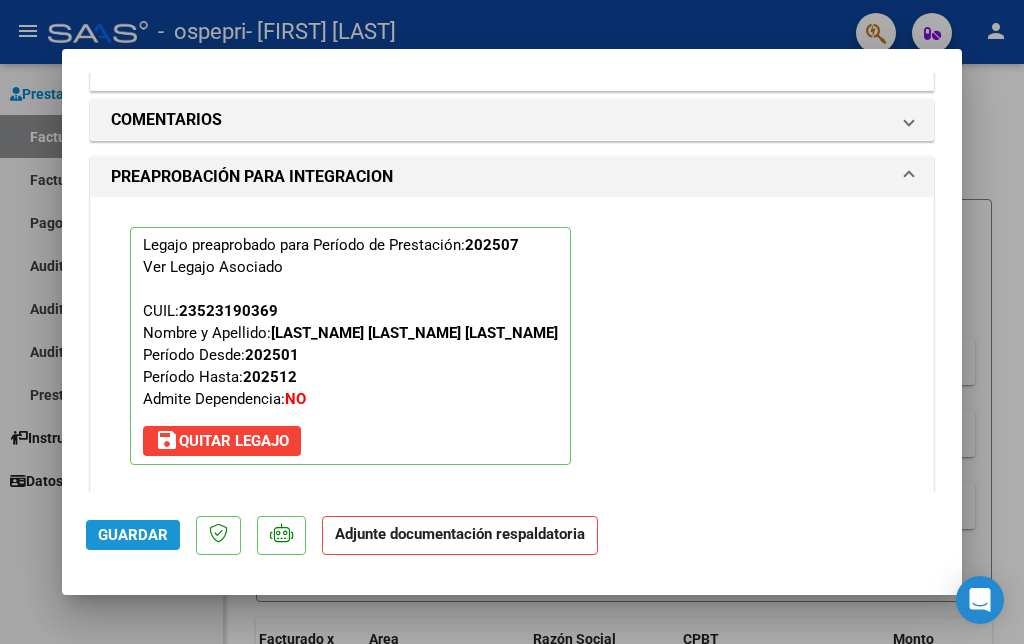 click on "Guardar" 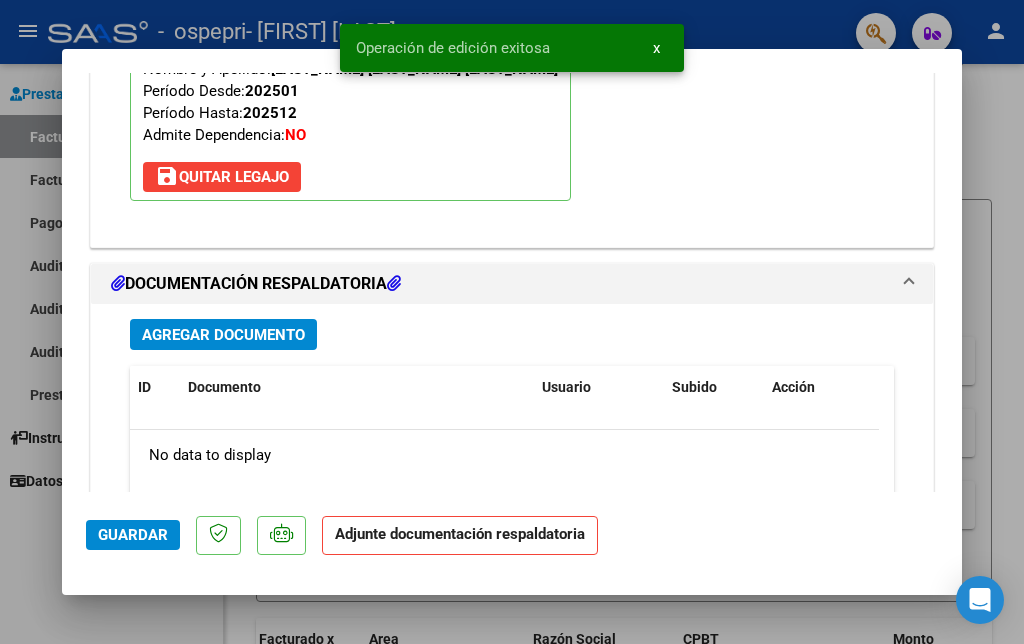 scroll, scrollTop: 2089, scrollLeft: 0, axis: vertical 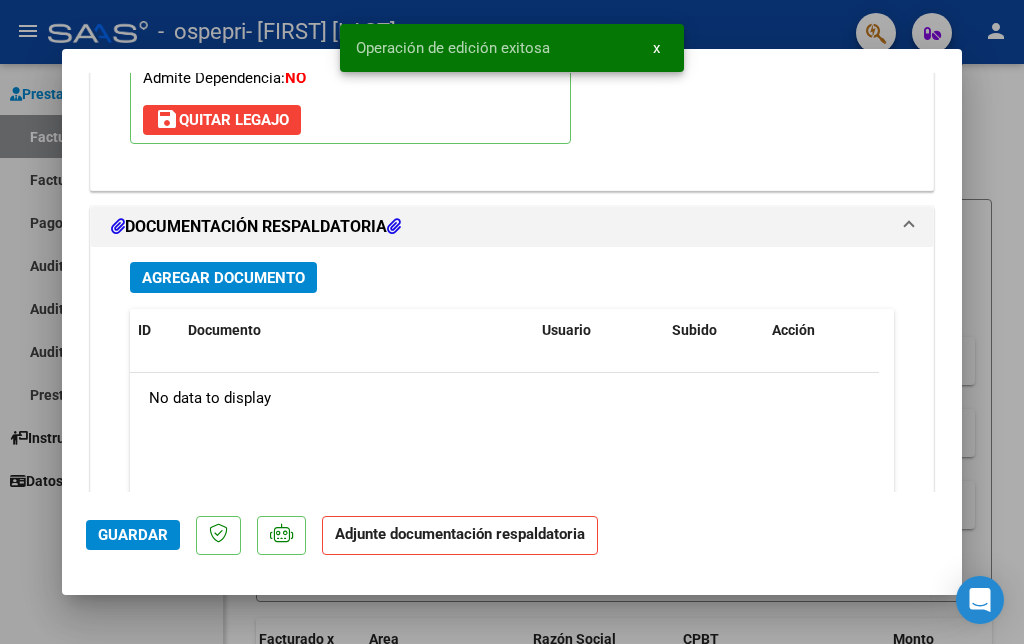 click on "Agregar Documento" at bounding box center (223, 278) 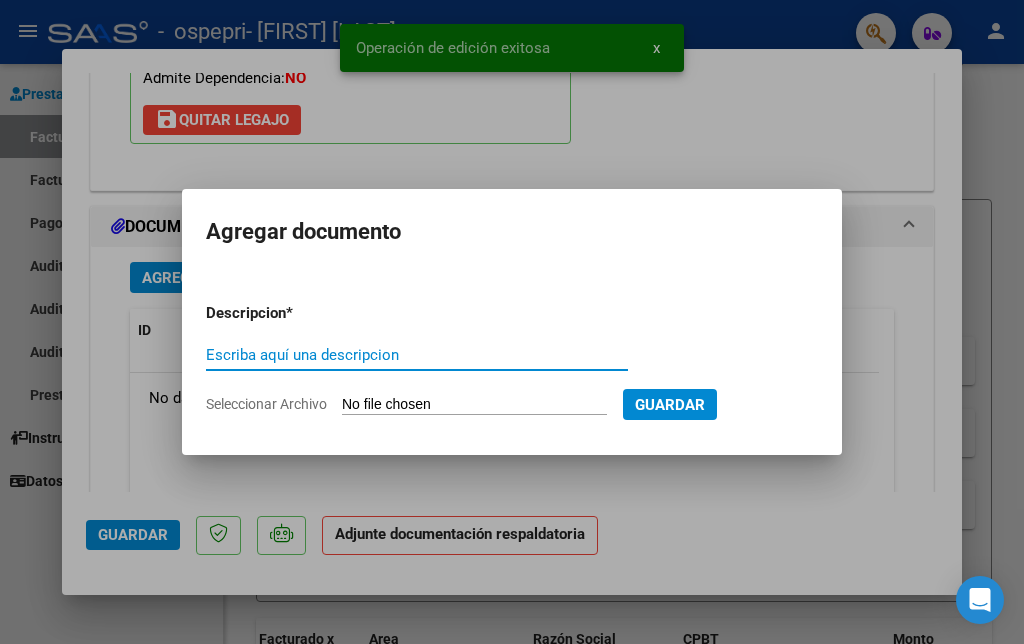 click on "Escriba aquí una descripcion" at bounding box center [417, 355] 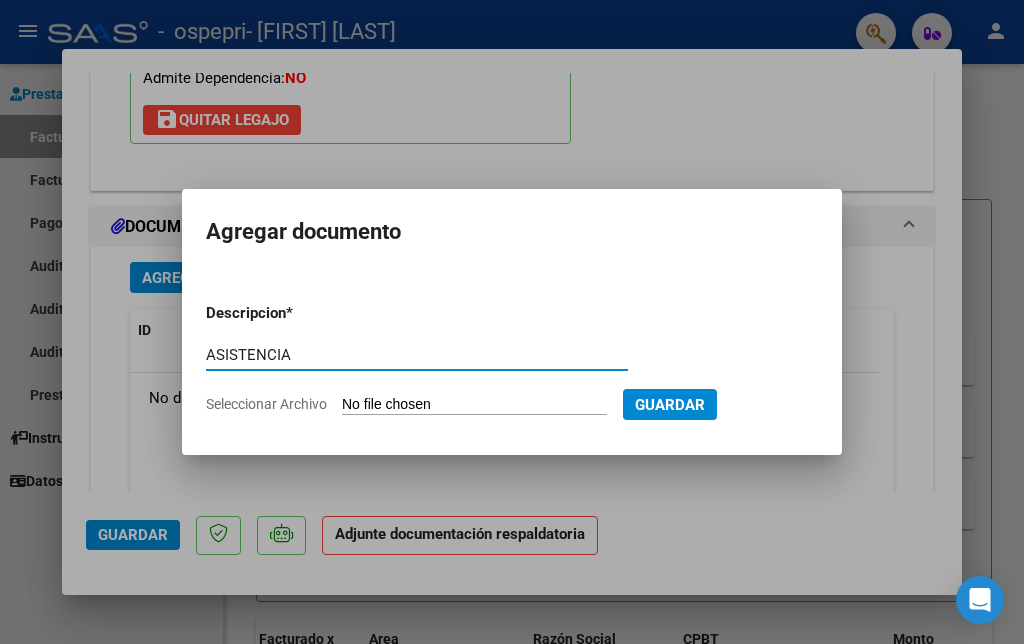 type on "ASISTENCIA" 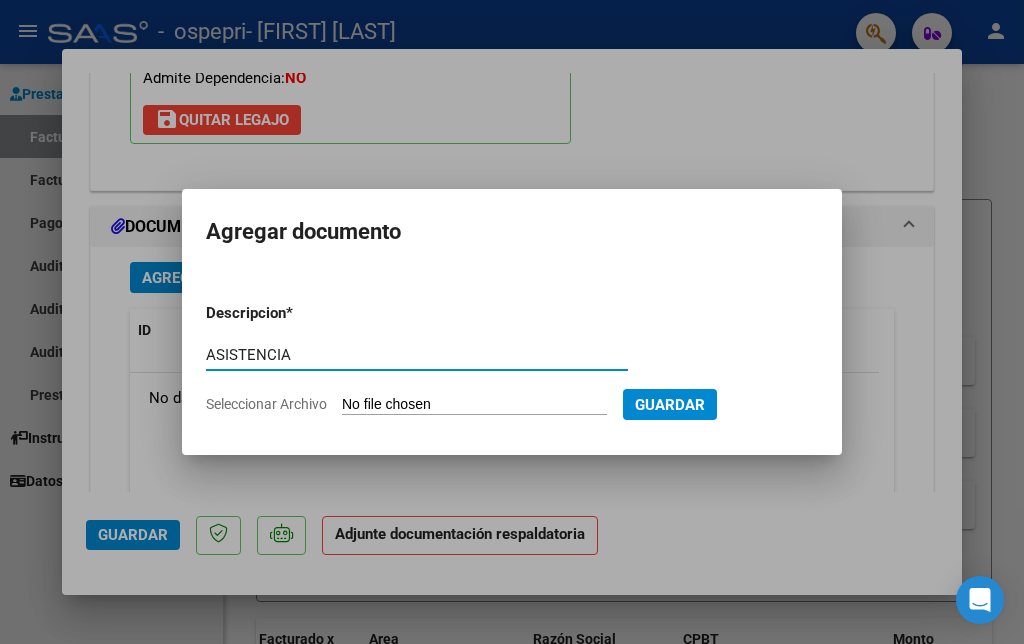 click on "Seleccionar Archivo" at bounding box center (474, 405) 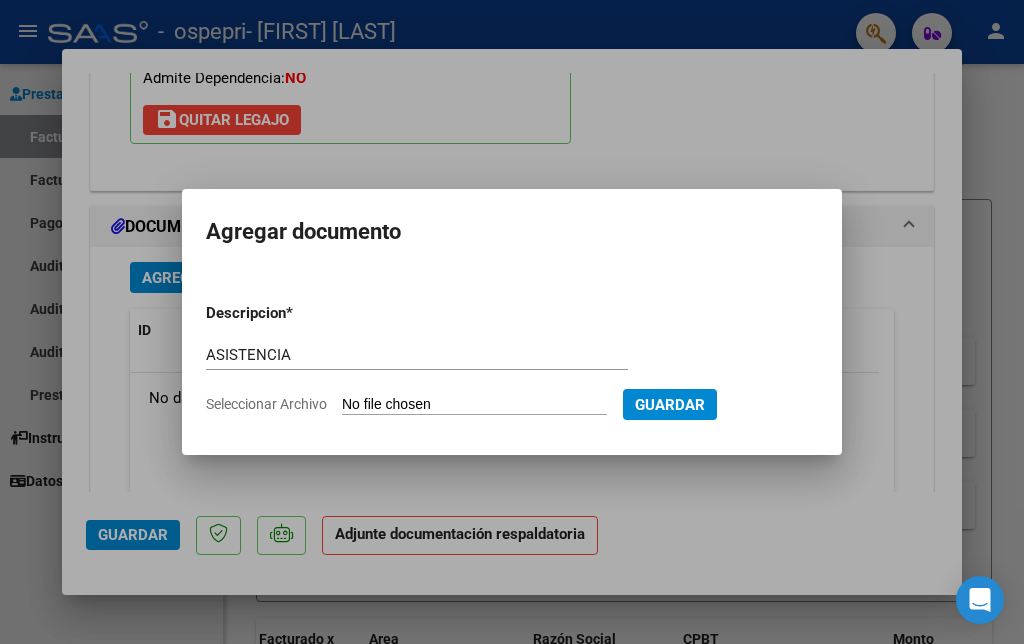 type on "C:\fakepath\ASISTENCIA [LAST].jpeg" 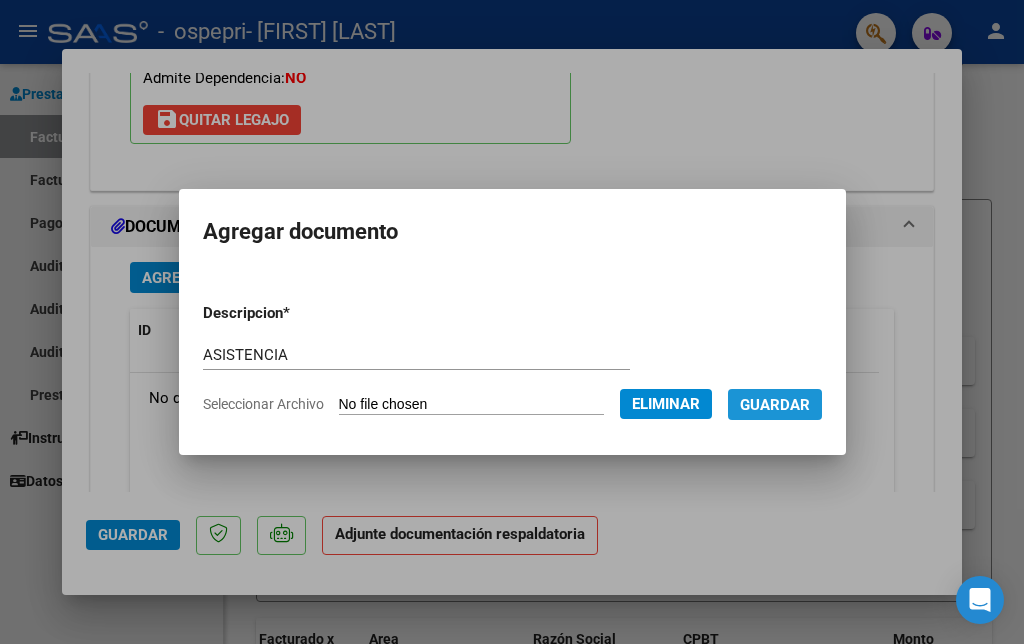 click on "Guardar" at bounding box center (775, 405) 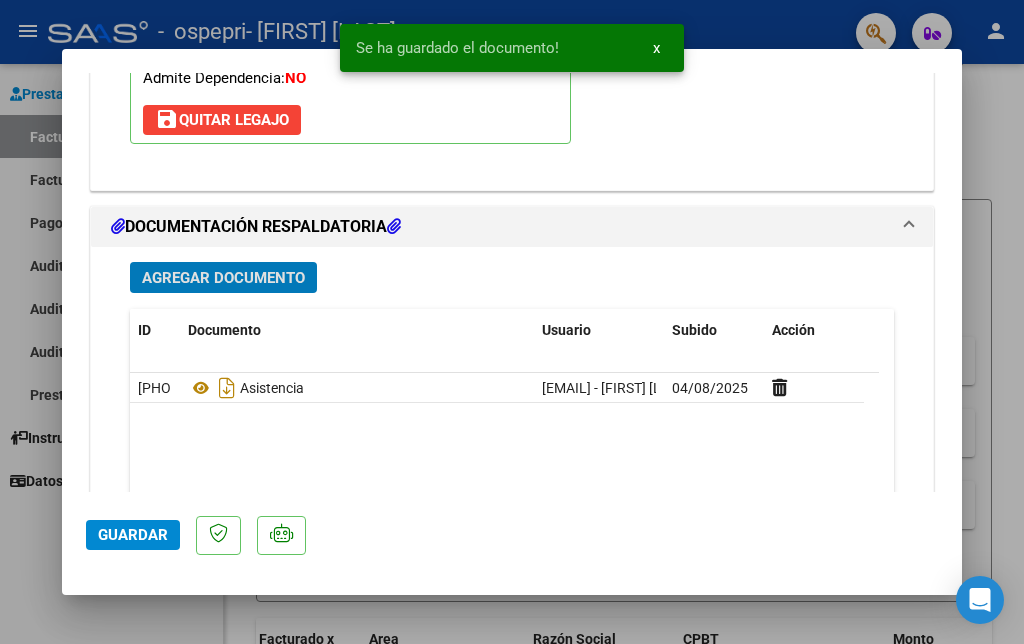 click on "Guardar" 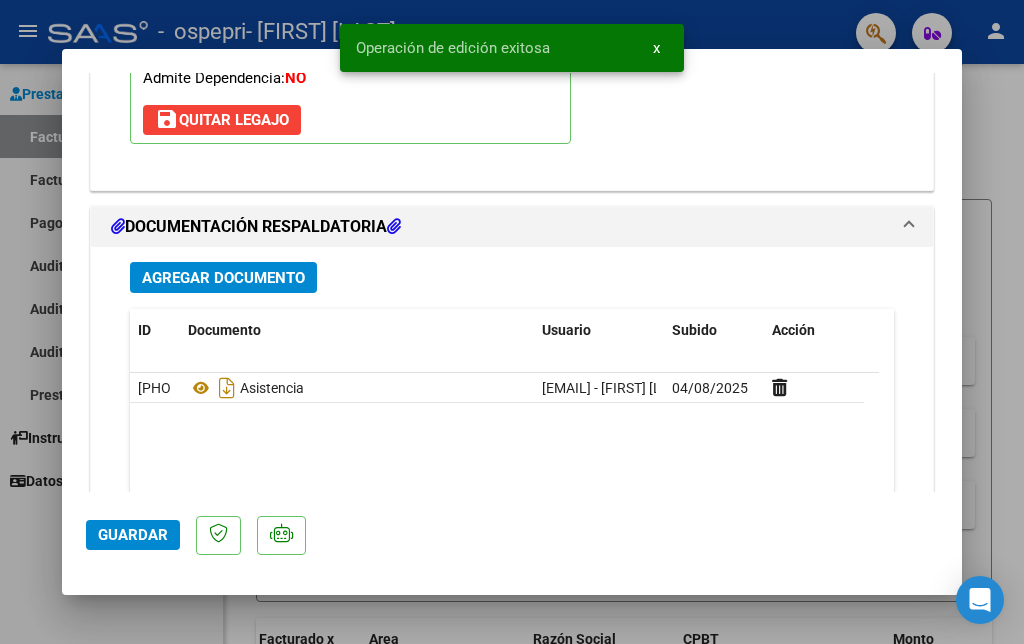 click at bounding box center [512, 322] 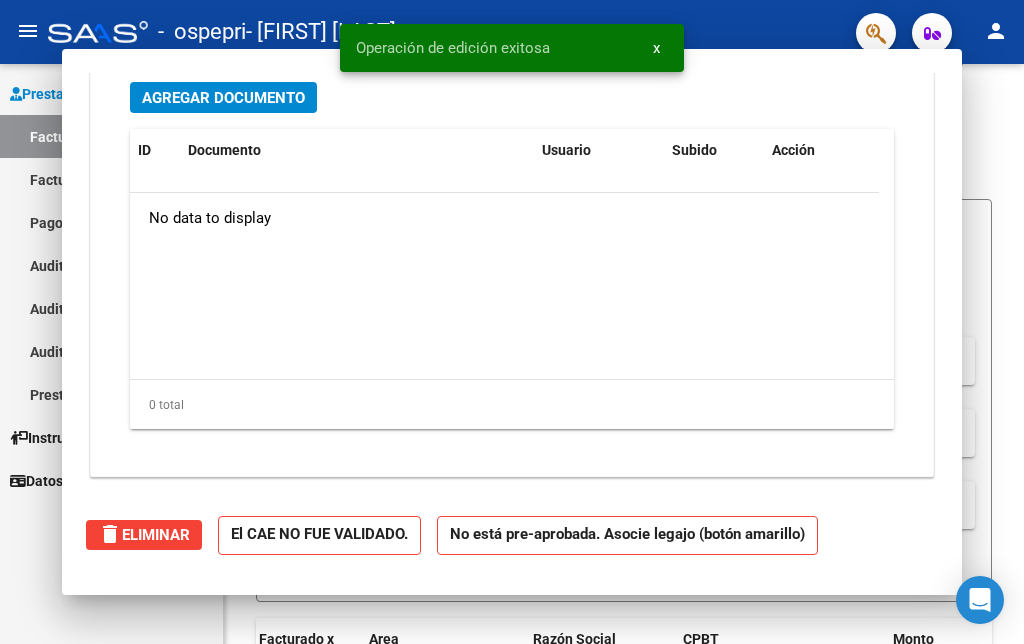 scroll, scrollTop: 1870, scrollLeft: 0, axis: vertical 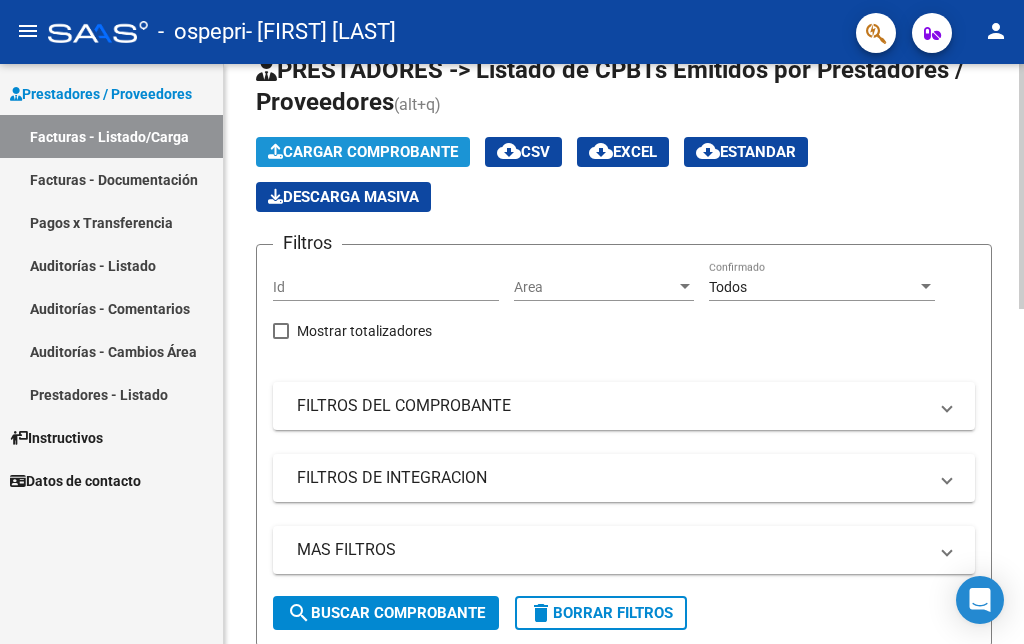 click on "Cargar Comprobante" 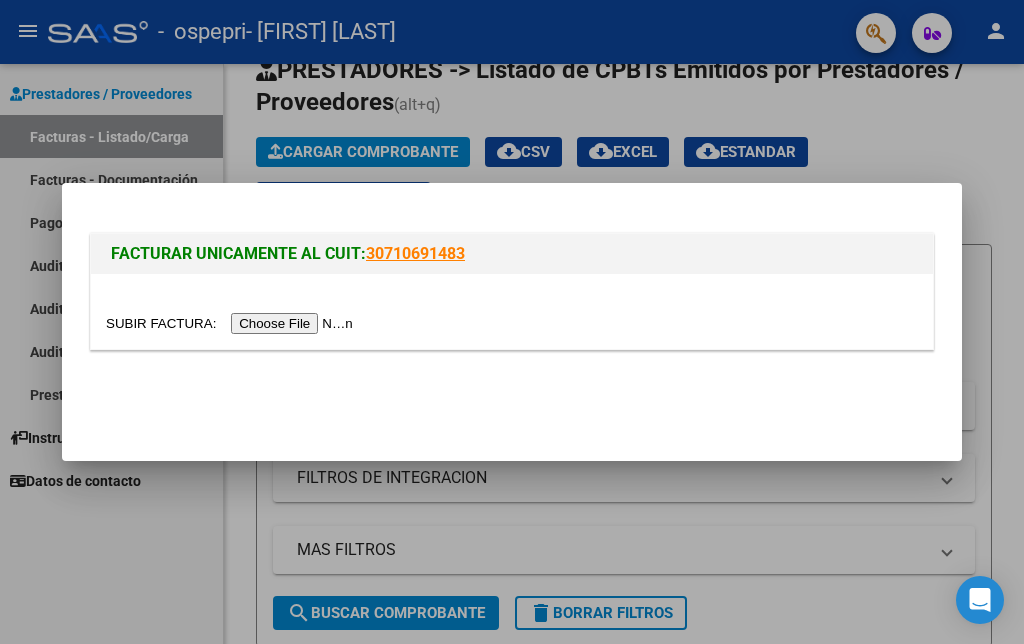 click at bounding box center (232, 323) 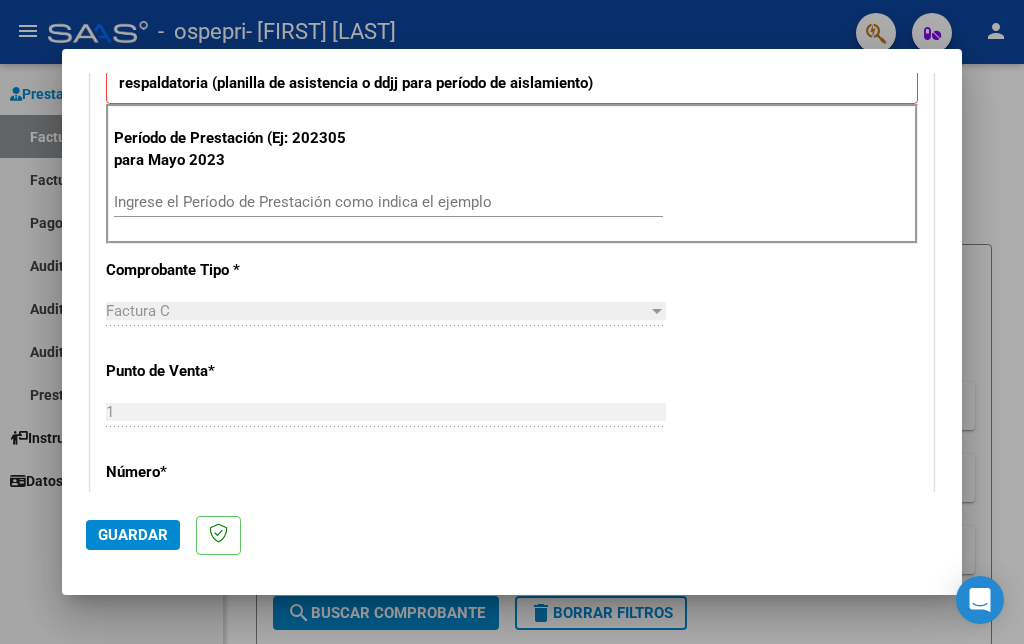 scroll, scrollTop: 556, scrollLeft: 0, axis: vertical 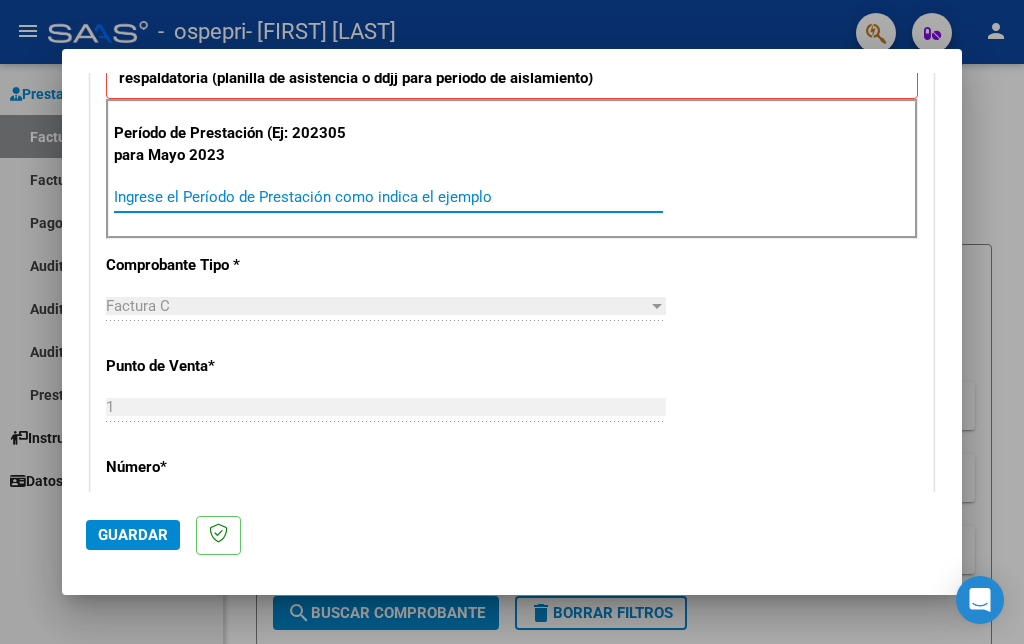 click on "Ingrese el Período de Prestación como indica el ejemplo" at bounding box center [388, 197] 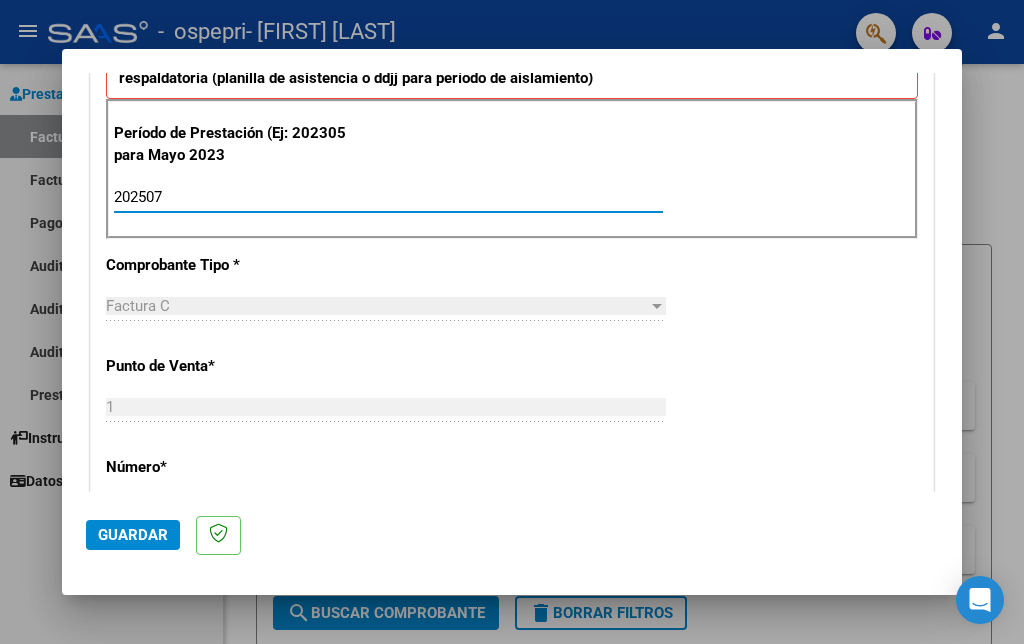 type on "202507" 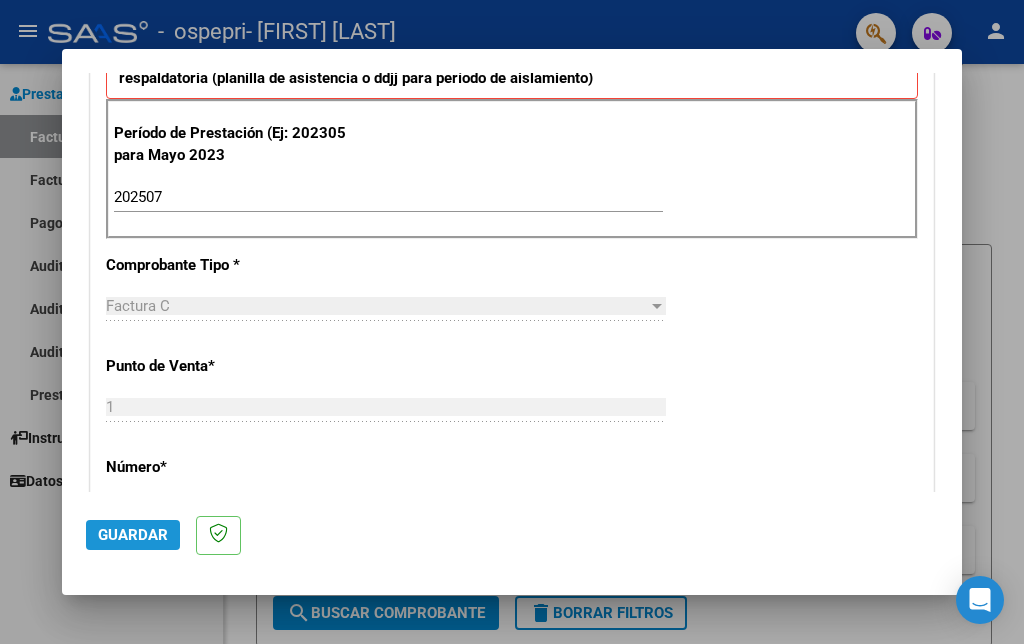 click on "Guardar" 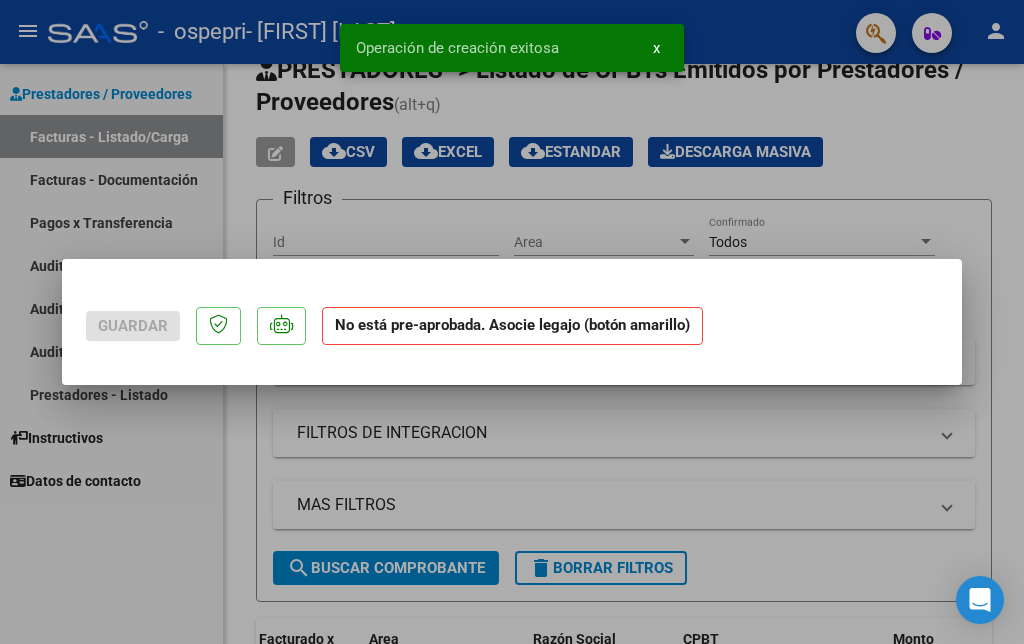 scroll, scrollTop: 0, scrollLeft: 0, axis: both 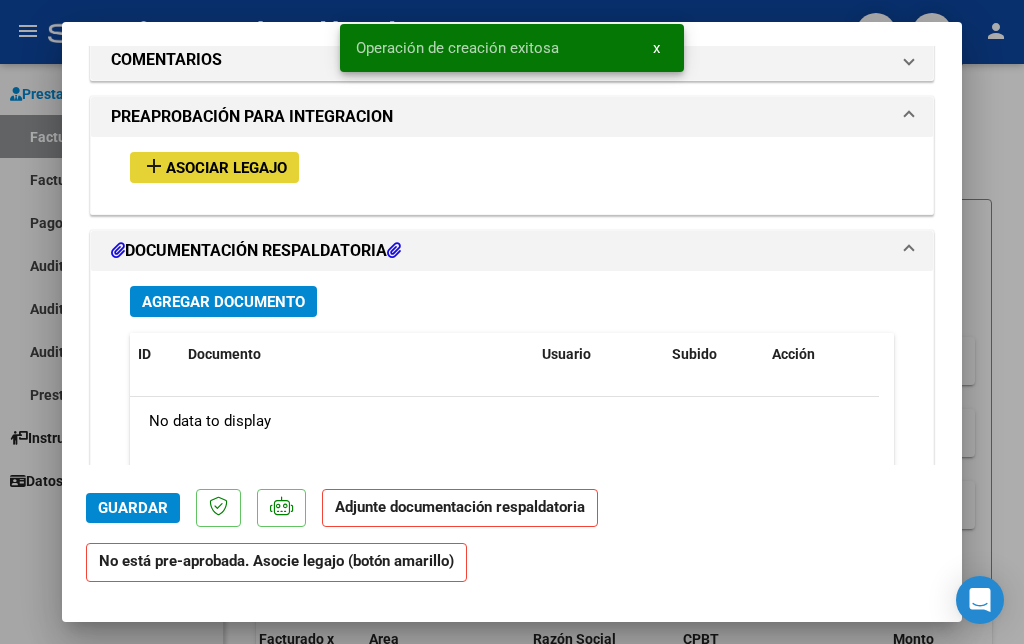click on "Asociar Legajo" at bounding box center (226, 168) 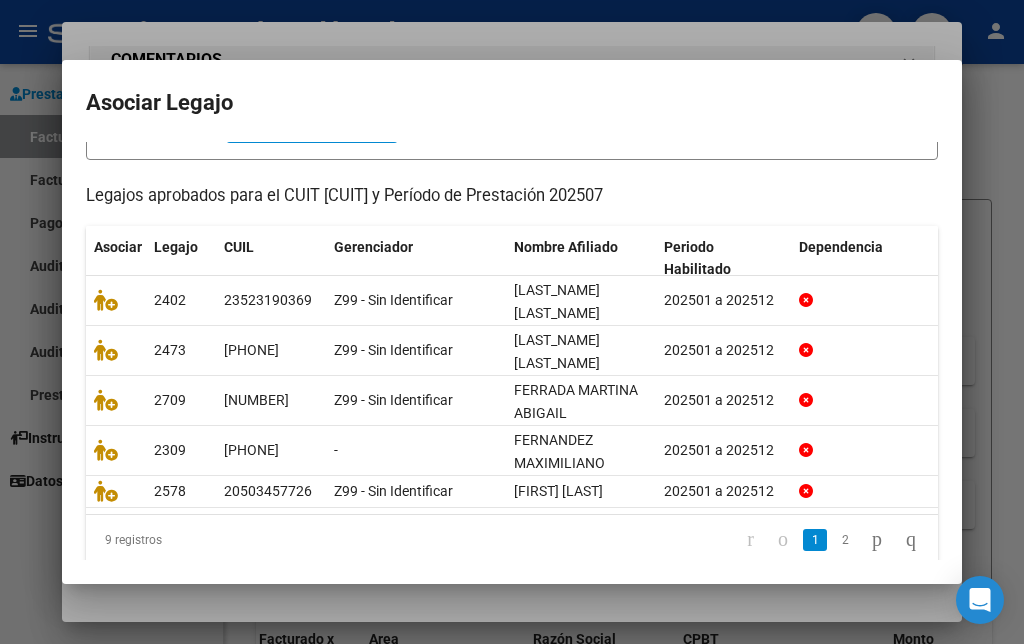scroll, scrollTop: 184, scrollLeft: 0, axis: vertical 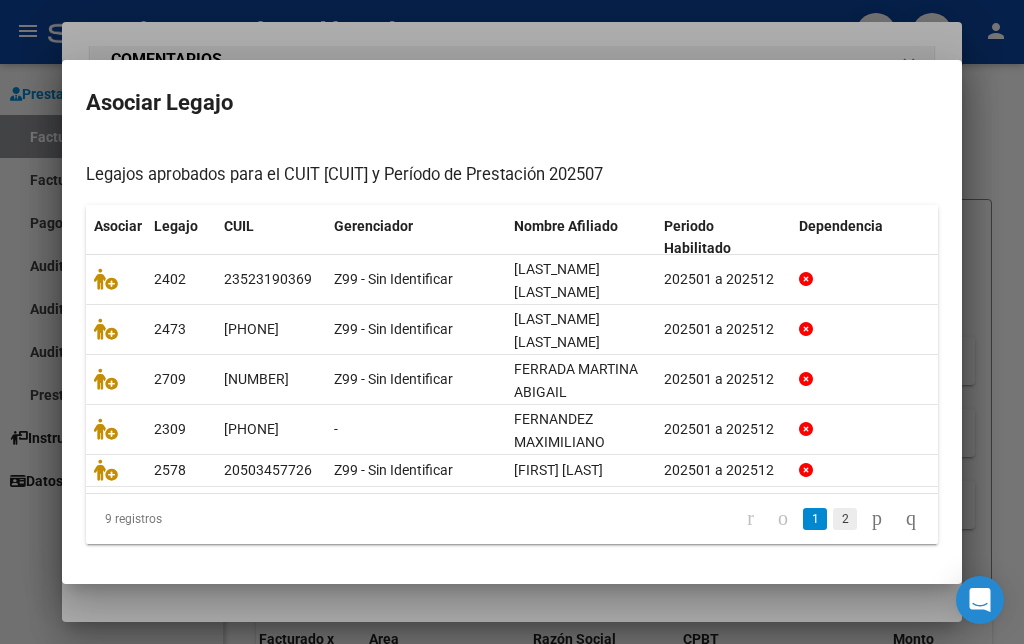 click on "2" 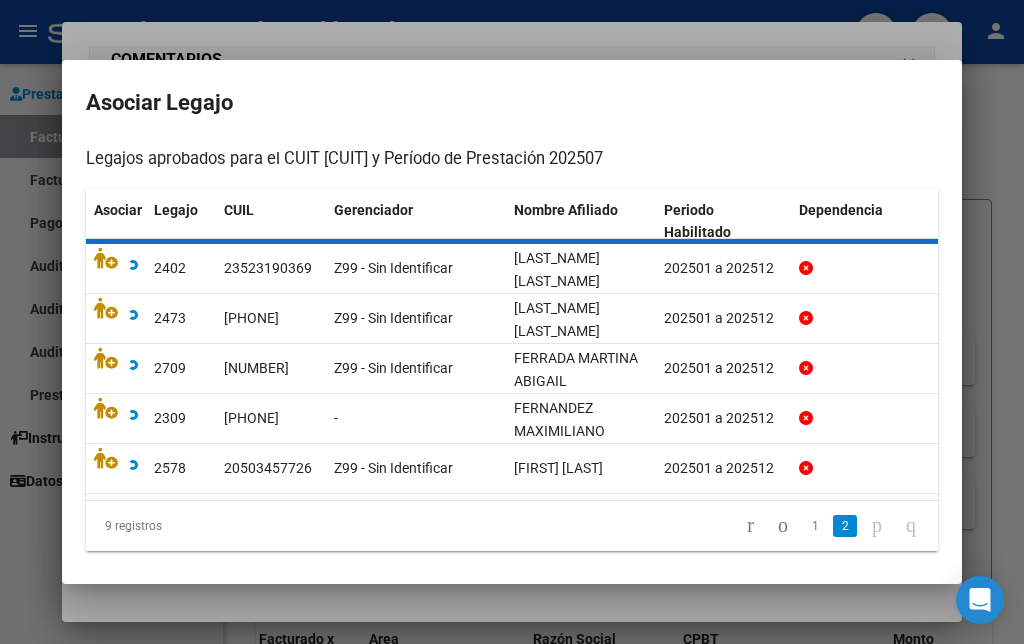 scroll, scrollTop: 150, scrollLeft: 0, axis: vertical 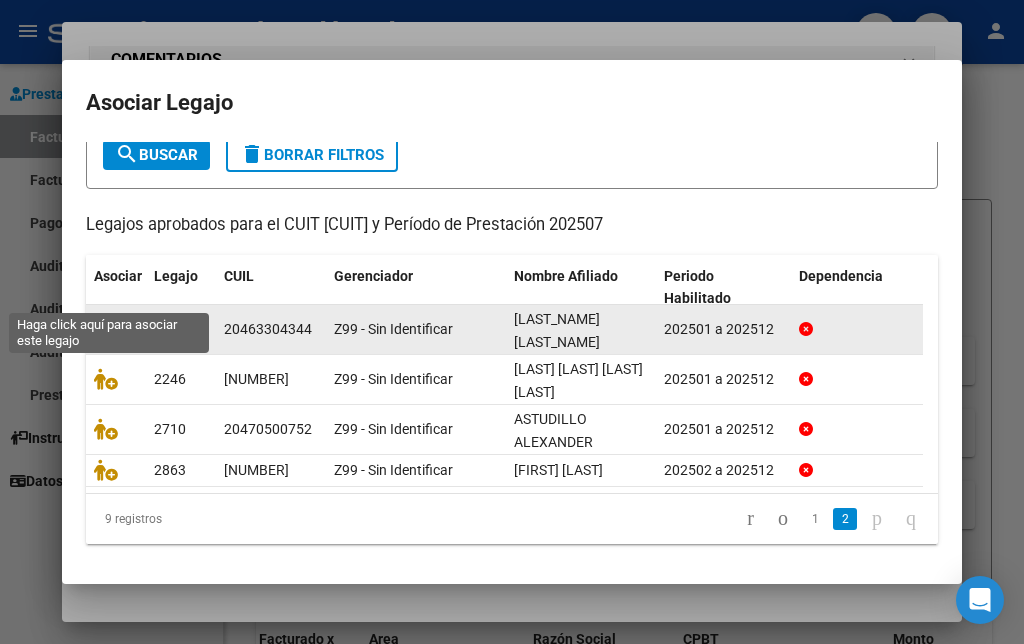 click 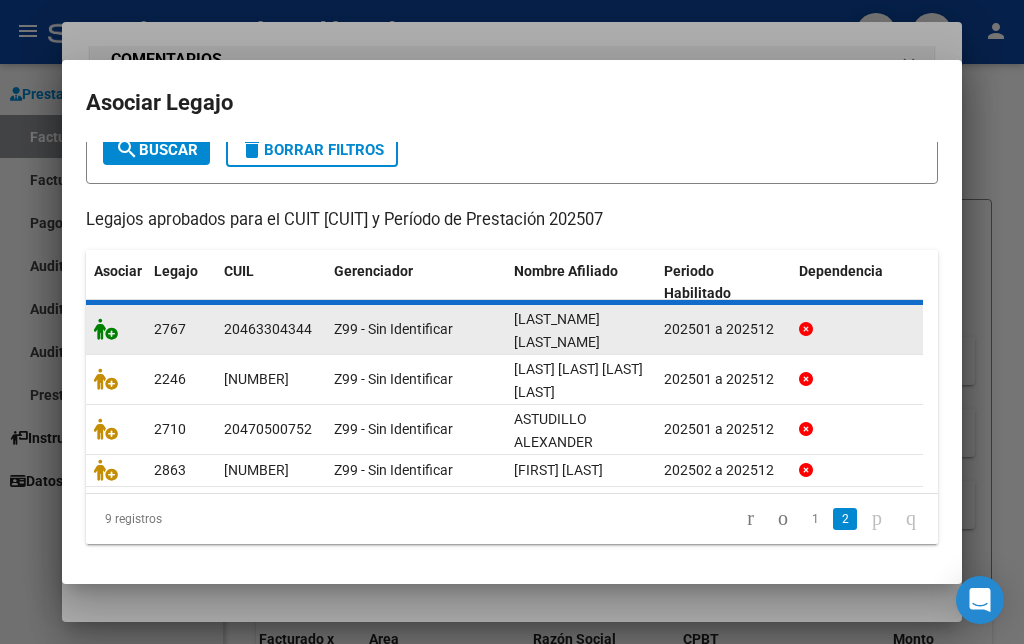 scroll, scrollTop: 1801, scrollLeft: 0, axis: vertical 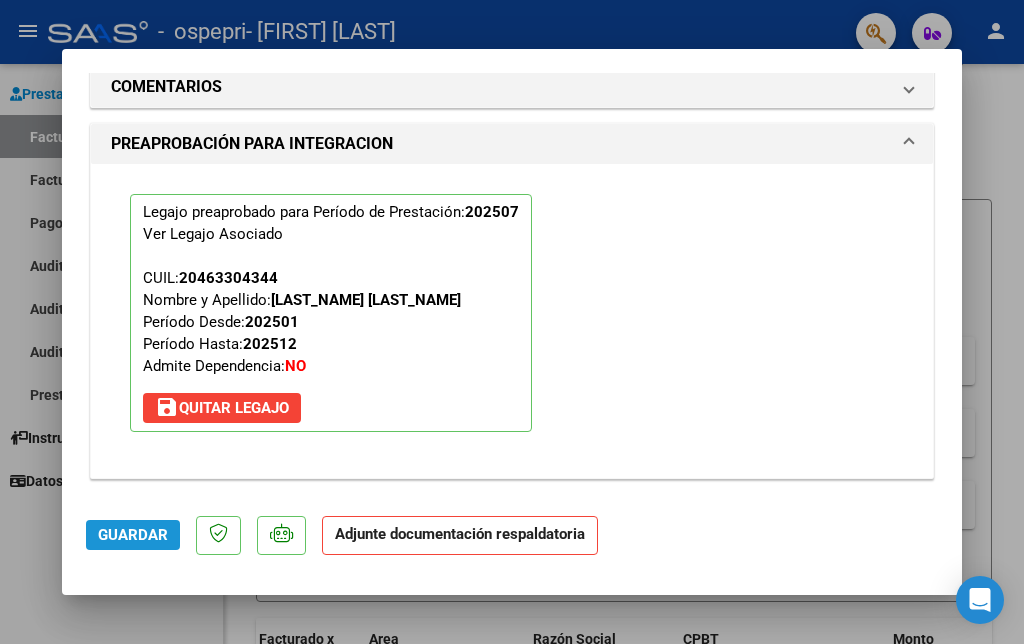click on "Guardar" 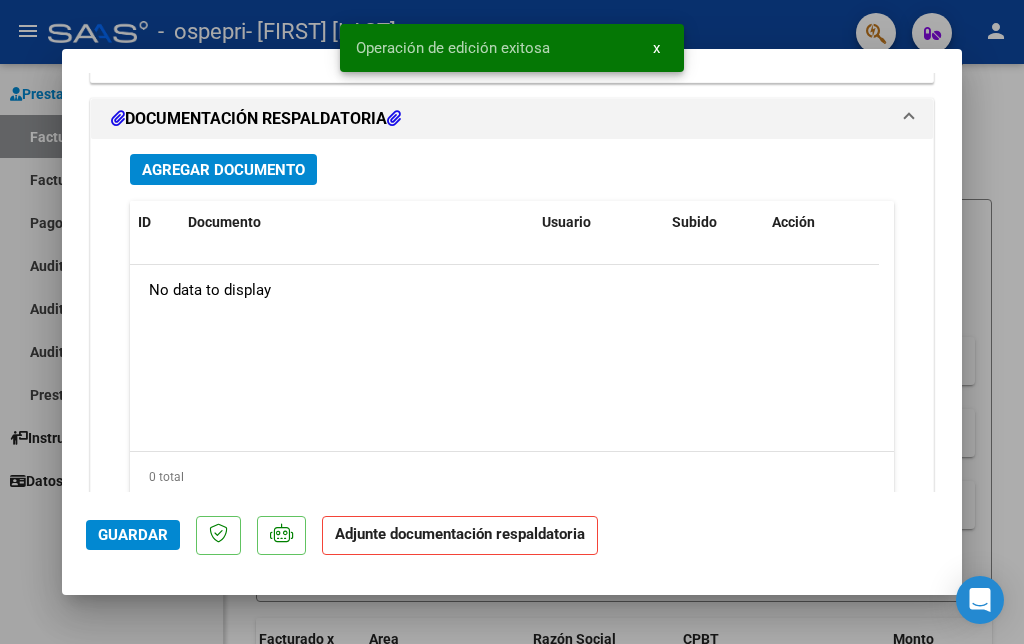 scroll, scrollTop: 2204, scrollLeft: 0, axis: vertical 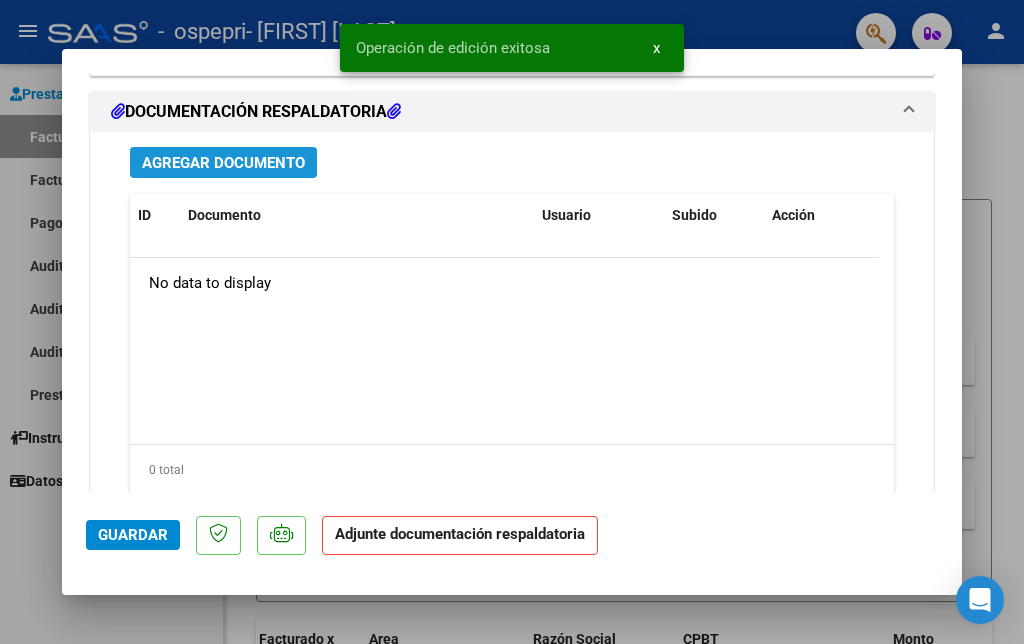 click on "Agregar Documento" at bounding box center [223, 163] 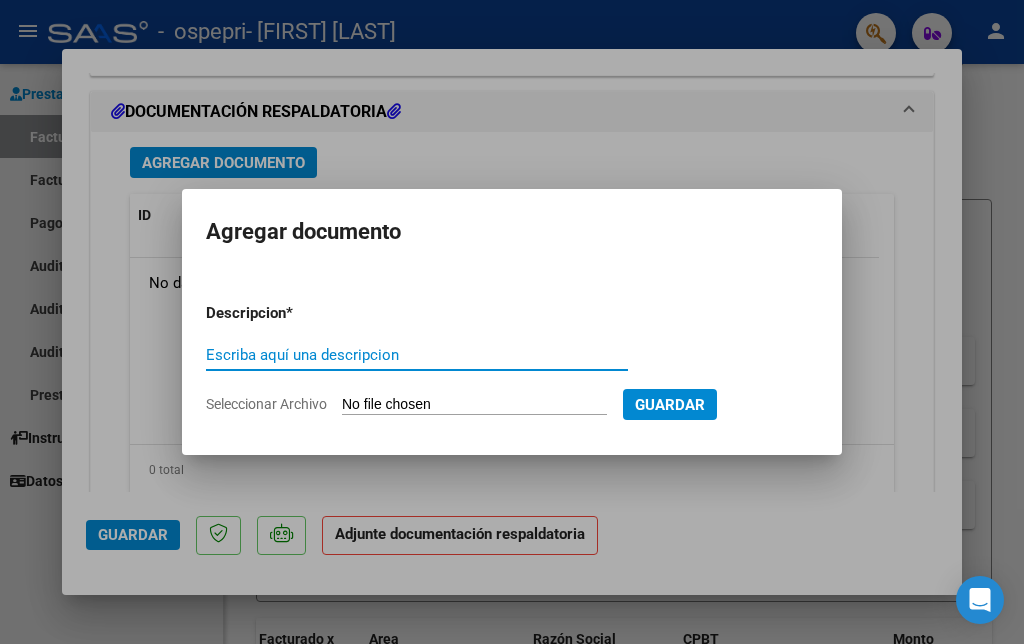 click on "Escriba aquí una descripcion" at bounding box center (417, 355) 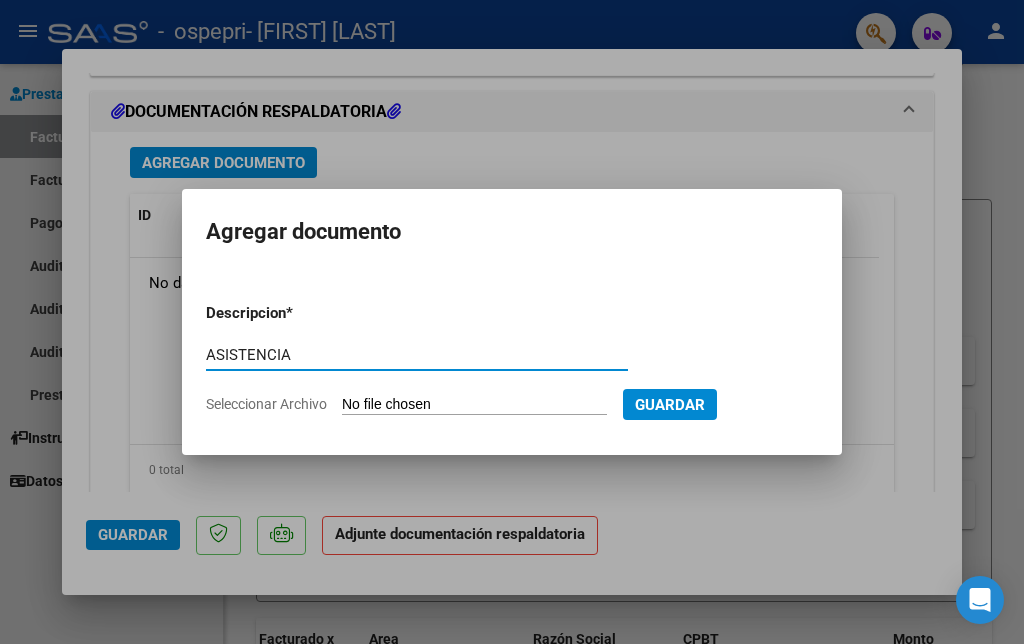 type on "ASISTENCIA" 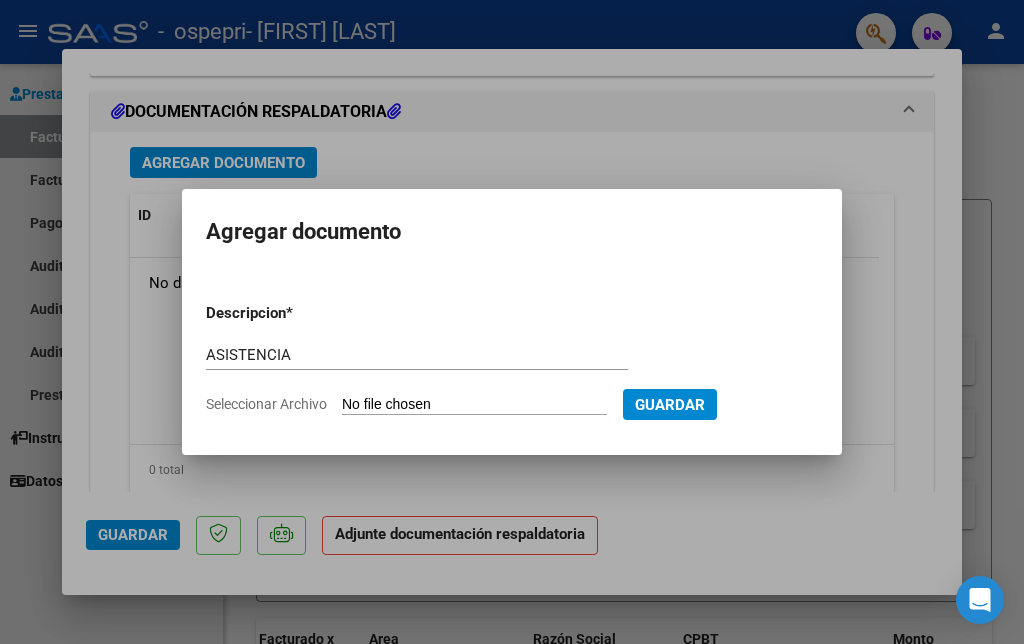 click on "Seleccionar Archivo" at bounding box center (474, 405) 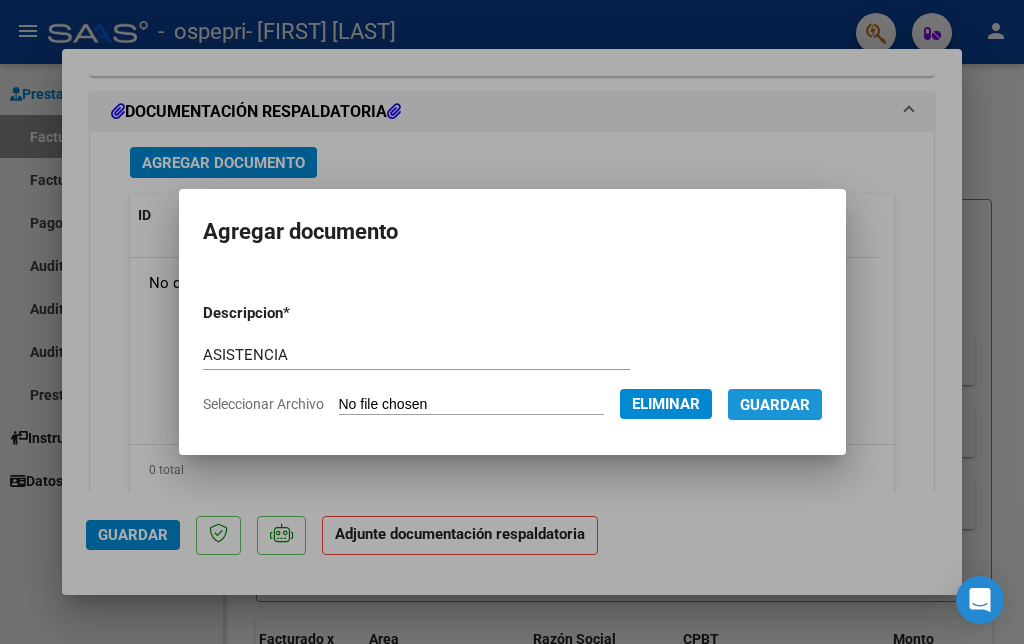 click on "Guardar" at bounding box center [775, 405] 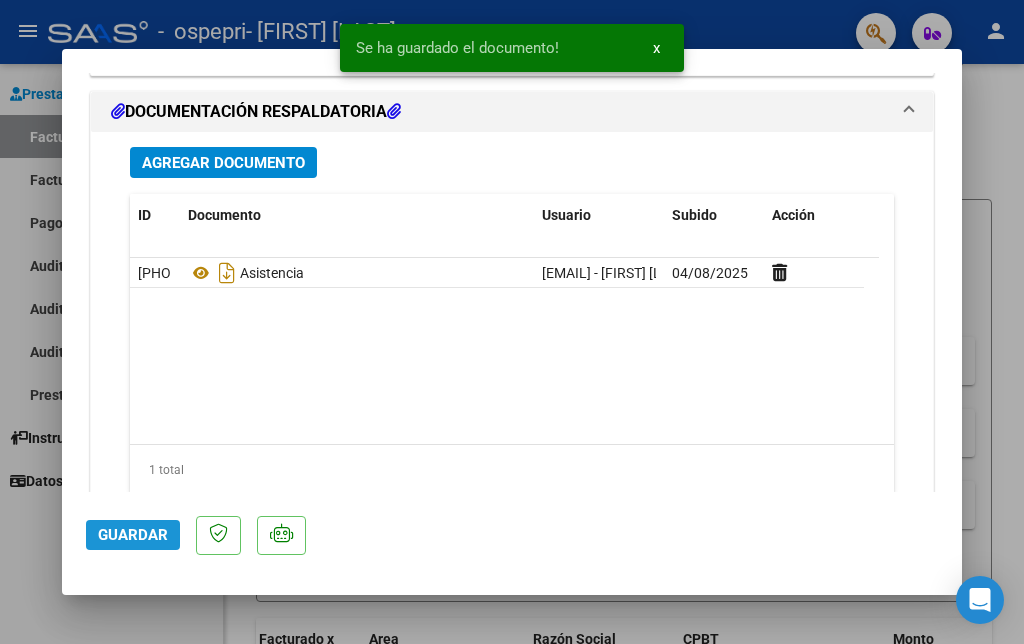 click on "Guardar" 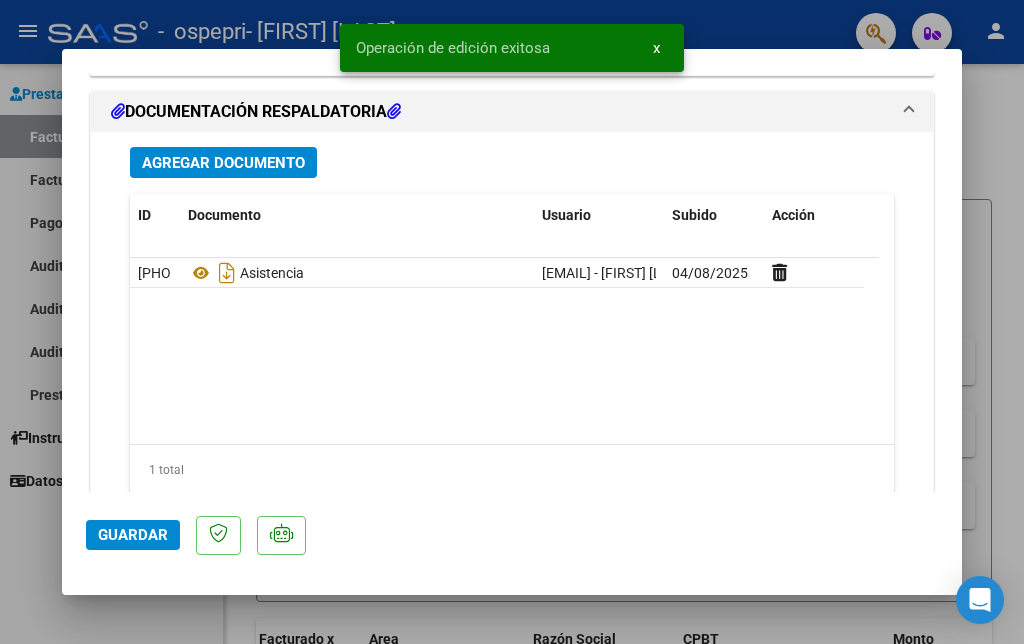 click on "COMPROBANTE VER COMPROBANTE       ESTADO:   Recibida. En proceso de confirmacion/aceptac por la OS.     El comprobante fue leído exitosamente.  DATOS DEL COMPROBANTE CUIT  *   [CUIT] Ingresar CUIT  ANALISIS PRESTADOR  [FIRST] [LAST]  ARCA Padrón  Area destinado * Integración Seleccionar Area Período de Prestación (Ej: 202305 para Mayo 2023    [DATE] Ingrese el Período de Prestación como indica el ejemplo   Una vez que se asoció a un legajo aprobado no se puede cambiar el período de prestación.   Comprobante Tipo * Factura C Seleccionar Tipo Punto de Venta  *   1 Ingresar el Nro.  Número  *   246 Ingresar el Nro.  Monto  *   $ 369.184,78 Ingresar el monto  Fecha del Cpbt.  *   2025-08-01 Ingresar la fecha  CAE / CAEA (no ingrese CAI)    [CAE] Ingresar el CAE o CAEA (no ingrese CAI)  Fecha de Vencimiento    Ingresar la fecha  Ref. Externa    Ingresar la ref.  N° Liquidación    Ingresar el N° Liquidación  COMENTARIOS Comentarios del Prestador / Gerenciador:  202507 202501" at bounding box center [512, 321] 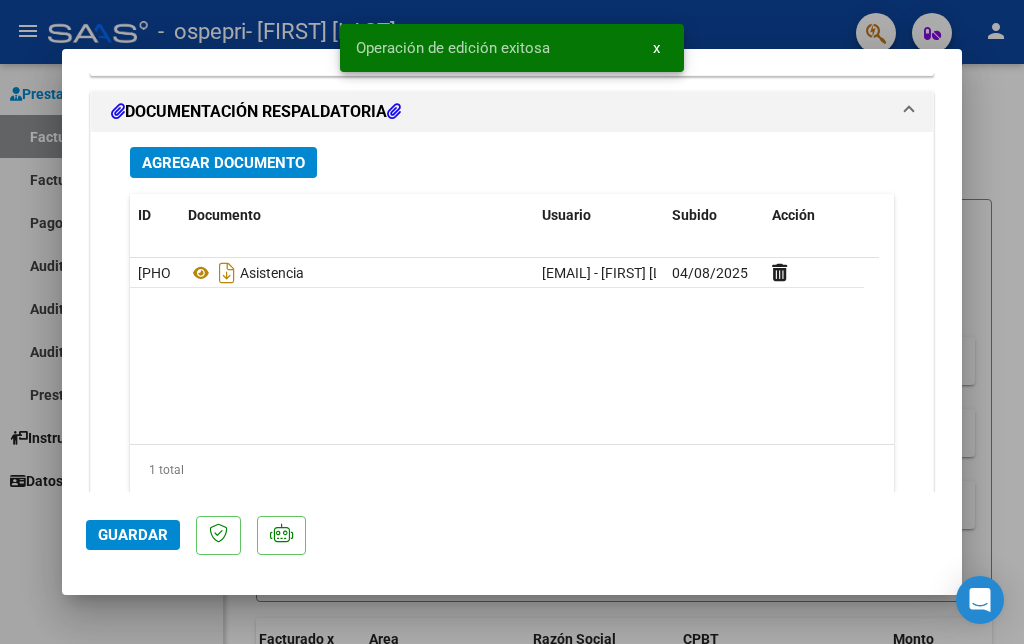 click at bounding box center [512, 322] 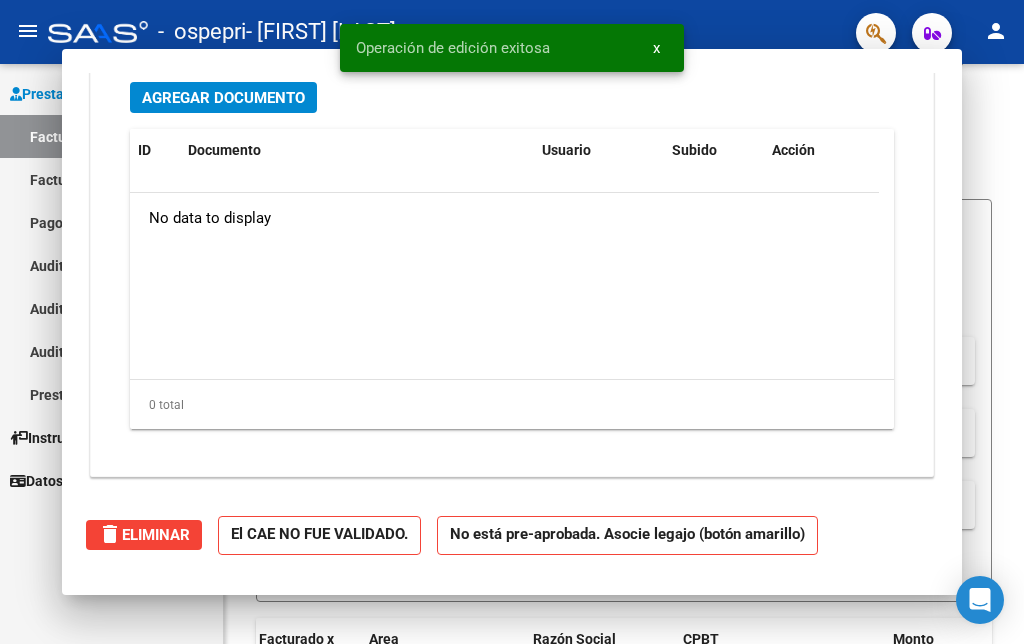 scroll, scrollTop: 1985, scrollLeft: 0, axis: vertical 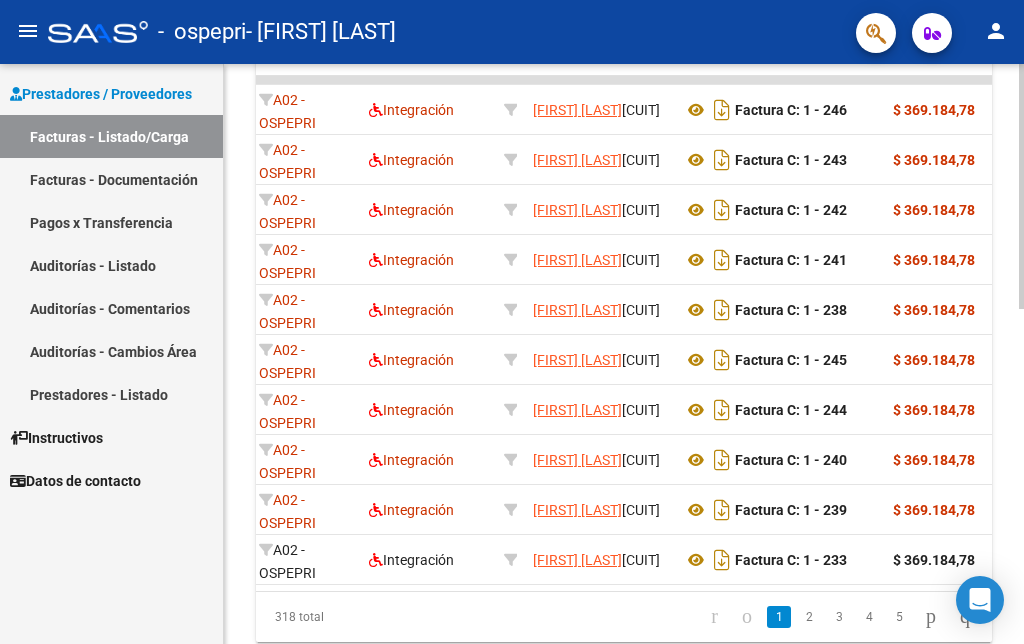 click on "menu -   ospepri   - [NAME] person    Prestadores / Proveedores Facturas - Listado/Carga Facturas - Documentación Pagos x Transferencia Auditorías - Listado Auditorías - Comentarios Auditorías - Cambios Área Prestadores - Listado    Instructivos    Datos de contacto  Video tutorial   PRESTADORES -> Listado de CPBTs Emitidos por Prestadores / Proveedores (alt+q)   Cargar Comprobante
cloud_download  CSV  cloud_download  EXCEL  cloud_download  Estandar   Descarga Masiva
Filtros Id Area Area Todos Confirmado   Mostrar totalizadores   FILTROS DEL COMPROBANTE  Comprobante Tipo Comprobante Tipo Start date – End date Fec. Comprobante Desde / Hasta Días Emisión Desde(cant. días) Días Emisión Hasta(cant. días) CUIT / Razón Social Pto. Venta Nro. Comprobante Código SSS CAE Válido CAE Válido Todos Cargado Módulo Hosp. Todos Tiene facturacion Apócrifa Hospital Refes  FILTROS DE INTEGRACION  Período De Prestación Campos del Archivo de Rendición Devuelto x SSS (dr_envio)" at bounding box center [512, 322] 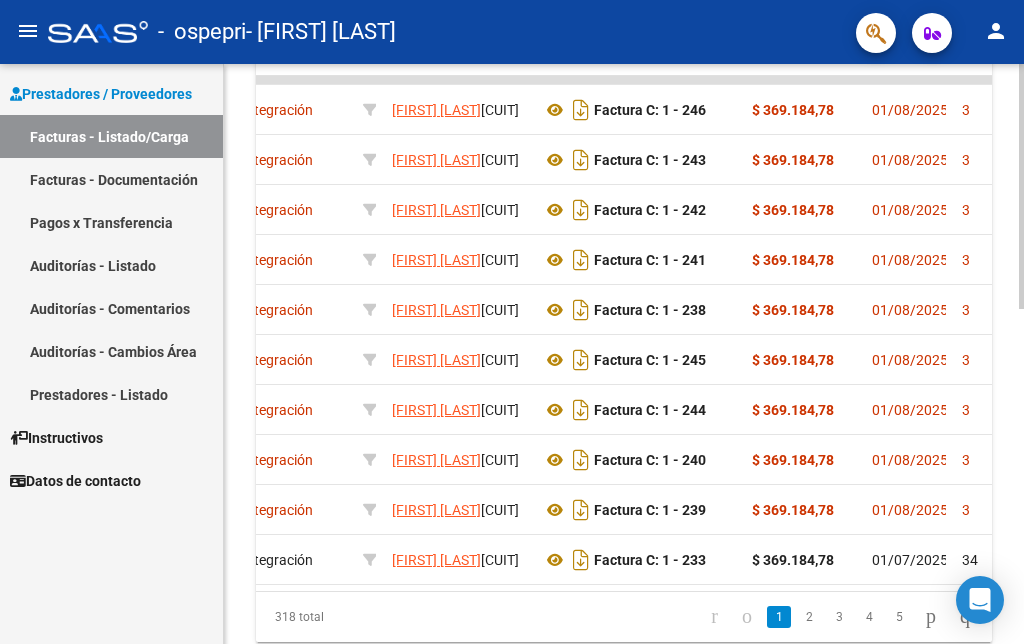 scroll, scrollTop: 0, scrollLeft: 473, axis: horizontal 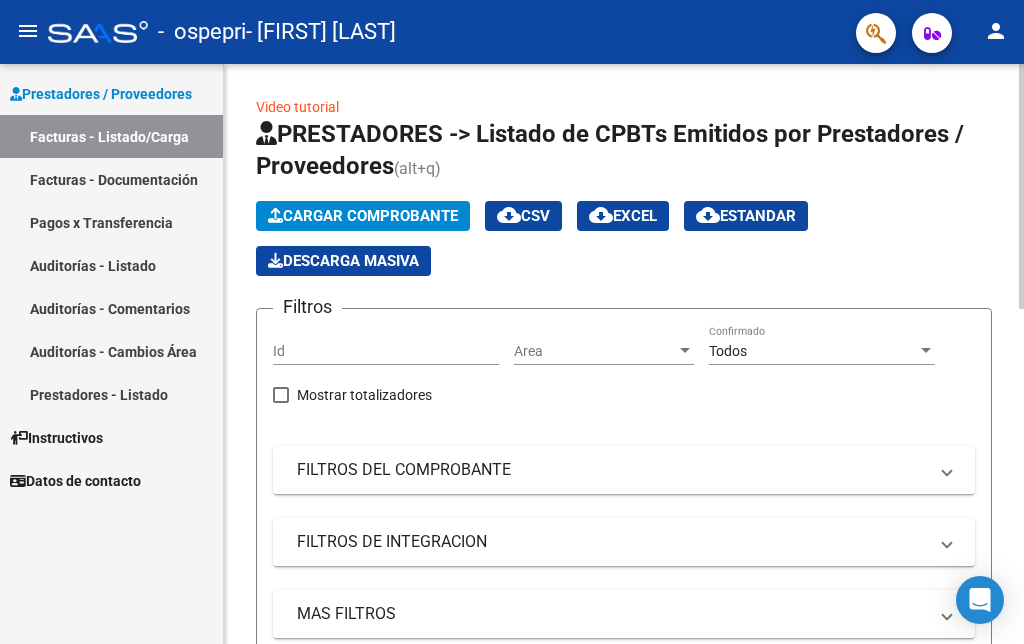 click on "menu -   ospepri   - [NAME] person    Prestadores / Proveedores Facturas - Listado/Carga Facturas - Documentación Pagos x Transferencia Auditorías - Listado Auditorías - Comentarios Auditorías - Cambios Área Prestadores - Listado    Instructivos    Datos de contacto  Video tutorial   PRESTADORES -> Listado de CPBTs Emitidos por Prestadores / Proveedores (alt+q)   Cargar Comprobante
cloud_download  CSV  cloud_download  EXCEL  cloud_download  Estandar   Descarga Masiva
Filtros Id Area Area Todos Confirmado   Mostrar totalizadores   FILTROS DEL COMPROBANTE  Comprobante Tipo Comprobante Tipo Start date – End date Fec. Comprobante Desde / Hasta Días Emisión Desde(cant. días) Días Emisión Hasta(cant. días) CUIT / Razón Social Pto. Venta Nro. Comprobante Código SSS CAE Válido CAE Válido Todos Cargado Módulo Hosp. Todos Tiene facturacion Apócrifa Hospital Refes  FILTROS DE INTEGRACION  Período De Prestación Campos del Archivo de Rendición Devuelto x SSS (dr_envio)" at bounding box center [512, 322] 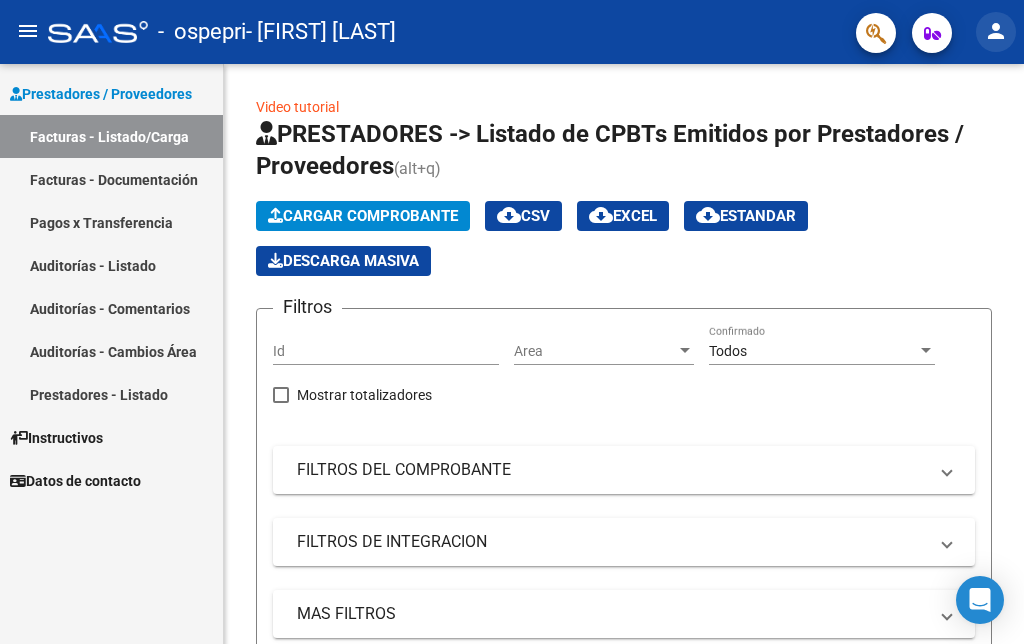 click on "person" 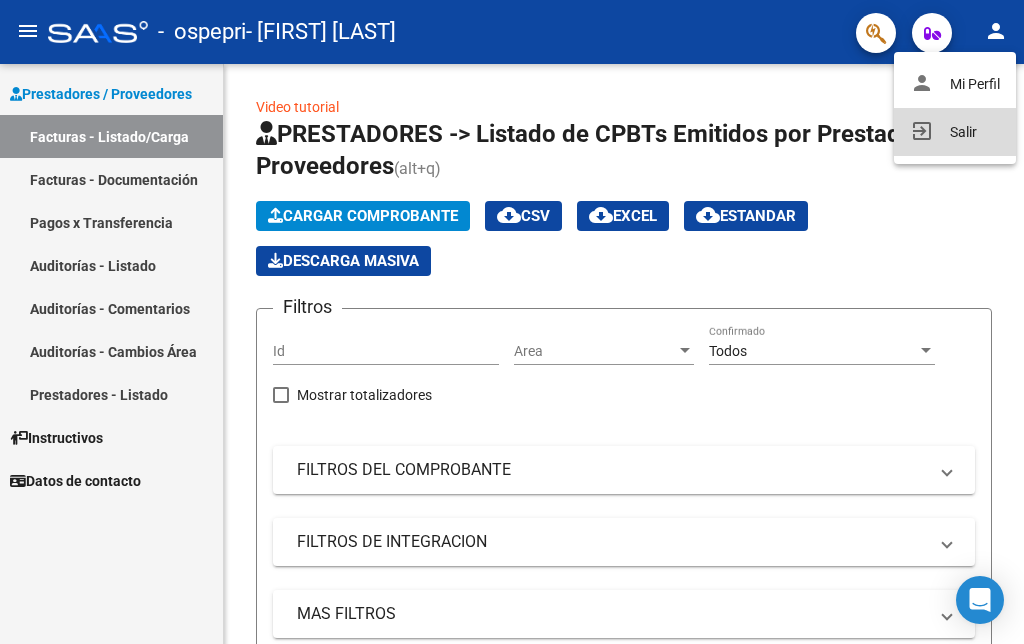 click on "exit_to_app  Salir" at bounding box center [955, 132] 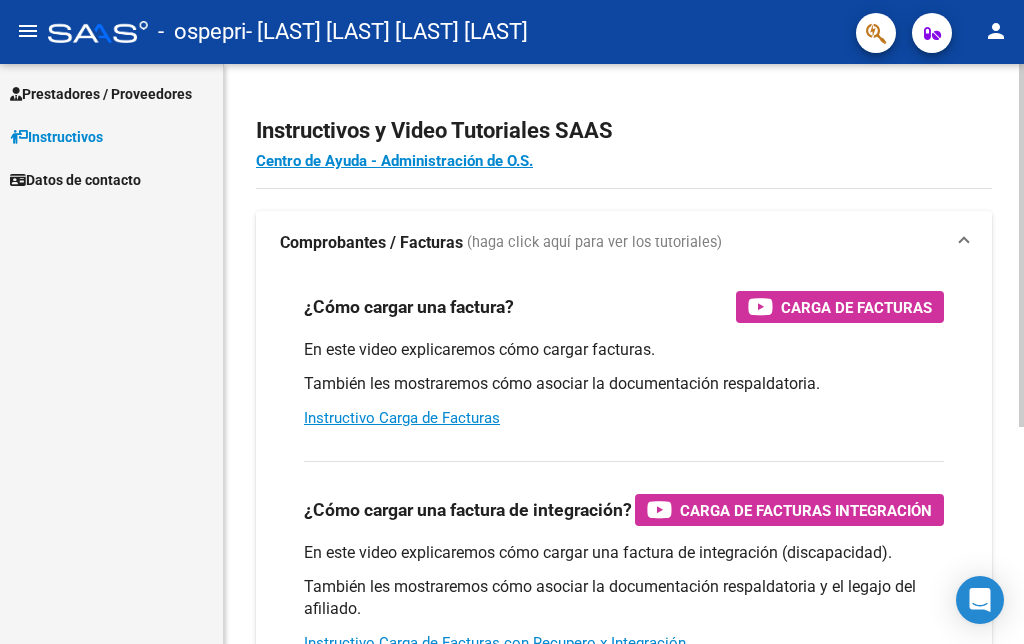scroll, scrollTop: 0, scrollLeft: 0, axis: both 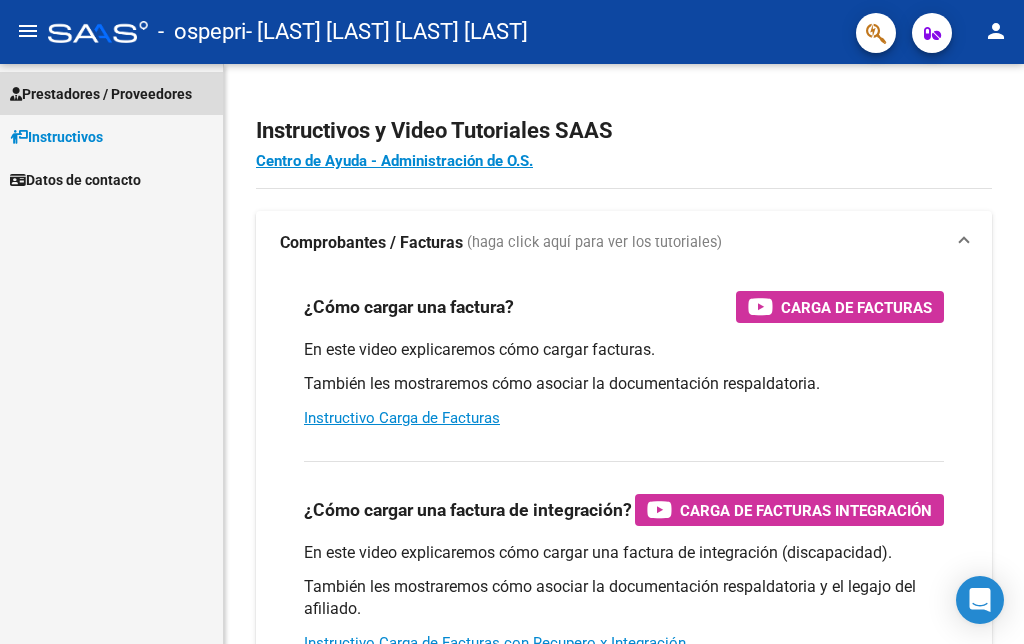 click on "Prestadores / Proveedores" at bounding box center [101, 94] 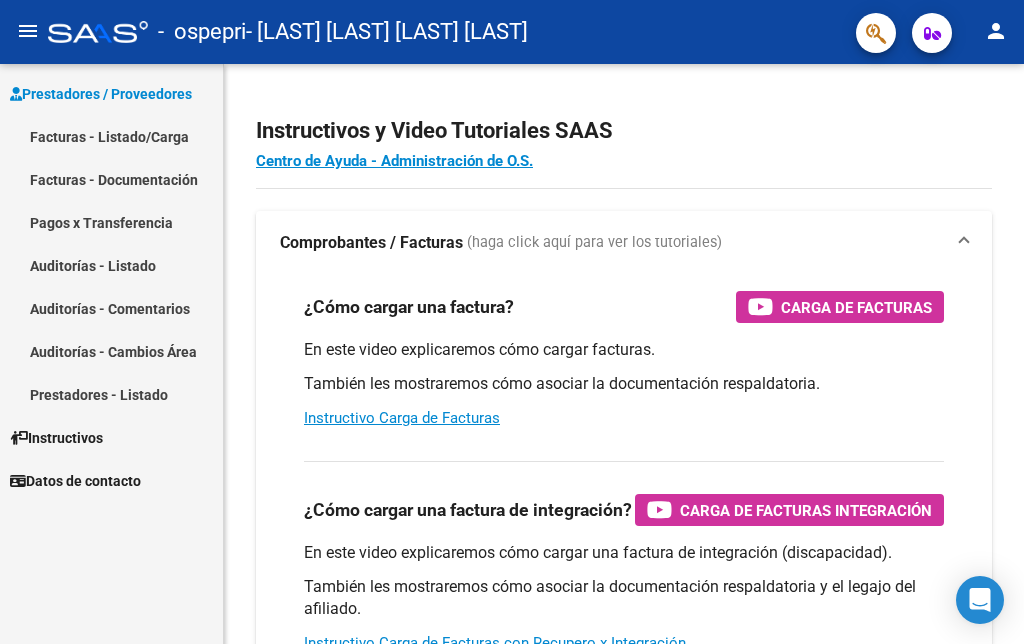 click on "Facturas - Listado/Carga" at bounding box center (111, 136) 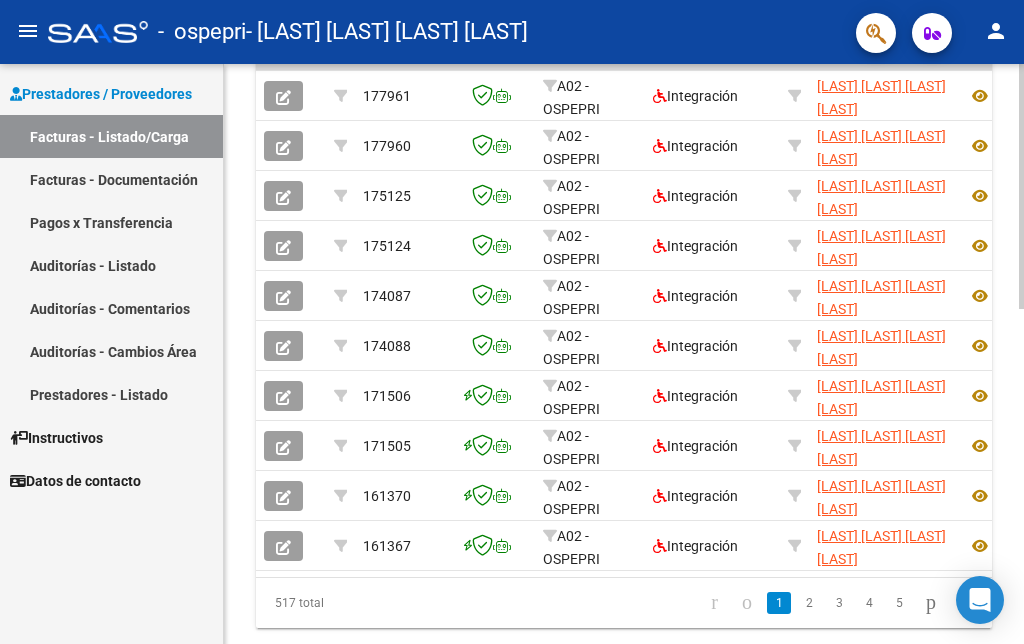 scroll, scrollTop: 715, scrollLeft: 0, axis: vertical 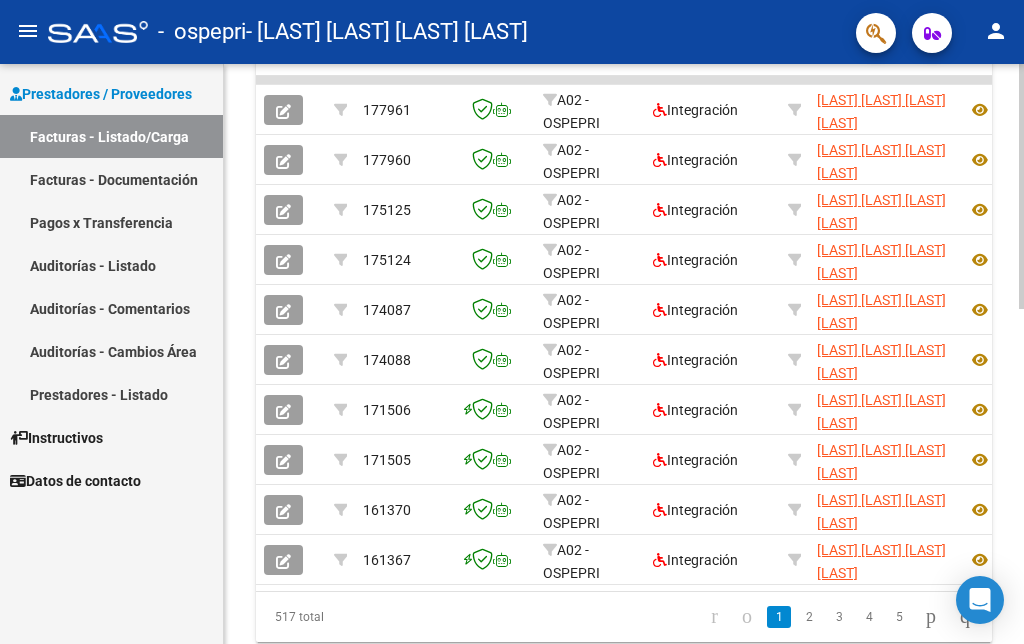 click on "menu -   ospepri   - LOPEZ LUCILA MARIA NATALIA person    Prestadores / Proveedores Facturas - Listado/Carga Facturas - Documentación Pagos x Transferencia Auditorías - Listado Auditorías - Comentarios Auditorías - Cambios Área Prestadores - Listado    Instructivos    Datos de contacto  Video tutorial   PRESTADORES -> Listado de CPBTs Emitidos por Prestadores / Proveedores (alt+q)   Cargar Comprobante
cloud_download  CSV  cloud_download  EXCEL  cloud_download  Estandar   Descarga Masiva
Filtros Id Area Area Todos Confirmado   Mostrar totalizadores   FILTROS DEL COMPROBANTE  Comprobante Tipo Comprobante Tipo Start date – End date Fec. Comprobante Desde / Hasta Días Emisión Desde(cant. días) Días Emisión Hasta(cant. días) CUIT / Razón Social Pto. Venta Nro. Comprobante Código SSS CAE Válido CAE Válido Todos Cargado Módulo Hosp. Todos Tiene facturacion Apócrifa Hospital Refes  FILTROS DE INTEGRACION  Período De Prestación Todos Rendido x SSS (dr_envio) Tipo de Registro Todos" at bounding box center (512, 322) 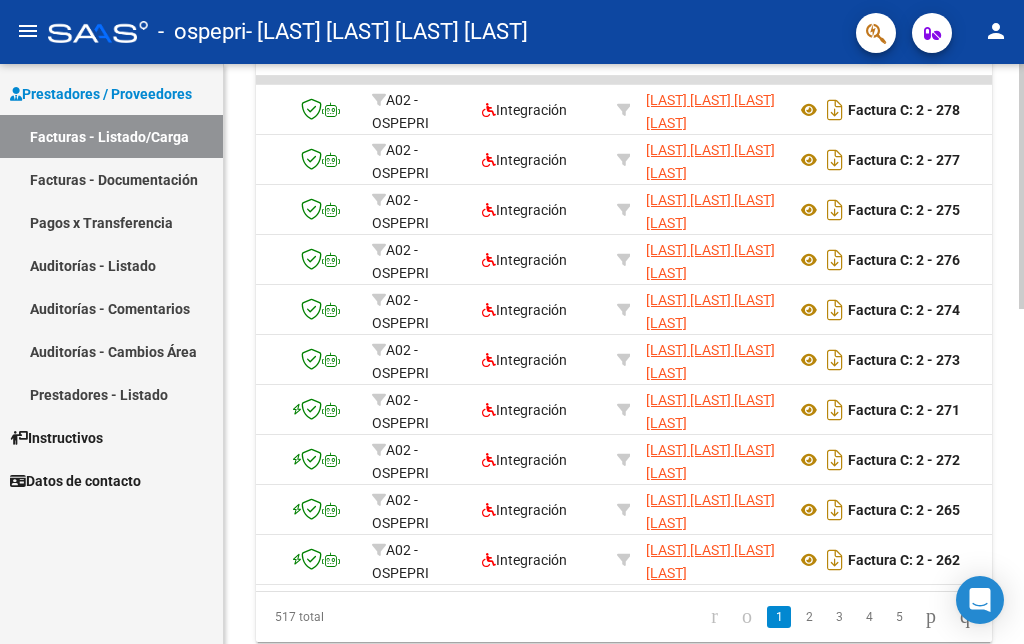 scroll, scrollTop: 0, scrollLeft: 0, axis: both 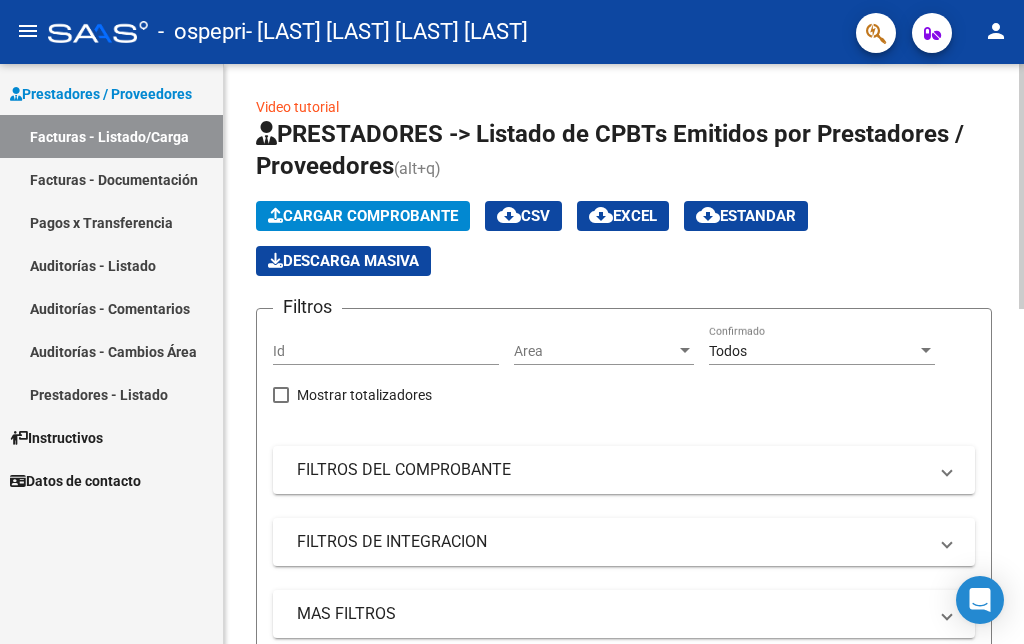 click on "Video tutorial   PRESTADORES -> Listado de CPBTs Emitidos por Prestadores / Proveedores (alt+q)   Cargar Comprobante
cloud_download  CSV  cloud_download  EXCEL  cloud_download  Estandar   Descarga Masiva
Filtros Id Area Area Todos Confirmado   Mostrar totalizadores   FILTROS DEL COMPROBANTE  Comprobante Tipo Comprobante Tipo Start date – End date Fec. Comprobante Desde / Hasta Días Emisión Desde(cant. días) Días Emisión Hasta(cant. días) CUIT / Razón Social Pto. Venta Nro. Comprobante Código SSS CAE Válido CAE Válido Todos Cargado Módulo Hosp. Todos Tiene facturacion Apócrifa Hospital Refes  FILTROS DE INTEGRACION  Período De Prestación Campos del Archivo de Rendición Devuelto x SSS (dr_envio) Todos Rendido x SSS (dr_envio) Tipo de Registro Tipo de Registro Período Presentación Período Presentación Campos del Legajo Asociado (preaprobación) Afiliado Legajo (cuil/nombre) Todos Solo facturas preaprobadas  MAS FILTROS  Todos Con Doc. Respaldatoria Todos Con Trazabilidad Todos – –" 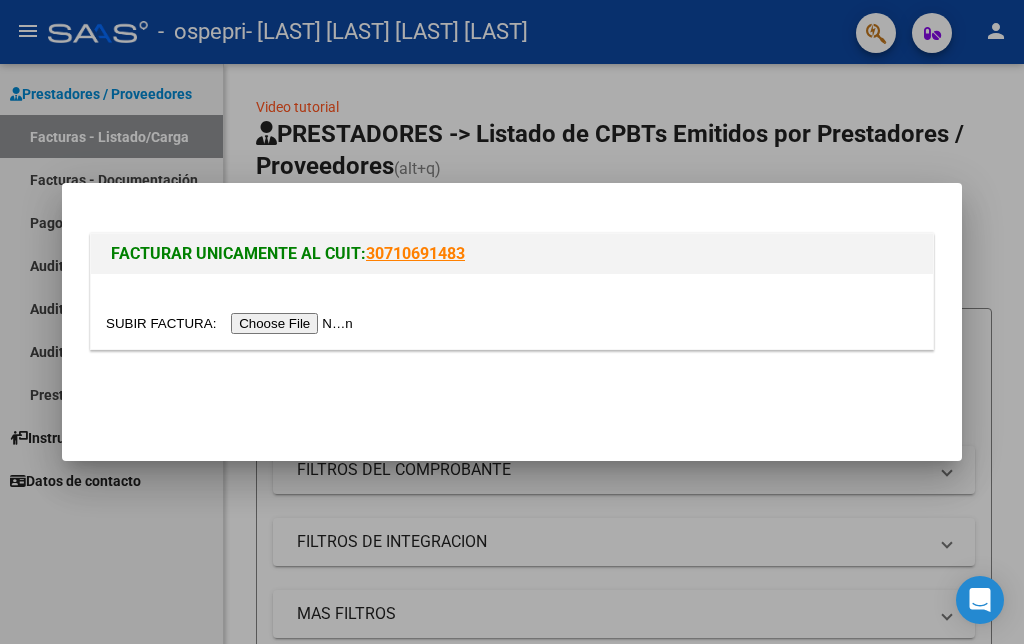 click at bounding box center (232, 323) 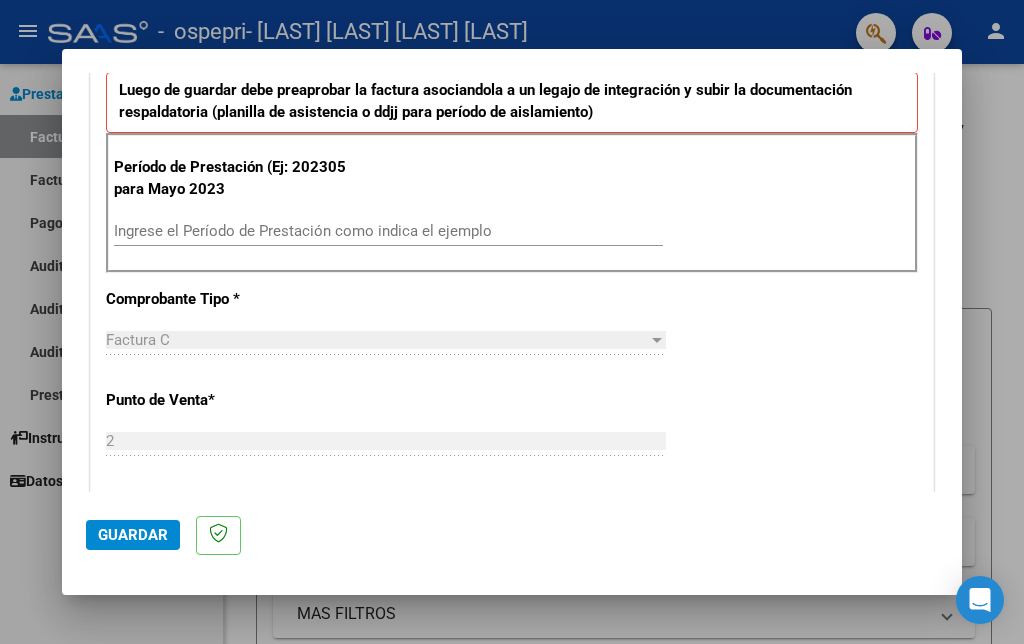 scroll, scrollTop: 541, scrollLeft: 0, axis: vertical 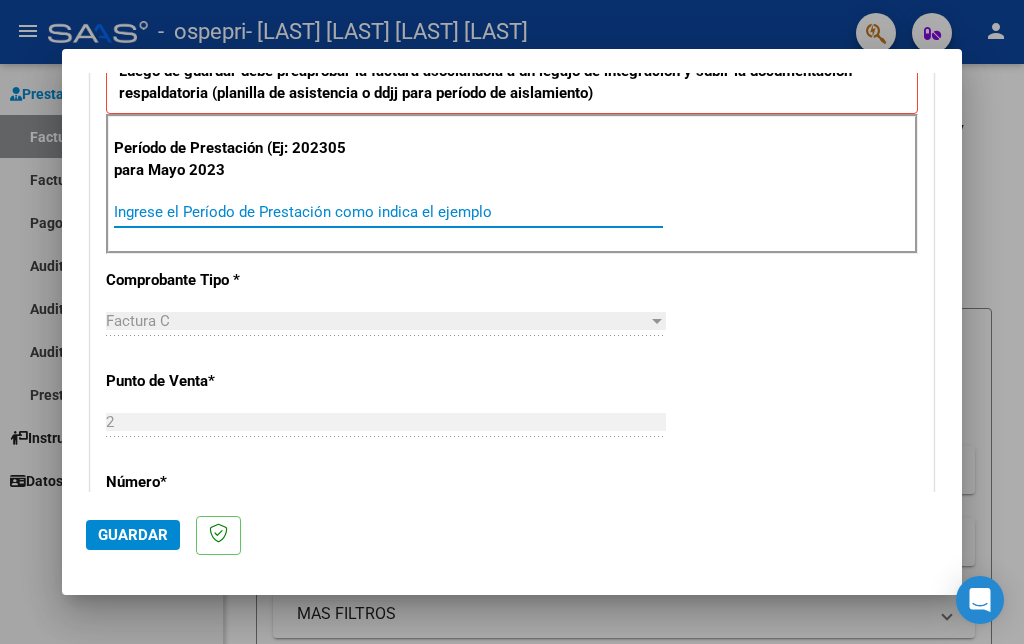 click on "Ingrese el Período de Prestación como indica el ejemplo" at bounding box center (388, 212) 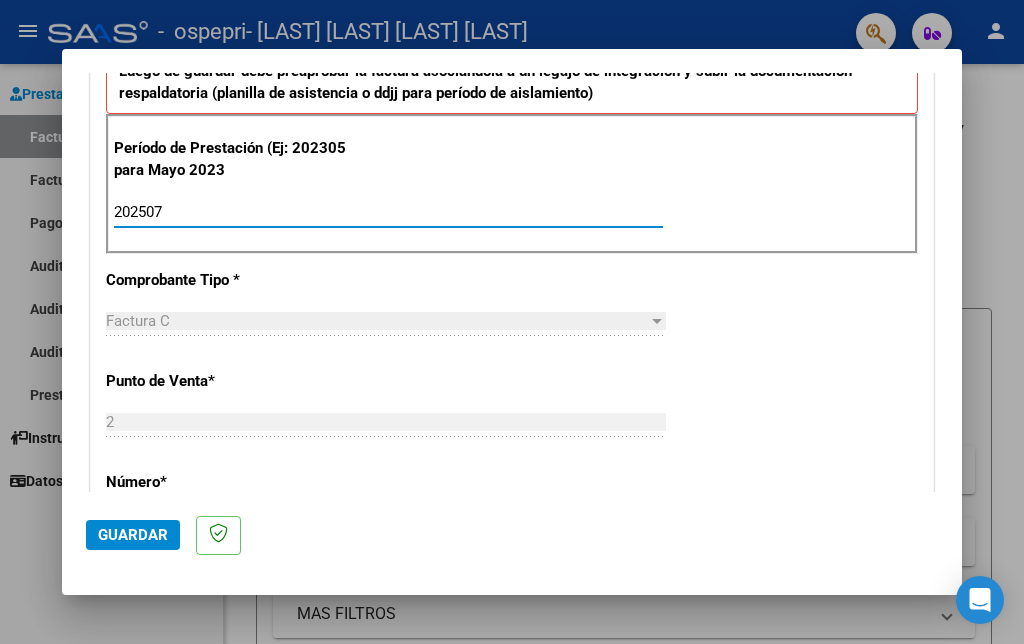 type on "202507" 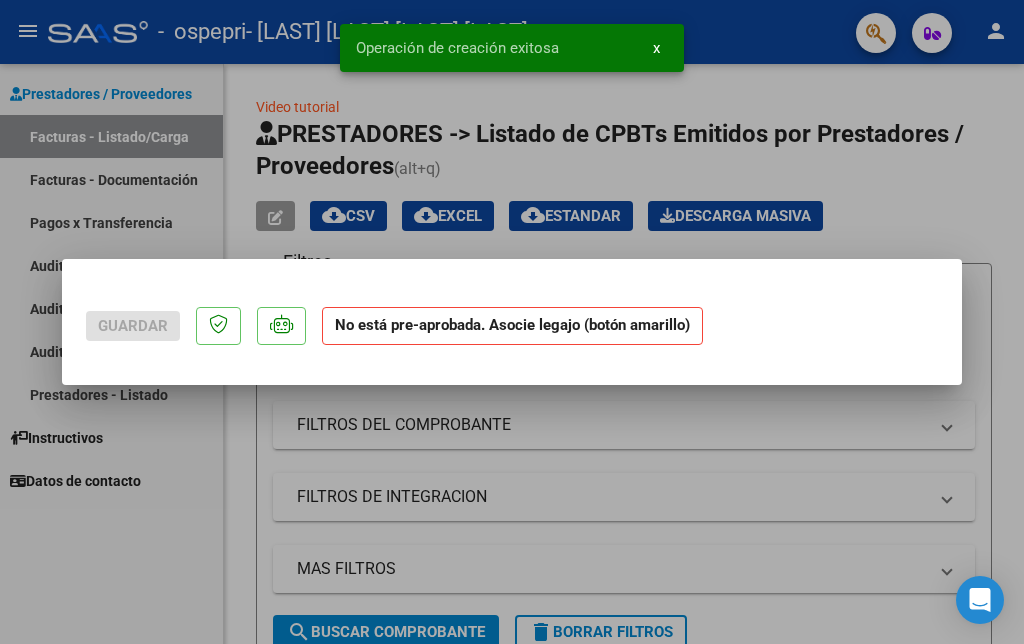 scroll, scrollTop: 0, scrollLeft: 0, axis: both 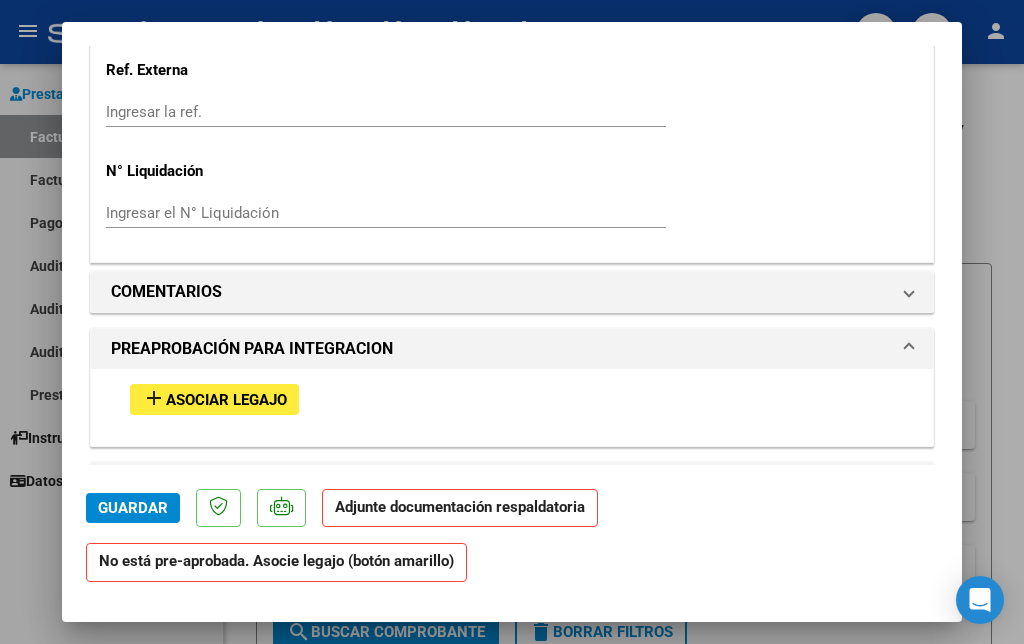click on "add Asociar Legajo" at bounding box center [214, 399] 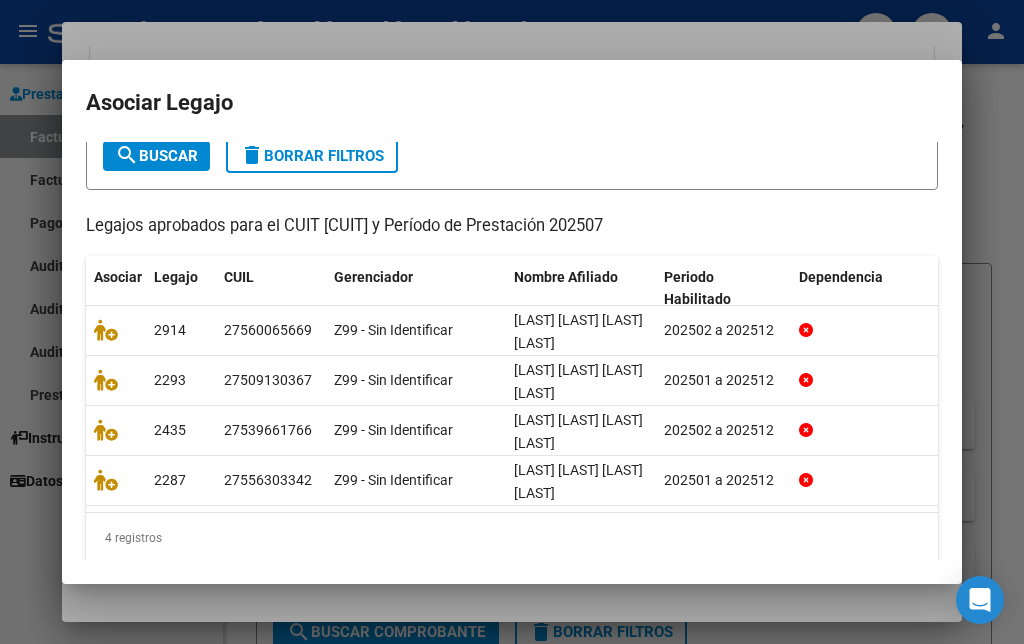 scroll, scrollTop: 116, scrollLeft: 0, axis: vertical 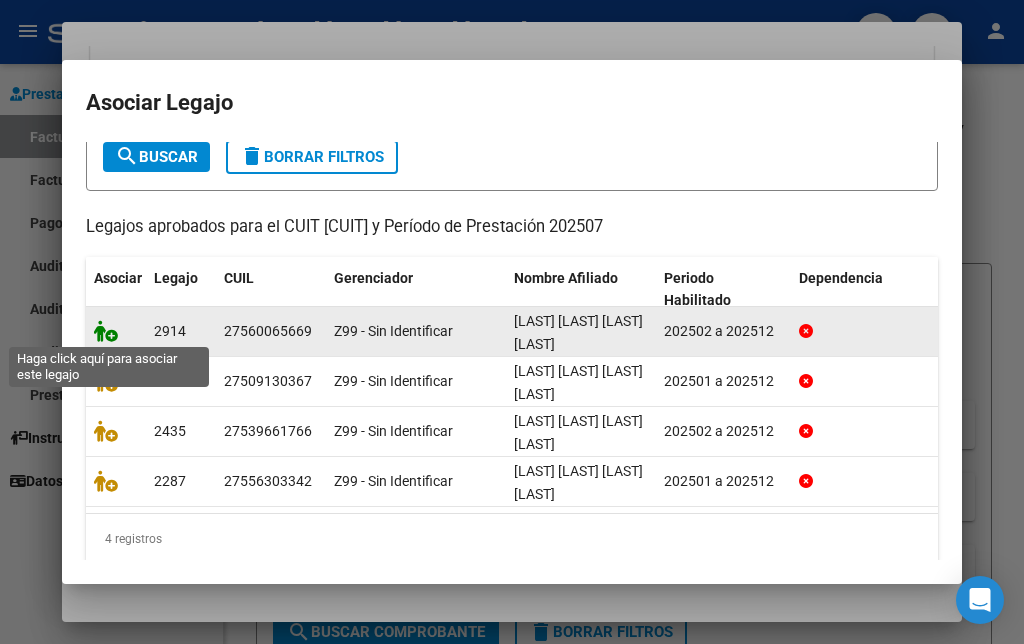 click 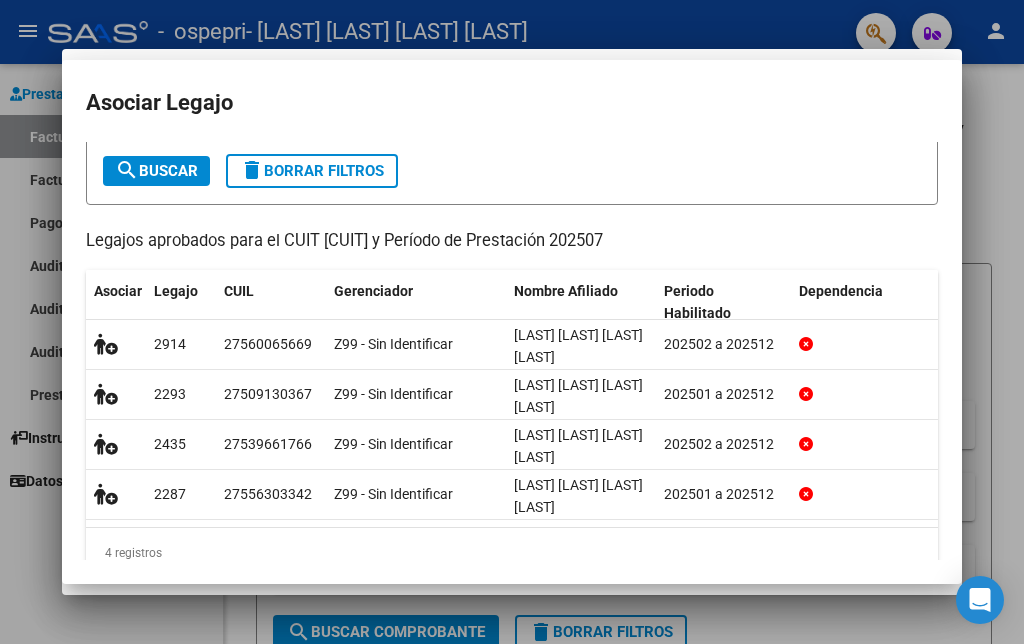 scroll, scrollTop: 1570, scrollLeft: 0, axis: vertical 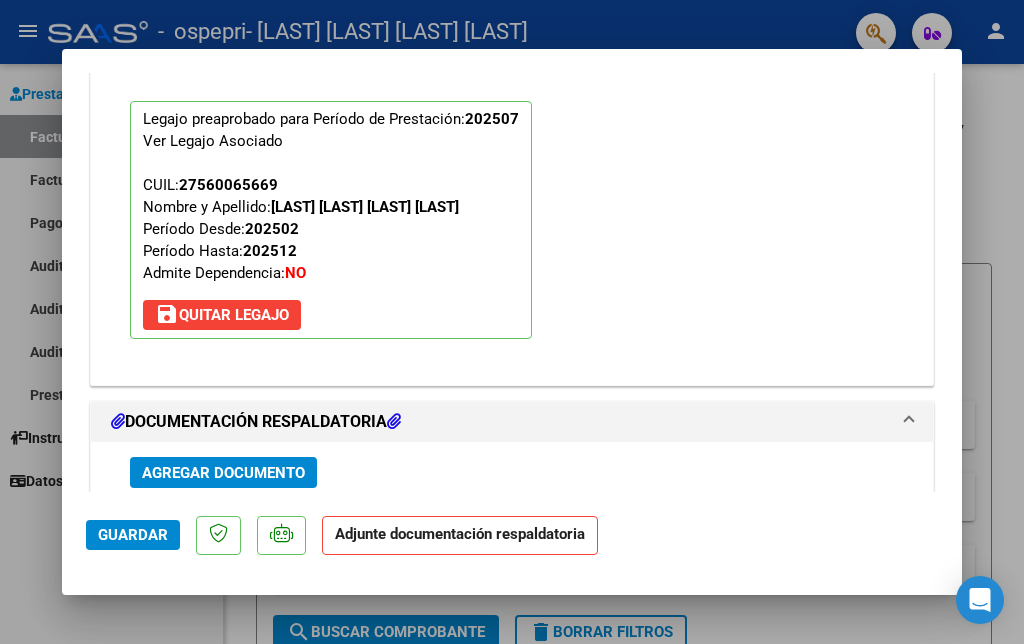click on "Guardar" 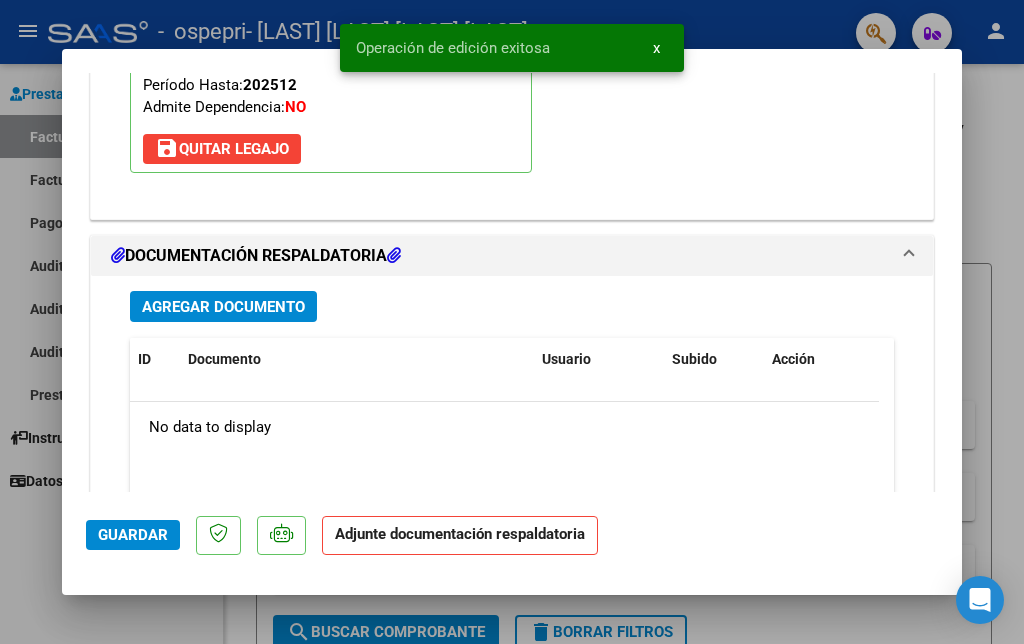 scroll, scrollTop: 2089, scrollLeft: 0, axis: vertical 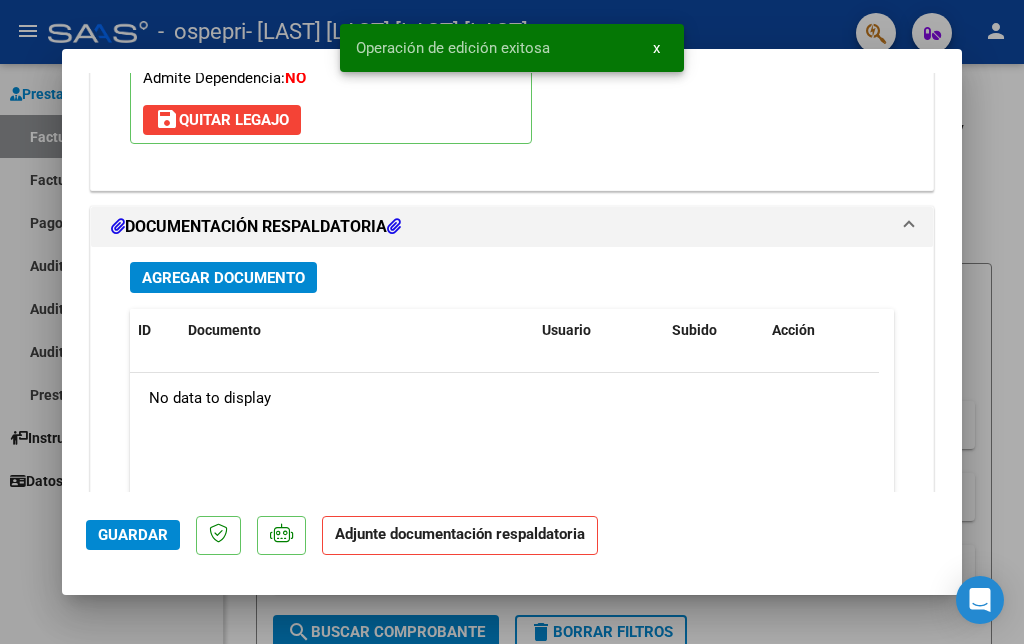 click on "Agregar Documento" at bounding box center [223, 278] 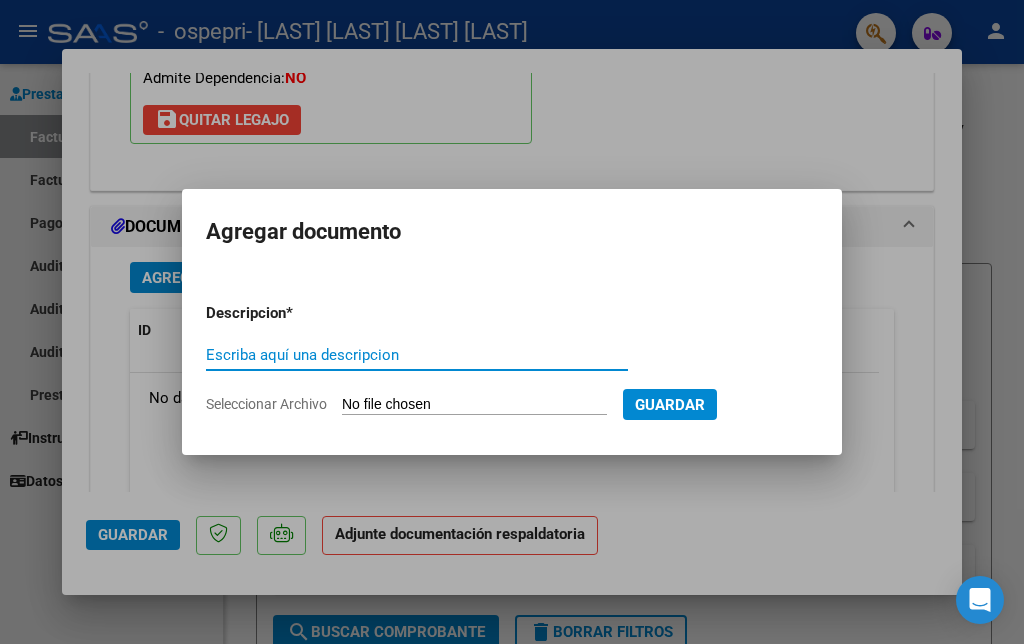 click on "Escriba aquí una descripcion" at bounding box center [417, 355] 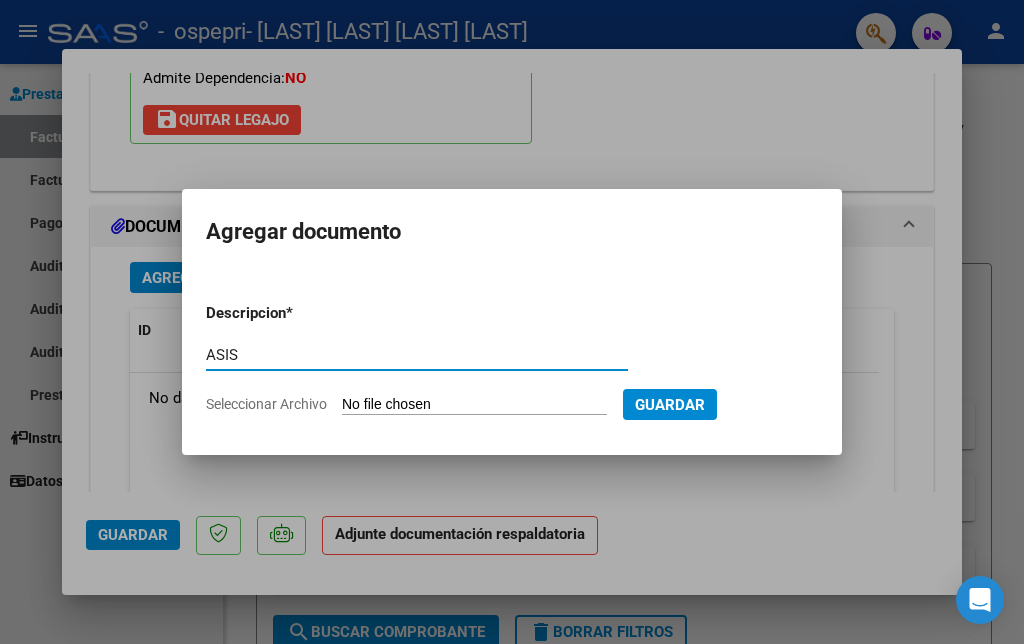 type on "ASISTENCIA" 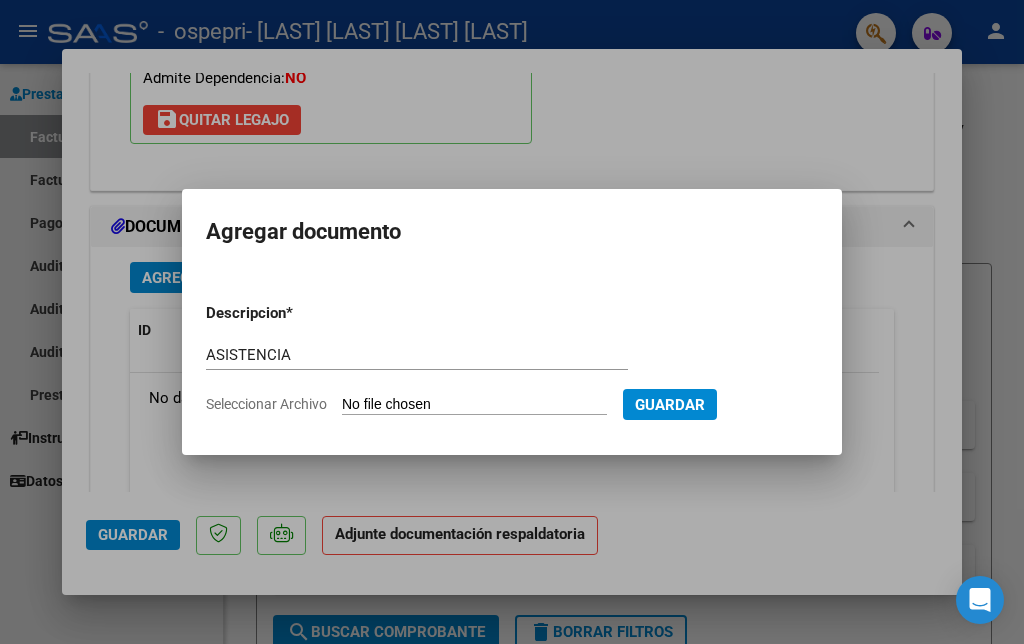 click on "Seleccionar Archivo" at bounding box center [474, 405] 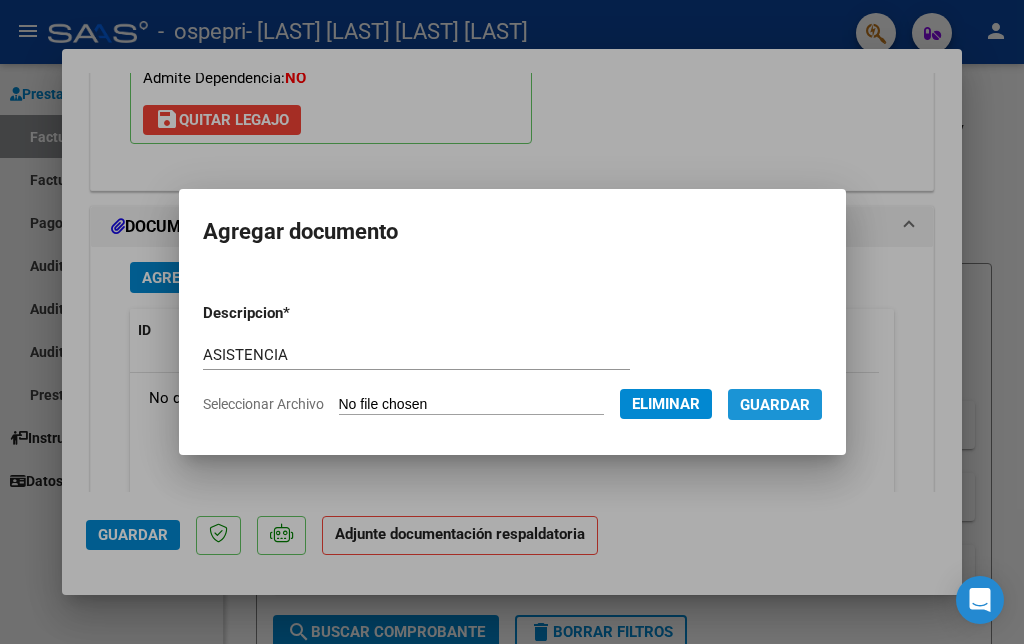 click on "Guardar" at bounding box center (775, 405) 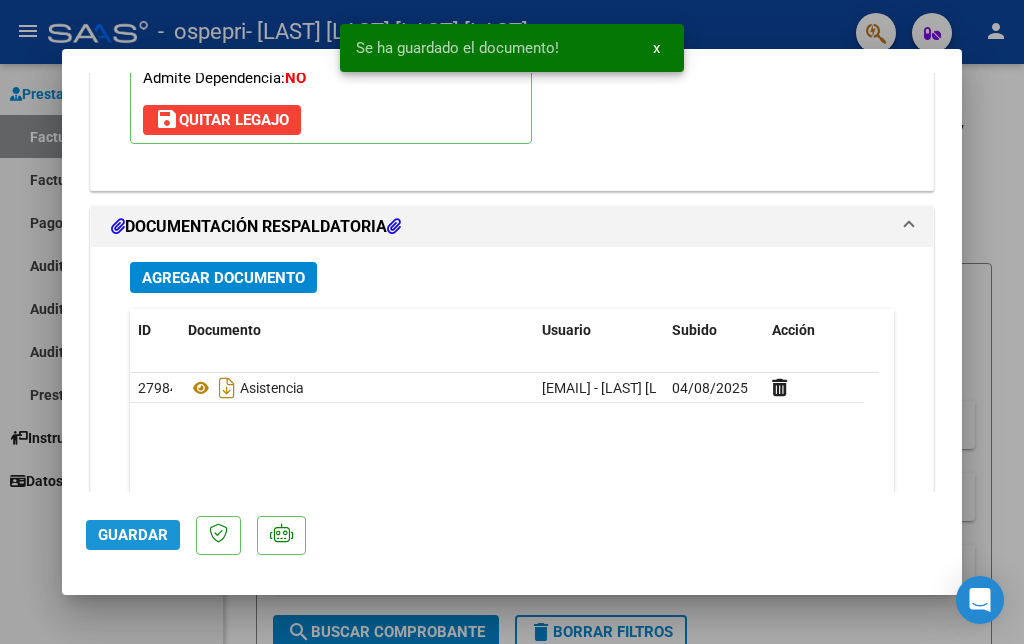 click on "Guardar" 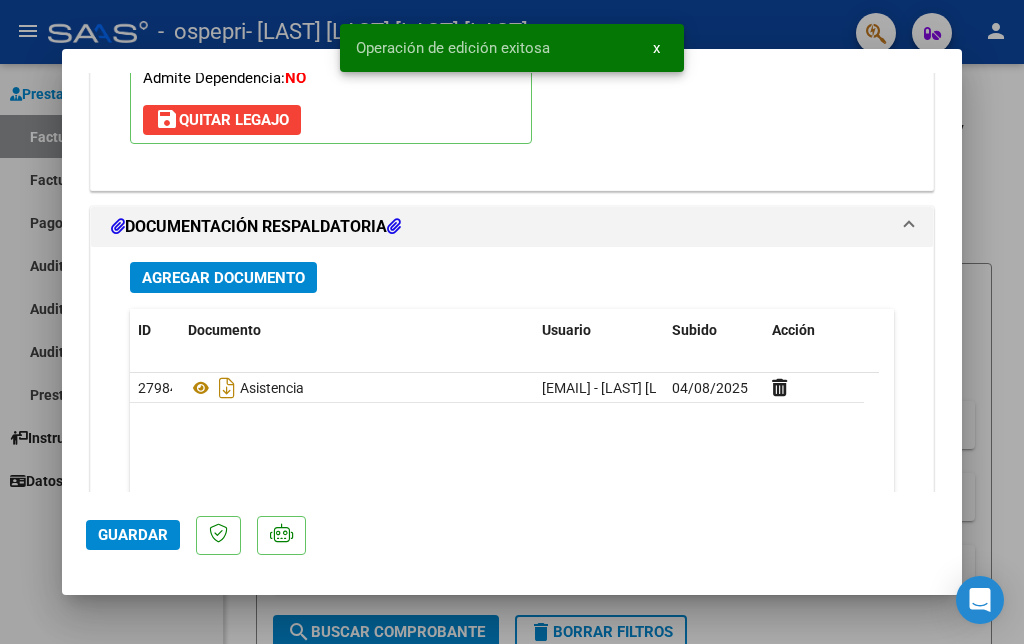 click at bounding box center (512, 322) 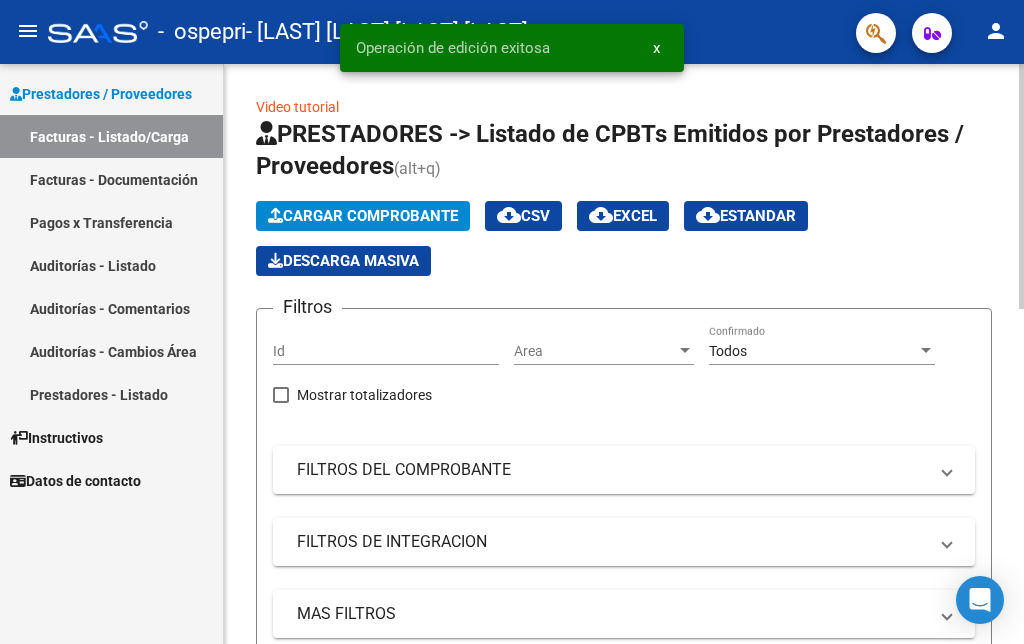 click 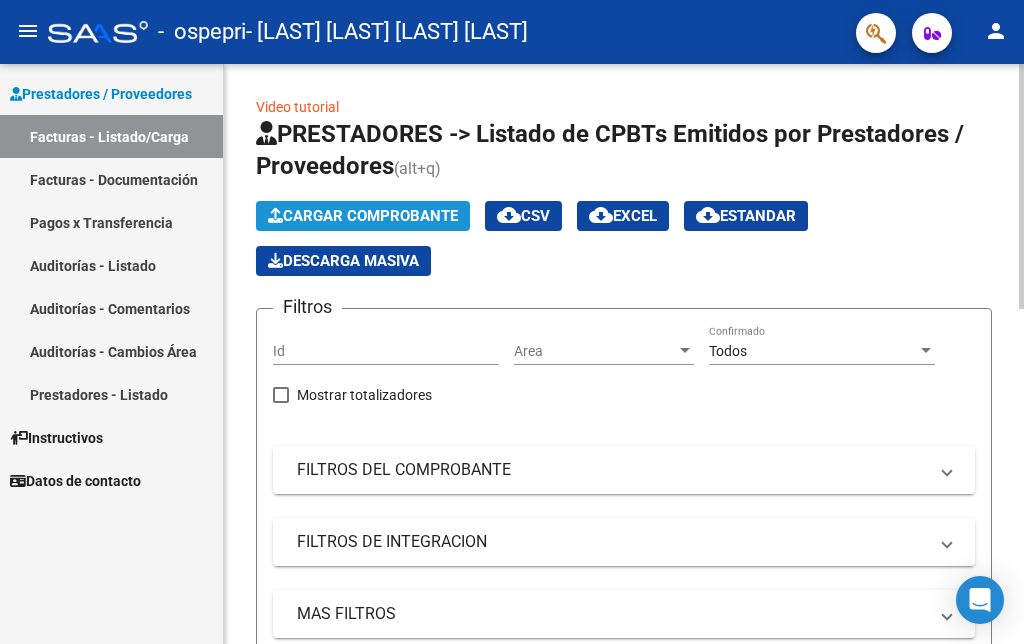 click on "Cargar Comprobante" 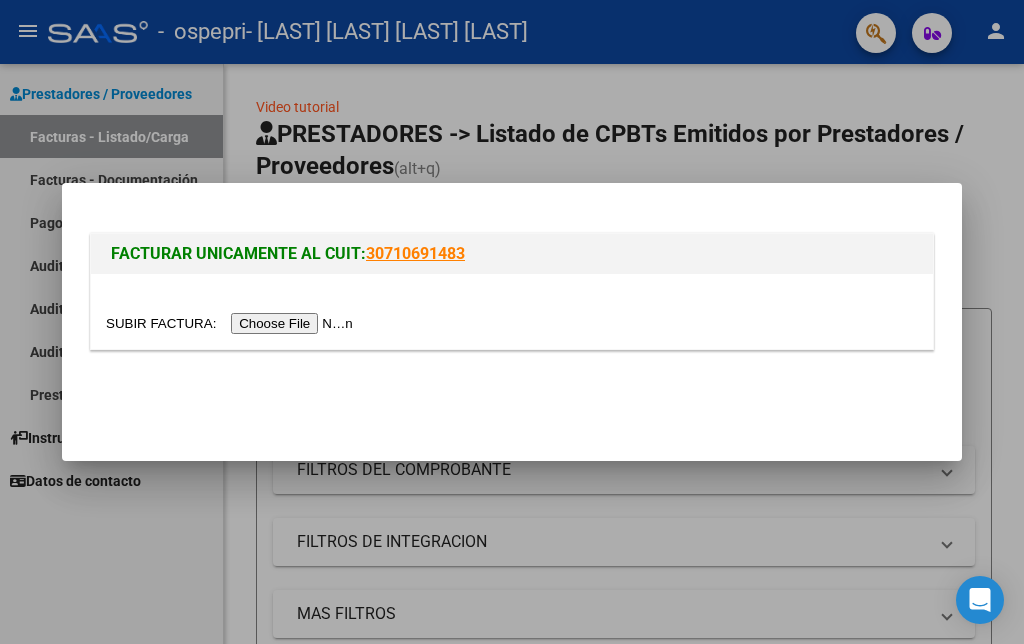click at bounding box center [232, 323] 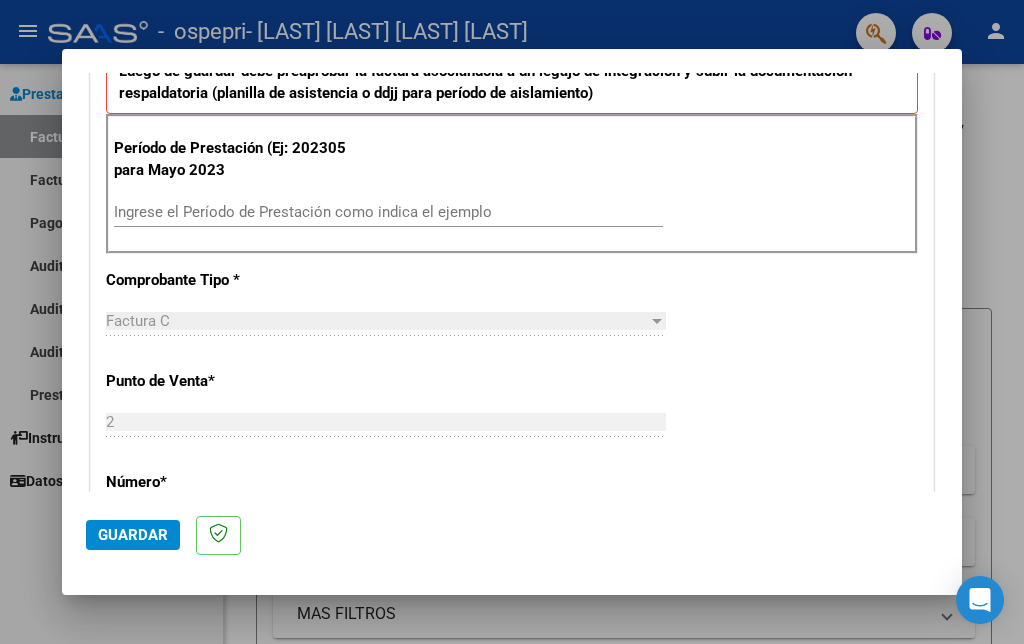 scroll, scrollTop: 560, scrollLeft: 0, axis: vertical 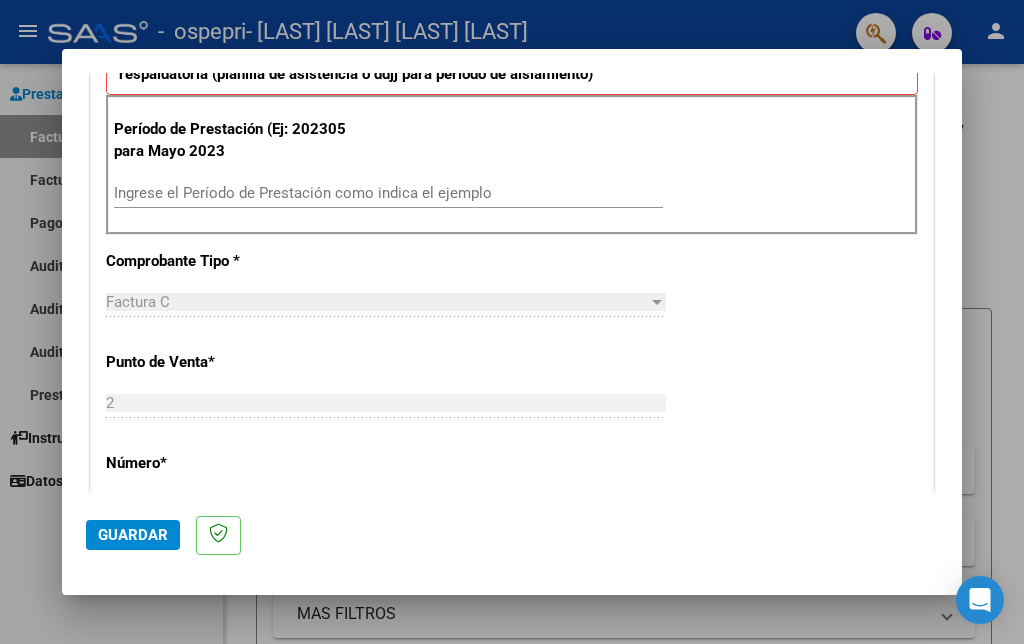 click on "Ingrese el Período de Prestación como indica el ejemplo" at bounding box center [388, 193] 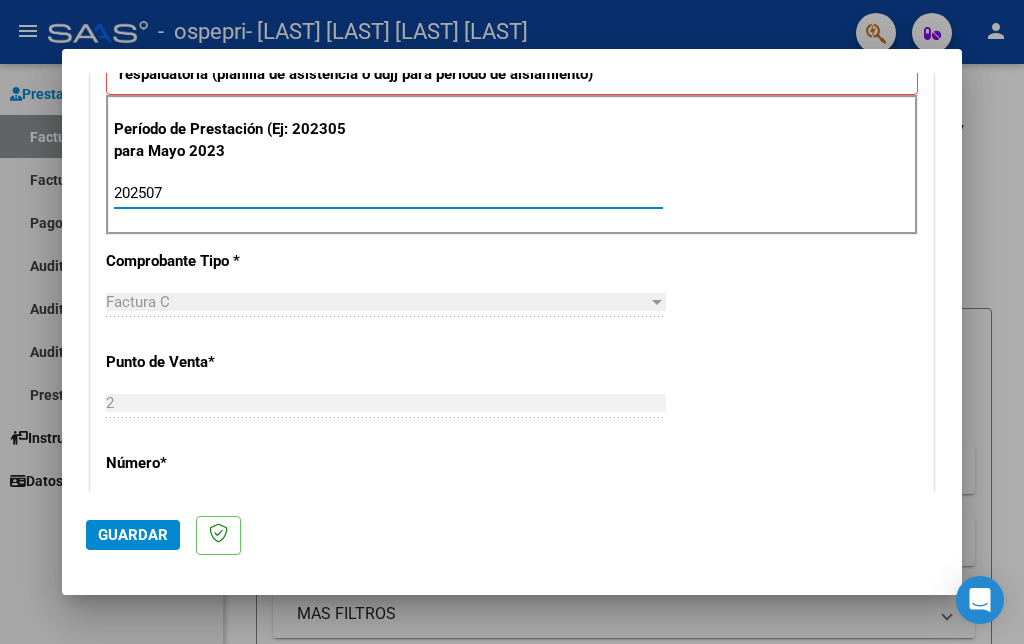type on "202507" 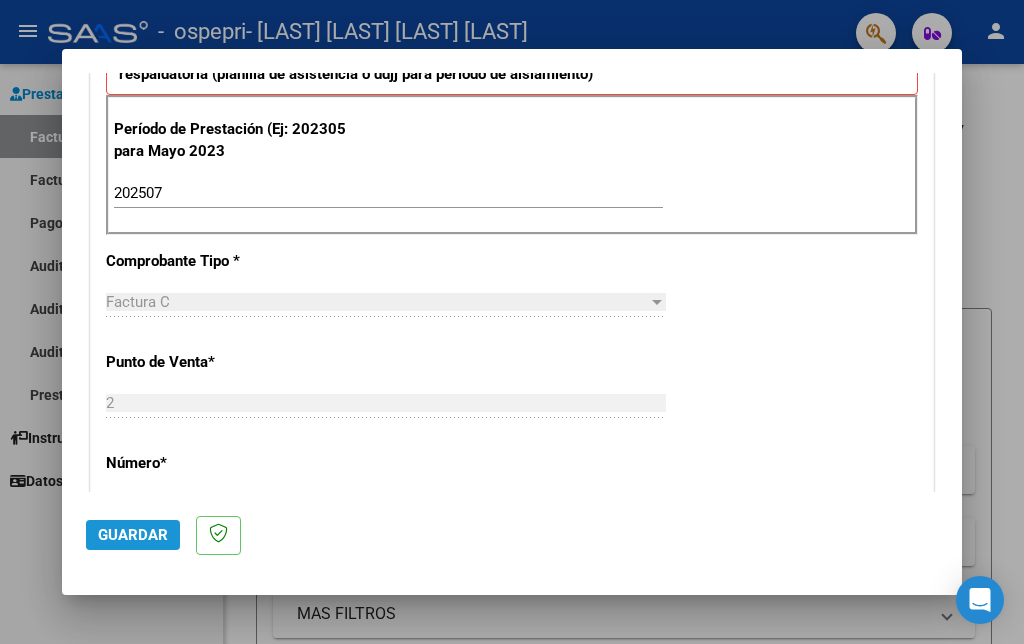 click on "Guardar" 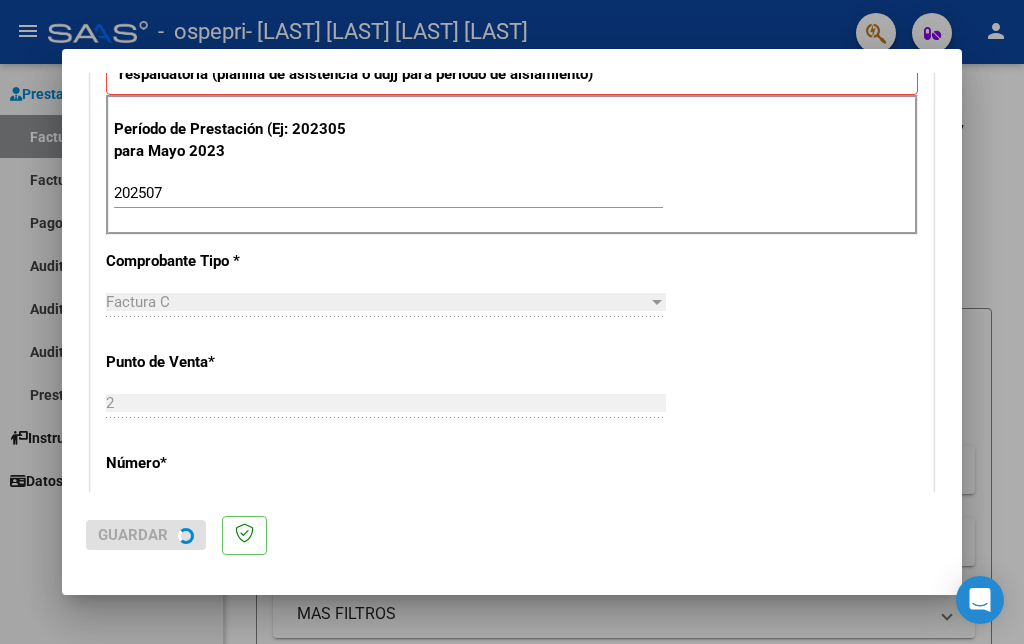 scroll, scrollTop: 0, scrollLeft: 0, axis: both 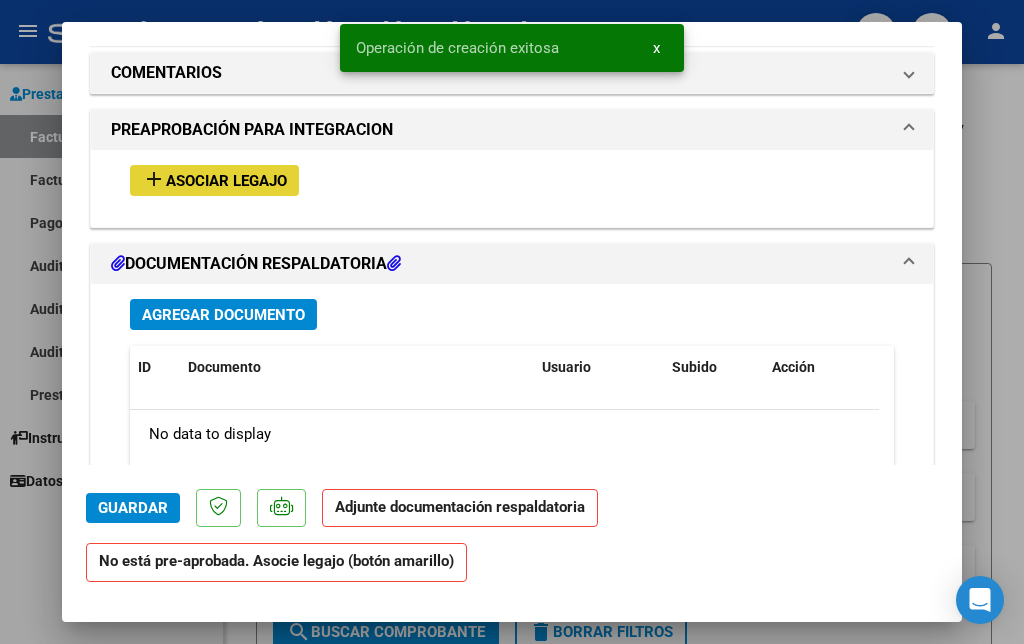 click on "Asociar Legajo" at bounding box center [226, 181] 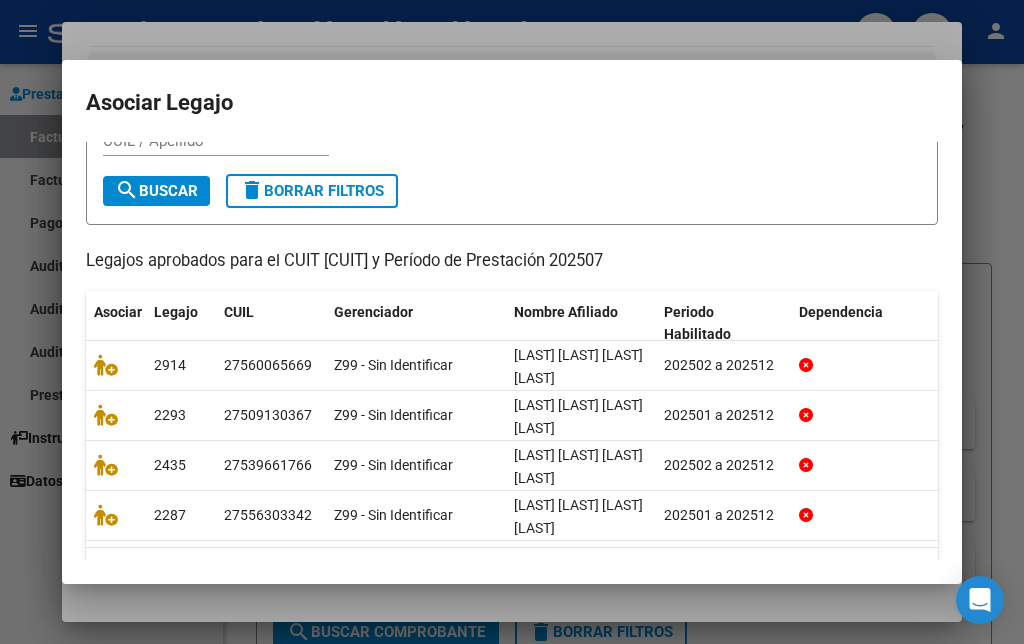 scroll, scrollTop: 85, scrollLeft: 0, axis: vertical 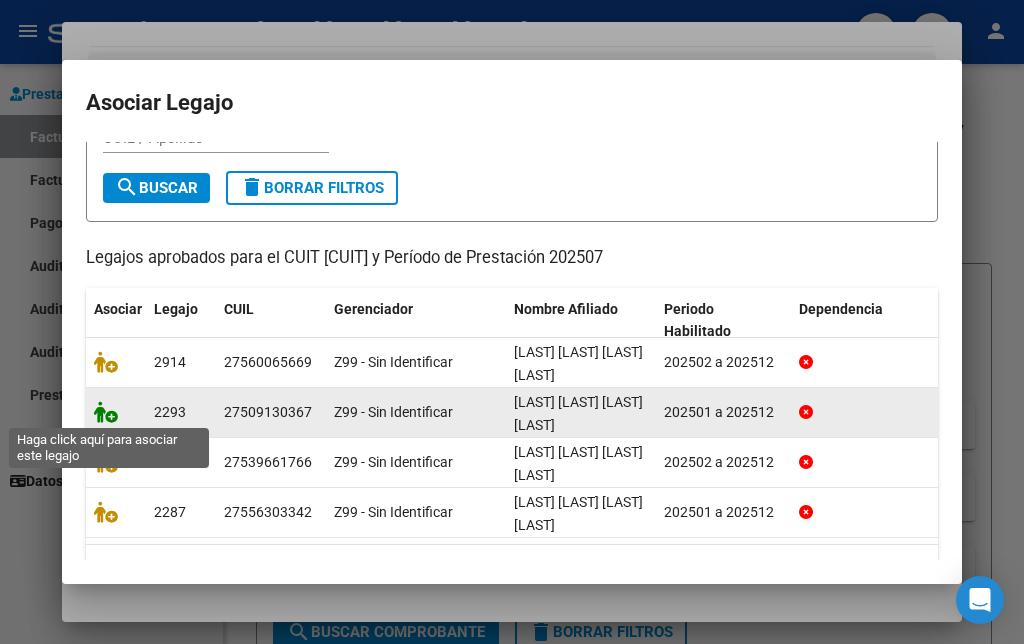 click 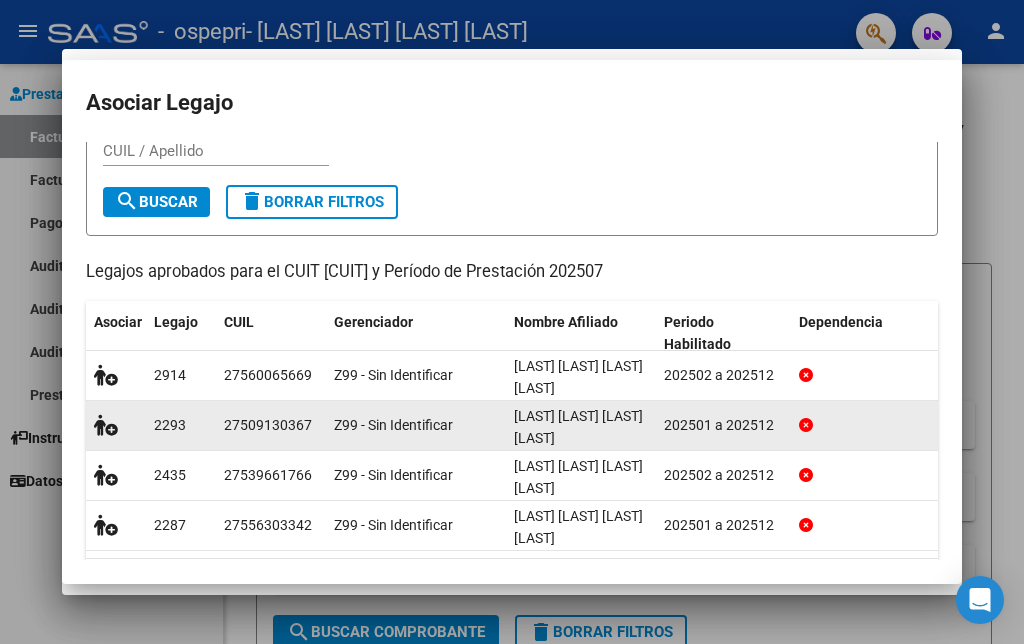 scroll, scrollTop: 98, scrollLeft: 0, axis: vertical 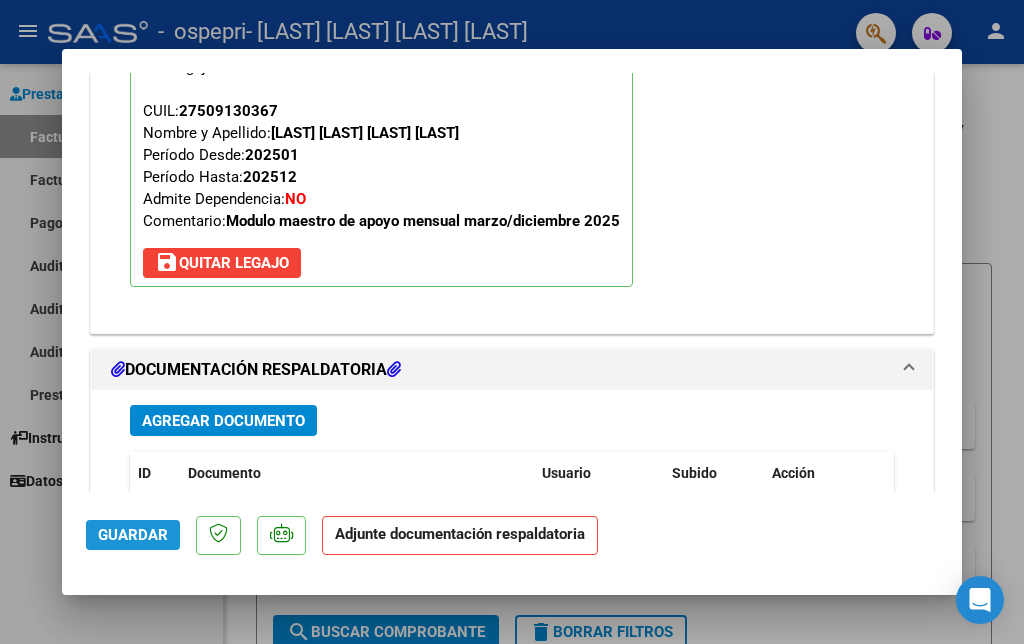 click on "Guardar" 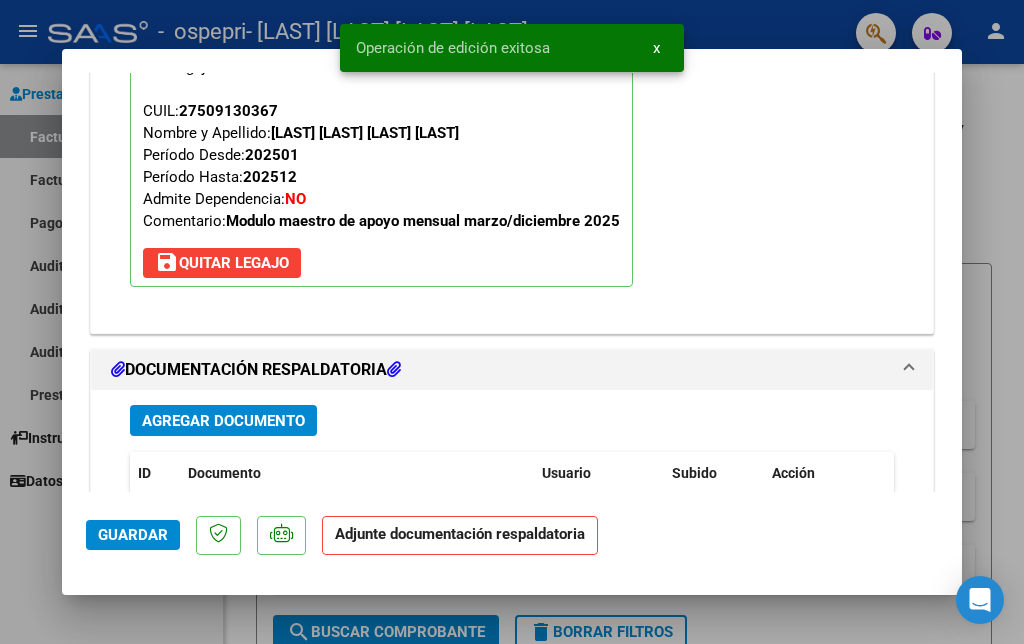 click on "Agregar Documento" at bounding box center (223, 421) 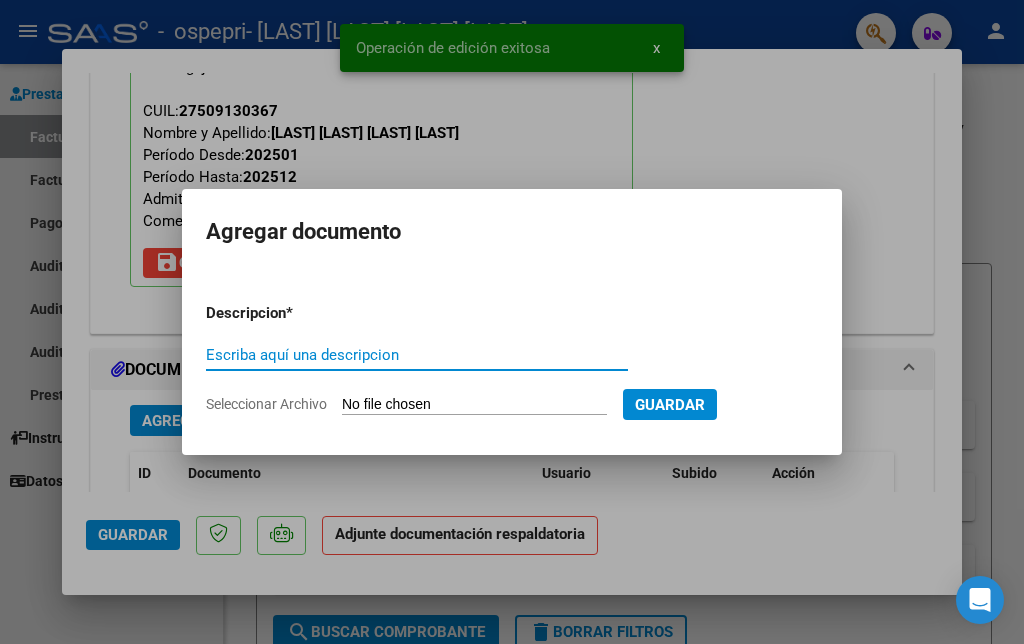click on "Escriba aquí una descripcion" at bounding box center [417, 355] 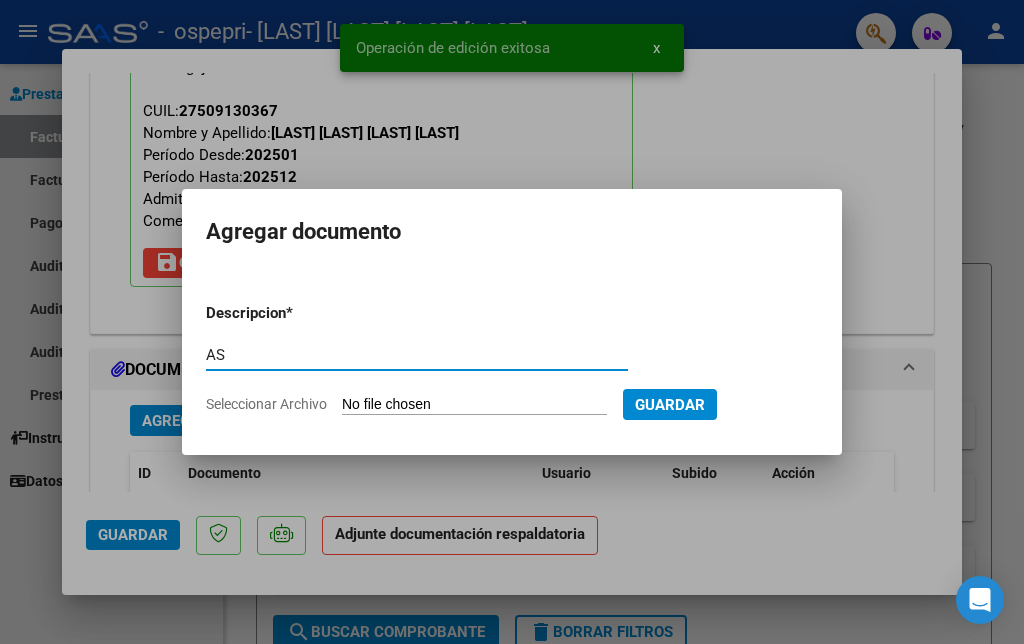 type on "ASISTENCIA" 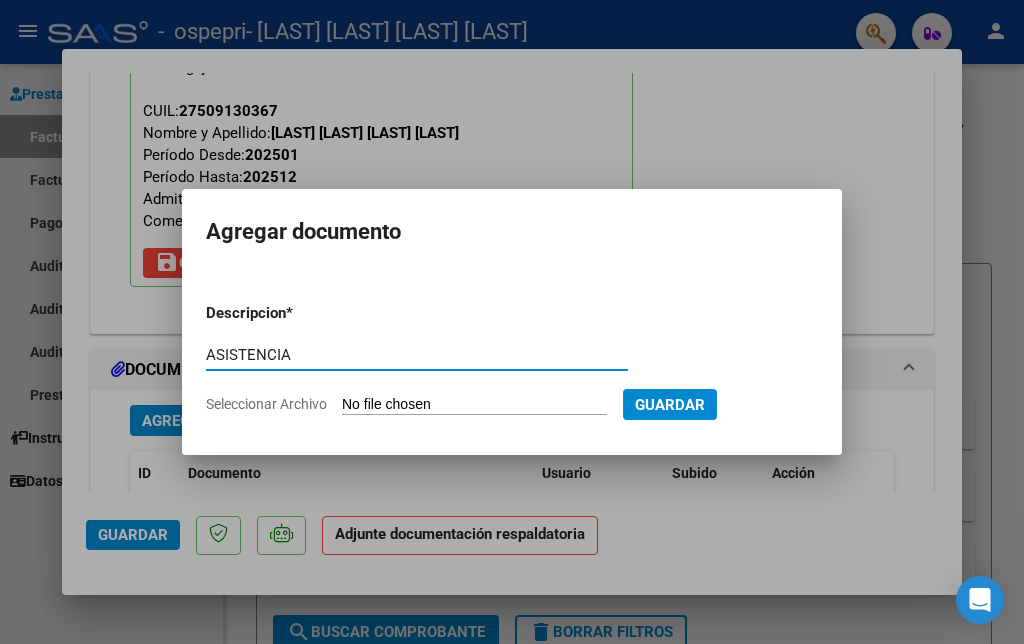click on "Seleccionar Archivo" at bounding box center (474, 405) 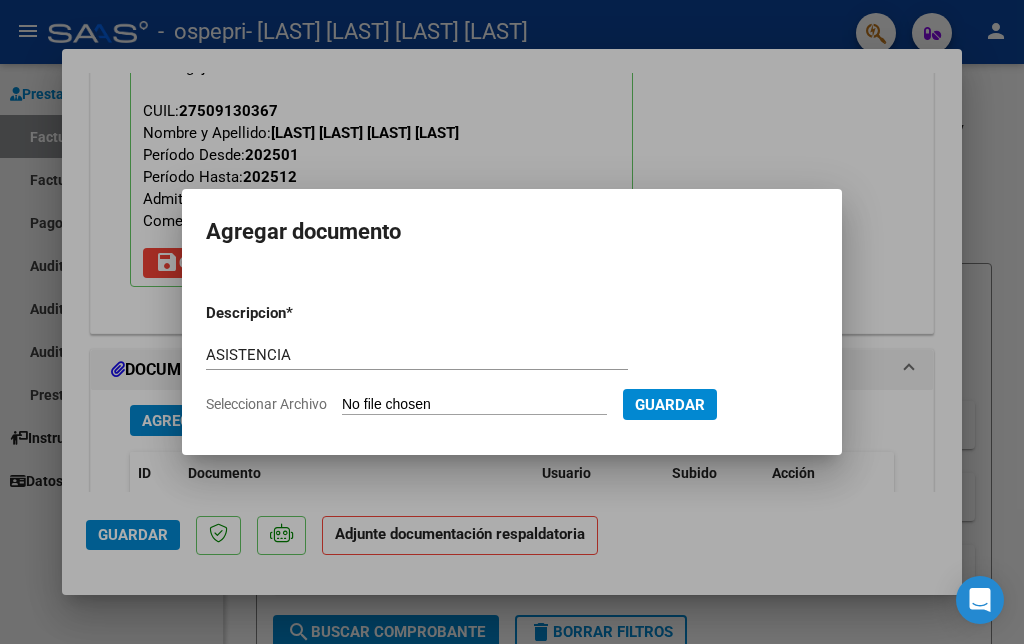 type on "C:\fakepath\ASISTENCIA HEREDIA SOFIA .jpeg" 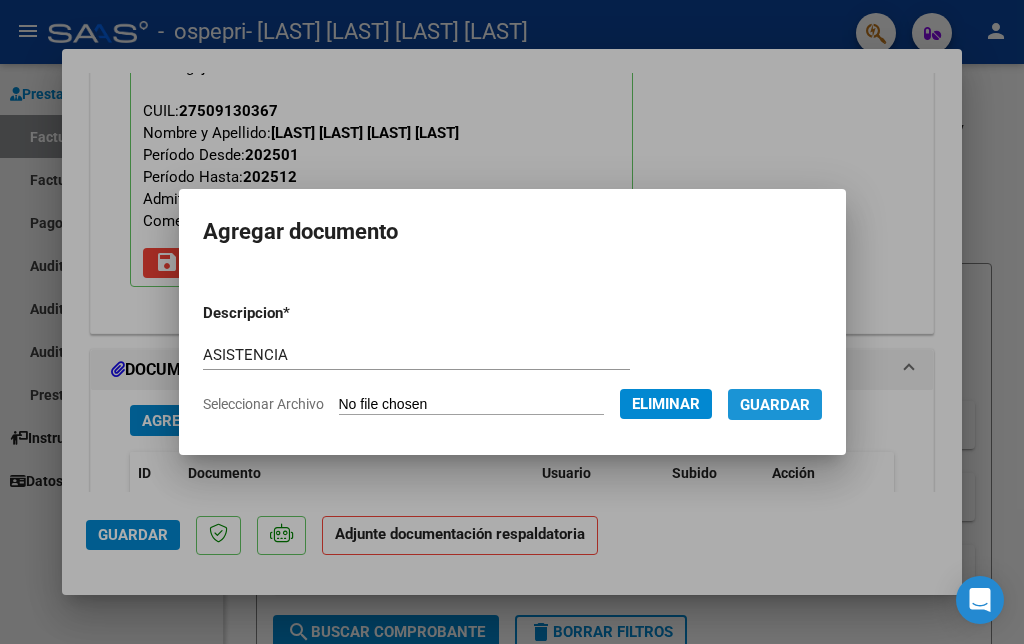 click on "Guardar" at bounding box center (775, 405) 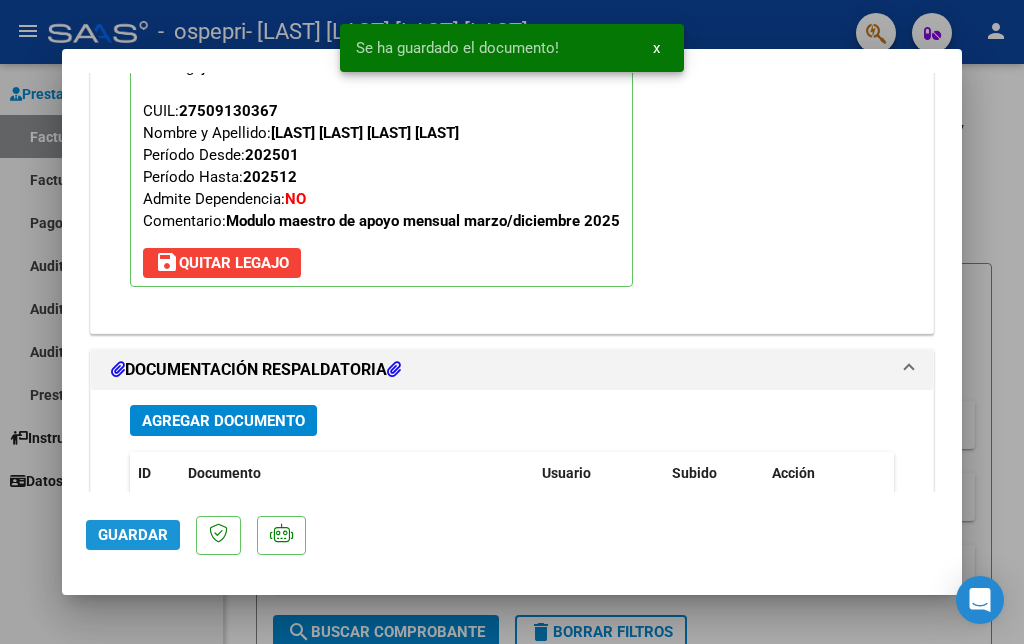 click on "Guardar" 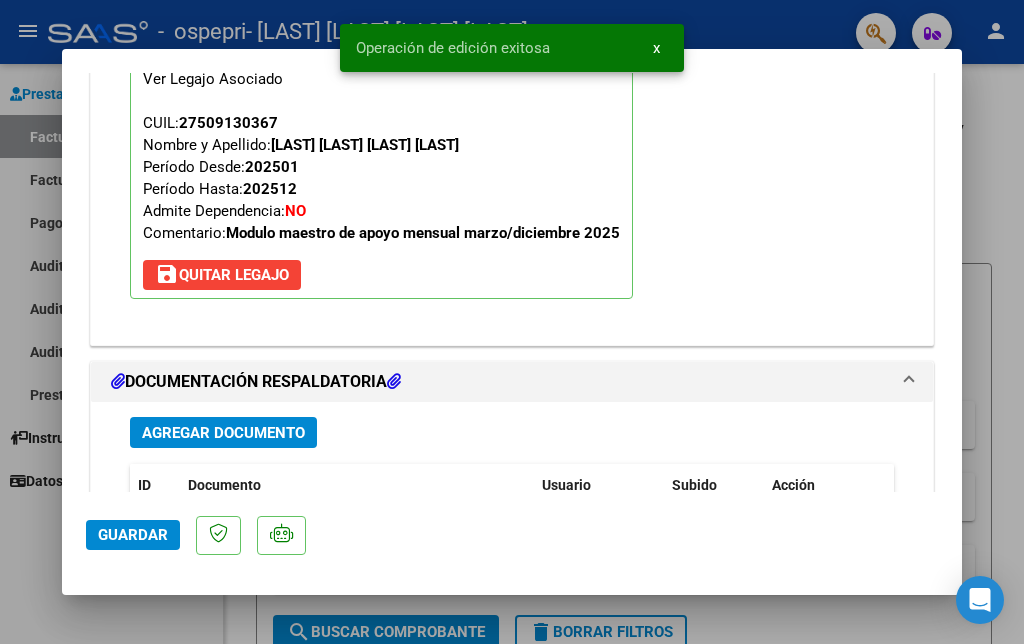 scroll, scrollTop: 2030, scrollLeft: 0, axis: vertical 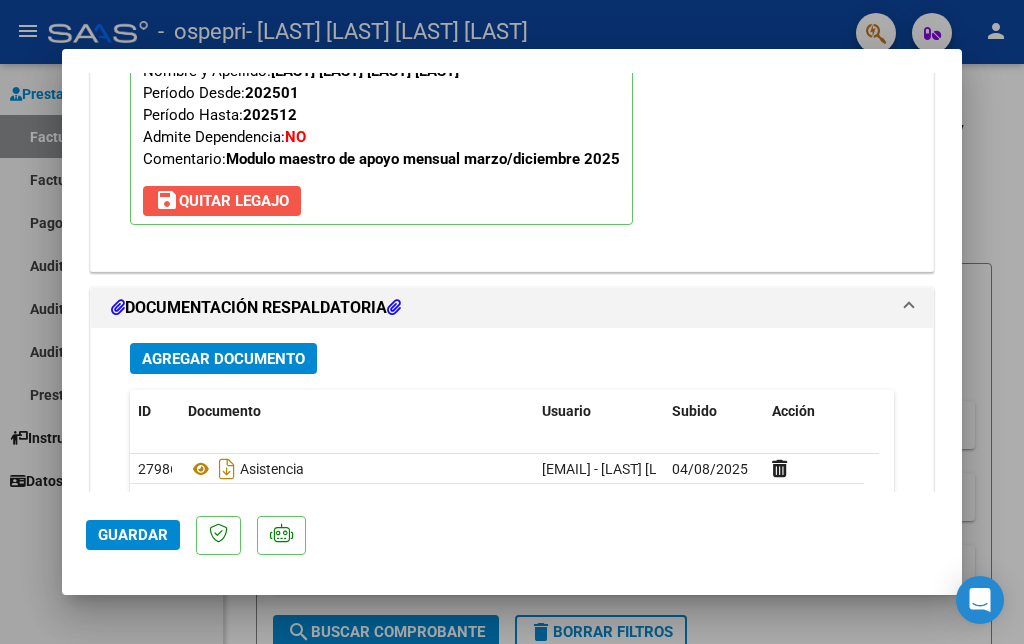 click on "save  Quitar Legajo" at bounding box center (222, 201) 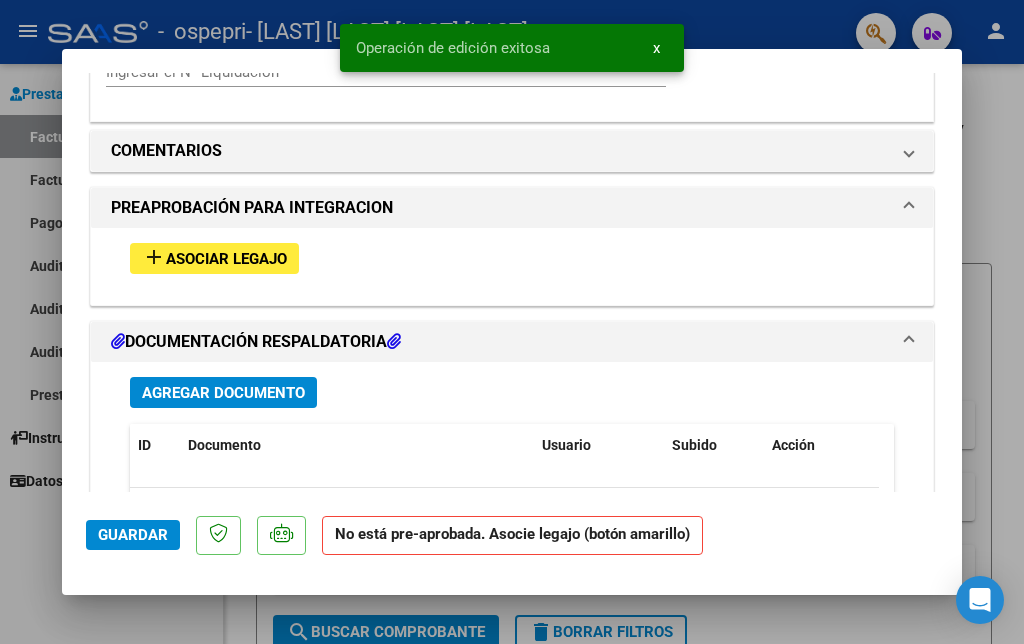 scroll, scrollTop: 1671, scrollLeft: 0, axis: vertical 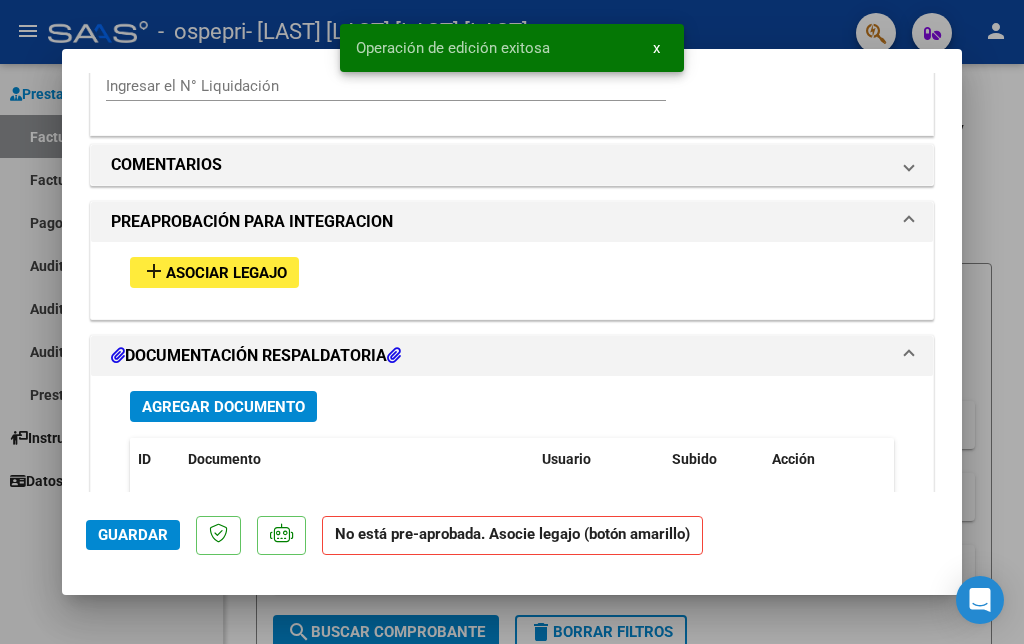 click on "add Asociar Legajo" at bounding box center [214, 272] 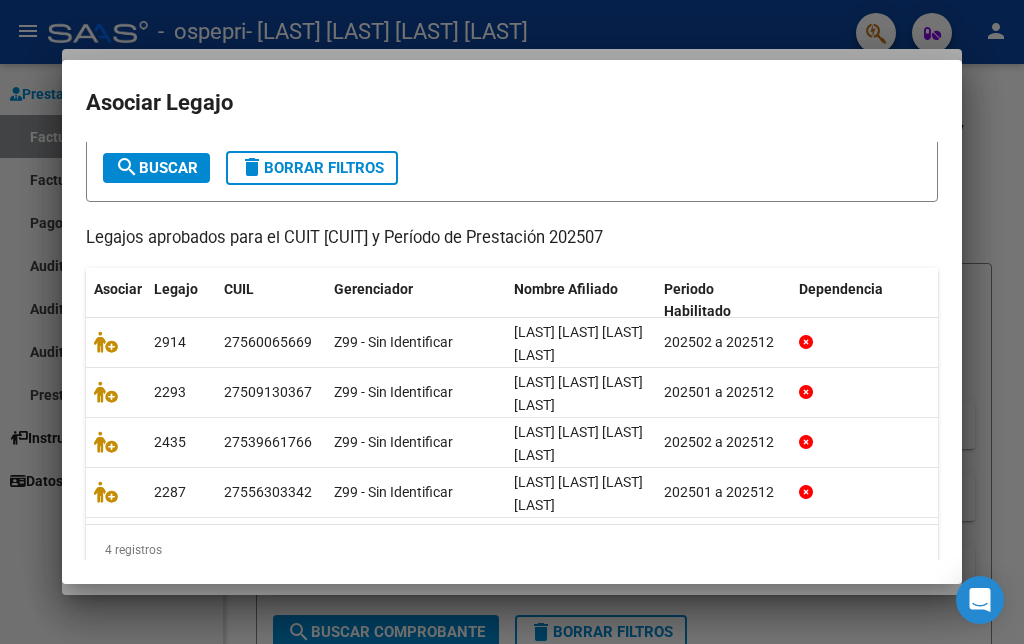 scroll, scrollTop: 128, scrollLeft: 0, axis: vertical 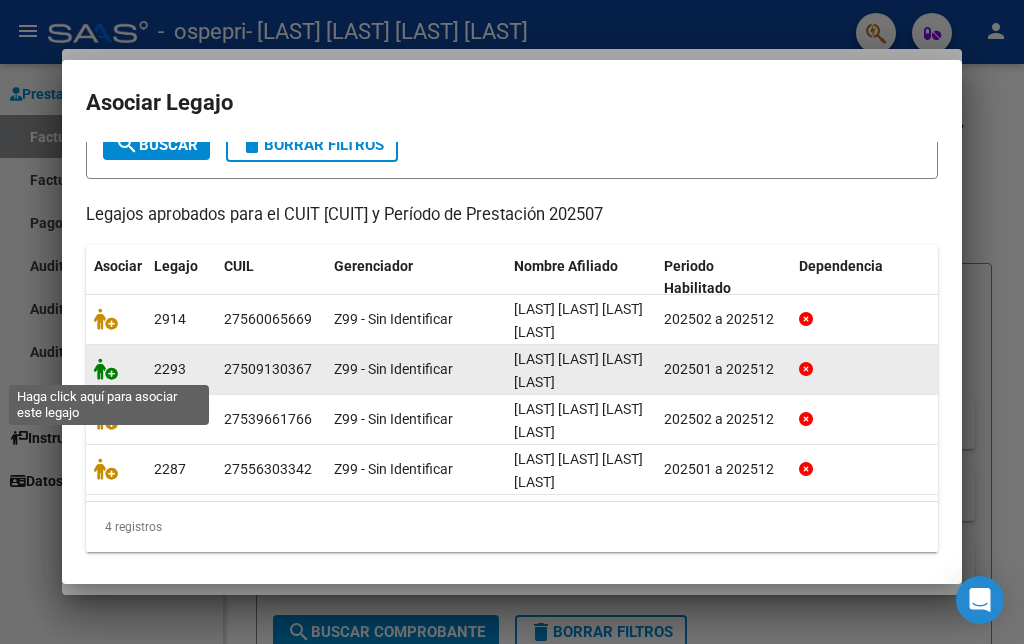 click 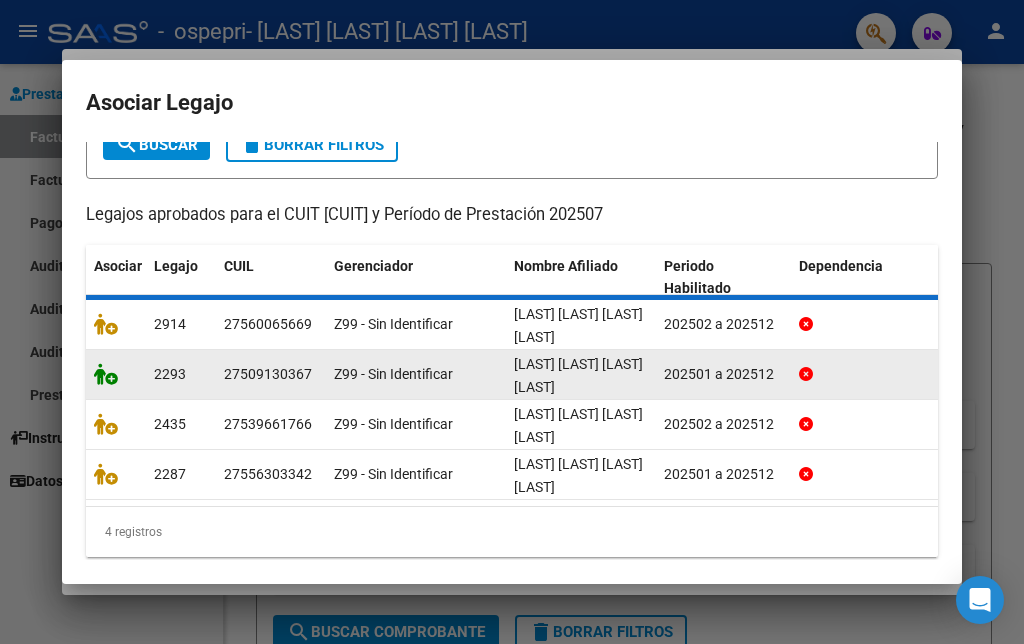 scroll, scrollTop: 1723, scrollLeft: 0, axis: vertical 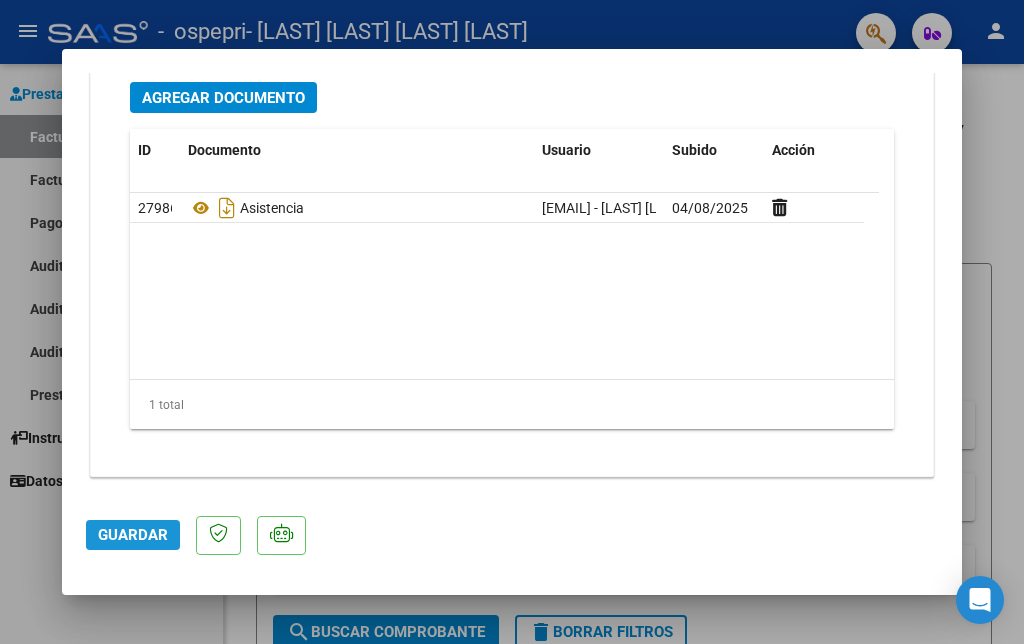 click on "Guardar" 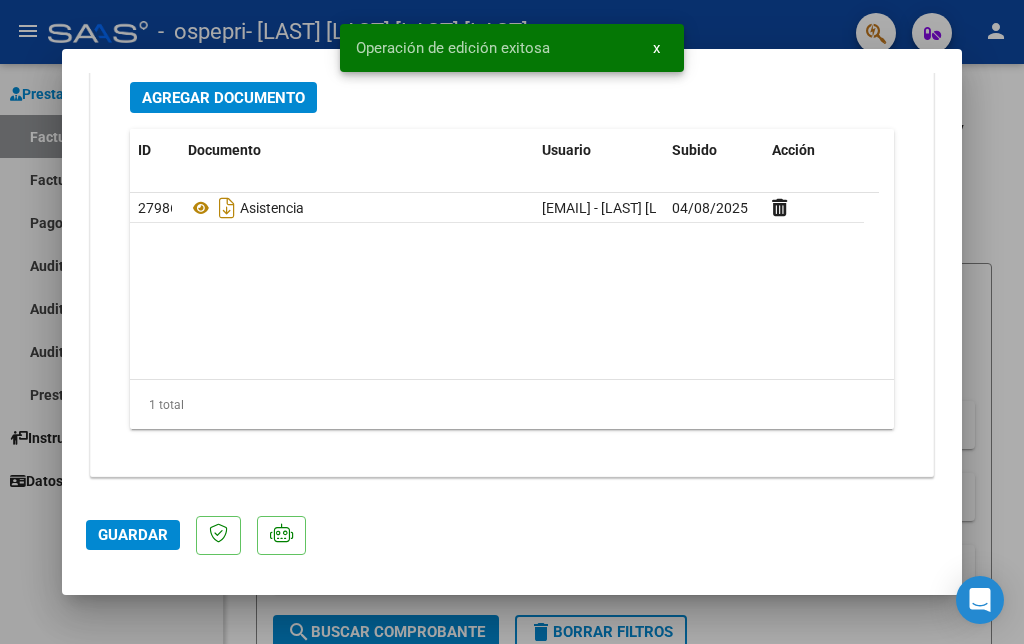 click at bounding box center (512, 322) 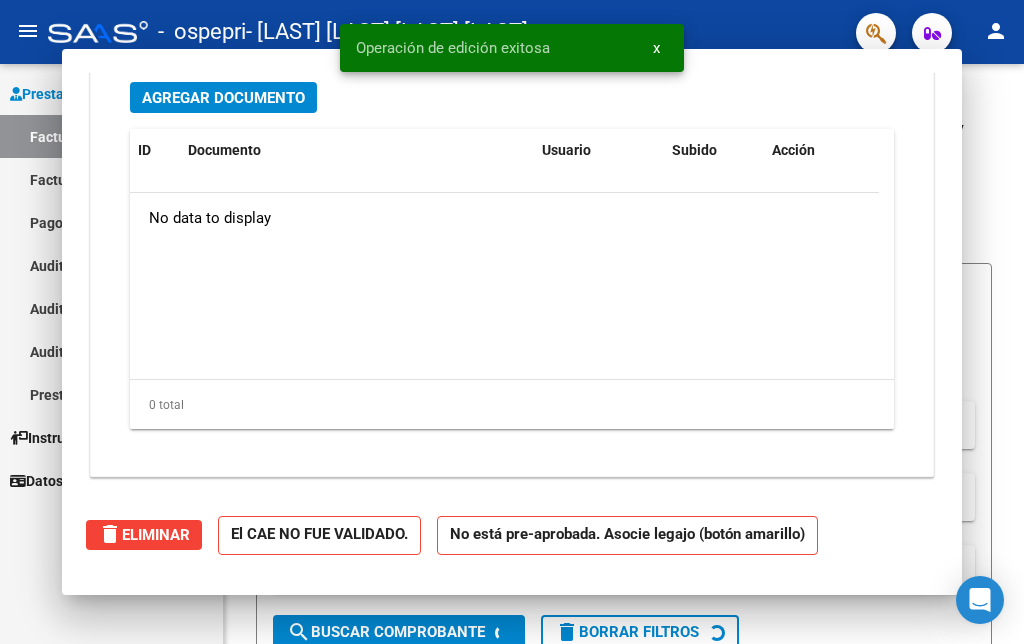 scroll, scrollTop: 2050, scrollLeft: 0, axis: vertical 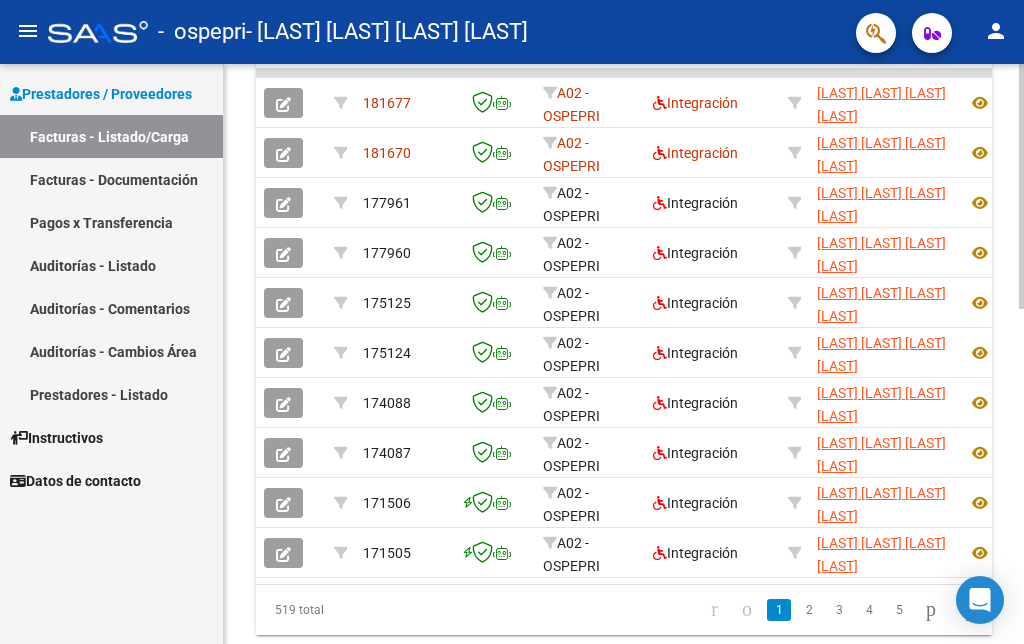 click on "menu -   ospepri   - LOPEZ LUCILA MARIA NATALIA person    Prestadores / Proveedores Facturas - Listado/Carga Facturas - Documentación Pagos x Transferencia Auditorías - Listado Auditorías - Comentarios Auditorías - Cambios Área Prestadores - Listado    Instructivos    Datos de contacto  Video tutorial   PRESTADORES -> Listado de CPBTs Emitidos por Prestadores / Proveedores (alt+q)   Cargar Comprobante
cloud_download  CSV  cloud_download  EXCEL  cloud_download  Estandar   Descarga Masiva
Filtros Id Area Area Todos Confirmado   Mostrar totalizadores   FILTROS DEL COMPROBANTE  Comprobante Tipo Comprobante Tipo Start date – End date Fec. Comprobante Desde / Hasta Días Emisión Desde(cant. días) Días Emisión Hasta(cant. días) CUIT / Razón Social Pto. Venta Nro. Comprobante Código SSS CAE Válido CAE Válido Todos Cargado Módulo Hosp. Todos Tiene facturacion Apócrifa Hospital Refes  FILTROS DE INTEGRACION  Período De Prestación Todos Rendido x SSS (dr_envio) Tipo de Registro Todos" at bounding box center [512, 322] 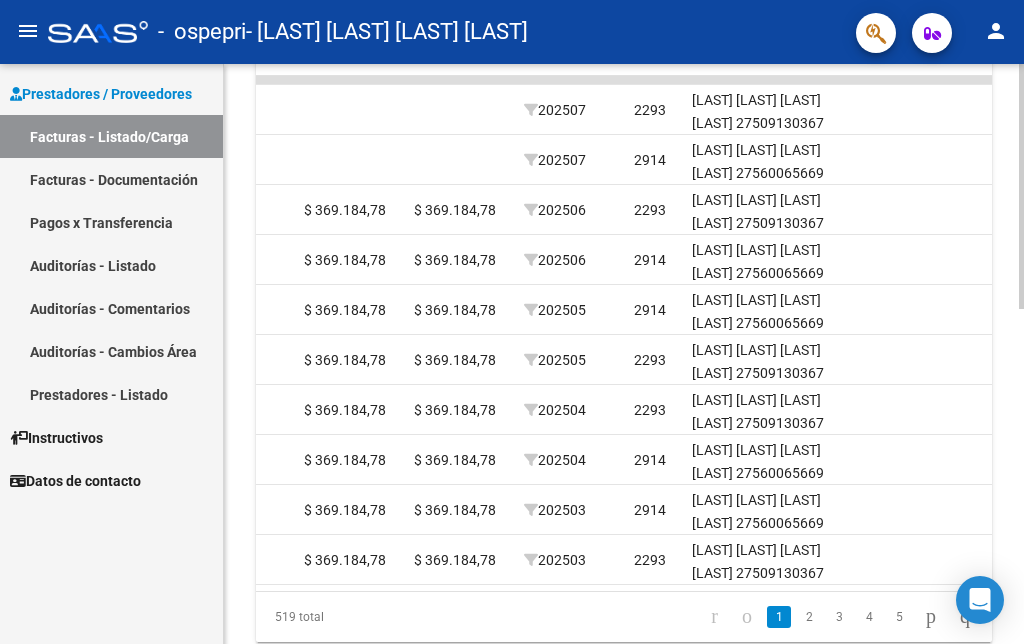 scroll, scrollTop: 0, scrollLeft: 2515, axis: horizontal 